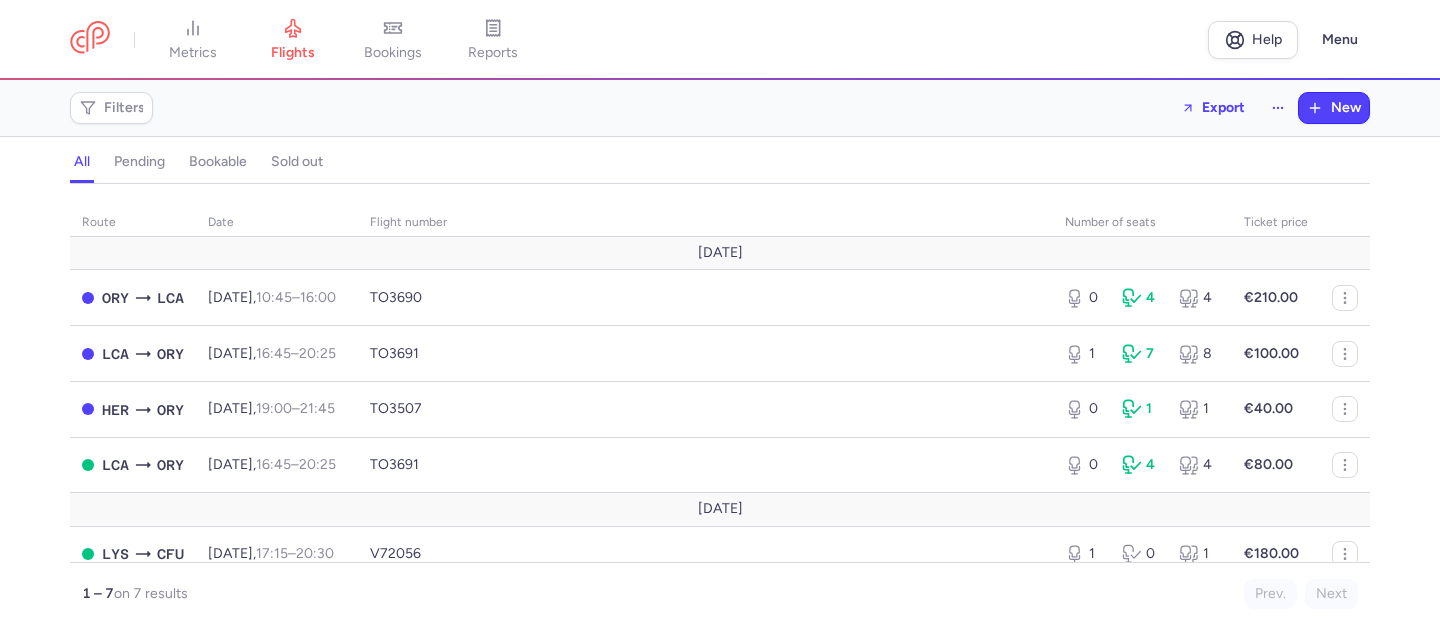 scroll, scrollTop: 0, scrollLeft: 0, axis: both 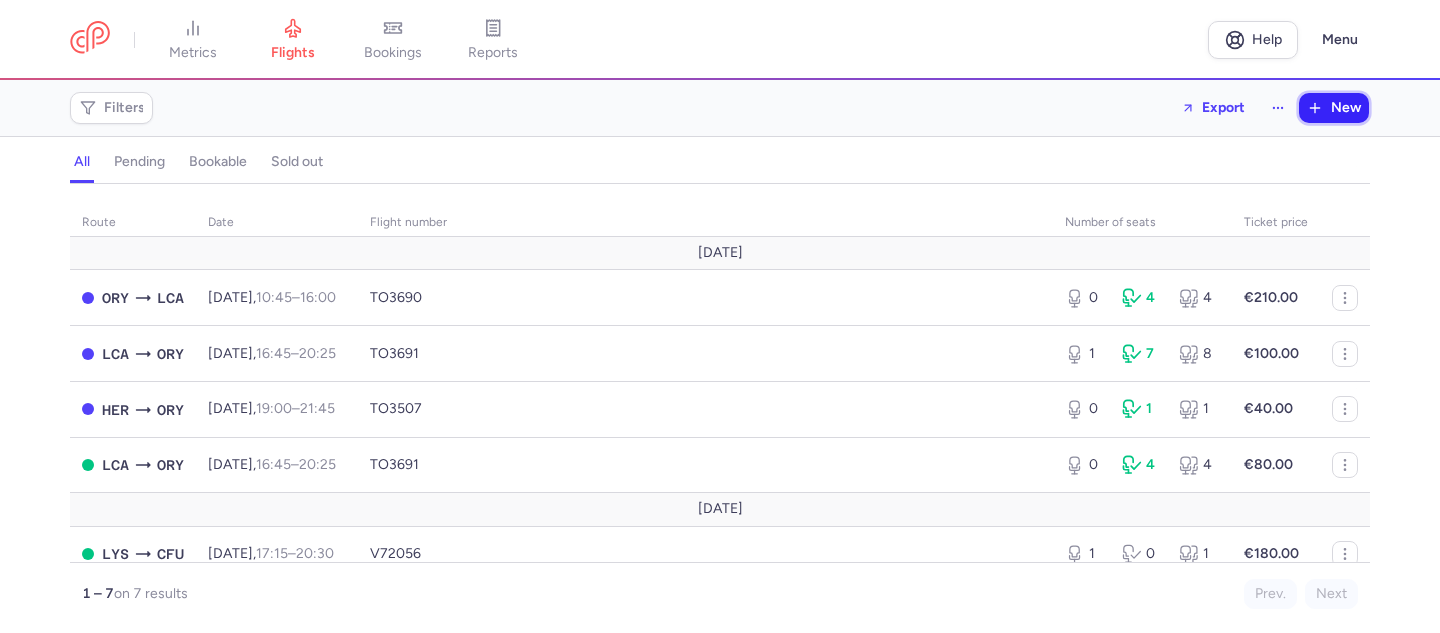 click on "New" at bounding box center [1346, 108] 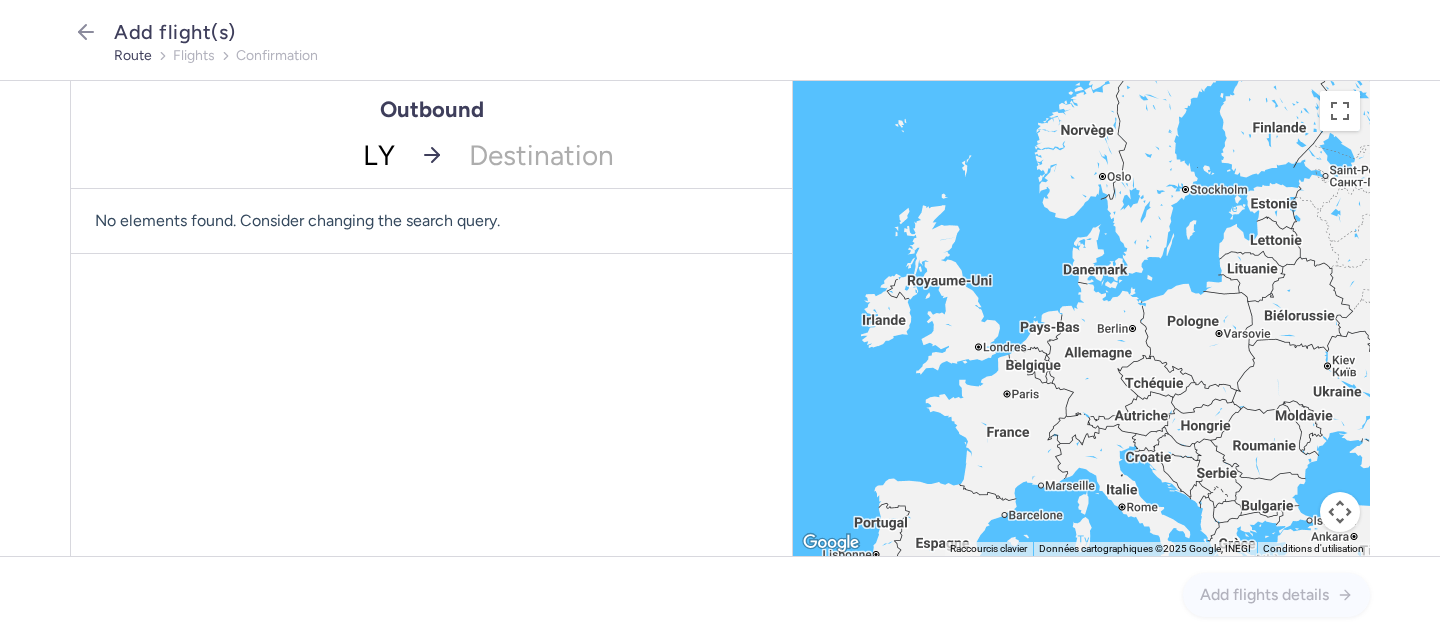 type on "LYS" 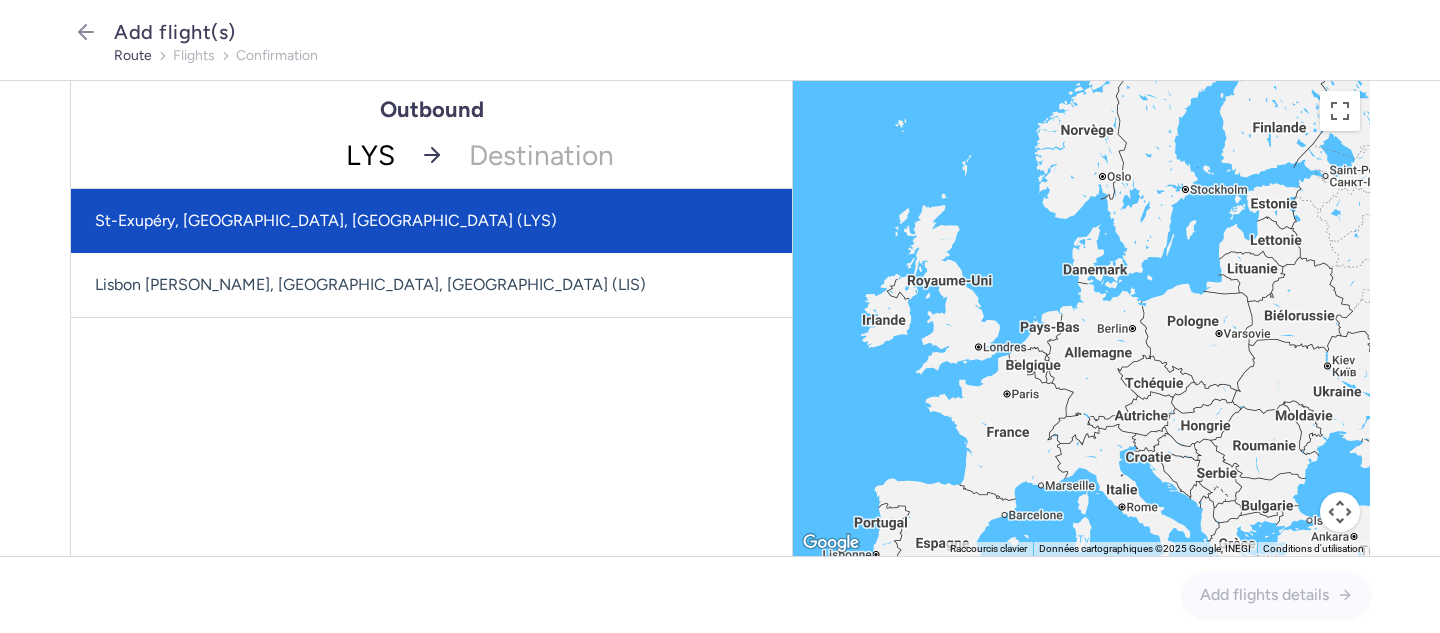 click on "St-Exupéry, [GEOGRAPHIC_DATA], [GEOGRAPHIC_DATA] (LYS)" 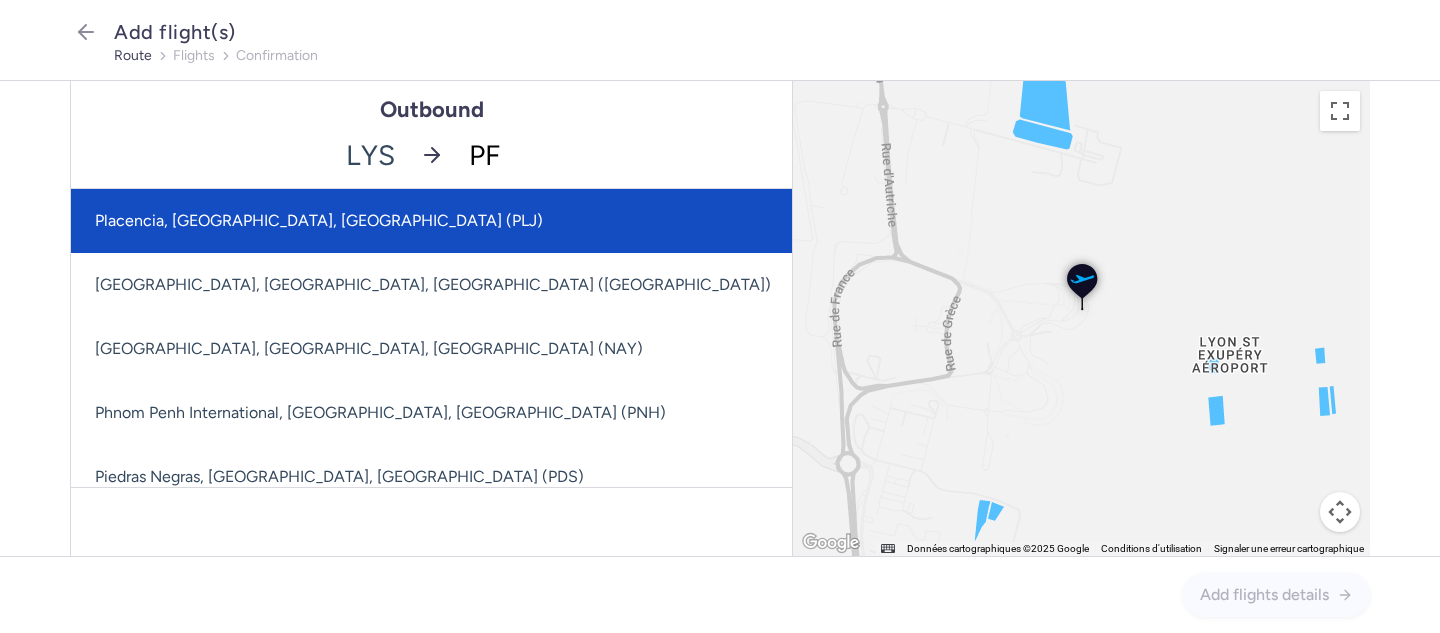 type on "PFO" 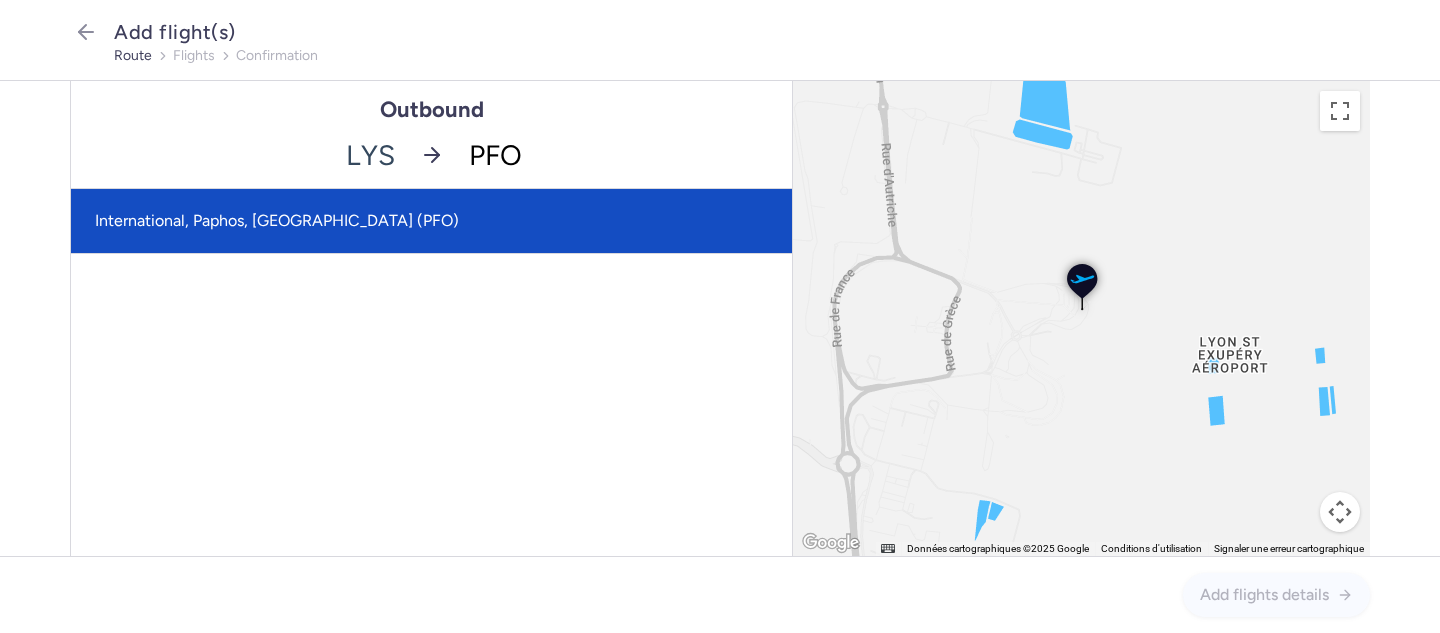 click on "International, Paphos, [GEOGRAPHIC_DATA] (PFO)" 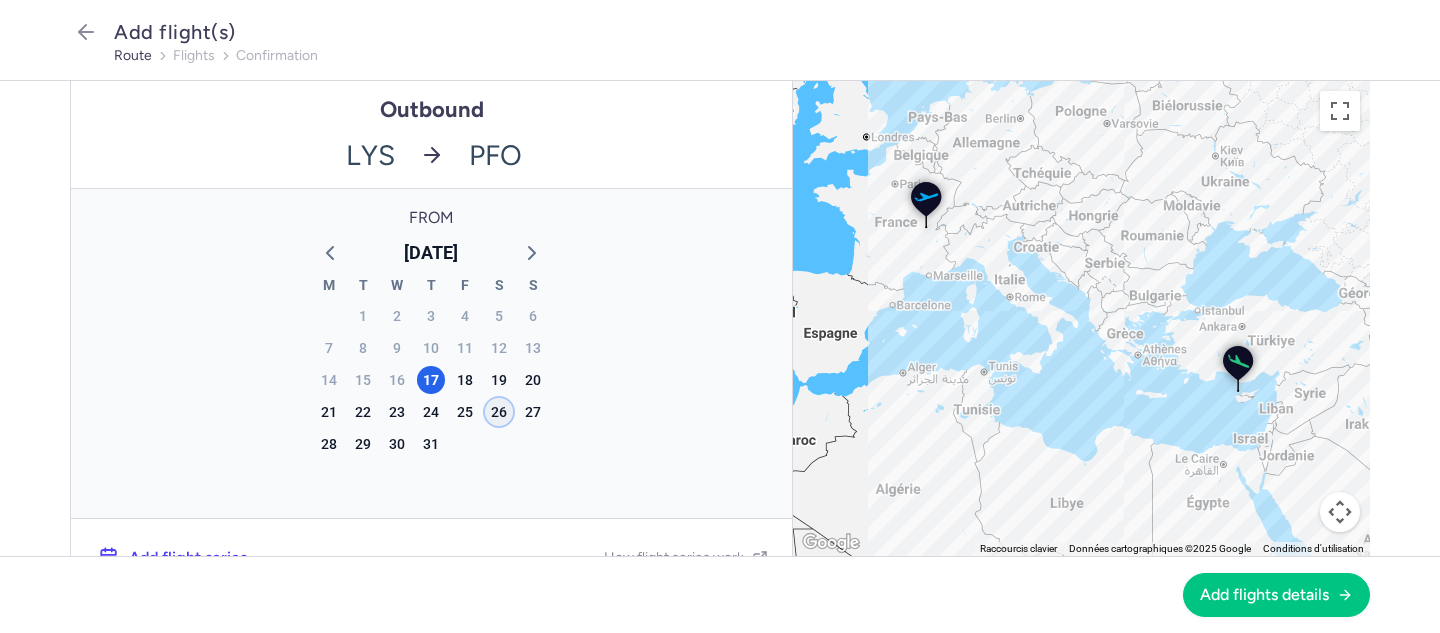 click on "26" 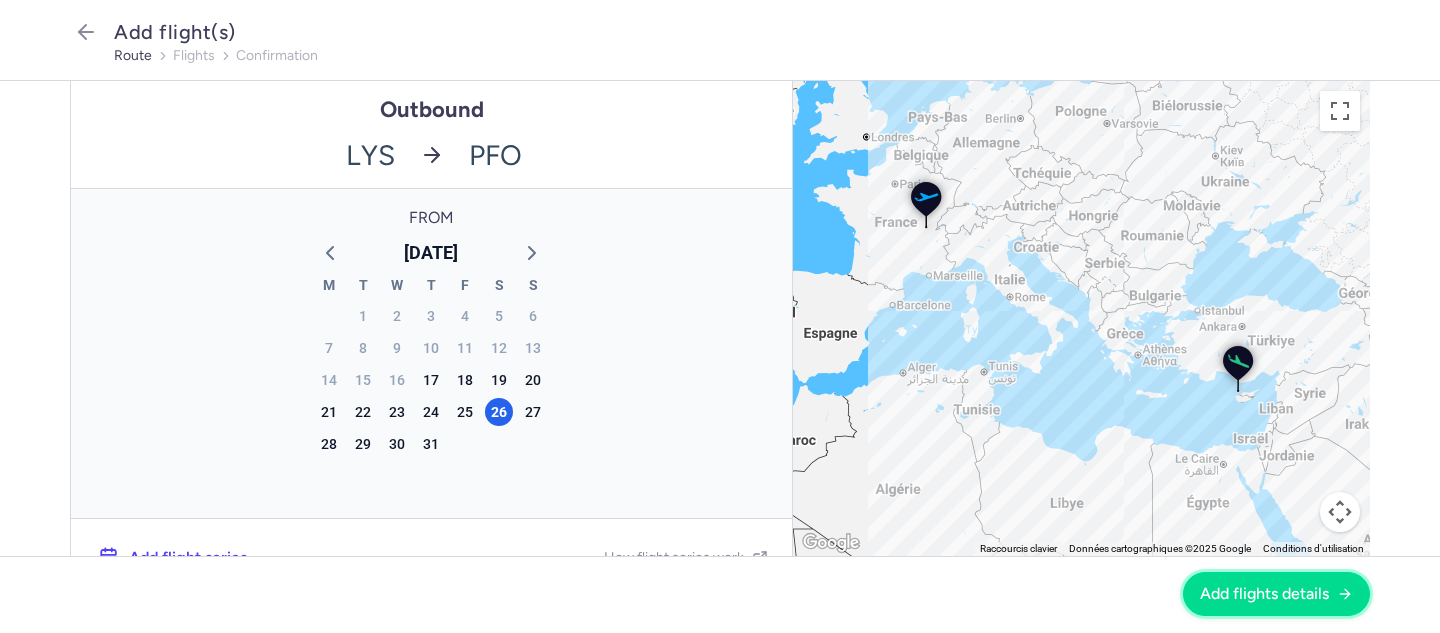 click on "Add flights details" at bounding box center [1264, 594] 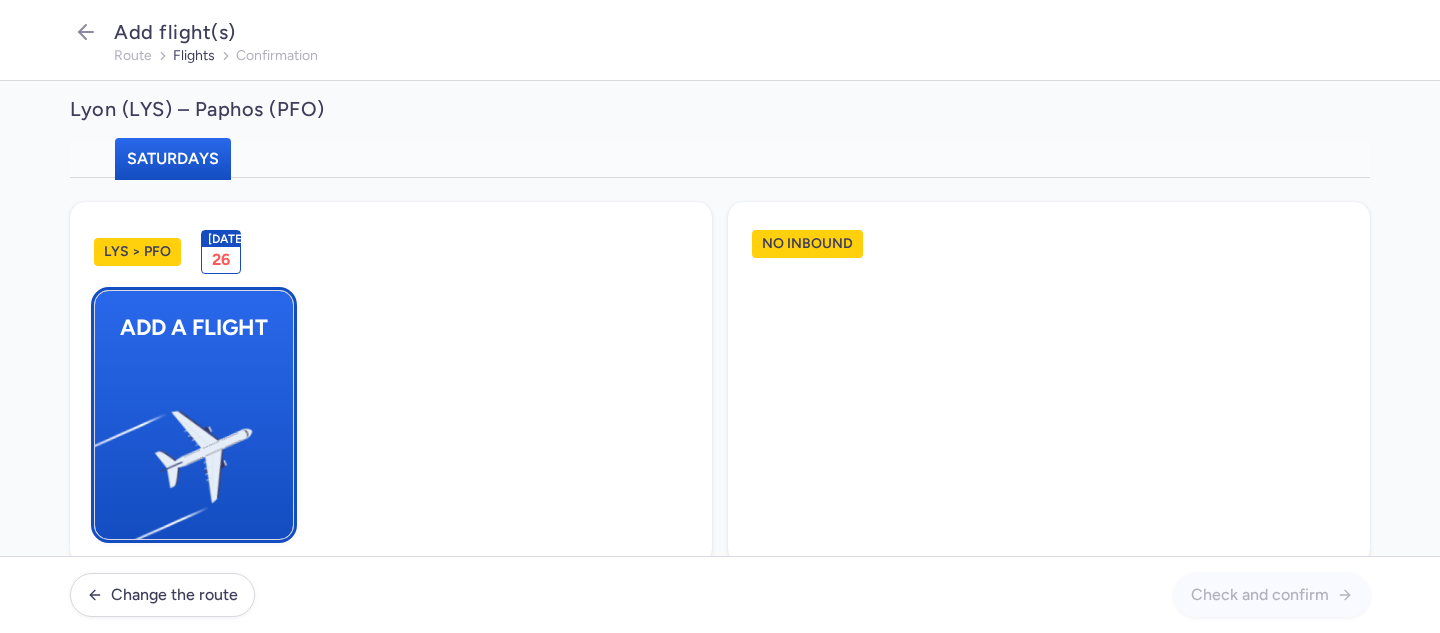 click at bounding box center [105, 448] 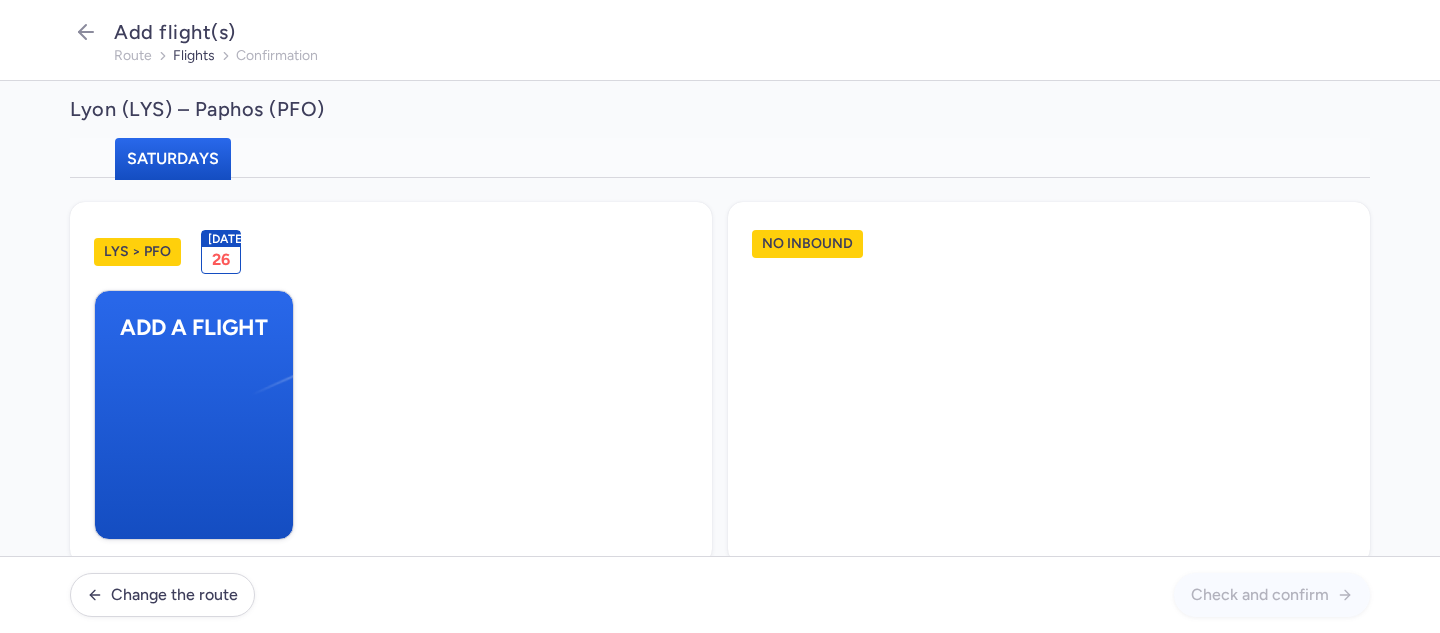click on "New flight   Lyon (LYS)   Paphos (PFO) Segment(s) LYS local time  Airport * LYS No elements found. Consider changing the search query. Type an IATA code, a city, an airport name...  Terminal  *   Select Terminal Terminal 1 Terminal 2 No elements found. Consider changing the search query. List is empty.  Airline  * Select airline No elements found. Consider changing the search query. Type airline IATA code, name... Flight number  *  + add technical stop  Add a stop over PFO local time  +1 day Airport * PFO No elements found. Consider changing the search query. Type an IATA code, a city, an airport name...  Terminal  *   PFO Main Terminal No elements found. Consider changing the search query. List is empty.  Journey duration  -- h -- min Checked Baggage Maximum weight (kg)  * Select an option 15 kg 16 kg 17 kg 18 kg 19 kg 20 kg 21 kg 22 kg 23 kg 24 kg 25 kg 26 kg 27 kg 28 kg 29 kg 30 kg 31 kg 32 kg 33 kg 34 kg 35 kg Free checked baggage Price (eur)  * € Seats and Tickets Available seats  * * € [DATE]" at bounding box center (720, 316) 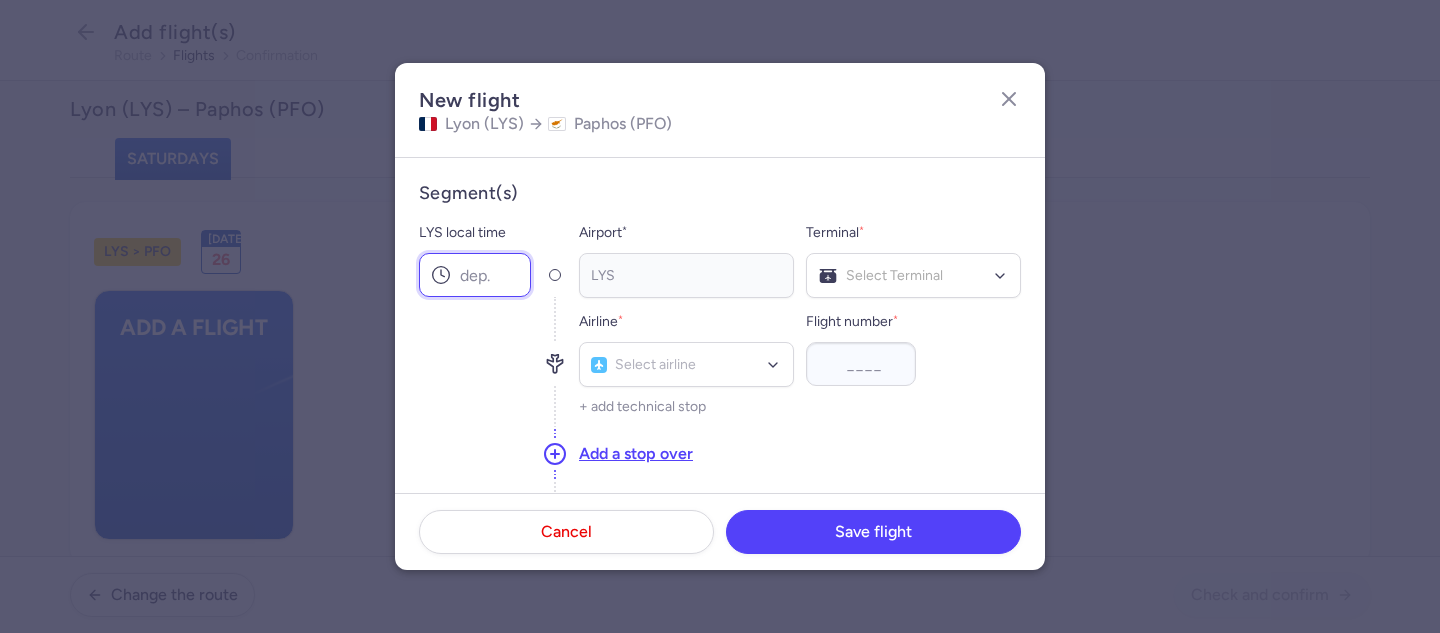 click on "LYS local time" at bounding box center [475, 275] 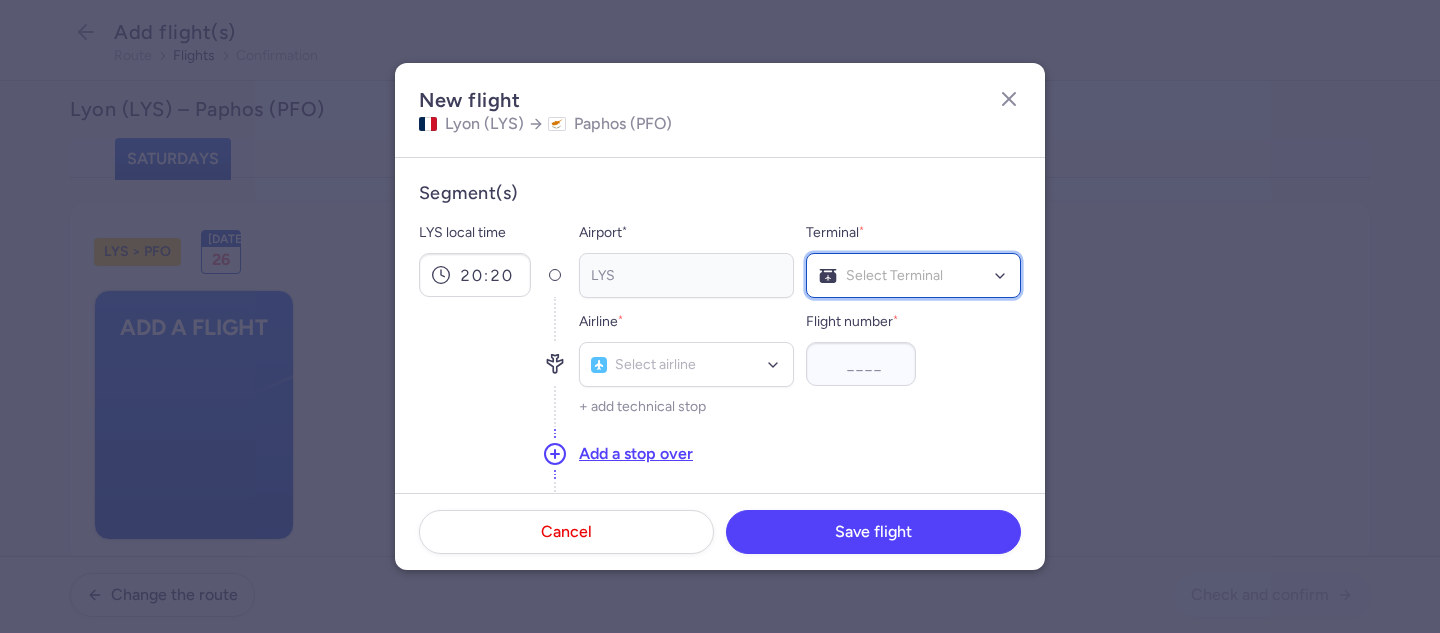 click 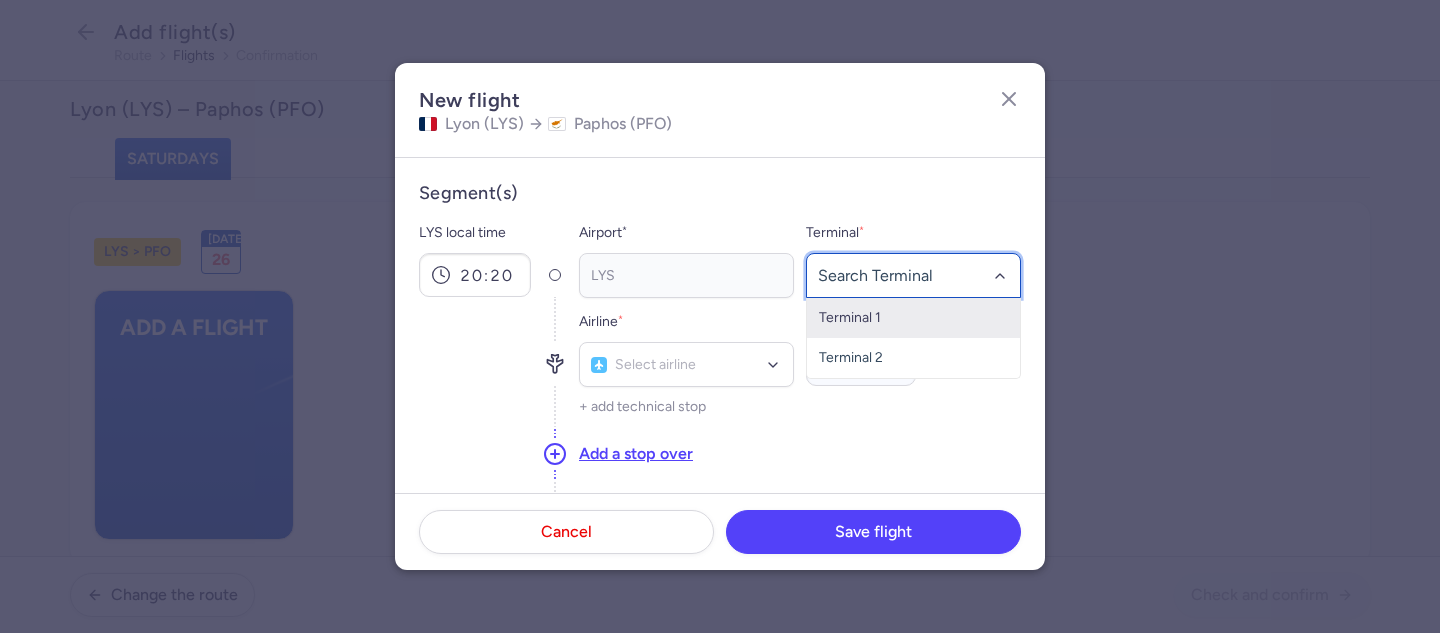 click on "Terminal 1" at bounding box center (913, 318) 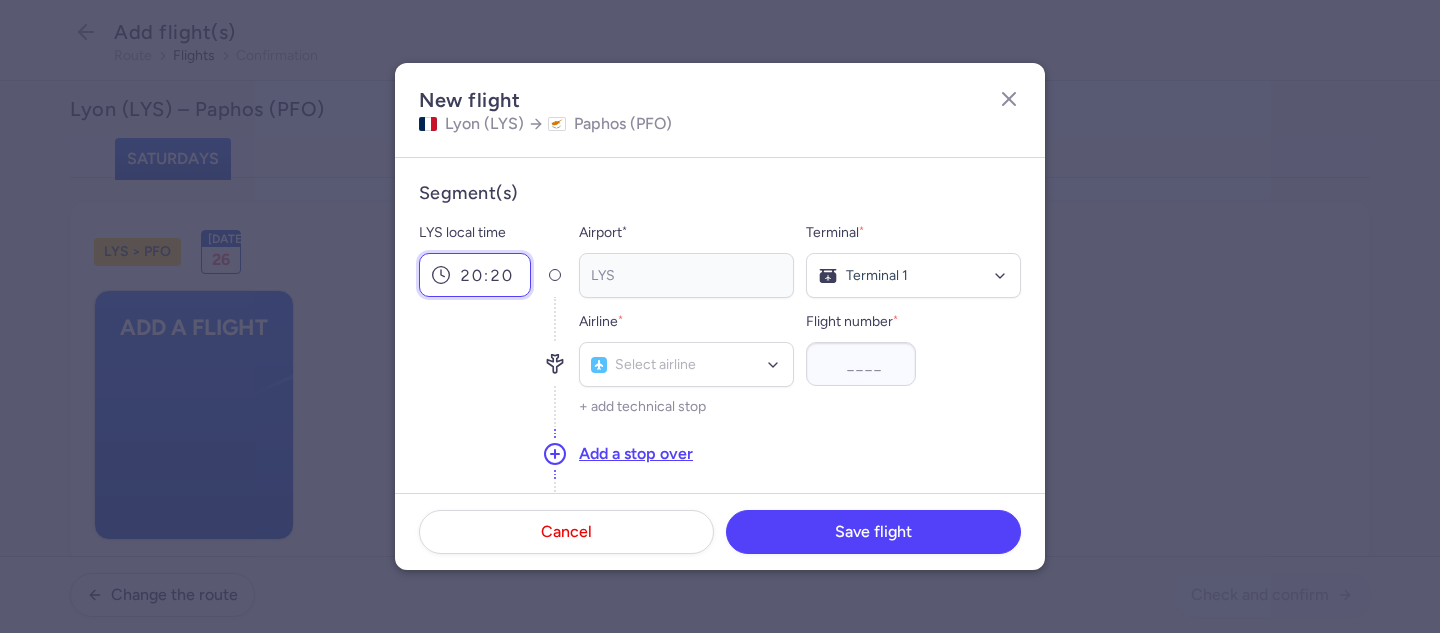 click on "20:20" at bounding box center (475, 275) 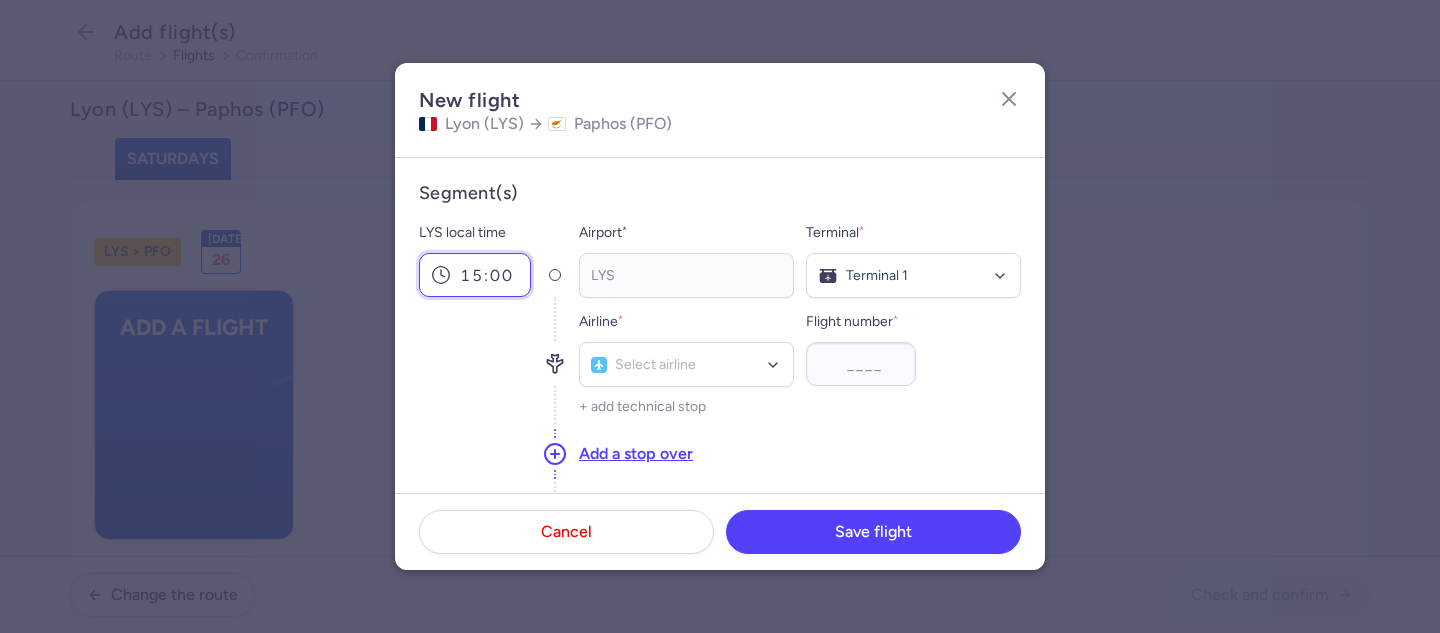 type on "15:00" 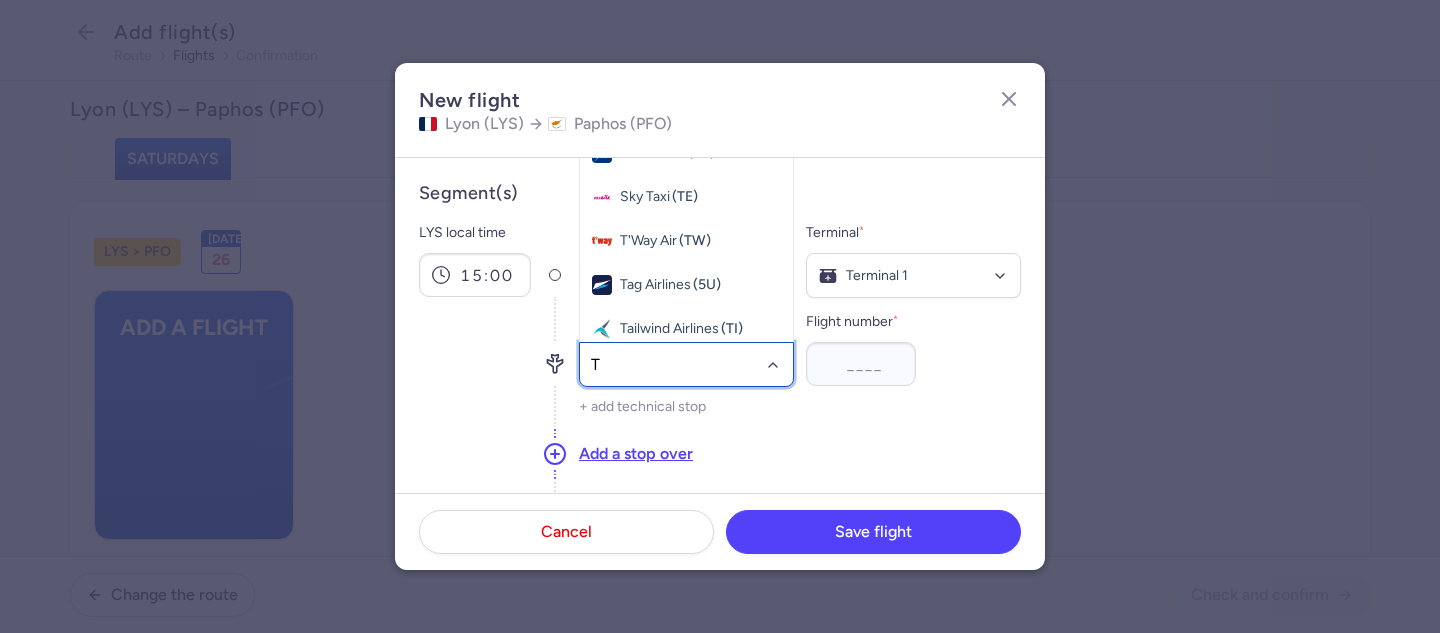 type on "TO" 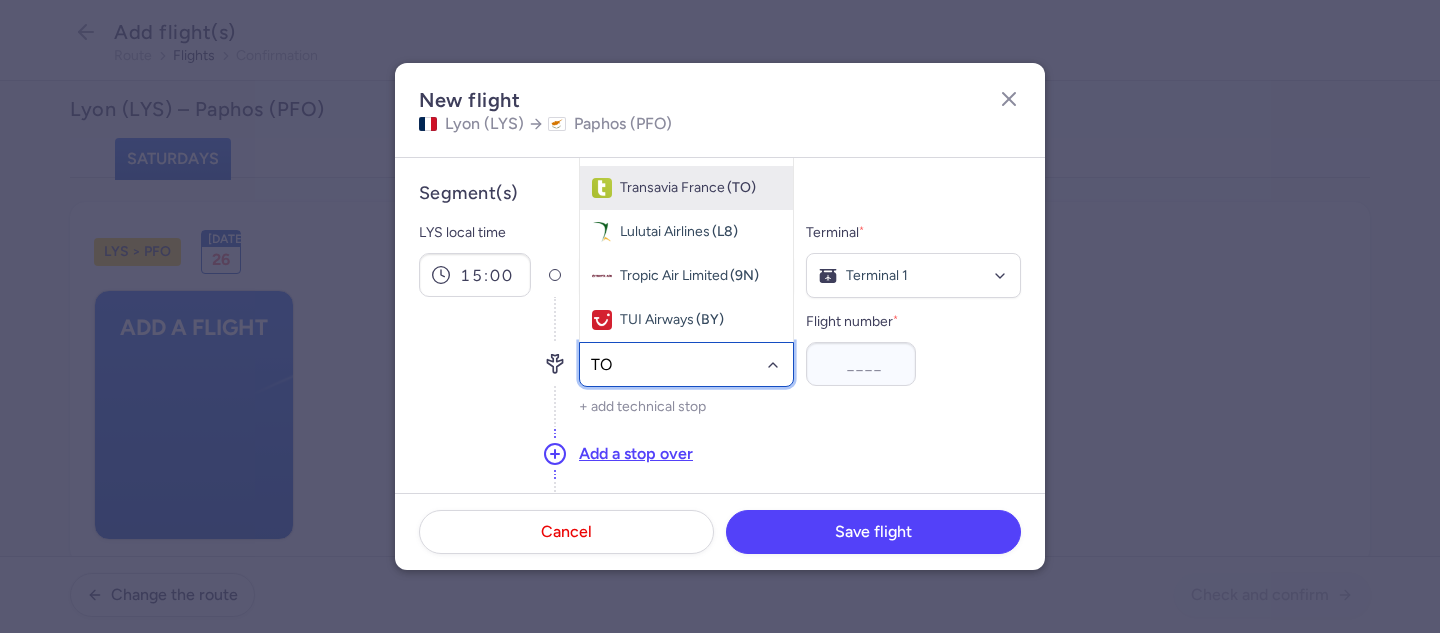 click on "Transavia France" at bounding box center (672, 188) 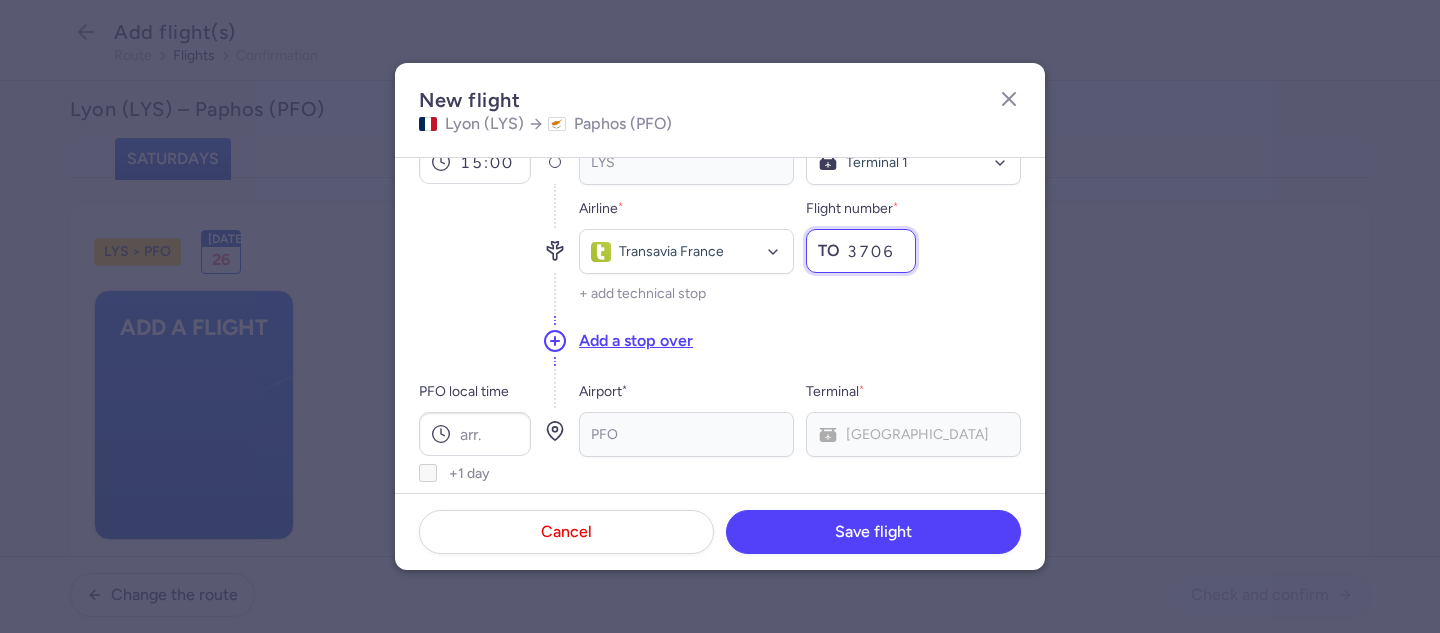 scroll, scrollTop: 227, scrollLeft: 0, axis: vertical 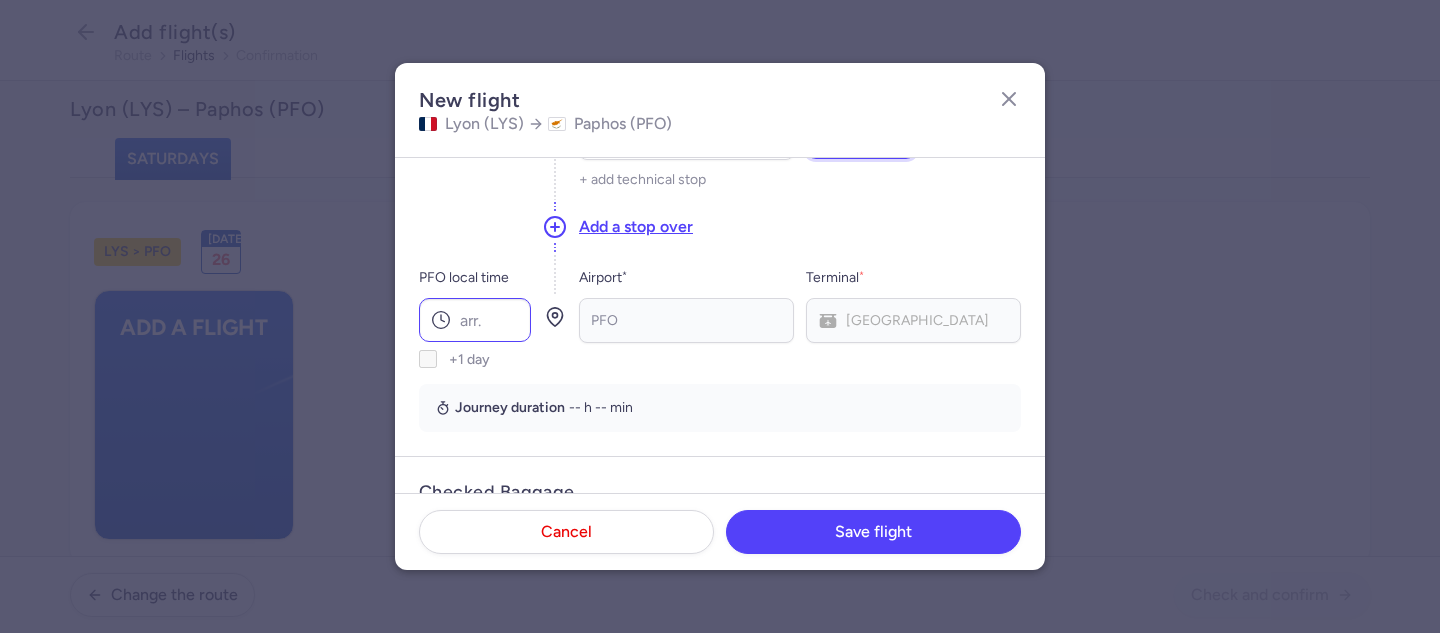 type on "3706" 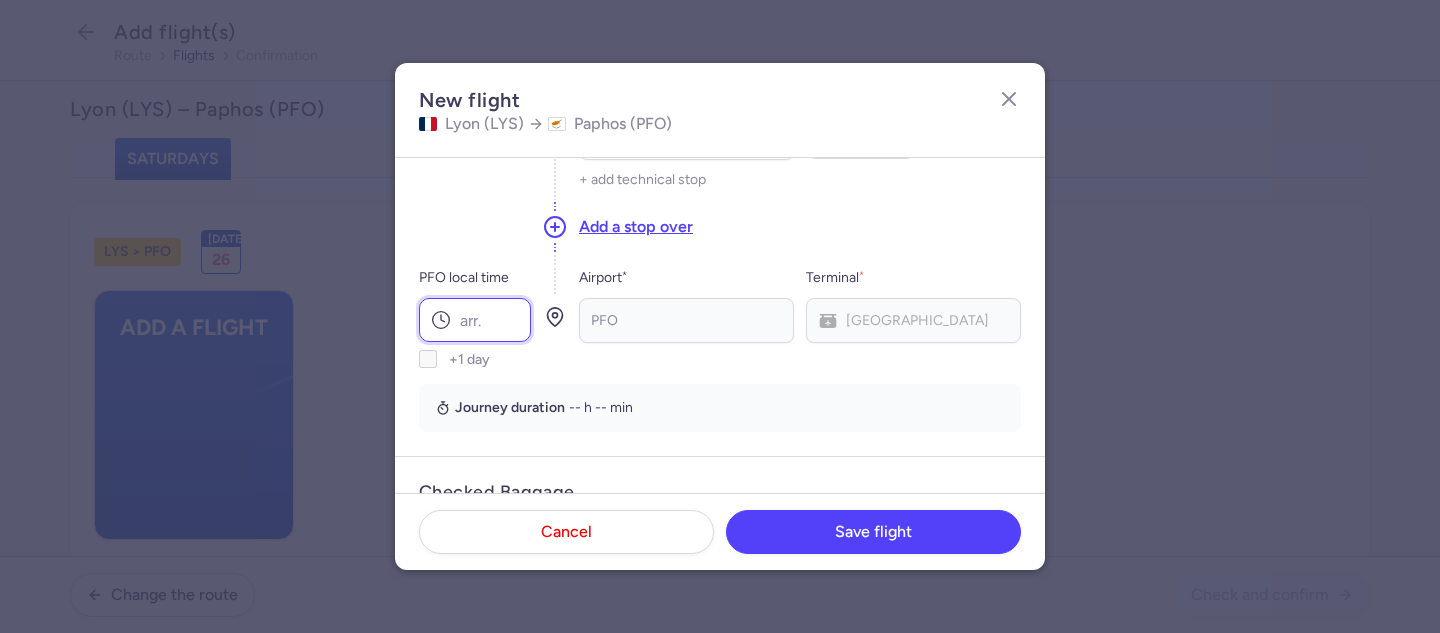 click on "PFO local time" at bounding box center [475, 320] 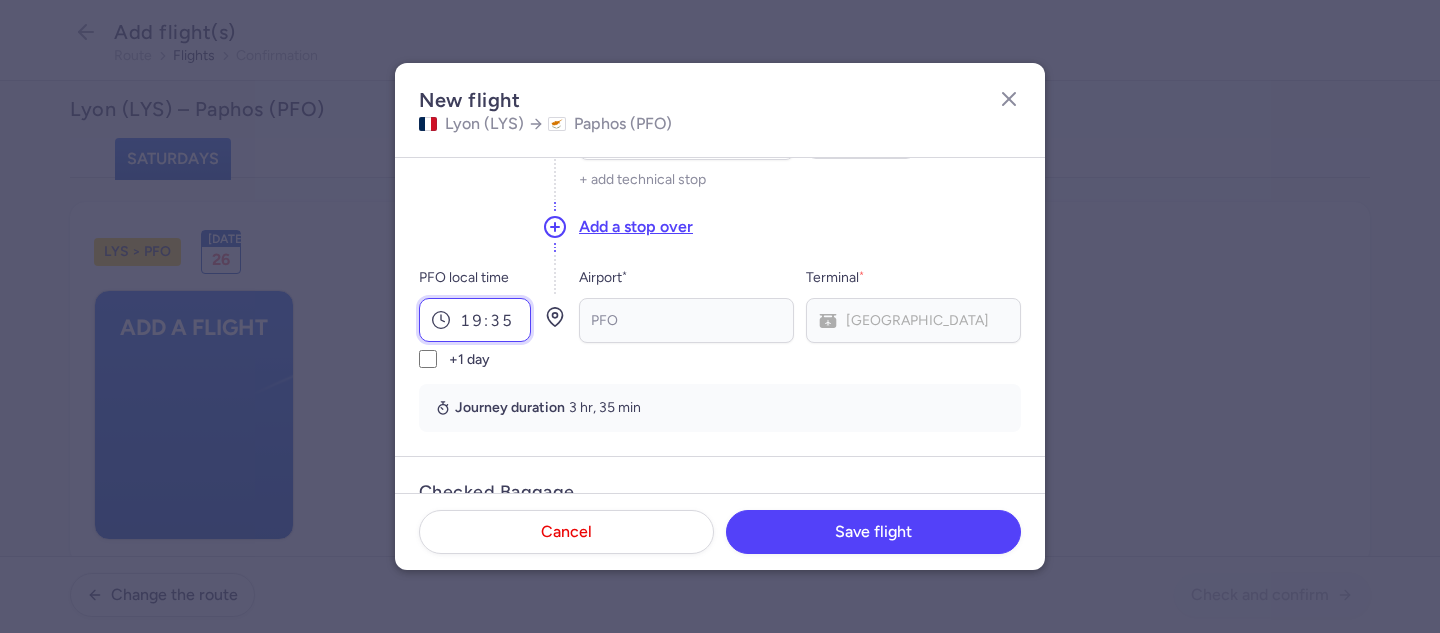 scroll, scrollTop: 454, scrollLeft: 0, axis: vertical 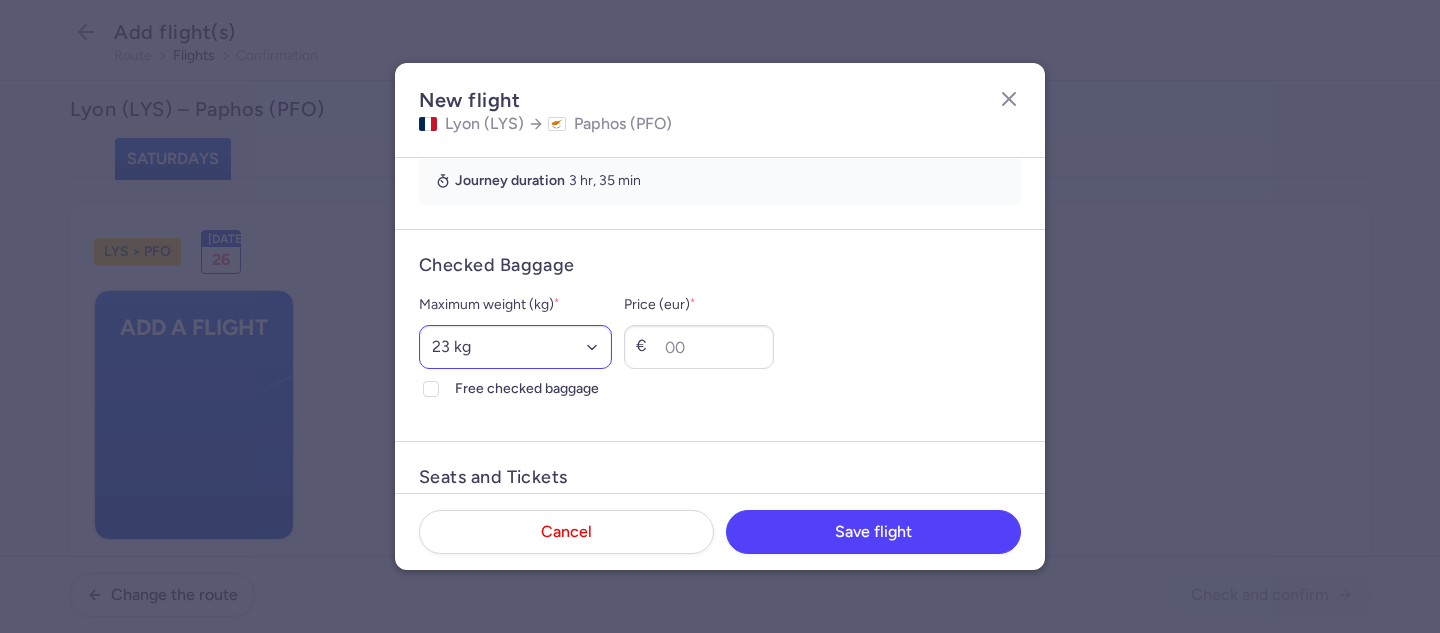 type on "19:35" 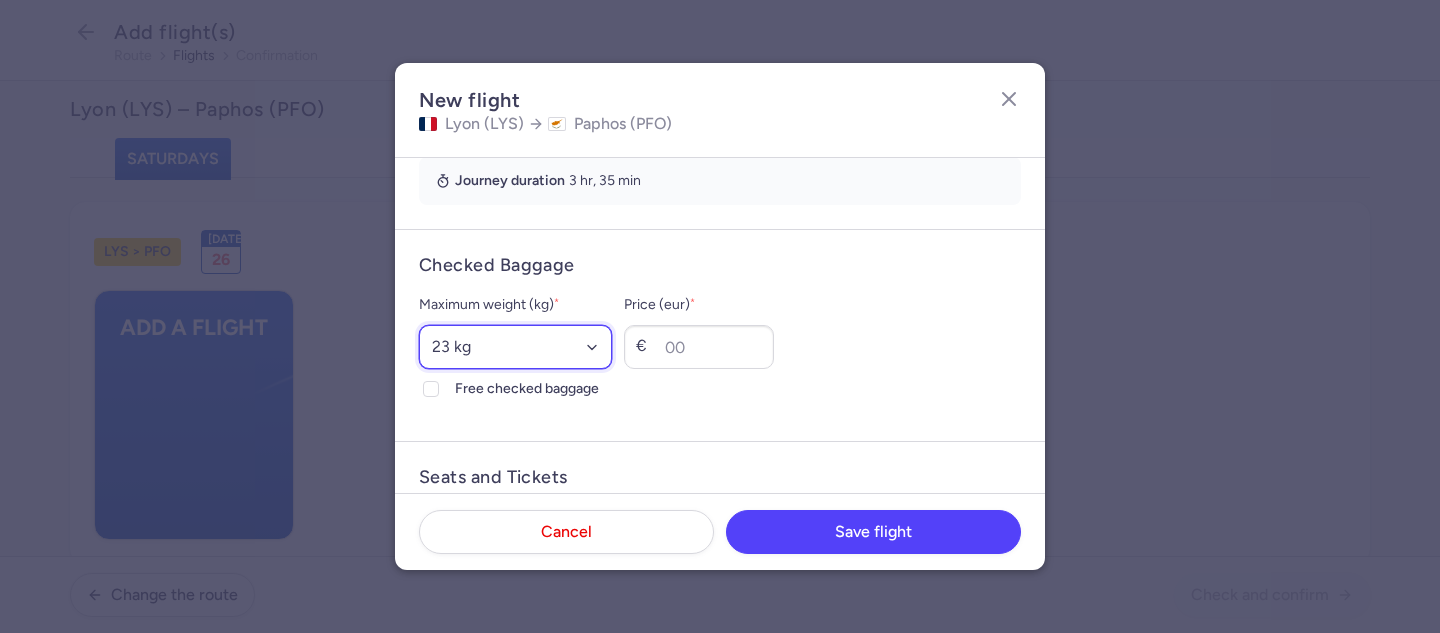 click on "Select an option 15 kg 16 kg 17 kg 18 kg 19 kg 20 kg 21 kg 22 kg 23 kg 24 kg 25 kg 26 kg 27 kg 28 kg 29 kg 30 kg 31 kg 32 kg 33 kg 34 kg 35 kg" at bounding box center (515, 347) 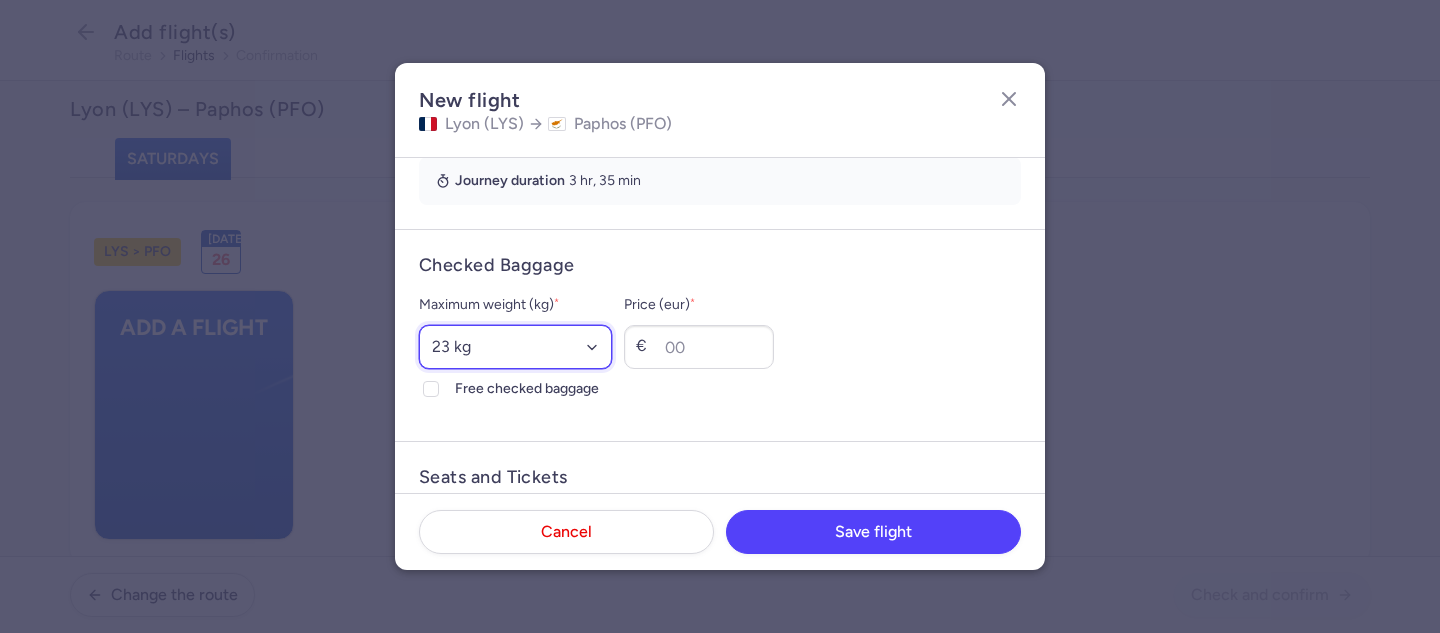 select on "20" 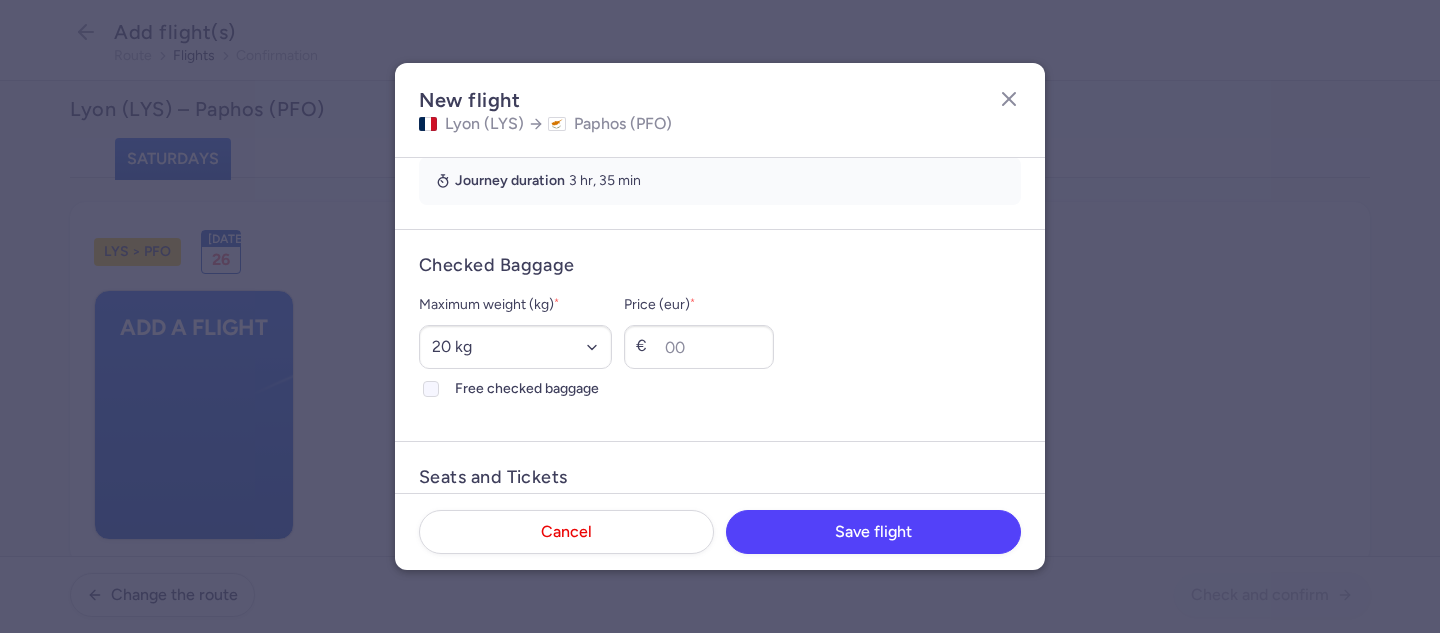 click on "Free checked baggage" at bounding box center [431, 389] 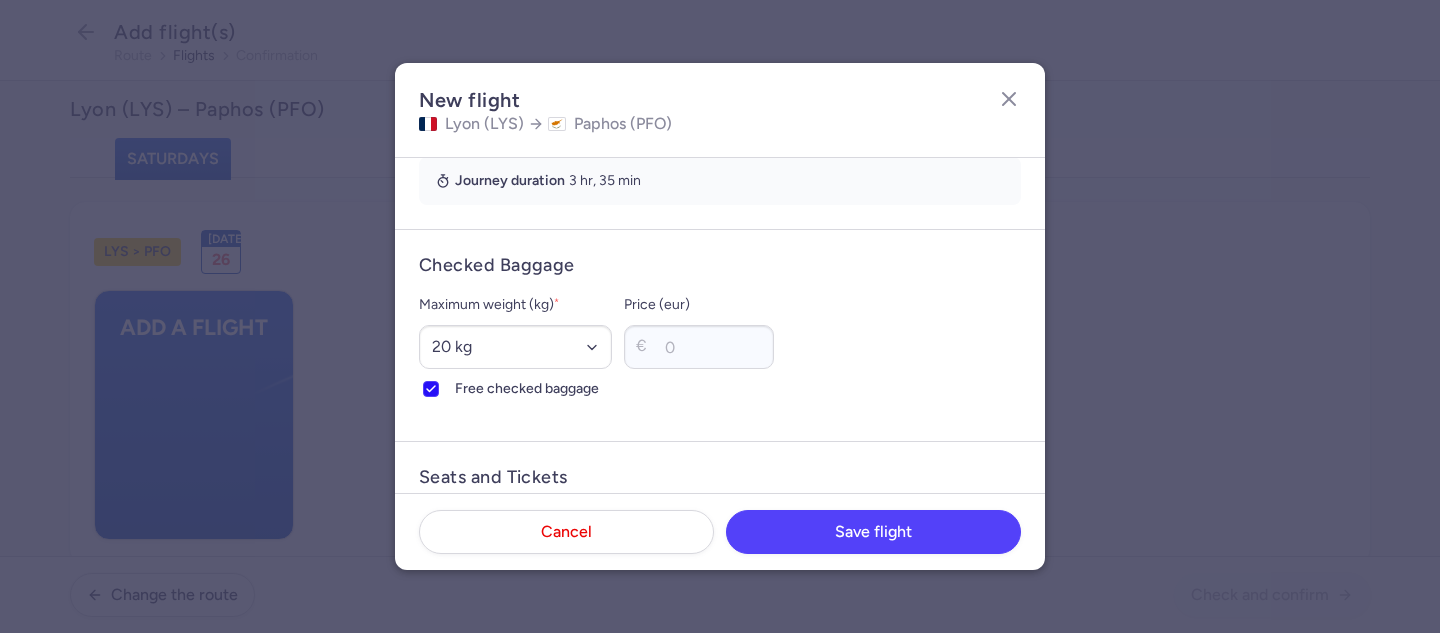 scroll, scrollTop: 680, scrollLeft: 0, axis: vertical 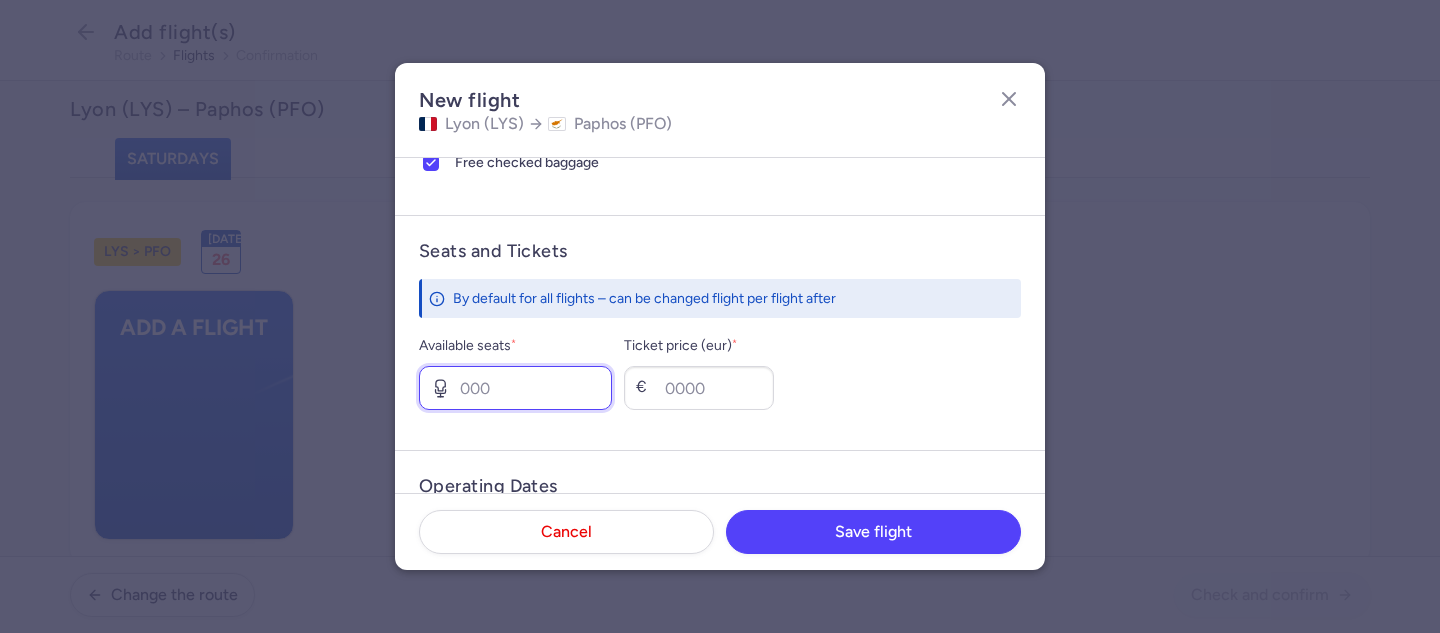 click on "Available seats  *" at bounding box center (515, 388) 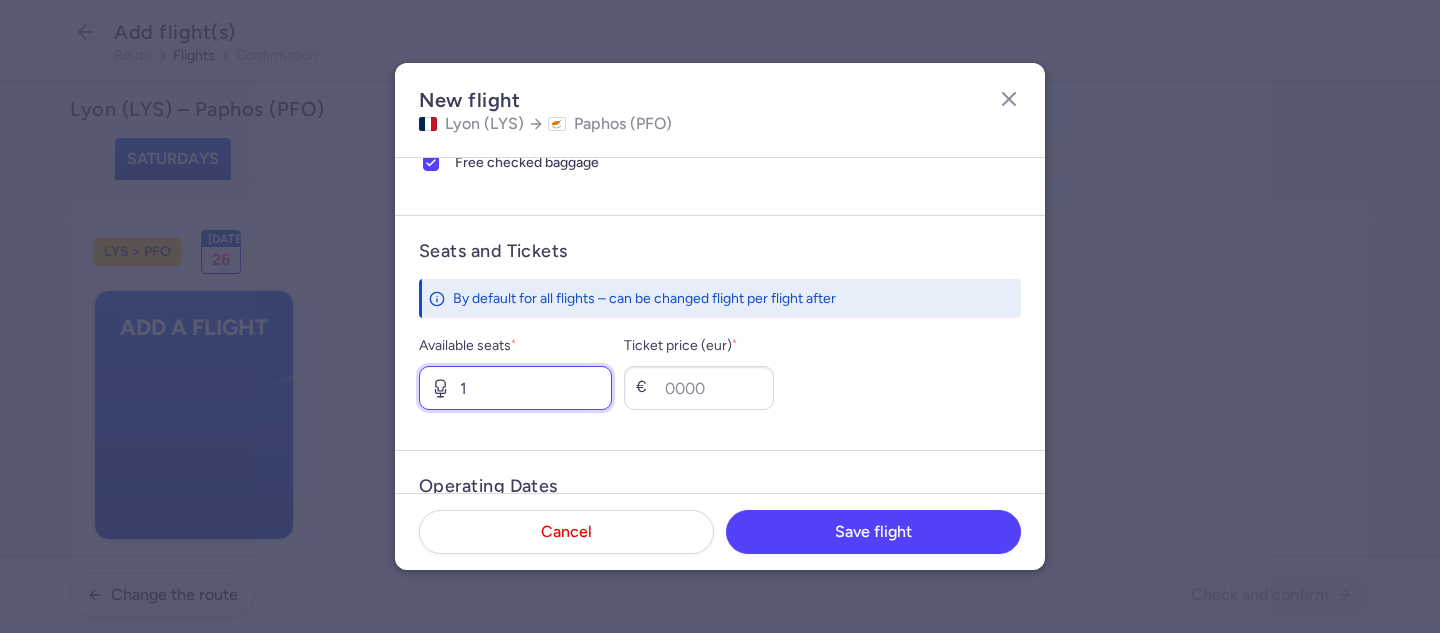 type on "1" 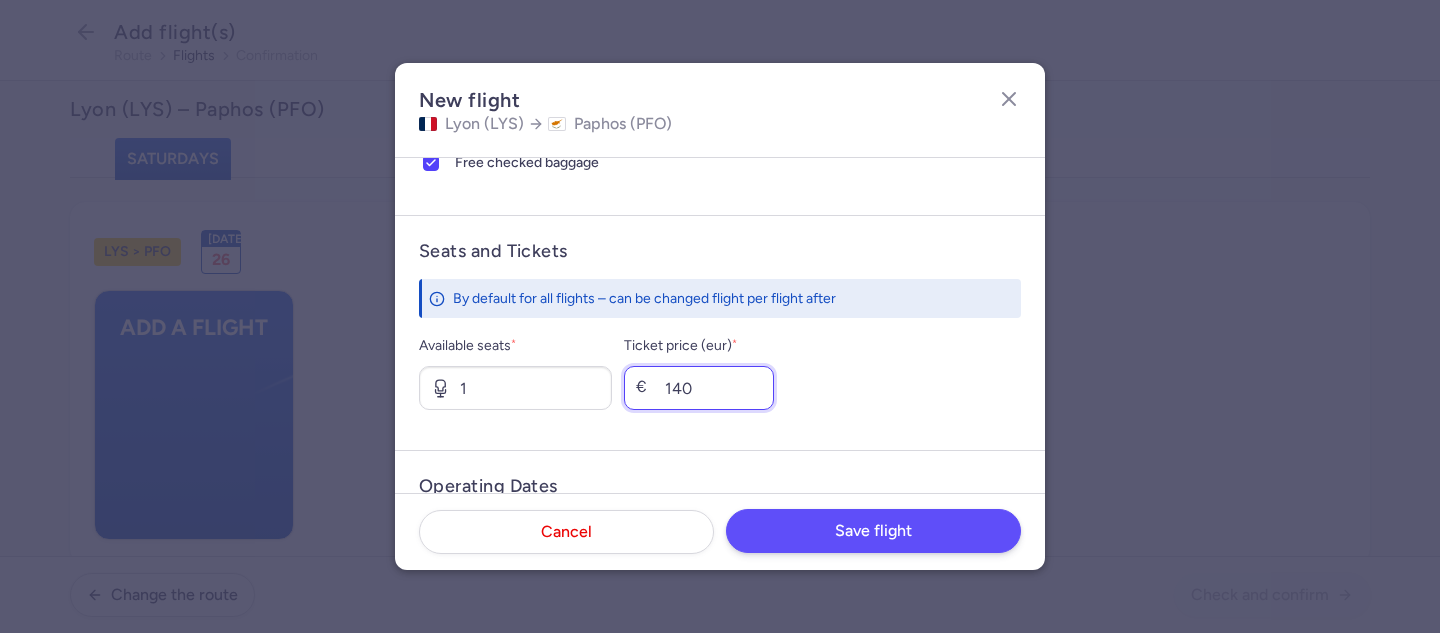 type on "140" 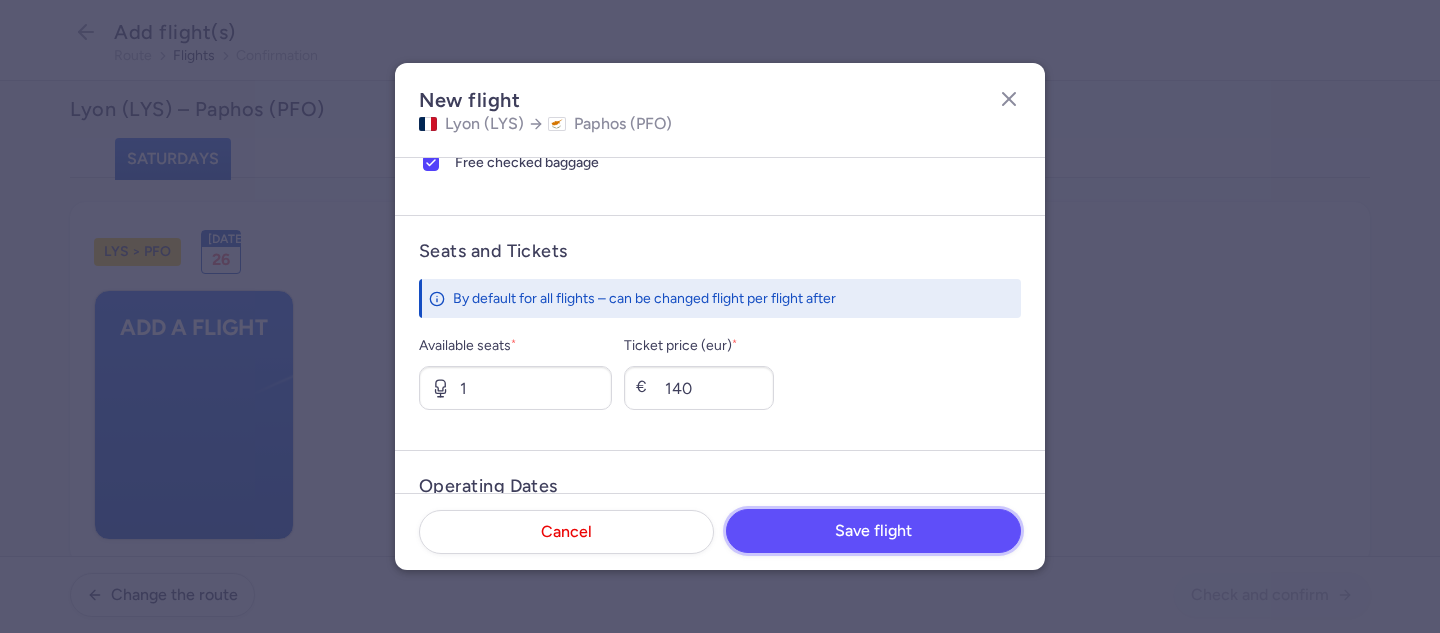 click on "Save flight" at bounding box center [873, 531] 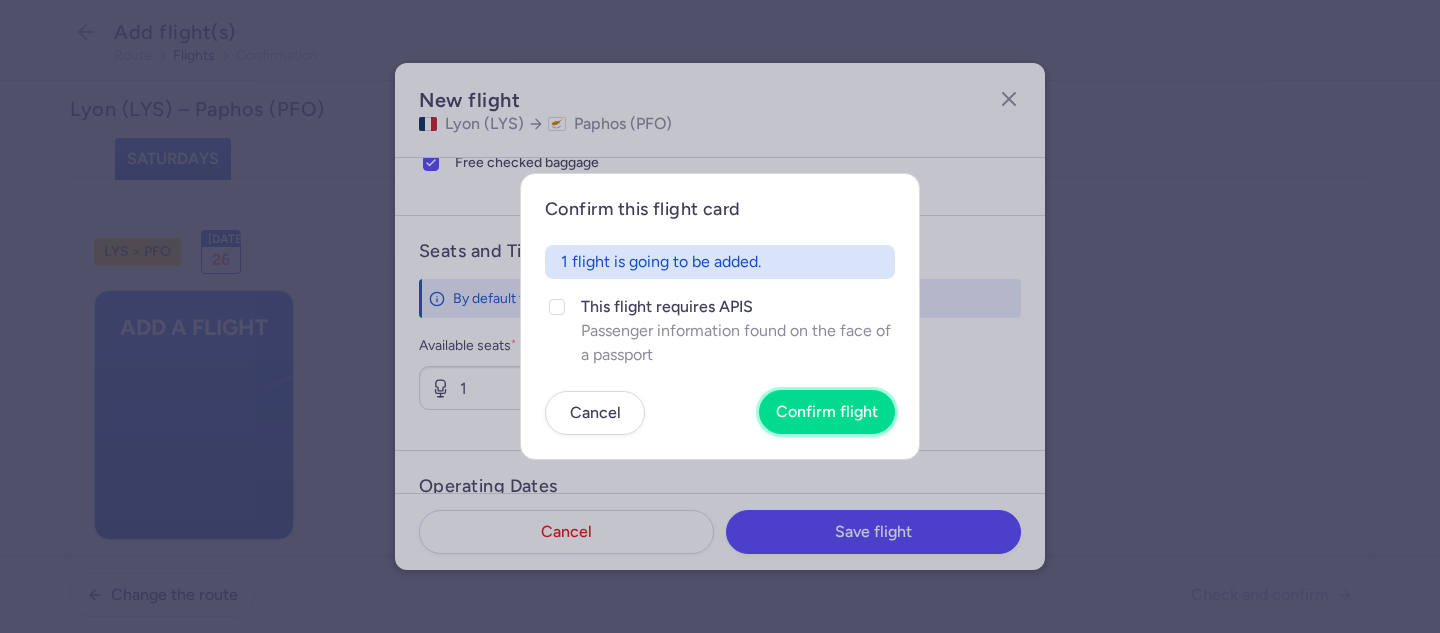 click on "Confirm flight" at bounding box center [827, 412] 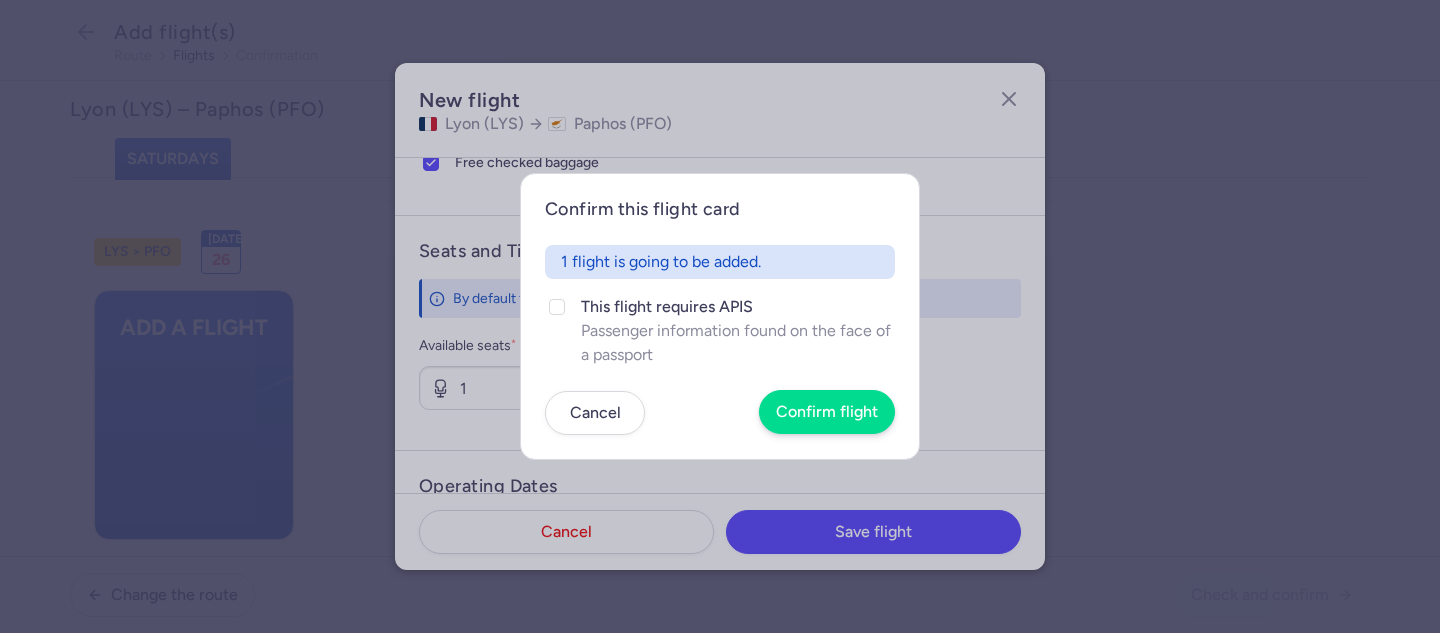 scroll, scrollTop: 680, scrollLeft: 0, axis: vertical 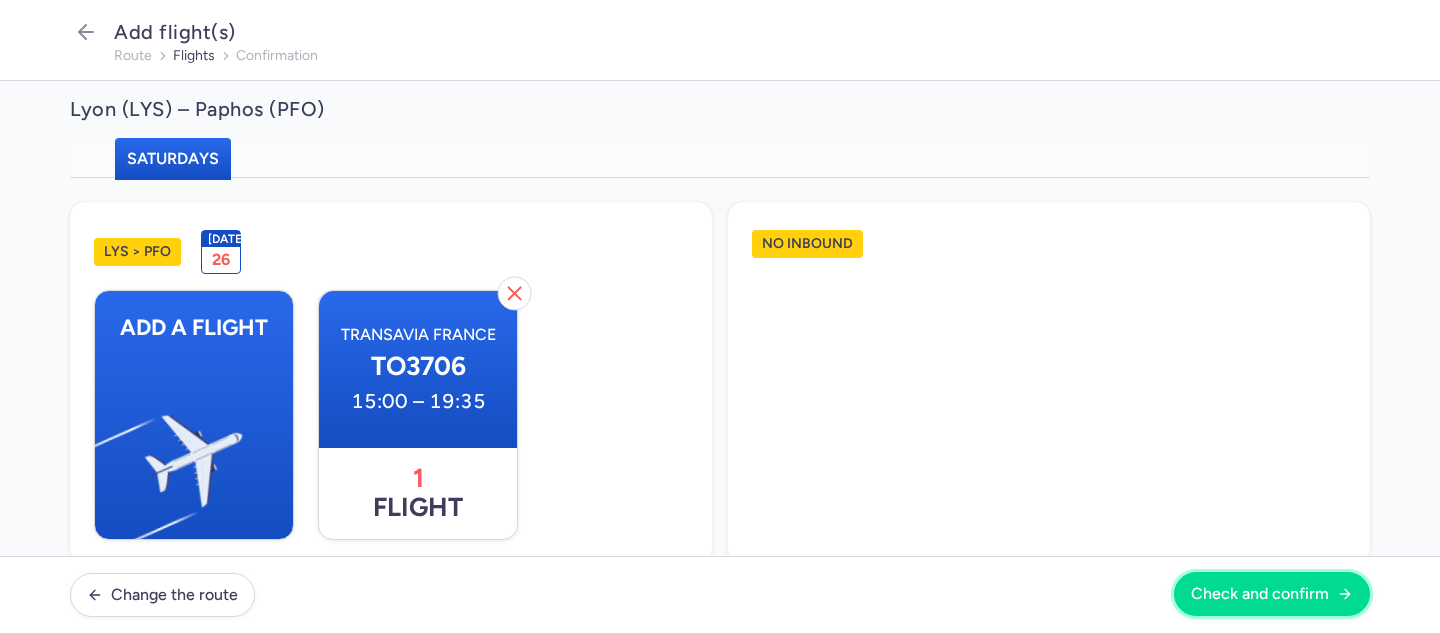 click on "Check and confirm" at bounding box center (1260, 594) 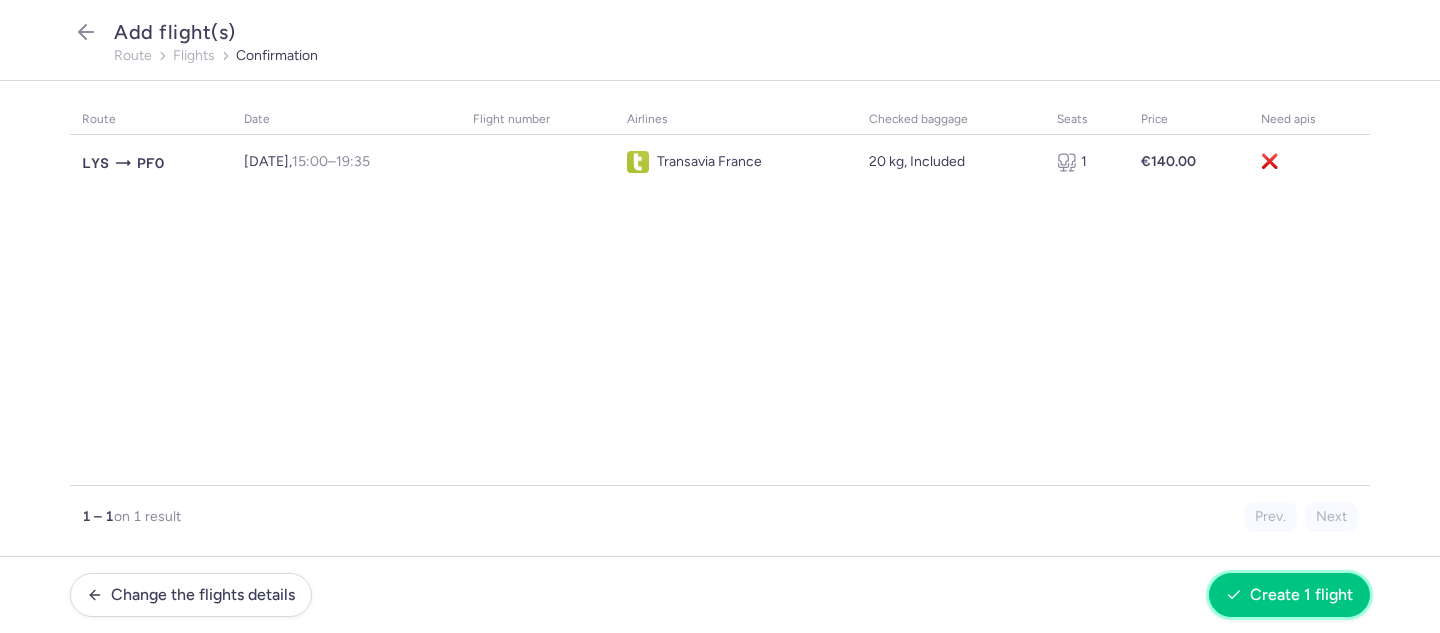 click on "Create 1 flight" at bounding box center [1301, 595] 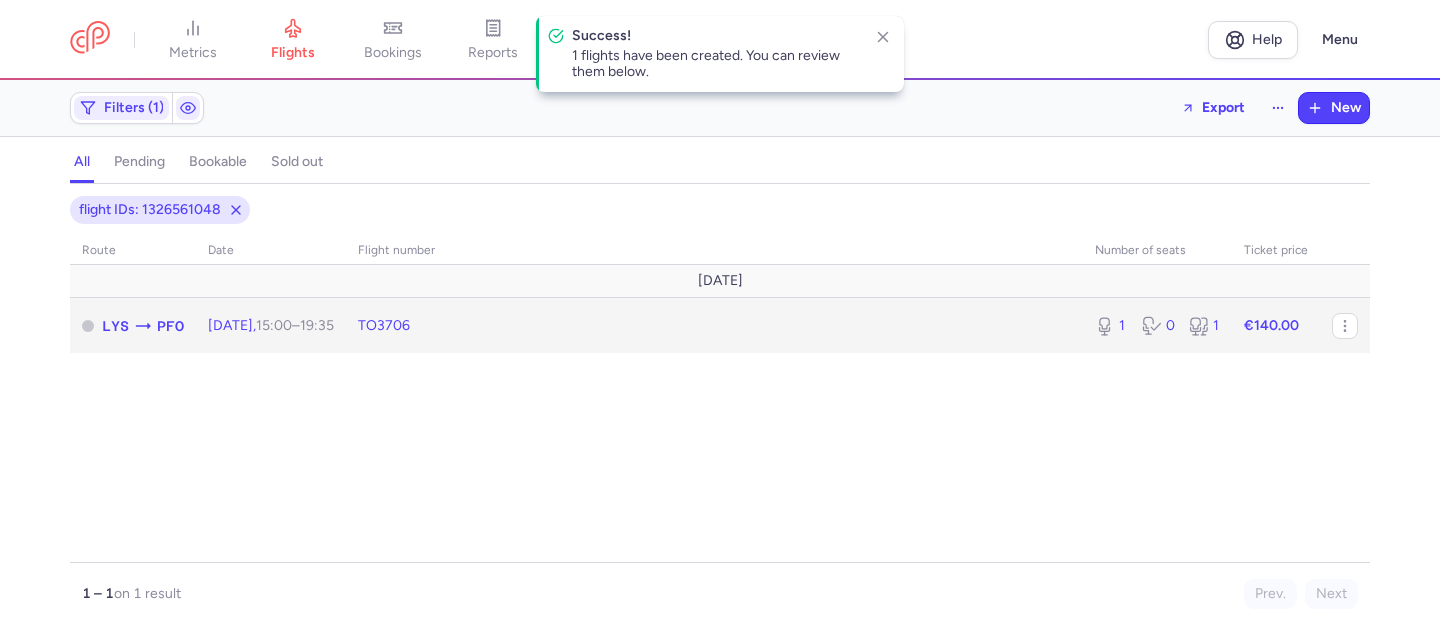click on "[DATE]  15:00  –  19:35  +0" 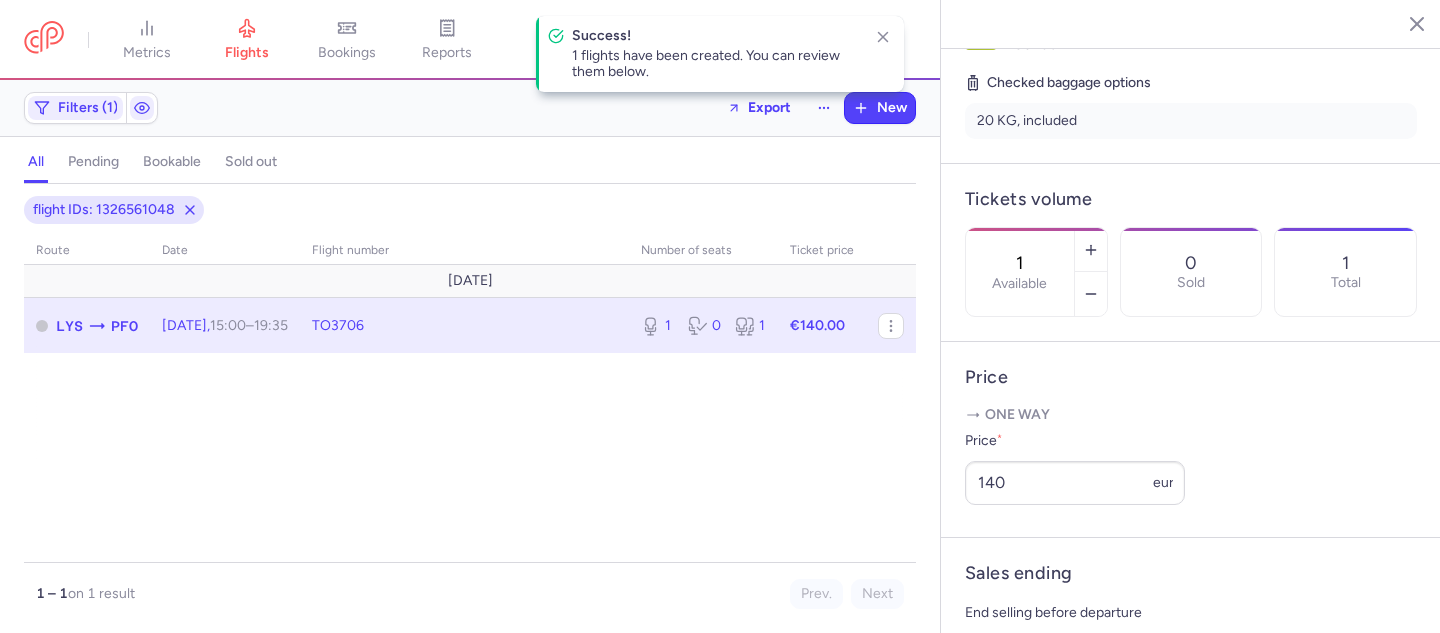 scroll, scrollTop: 746, scrollLeft: 0, axis: vertical 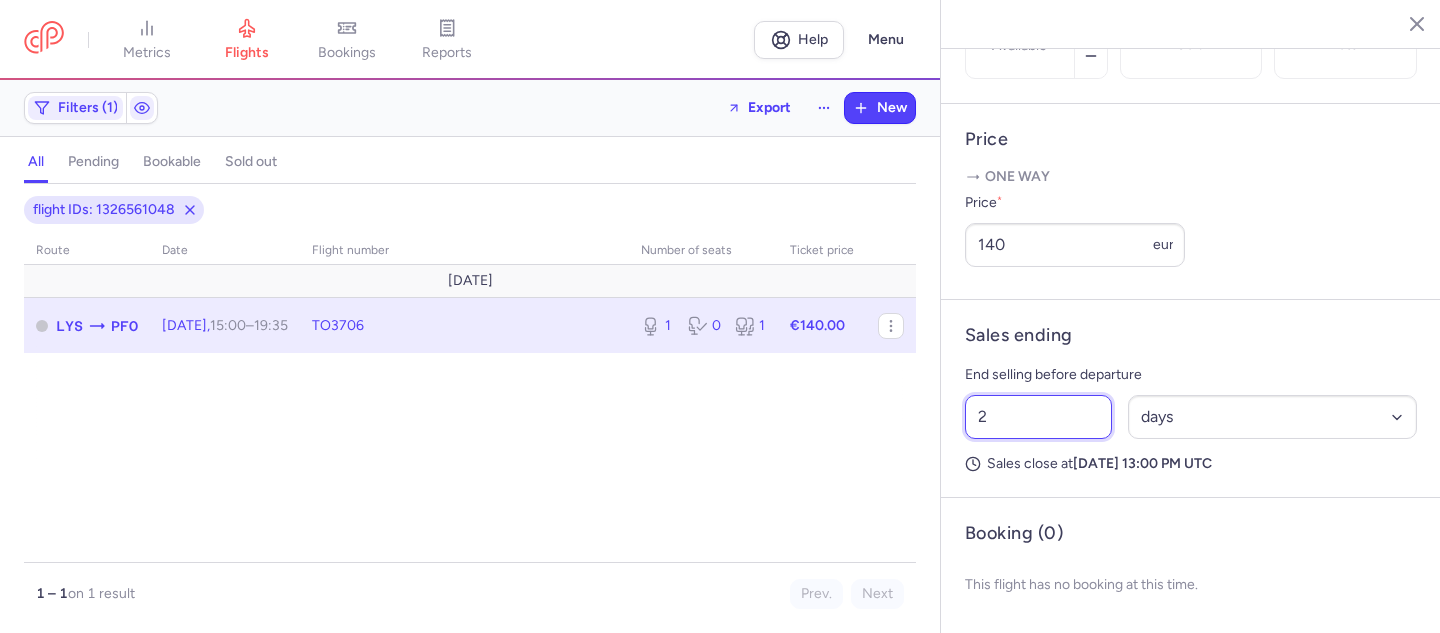 drag, startPoint x: 1004, startPoint y: 420, endPoint x: 971, endPoint y: 419, distance: 33.01515 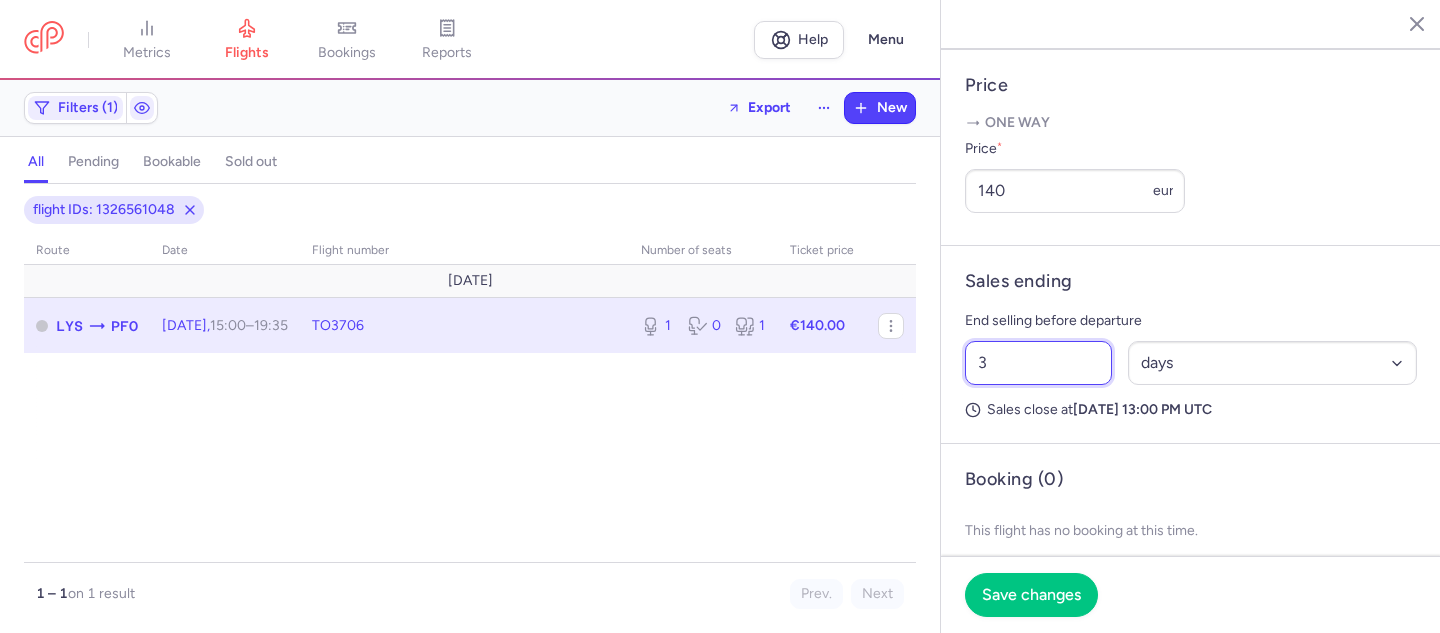 click on "3" at bounding box center [1038, 363] 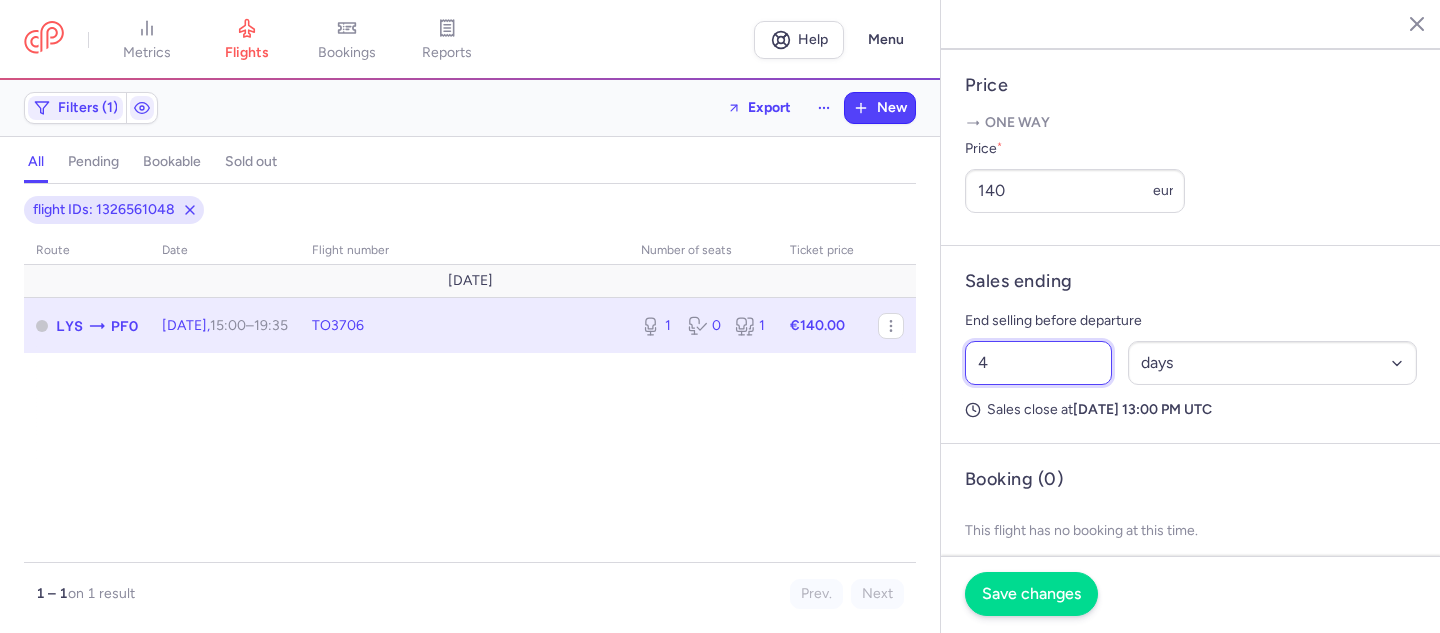 type on "4" 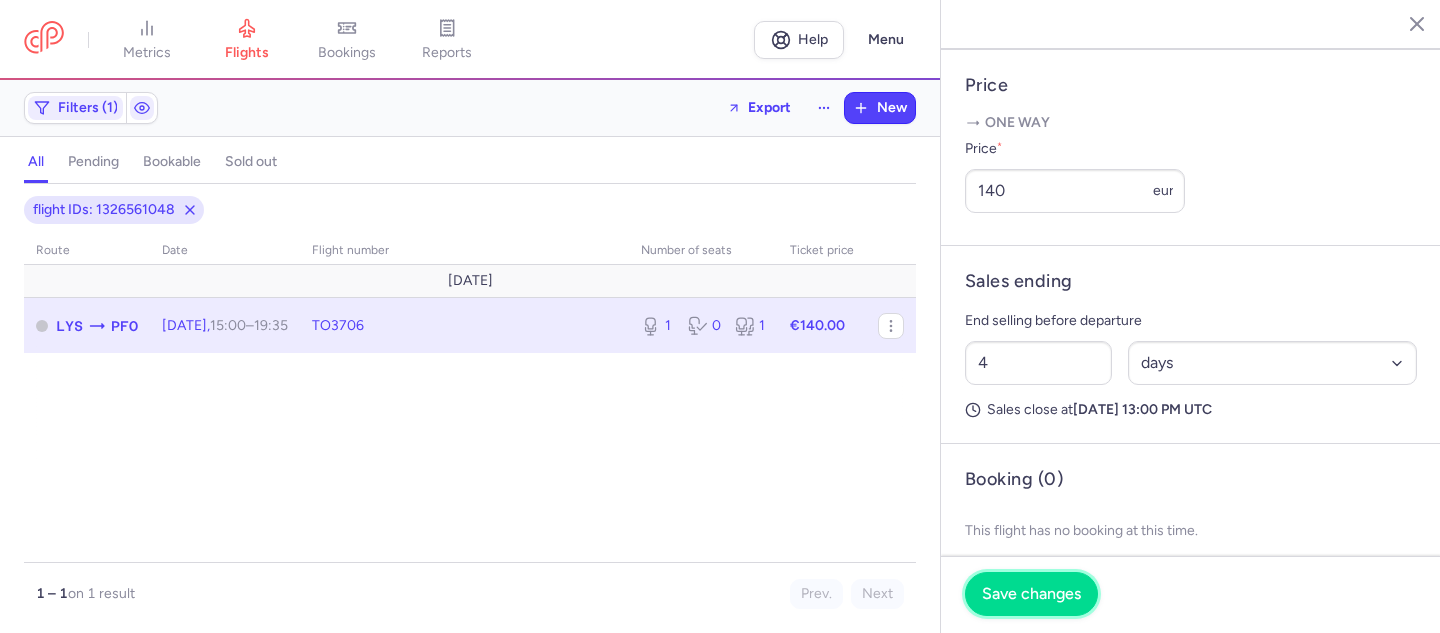 click on "Save changes" at bounding box center [1031, 594] 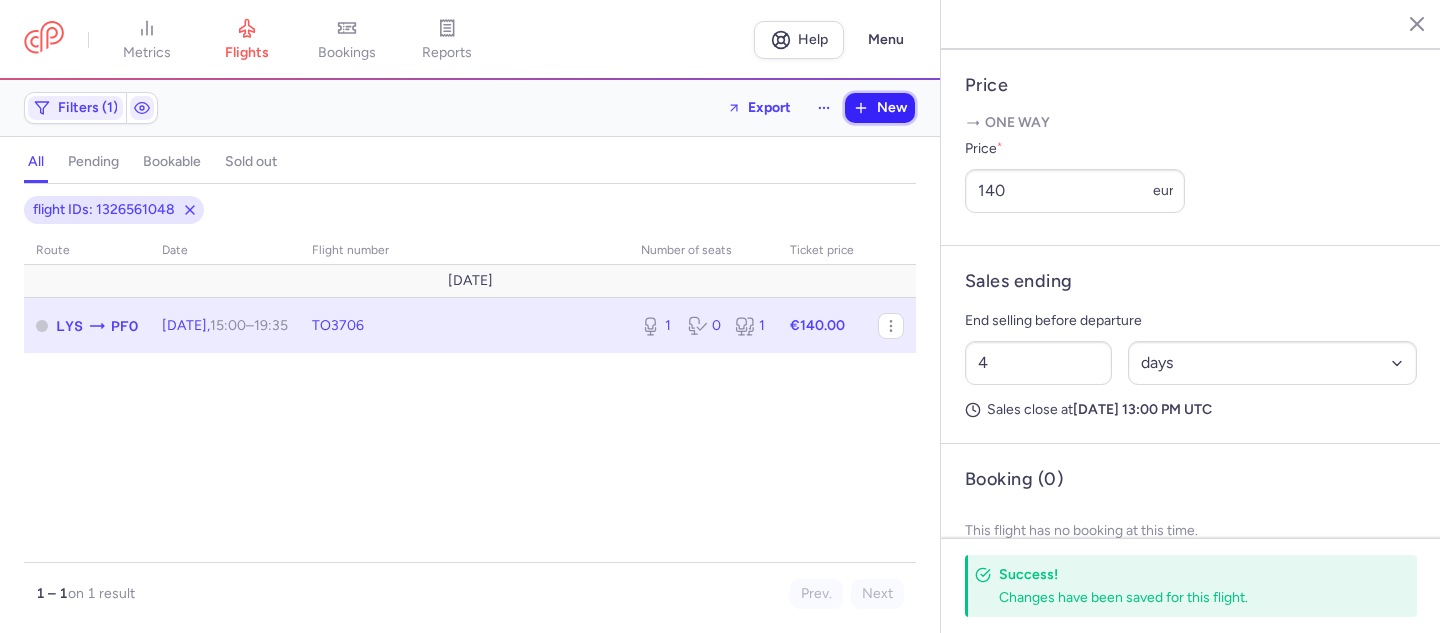 click on "New" at bounding box center [892, 108] 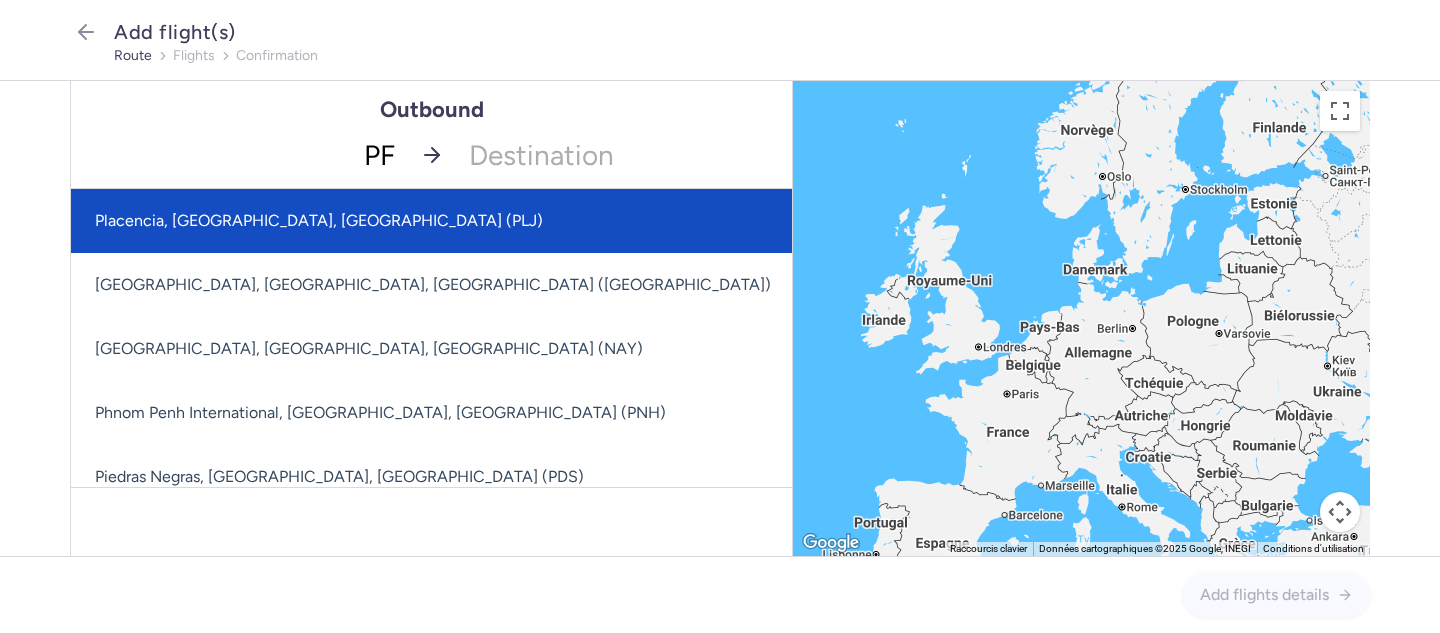 type on "PFO" 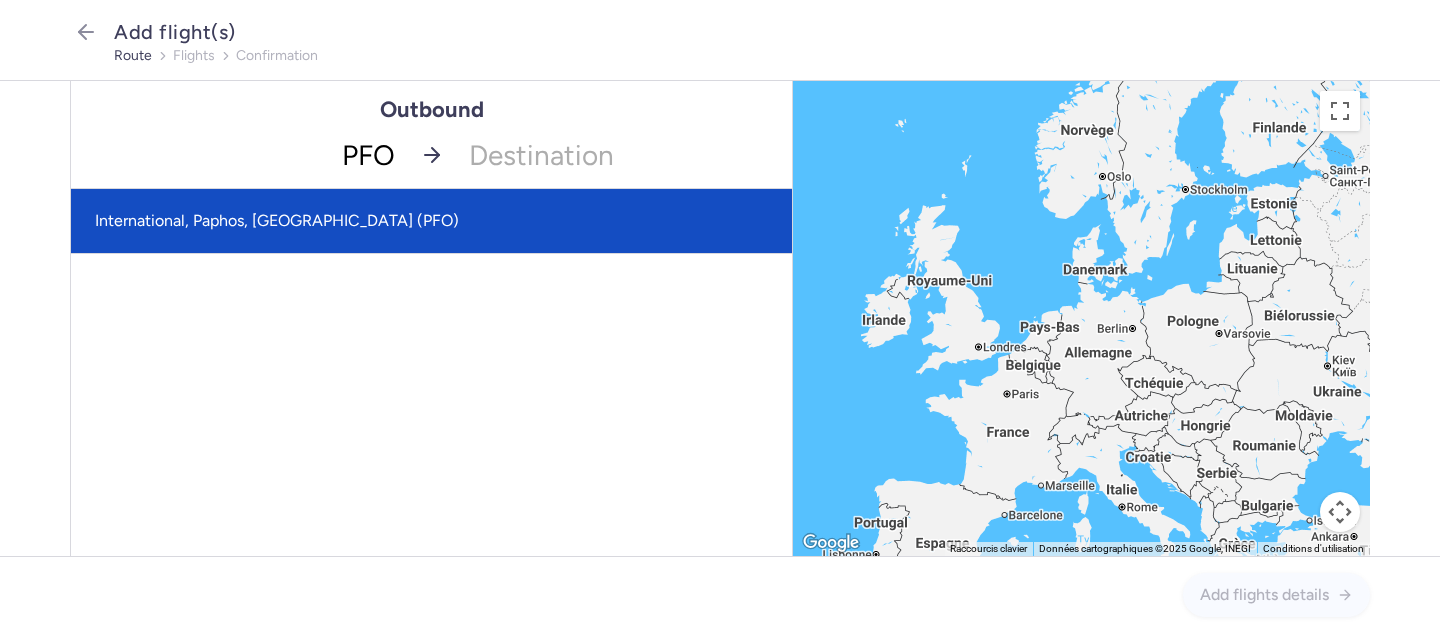 click on "International, Paphos, [GEOGRAPHIC_DATA] (PFO)" 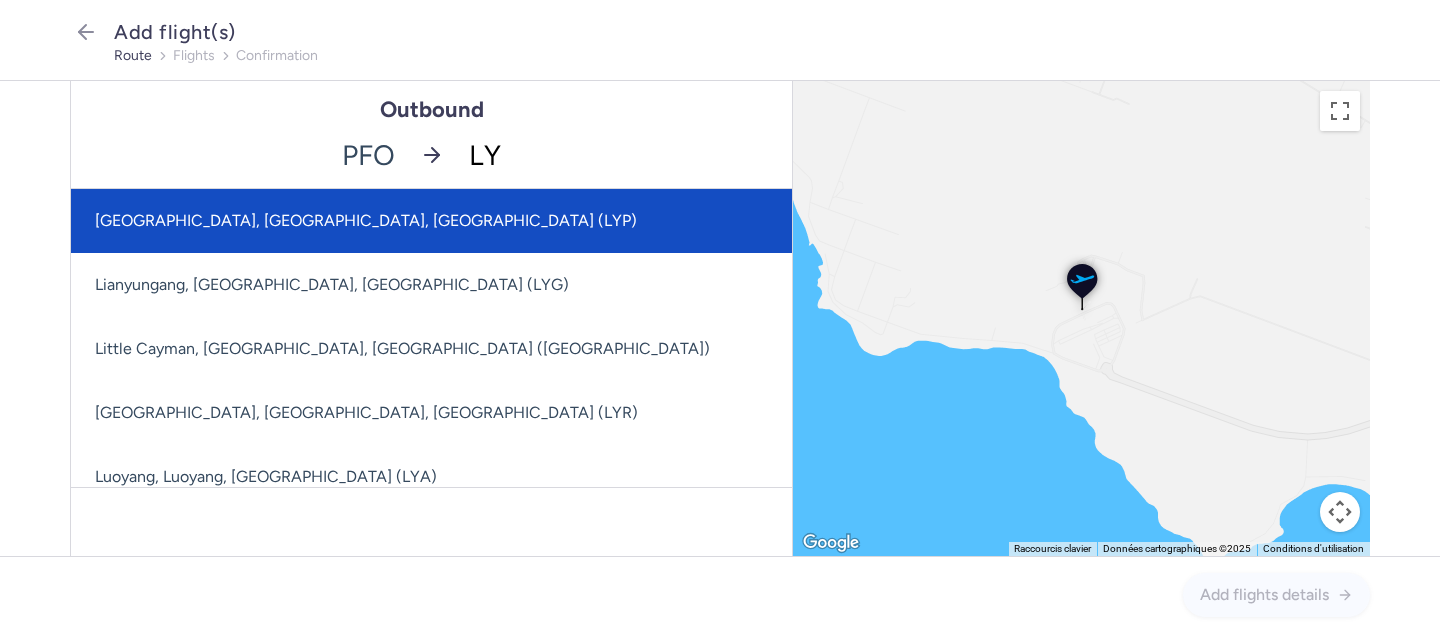 type on "LYS" 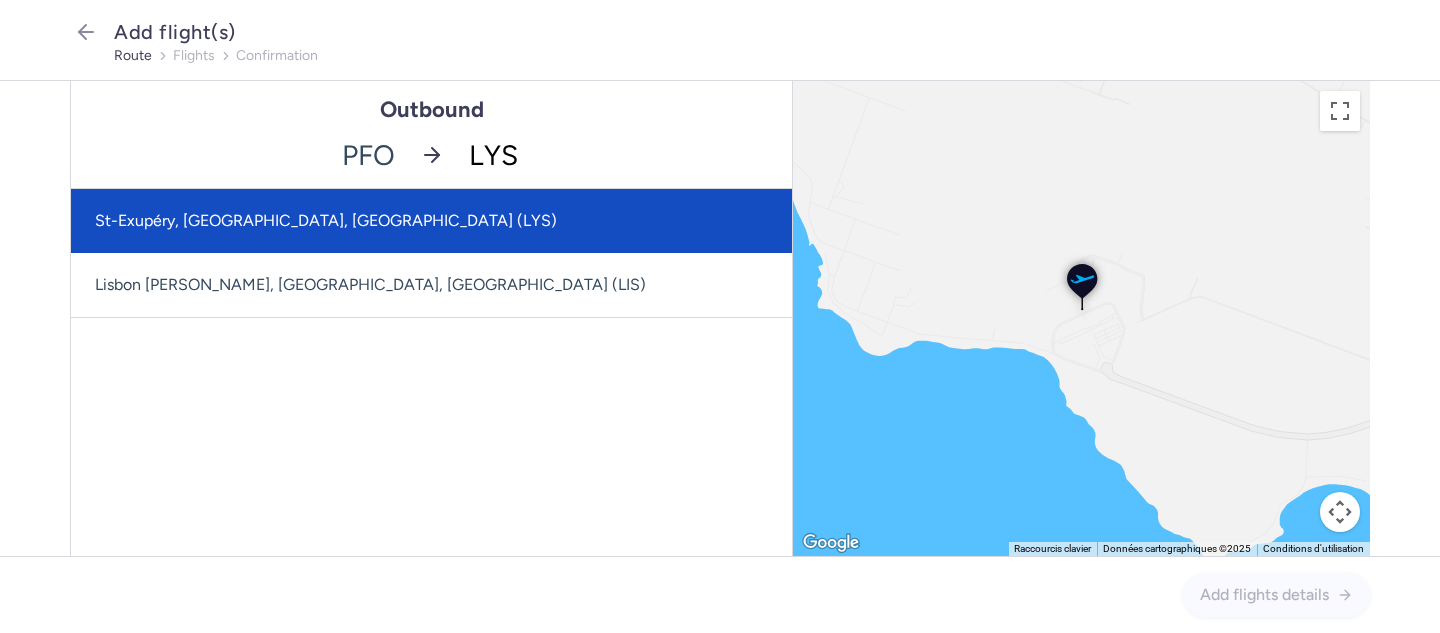 click on "St-Exupéry, [GEOGRAPHIC_DATA], [GEOGRAPHIC_DATA] (LYS)" 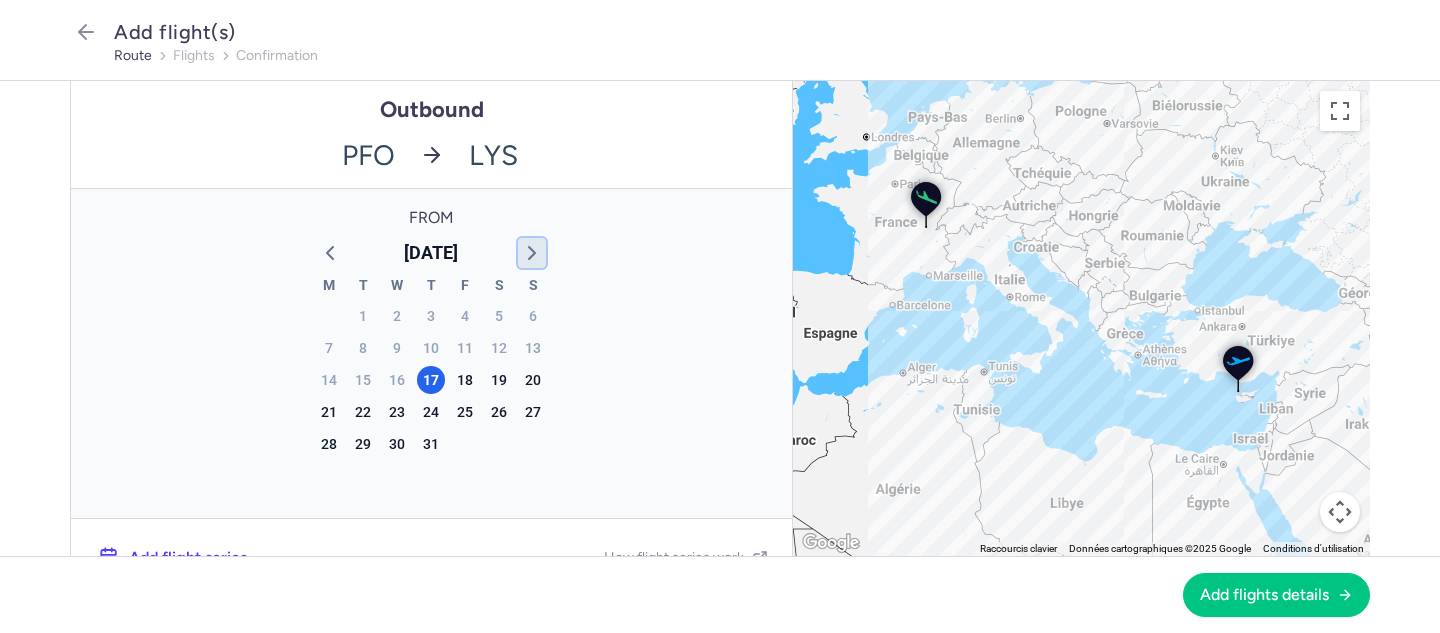 click 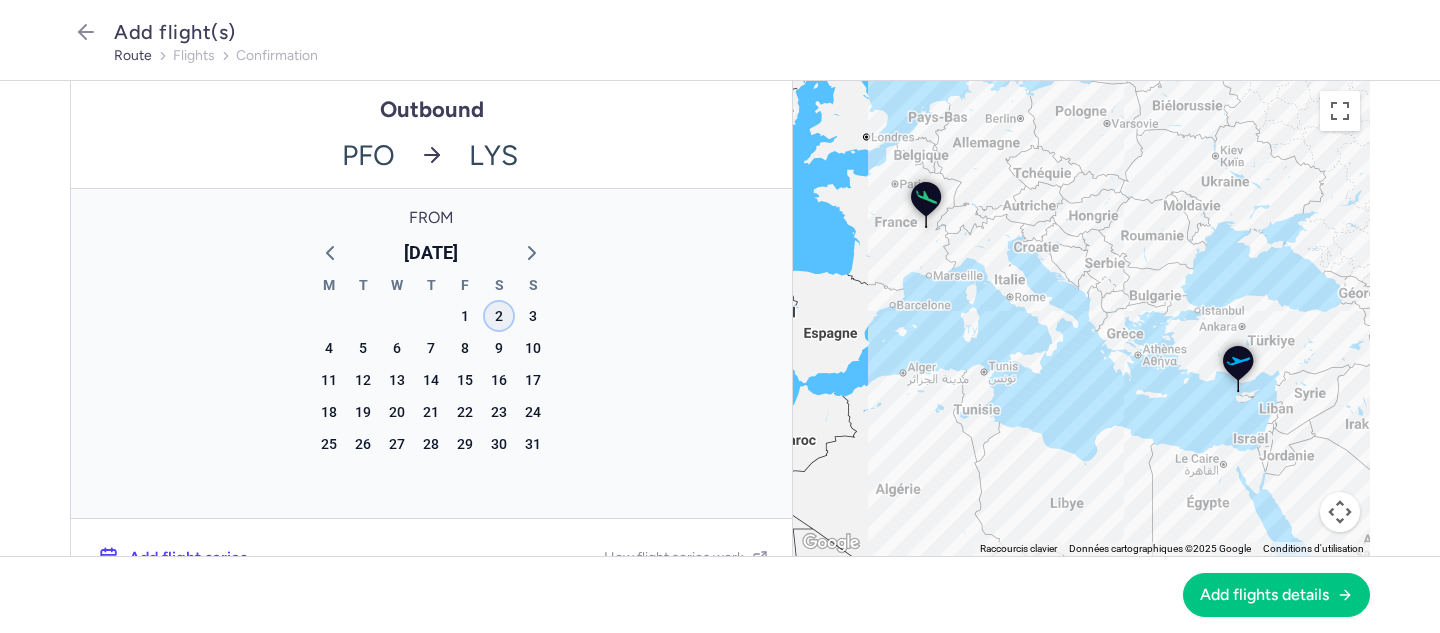 click on "2" 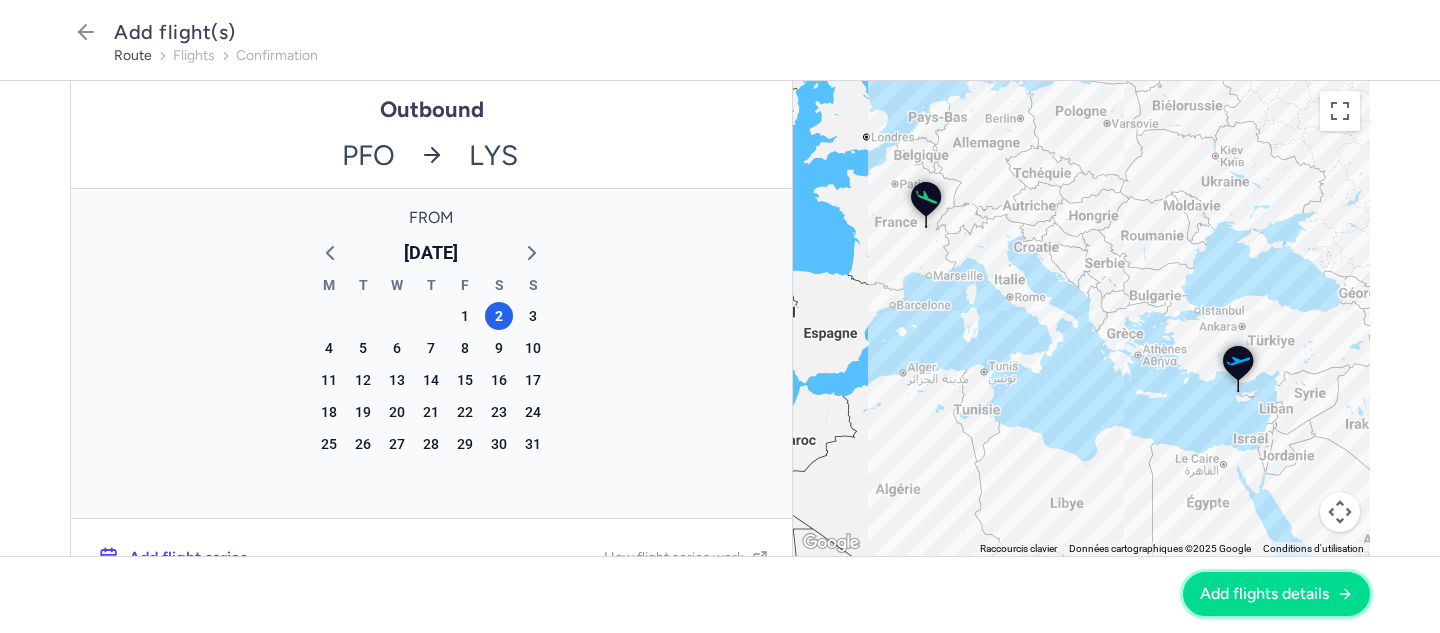 click on "Add flights details" at bounding box center (1276, 594) 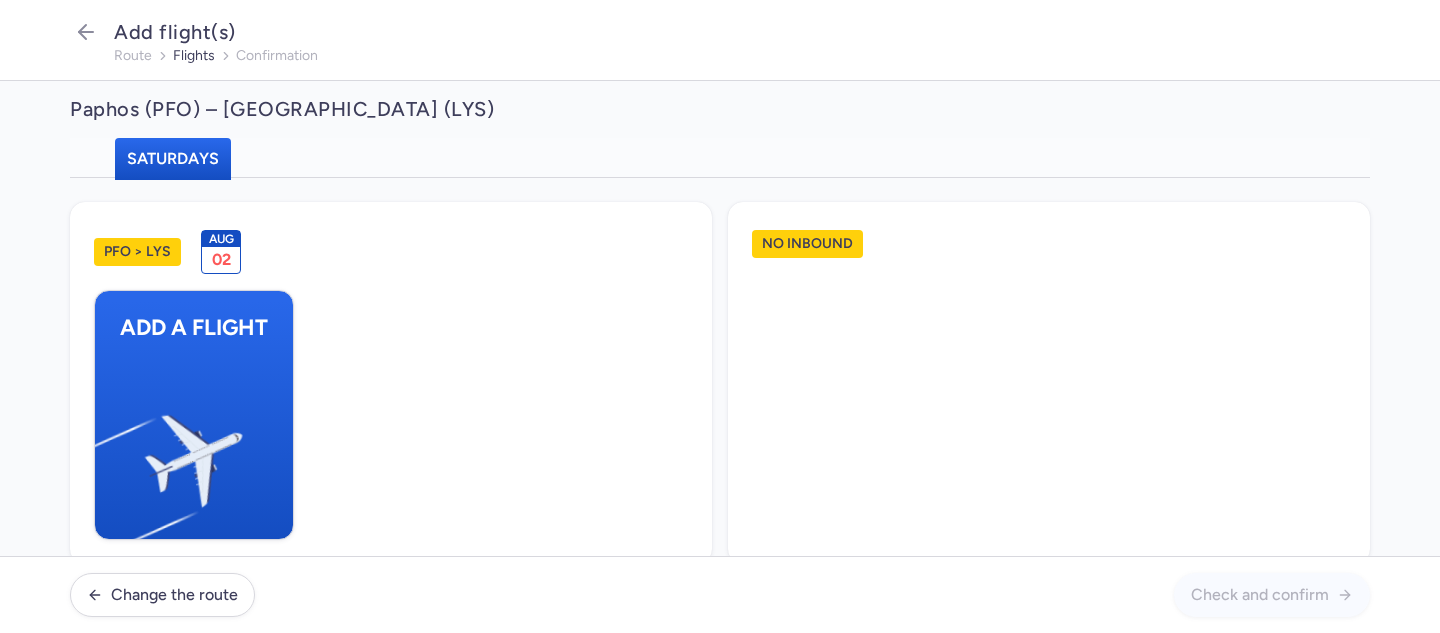 drag, startPoint x: 1418, startPoint y: 350, endPoint x: 1408, endPoint y: 351, distance: 10.049875 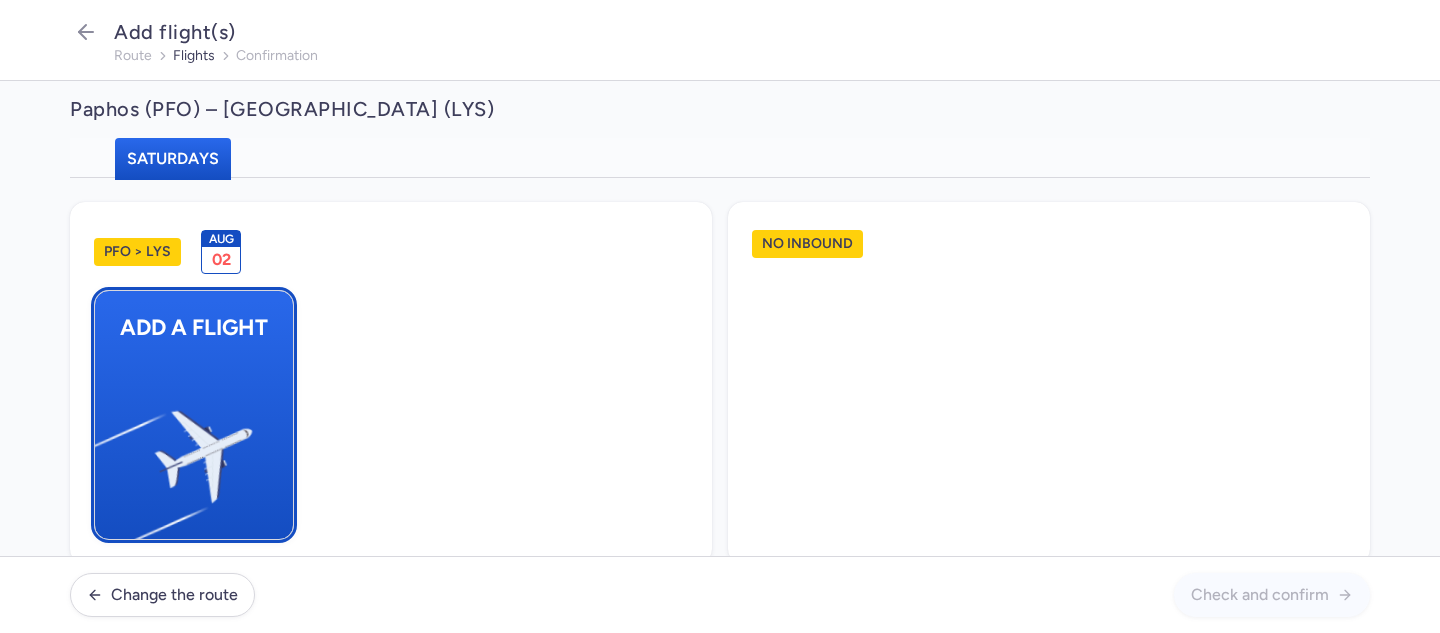 click at bounding box center [105, 448] 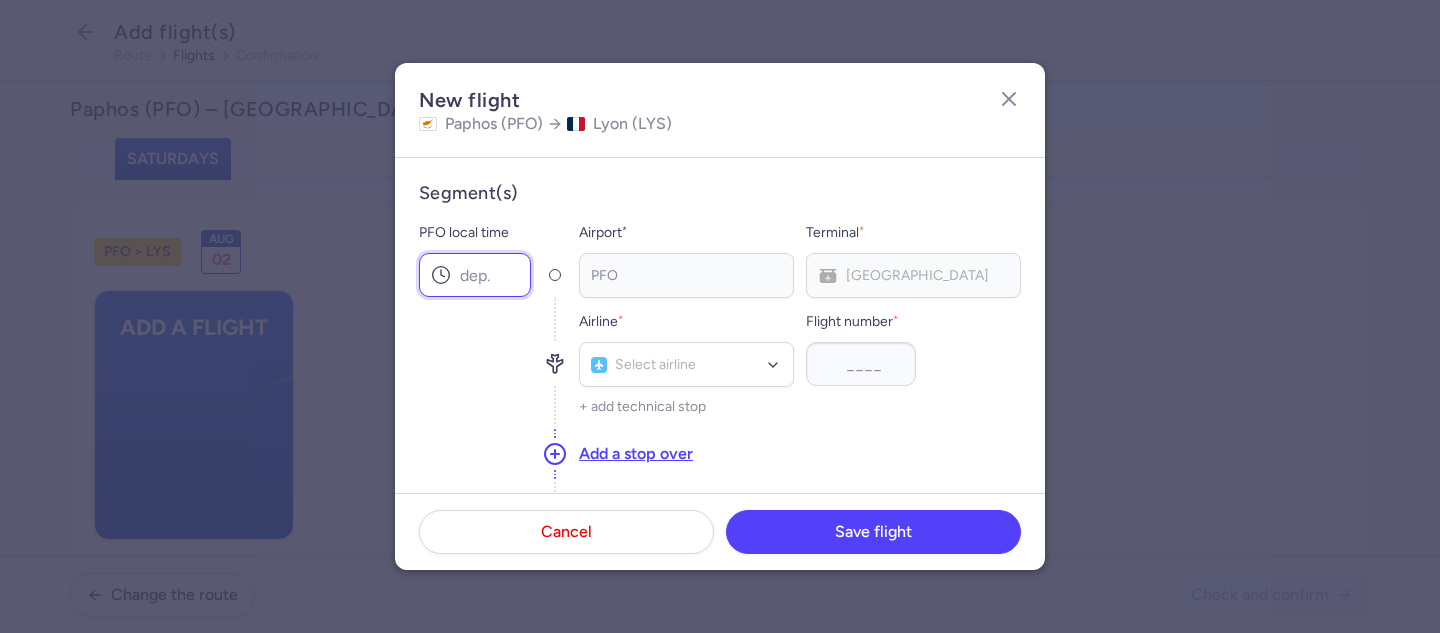 click on "PFO local time" at bounding box center [475, 275] 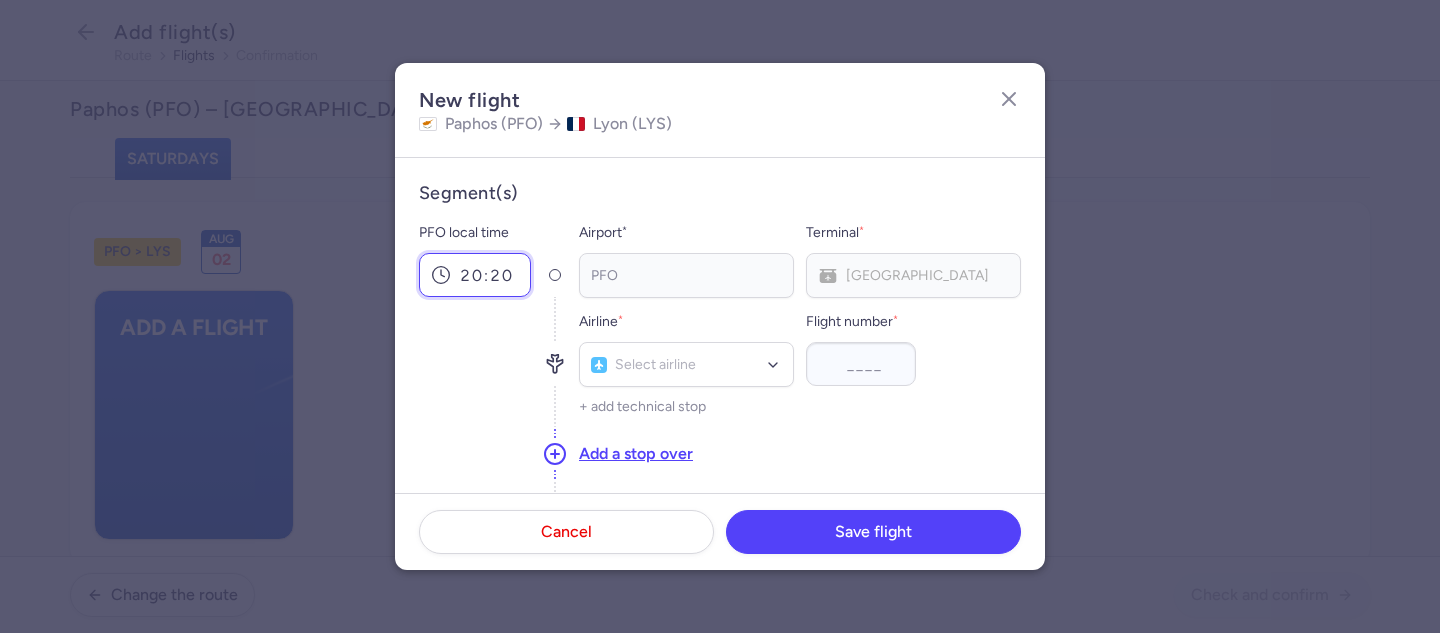 type on "20:20" 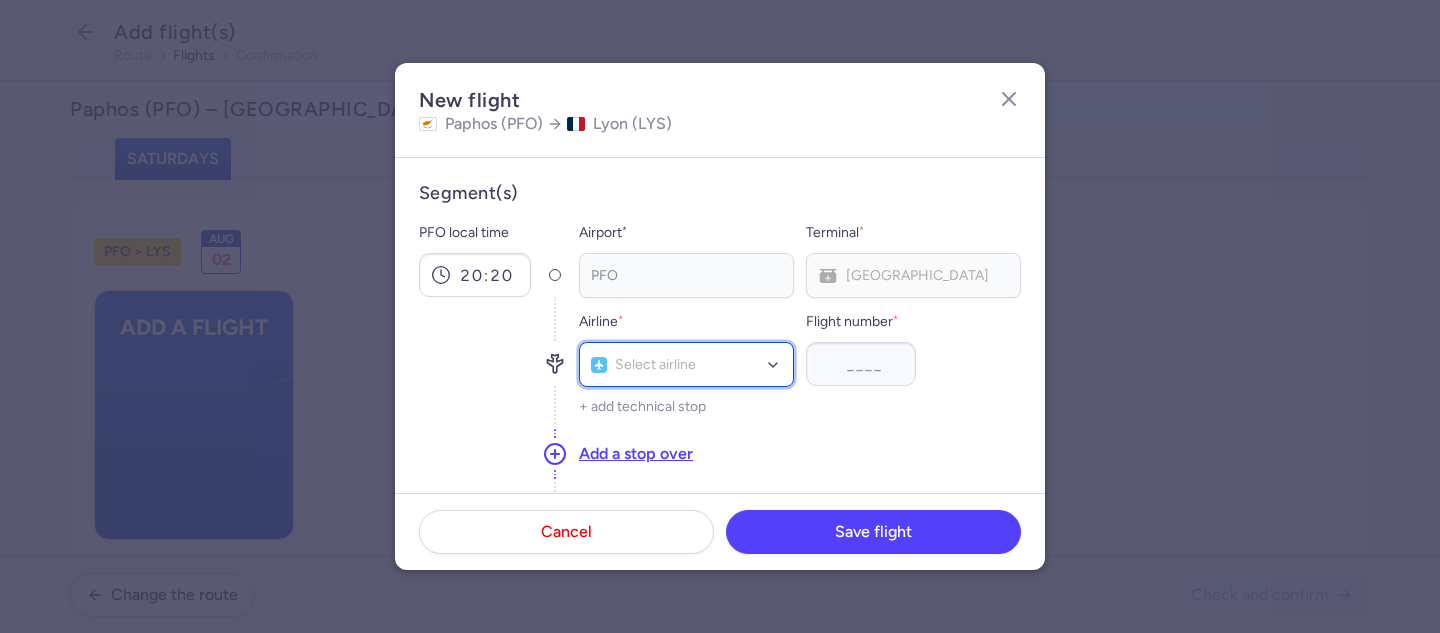 click 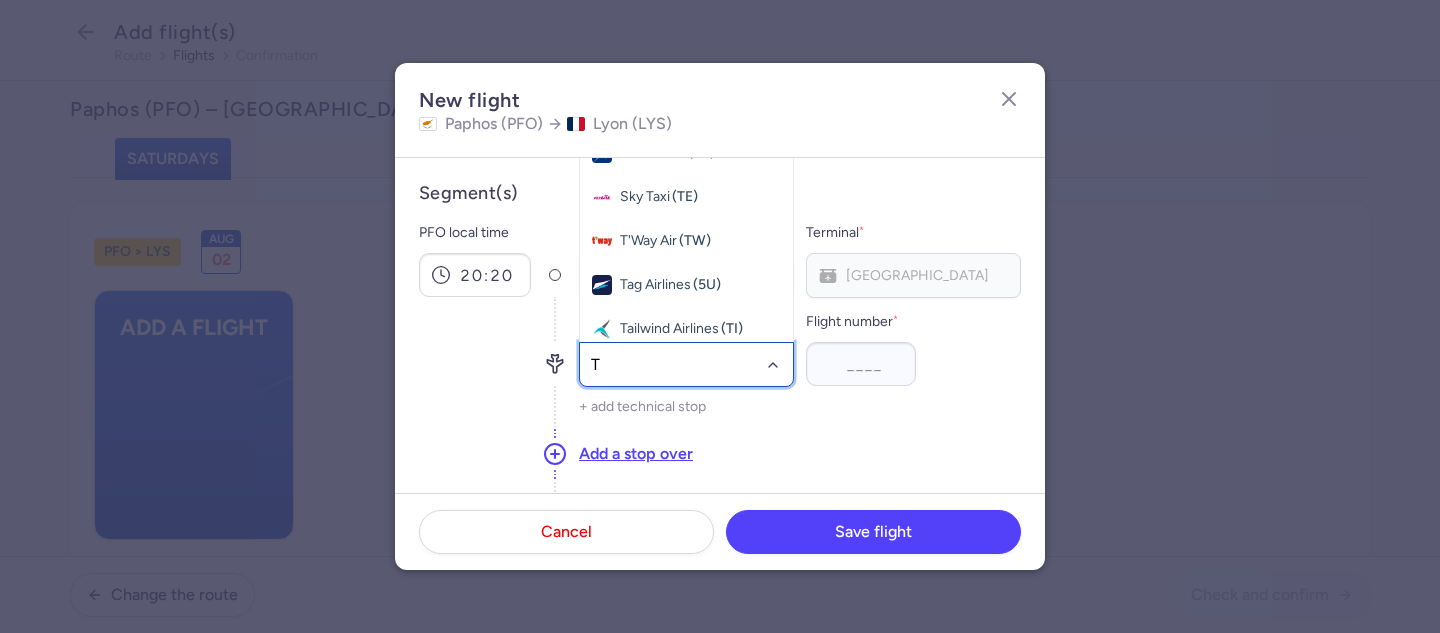 type on "TO" 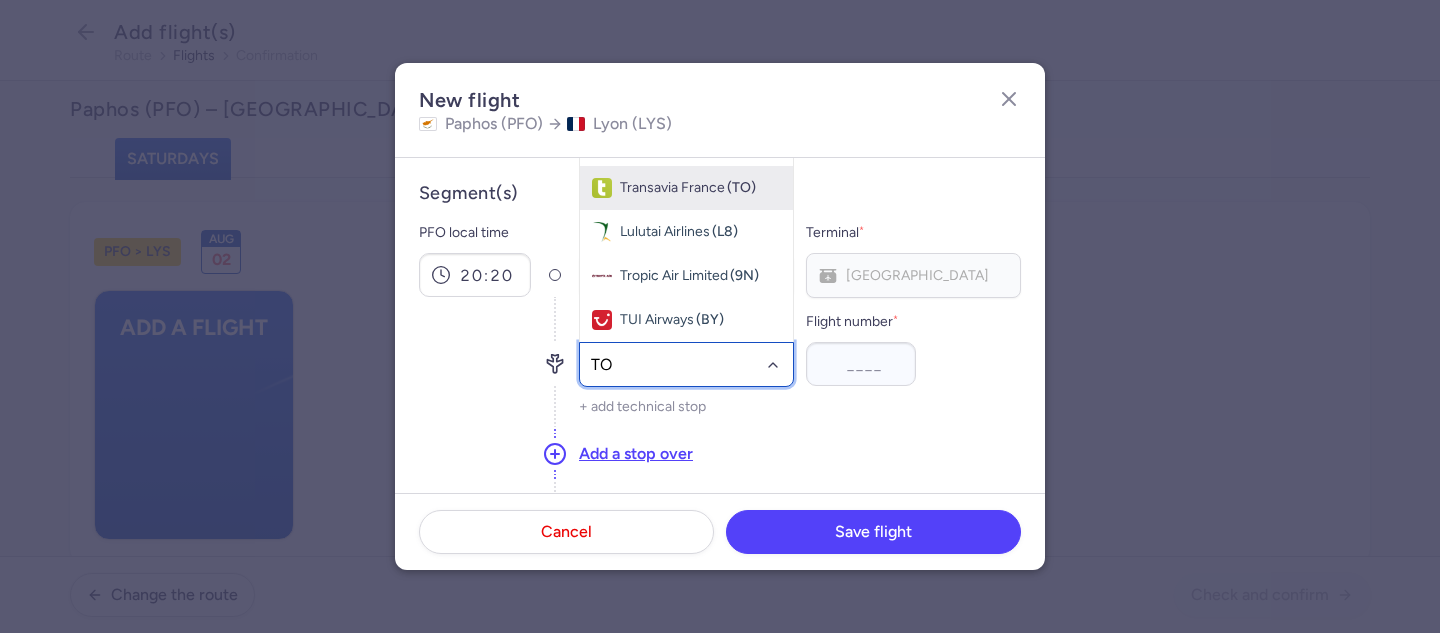 click on "Transavia France (TO)" 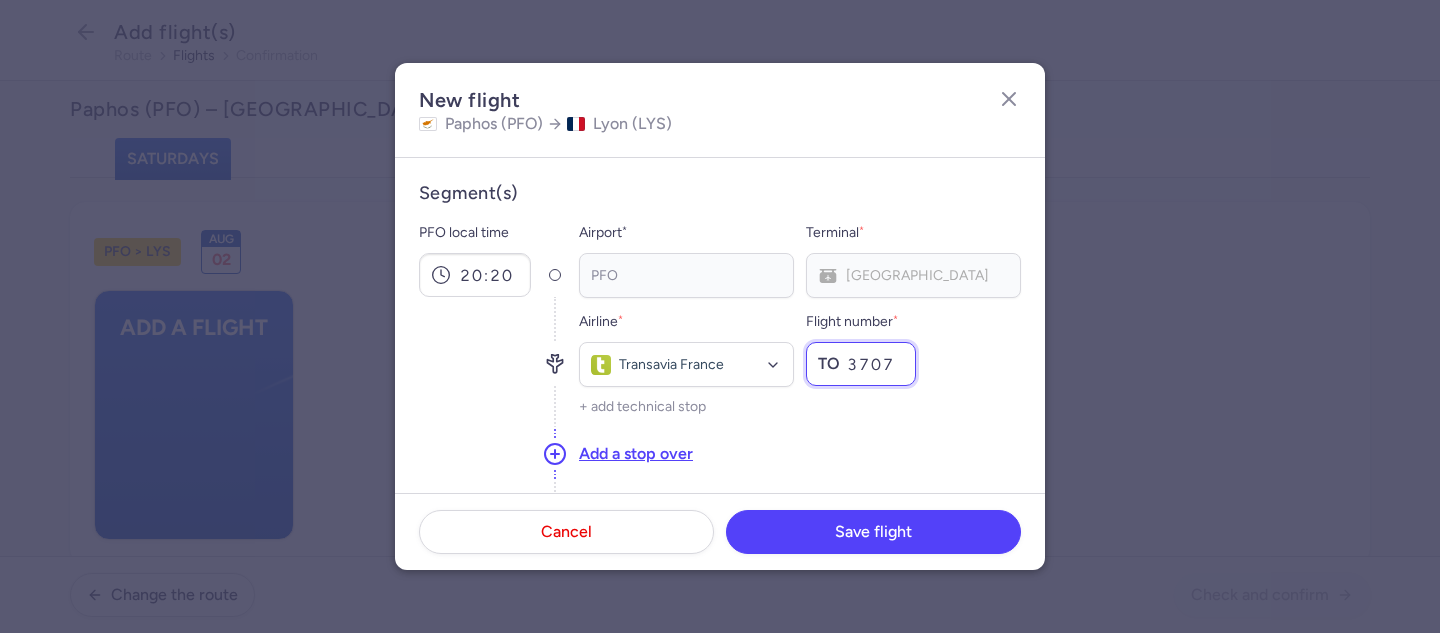 scroll, scrollTop: 227, scrollLeft: 0, axis: vertical 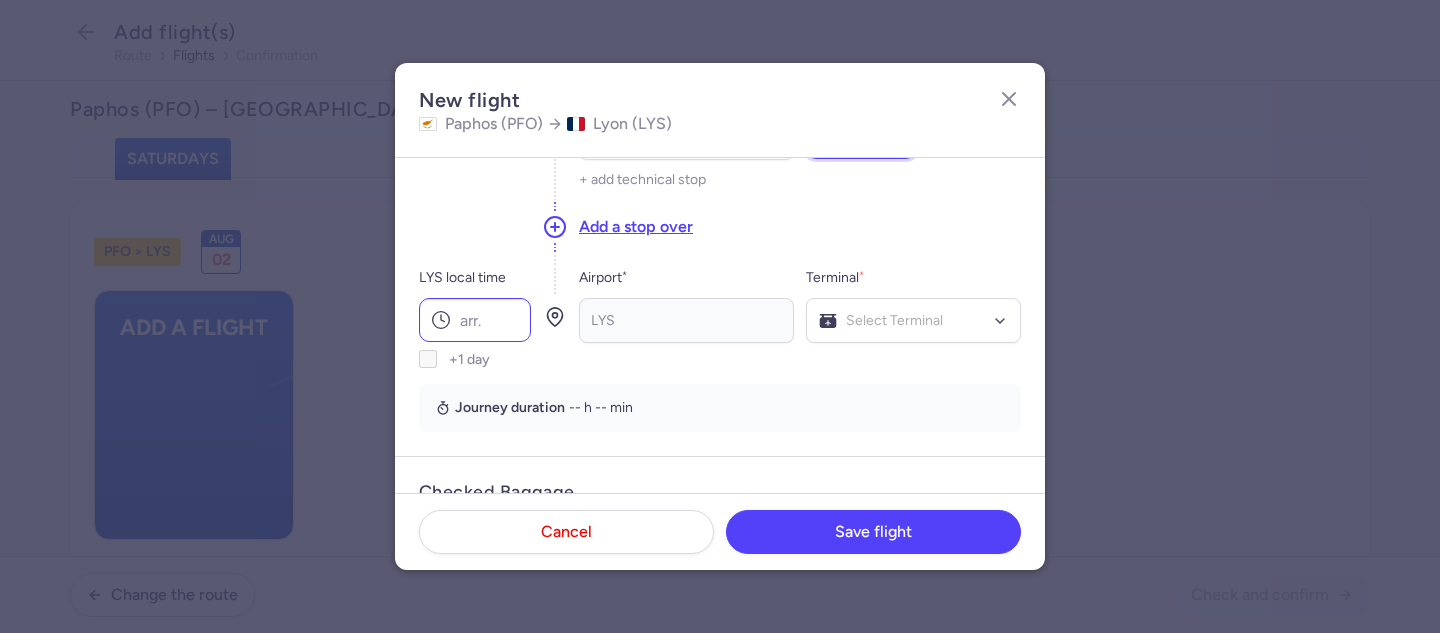type on "3707" 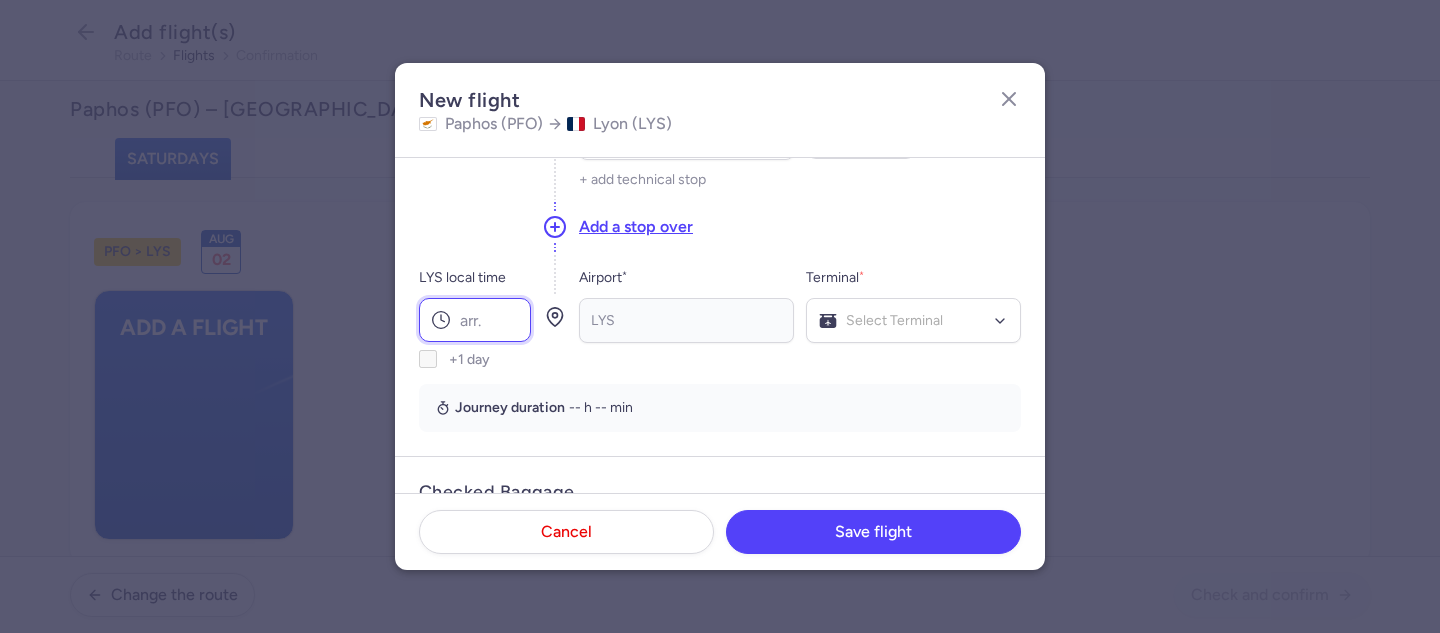 click on "LYS local time" at bounding box center [475, 320] 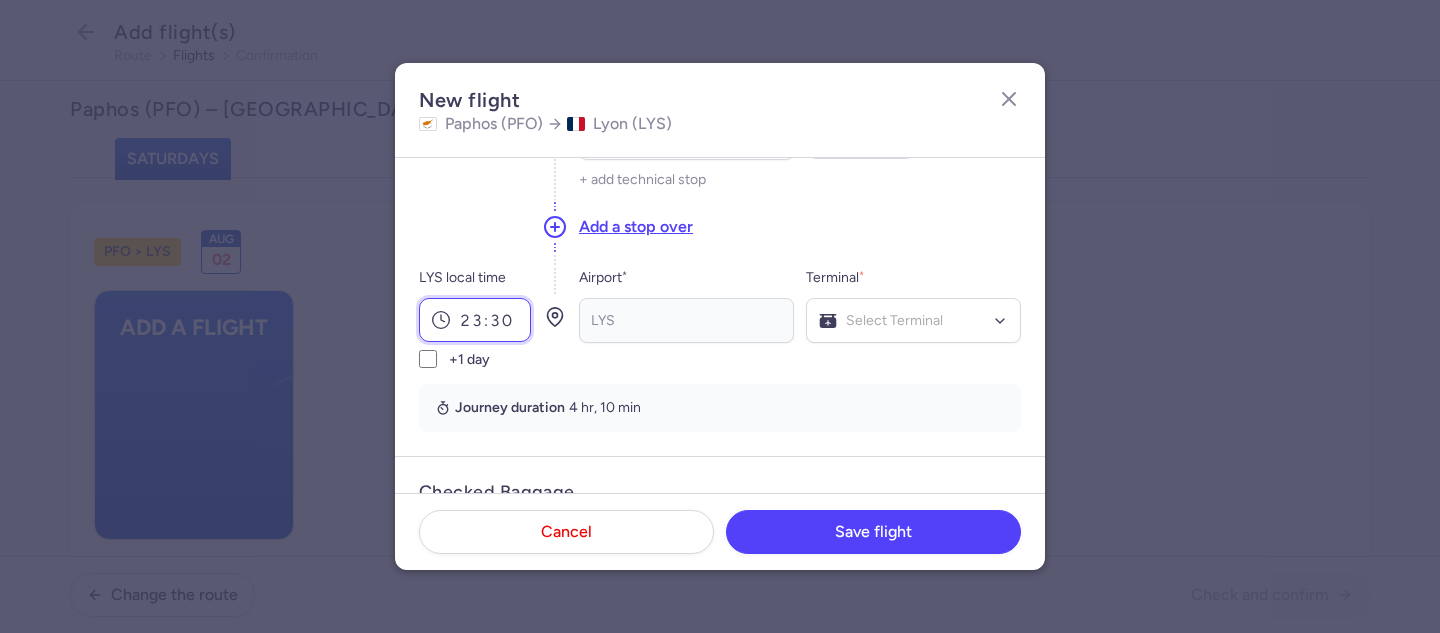 scroll, scrollTop: 454, scrollLeft: 0, axis: vertical 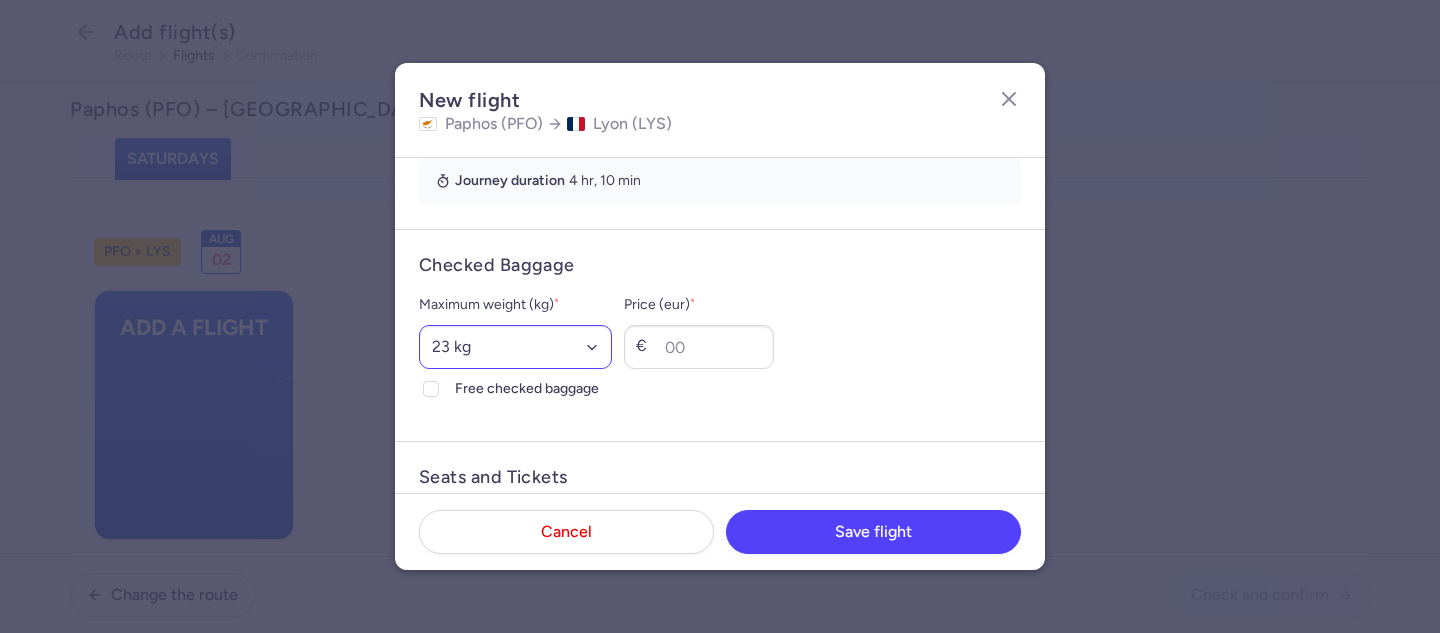 type on "23:30" 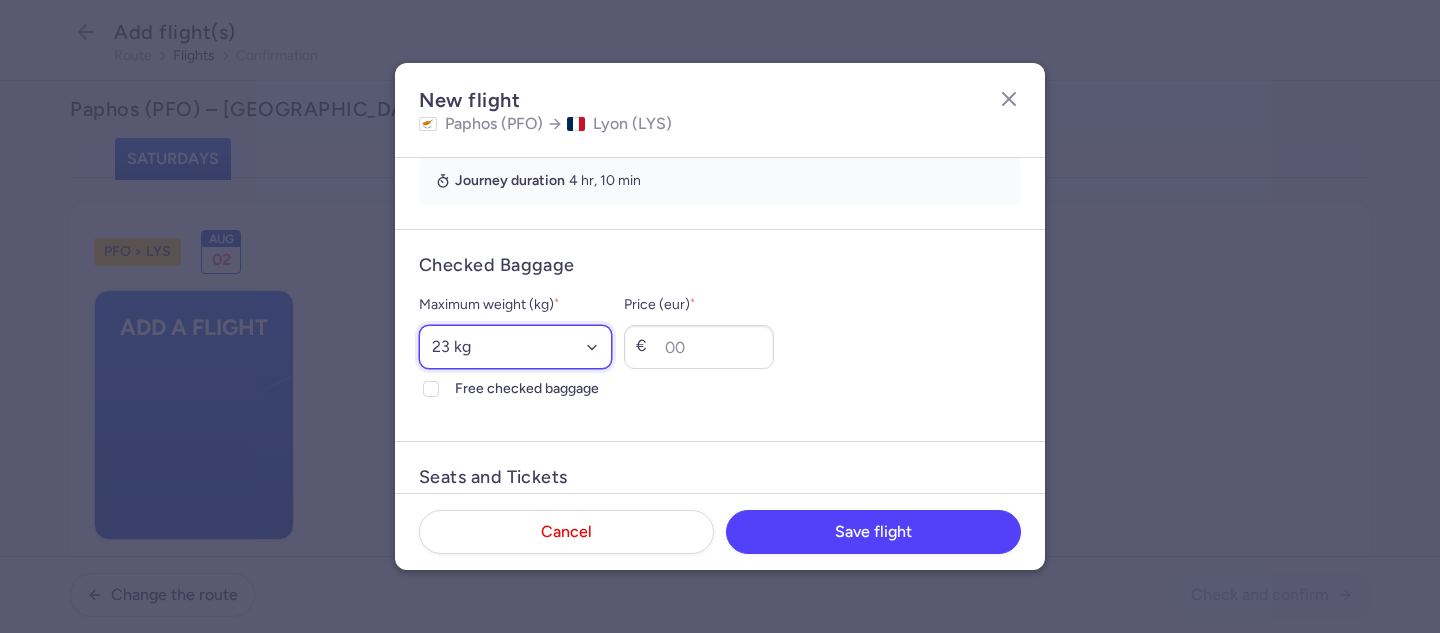 click on "Select an option 15 kg 16 kg 17 kg 18 kg 19 kg 20 kg 21 kg 22 kg 23 kg 24 kg 25 kg 26 kg 27 kg 28 kg 29 kg 30 kg 31 kg 32 kg 33 kg 34 kg 35 kg" at bounding box center (515, 347) 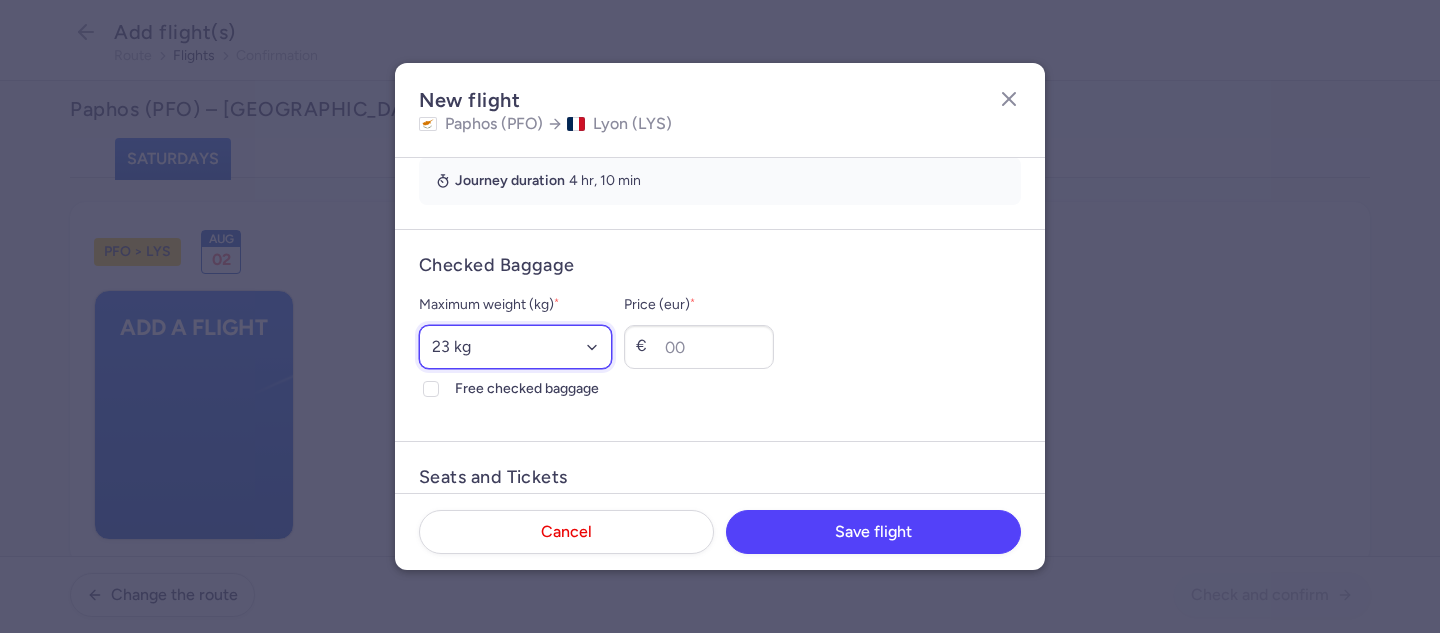 select on "20" 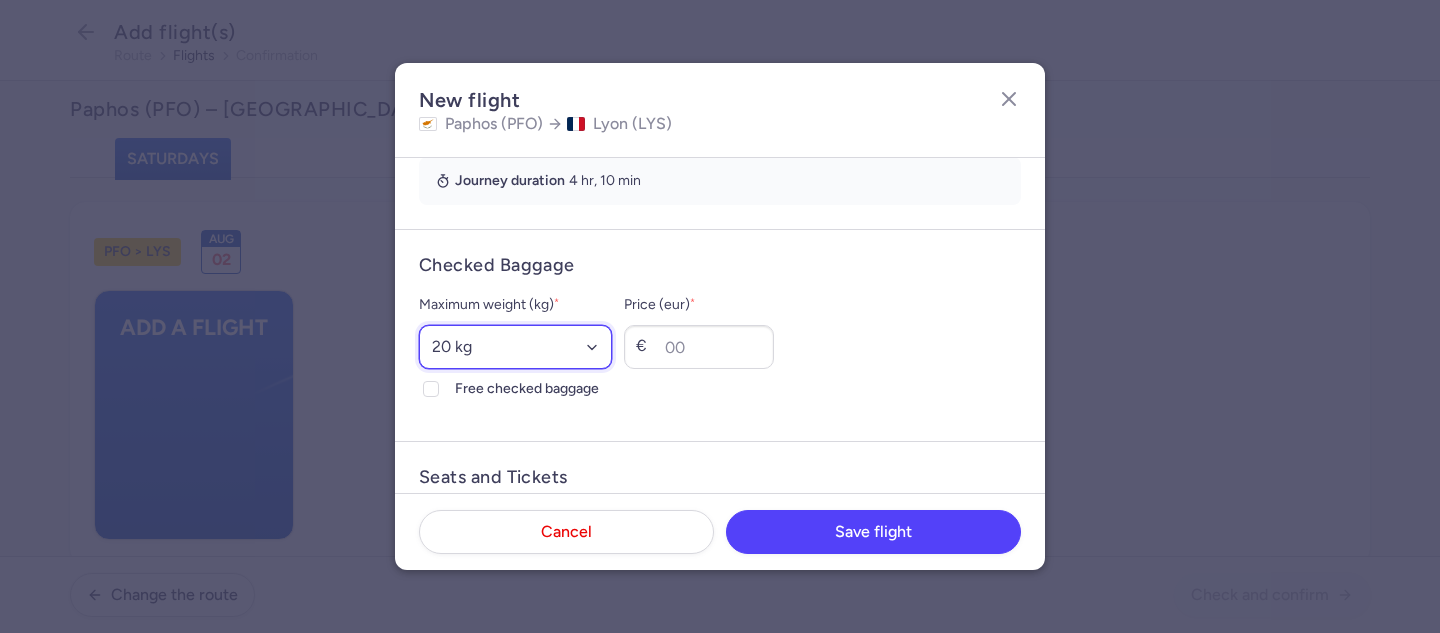 click on "20 kg" 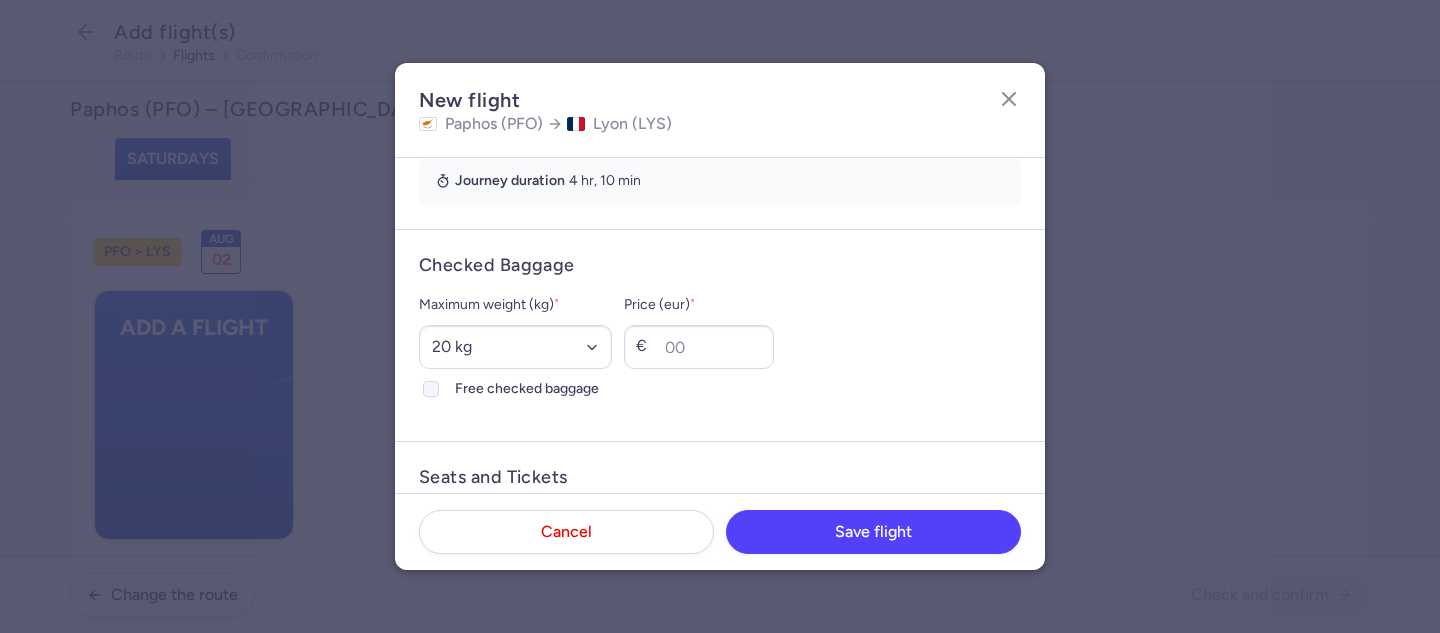 click 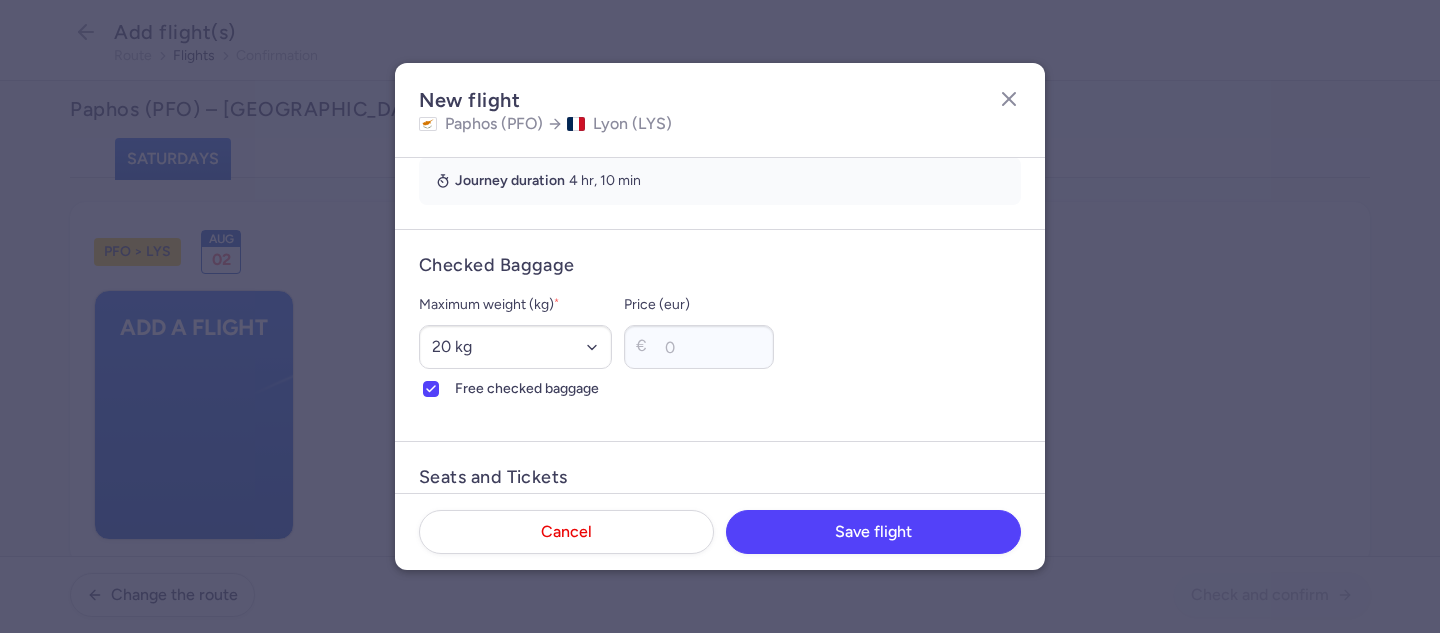 scroll, scrollTop: 680, scrollLeft: 0, axis: vertical 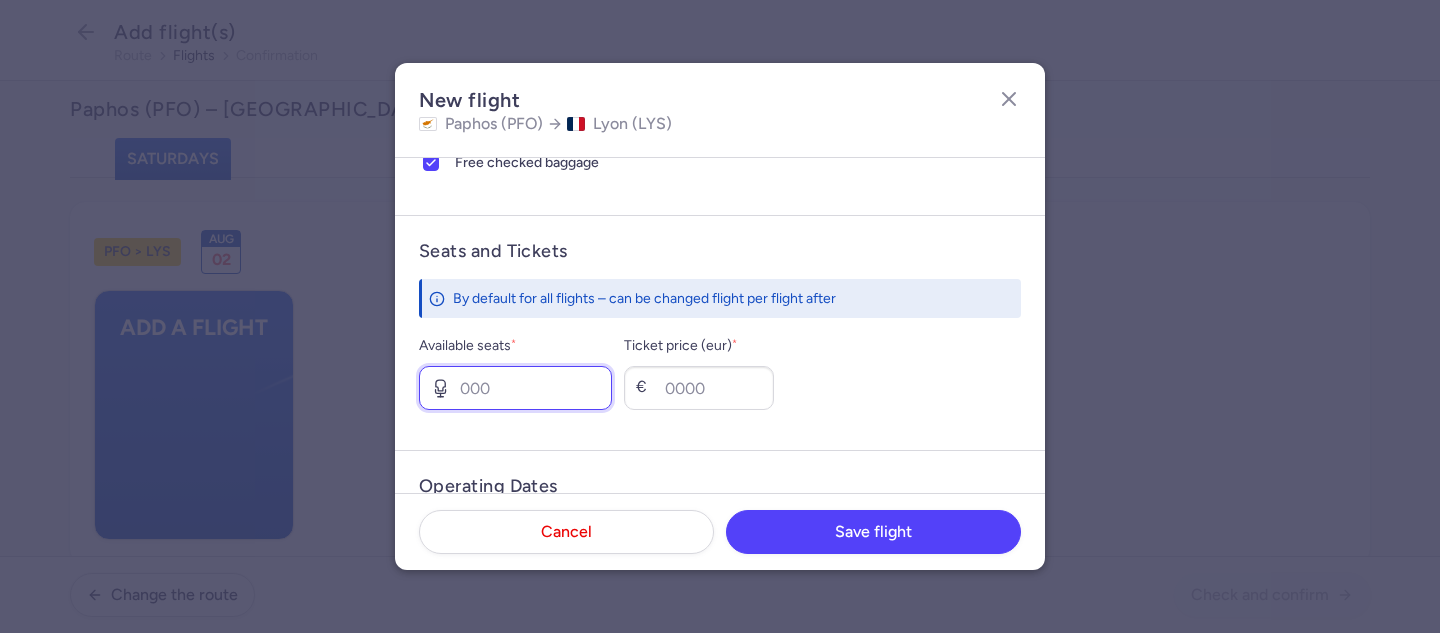 click on "Available seats  *" at bounding box center [515, 388] 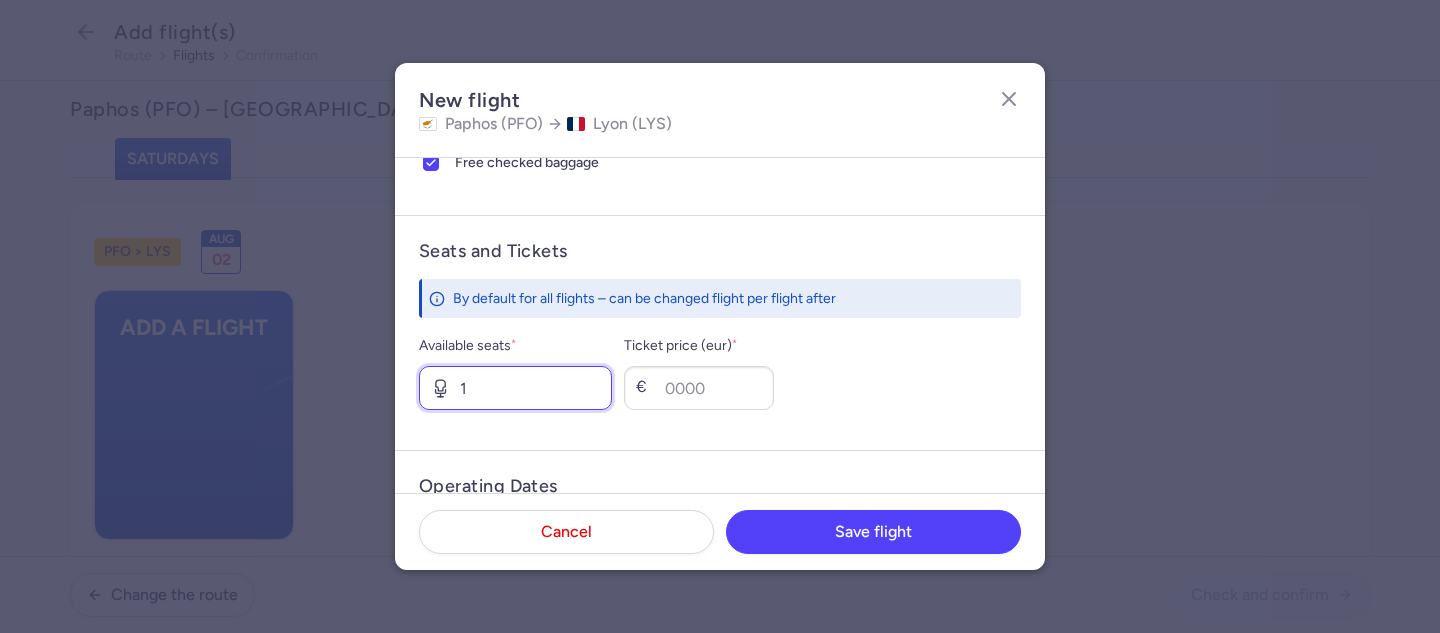 type on "1" 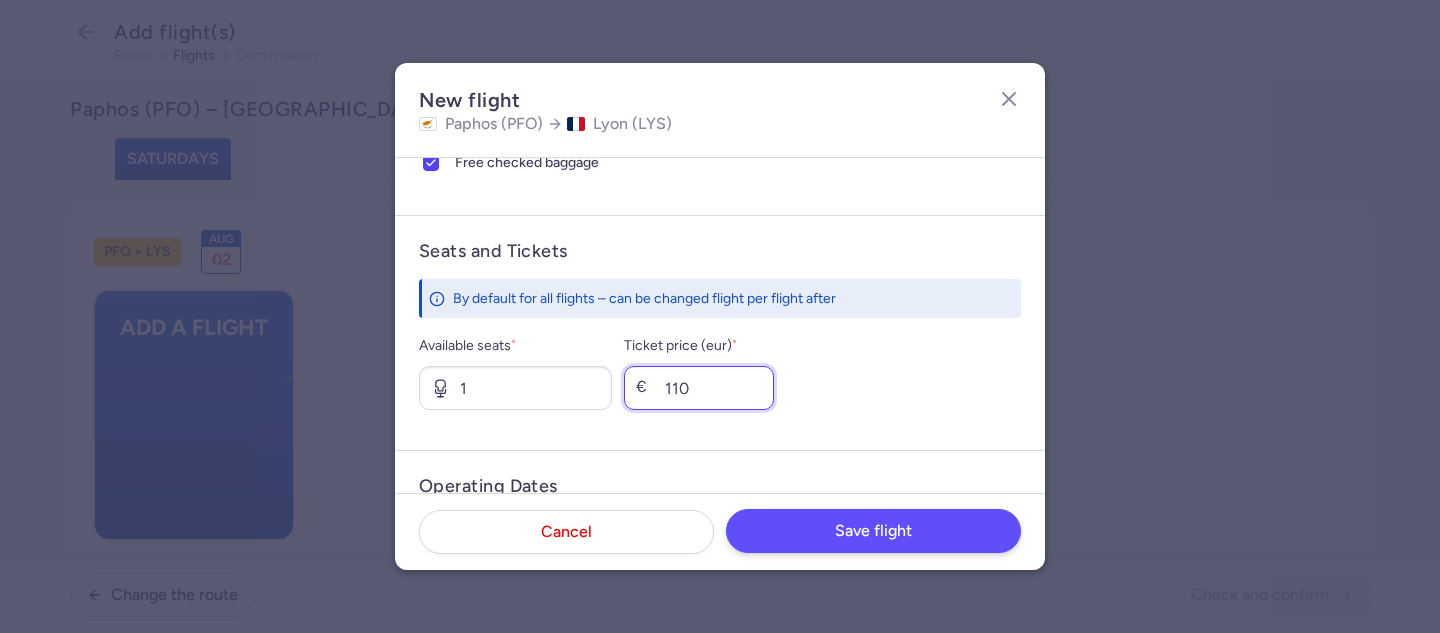 type on "110" 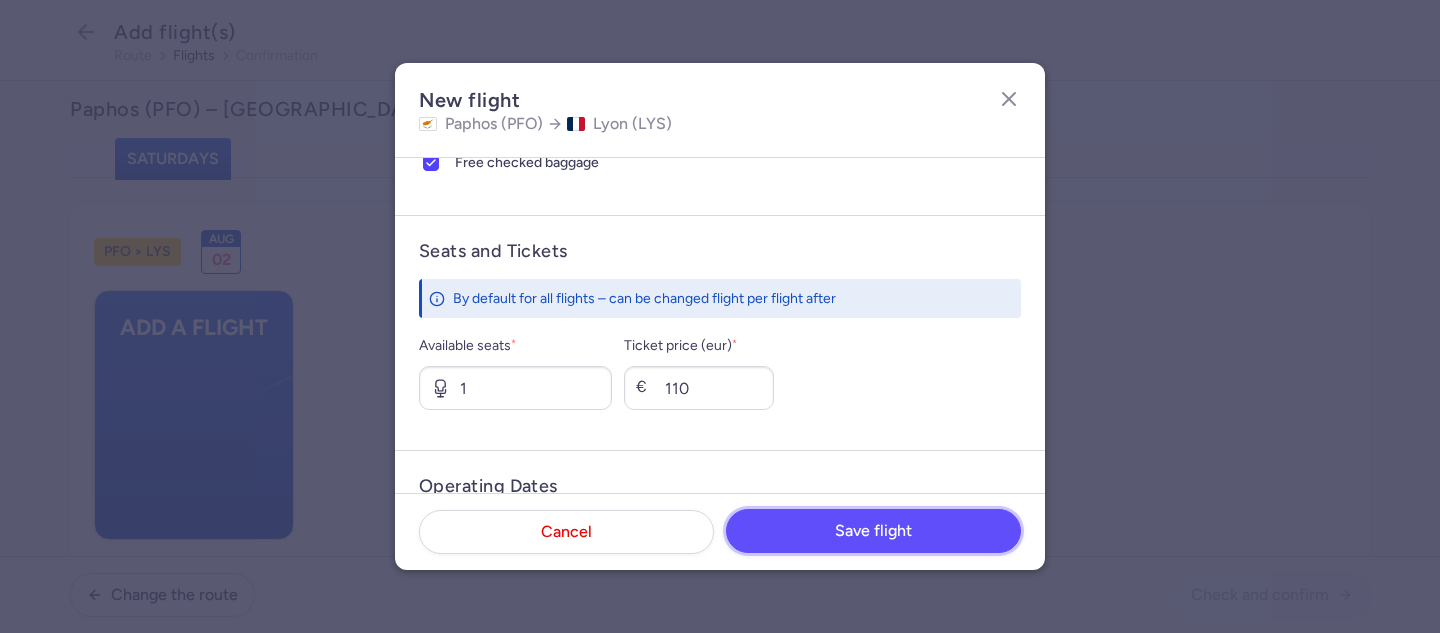 click on "Save flight" at bounding box center (873, 531) 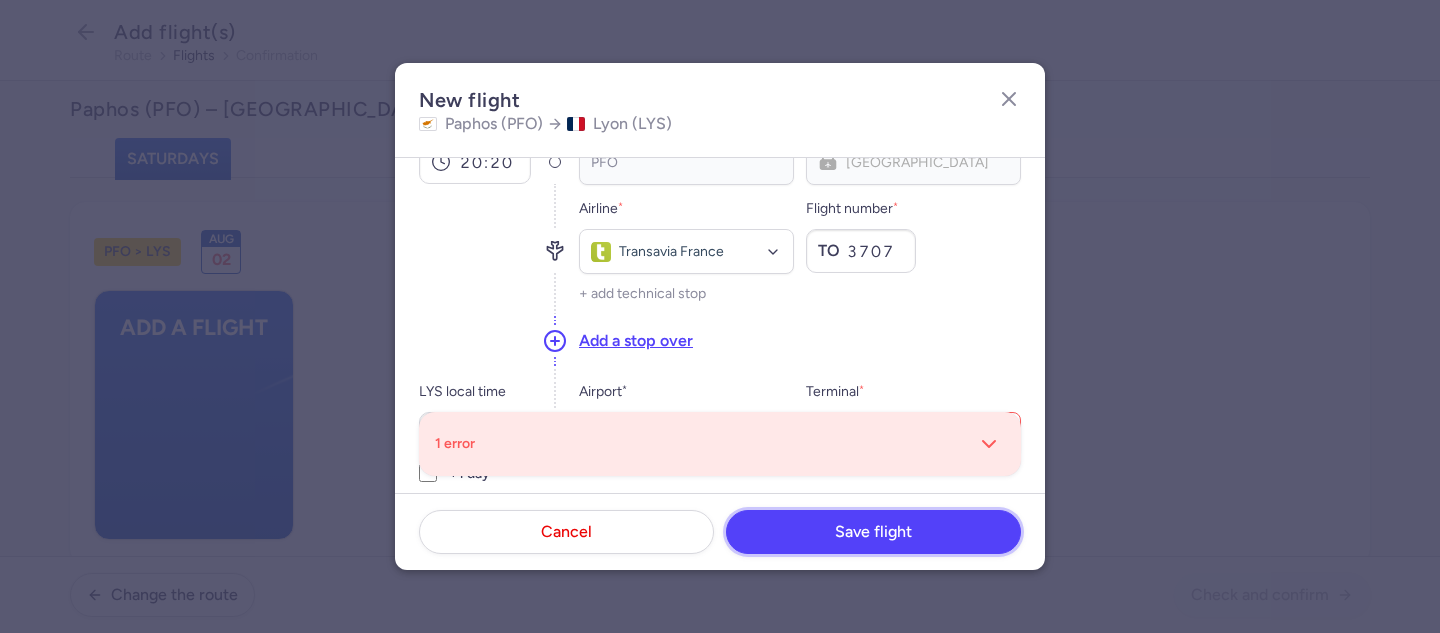 scroll, scrollTop: 227, scrollLeft: 0, axis: vertical 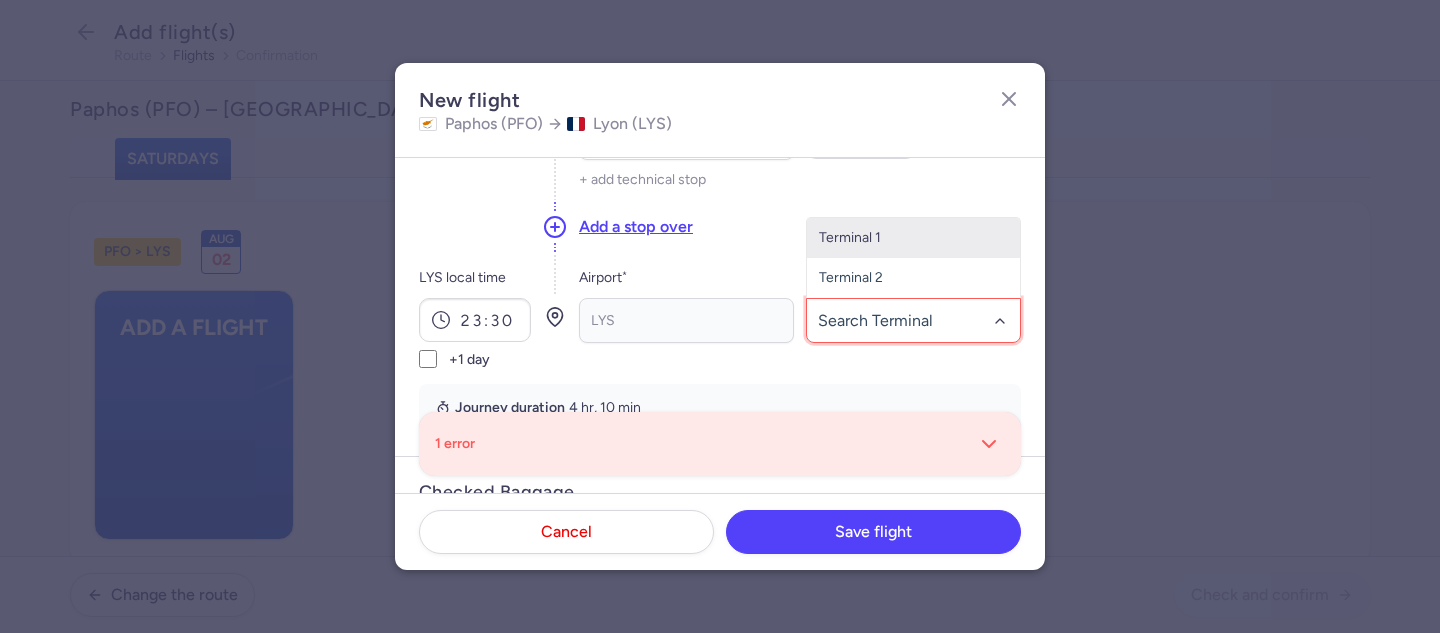 click 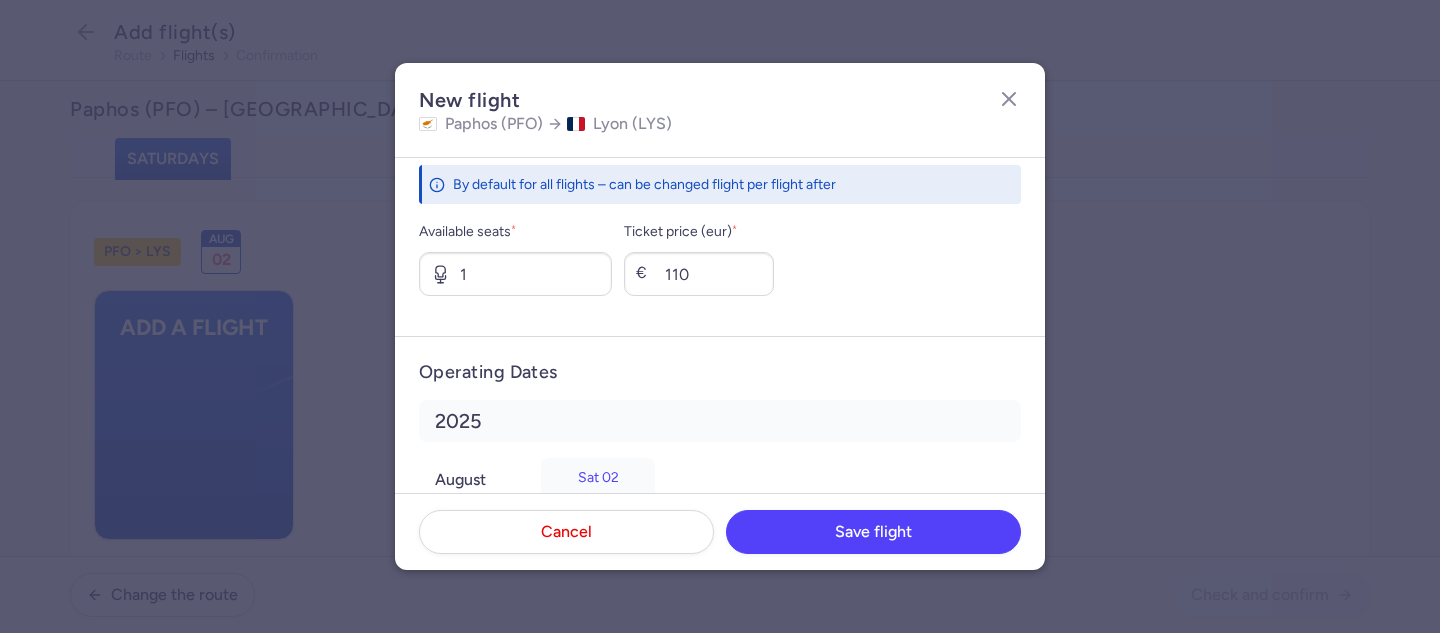 scroll, scrollTop: 866, scrollLeft: 0, axis: vertical 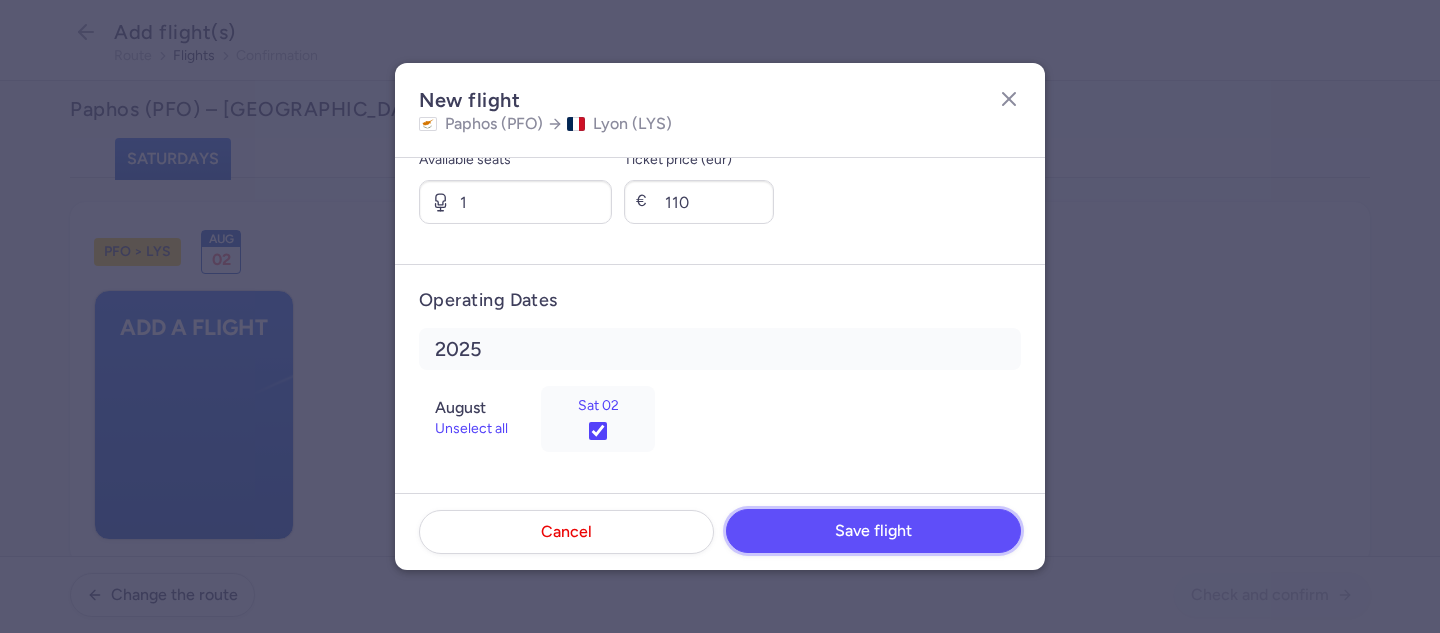 click on "Save flight" at bounding box center (873, 531) 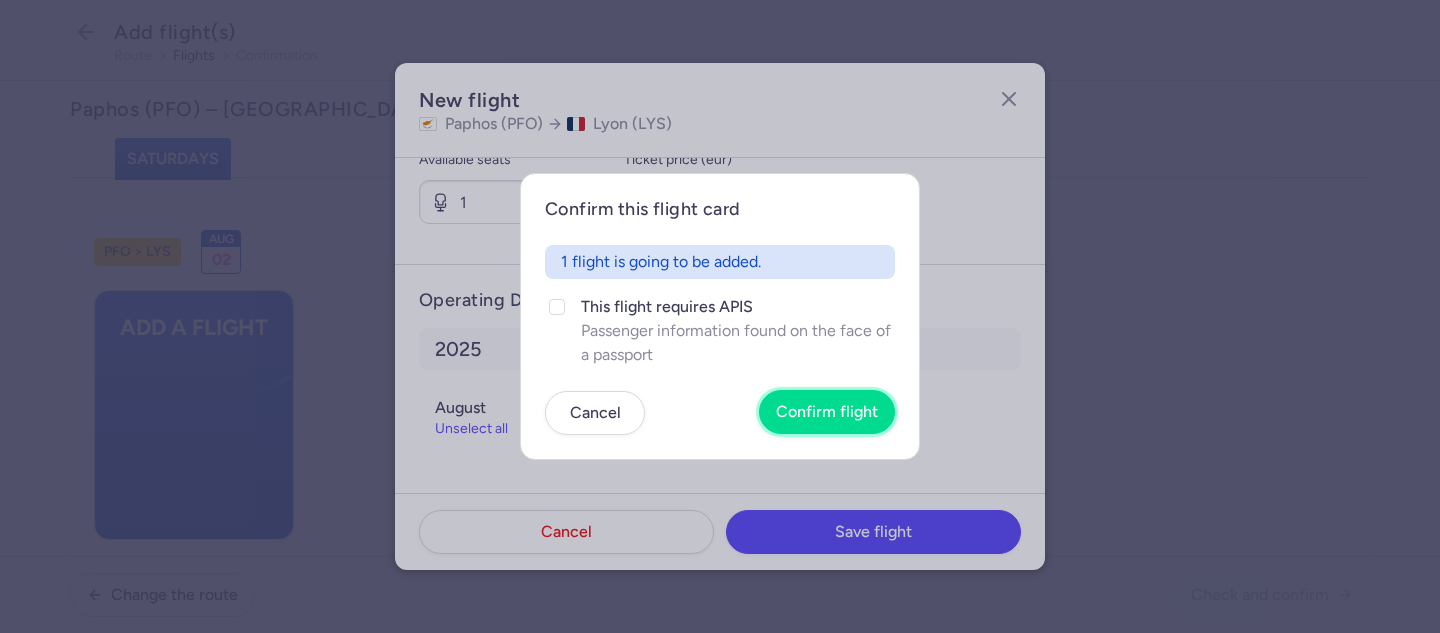 click on "Confirm flight" at bounding box center (827, 412) 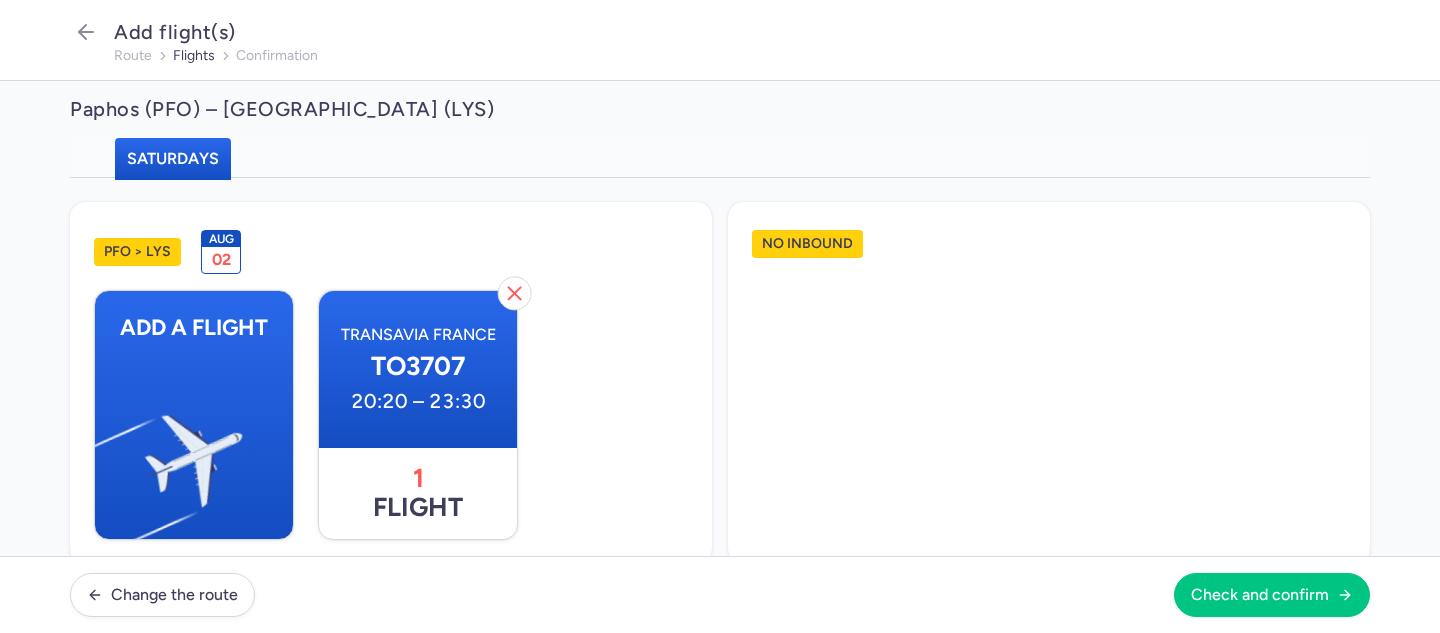 scroll, scrollTop: 865, scrollLeft: 0, axis: vertical 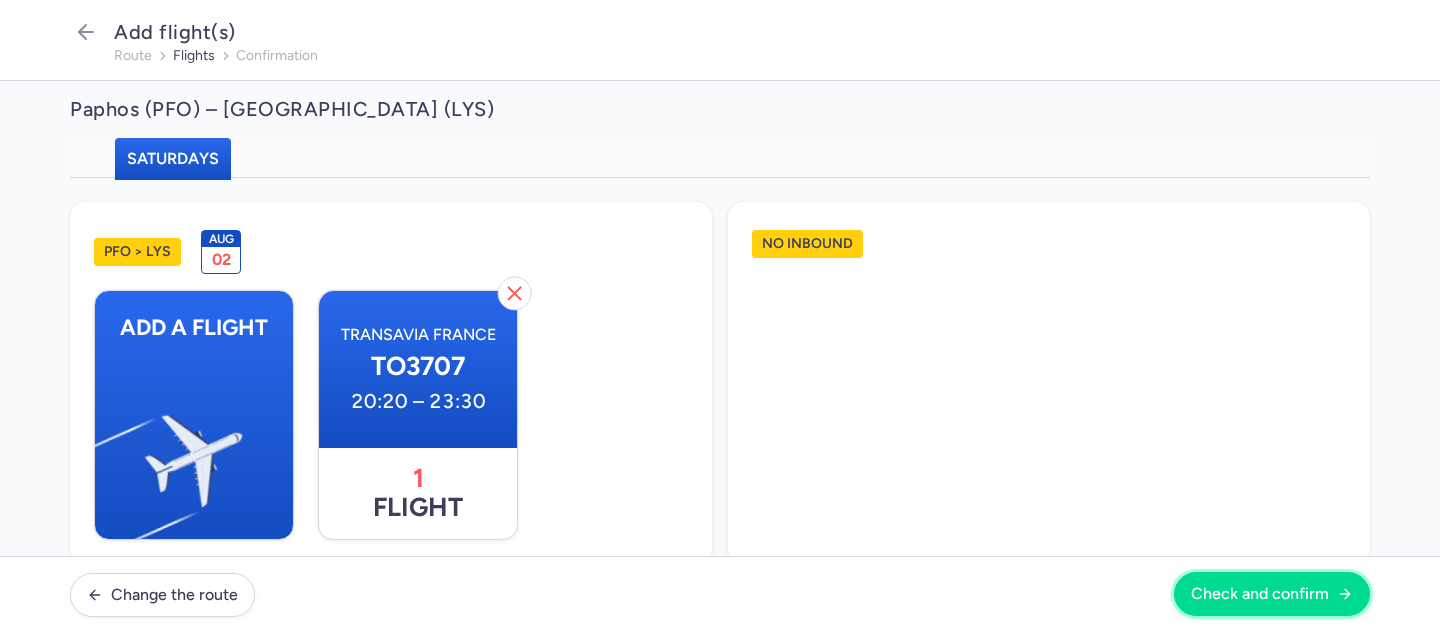 click on "Check and confirm" at bounding box center [1272, 594] 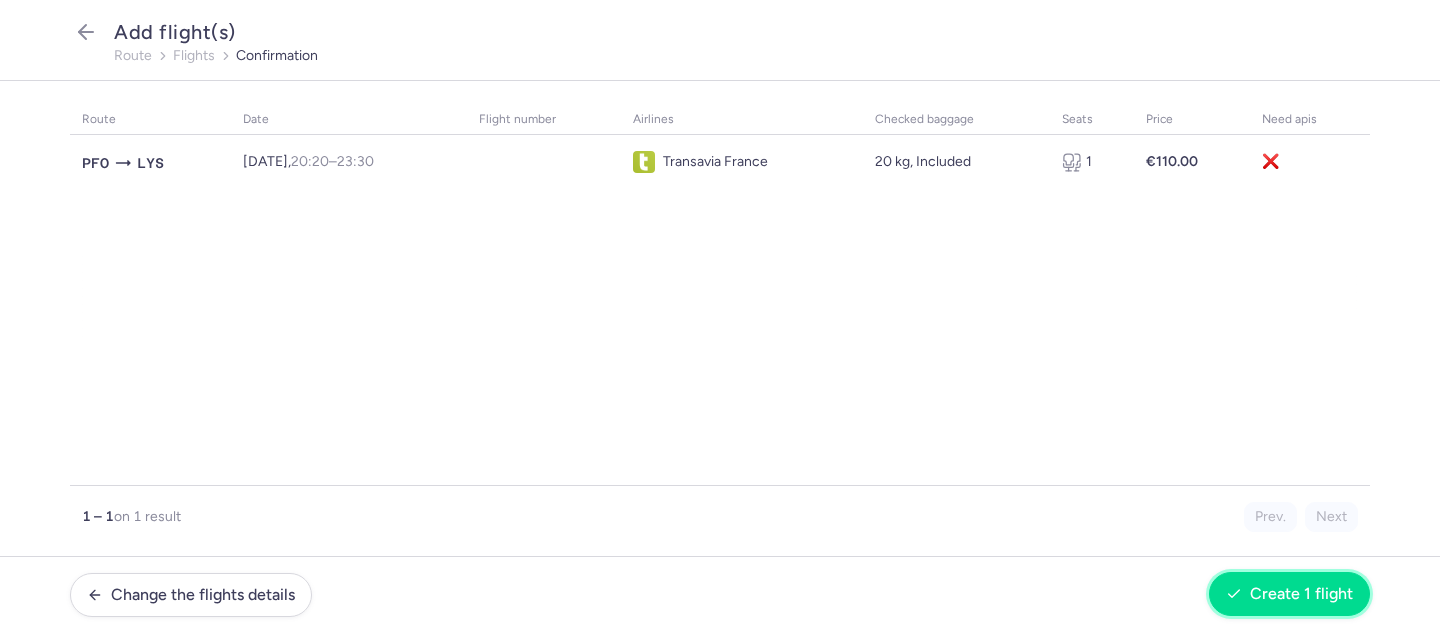 click on "Create 1 flight" at bounding box center (1289, 594) 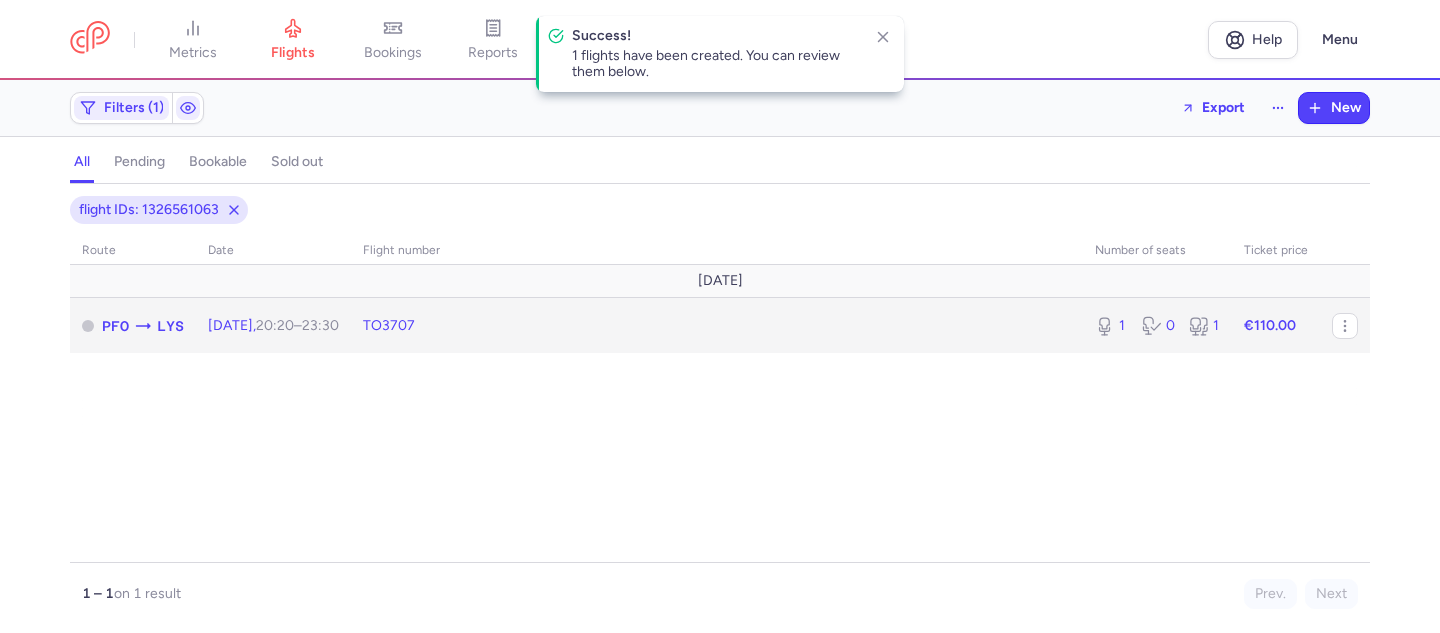 click on "[DATE]  20:20  –  23:30  +0" 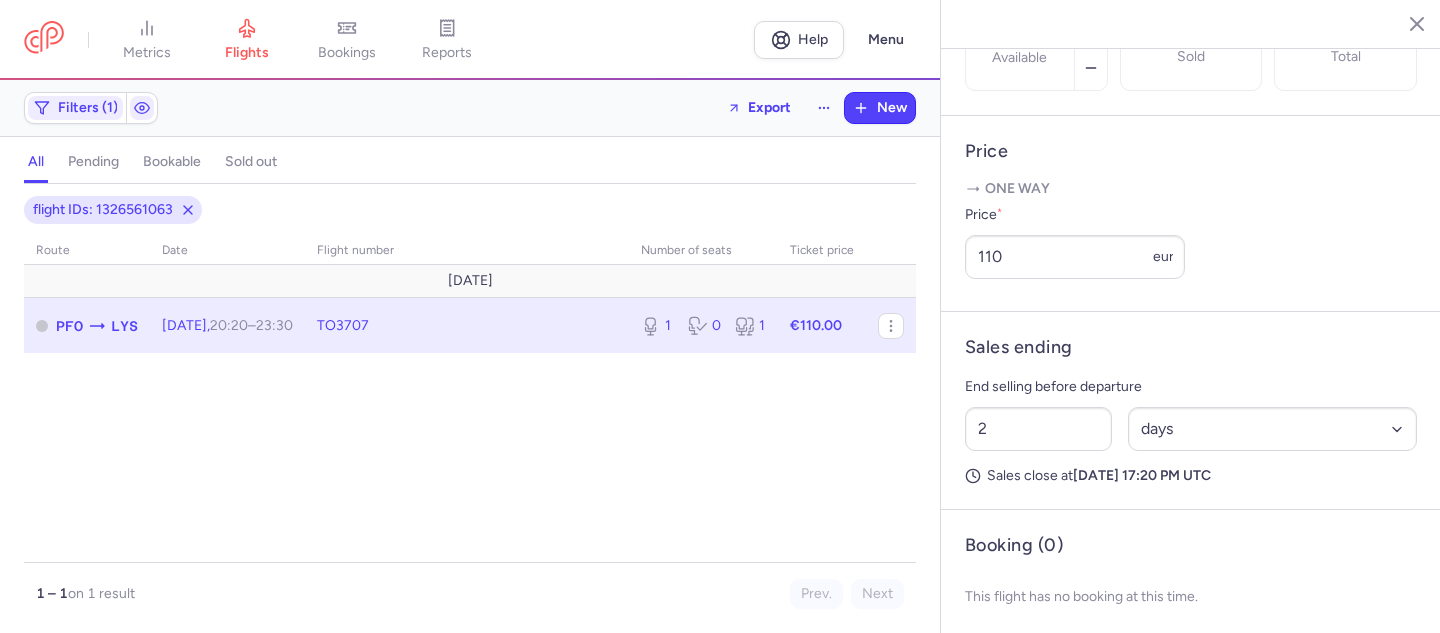 scroll, scrollTop: 746, scrollLeft: 0, axis: vertical 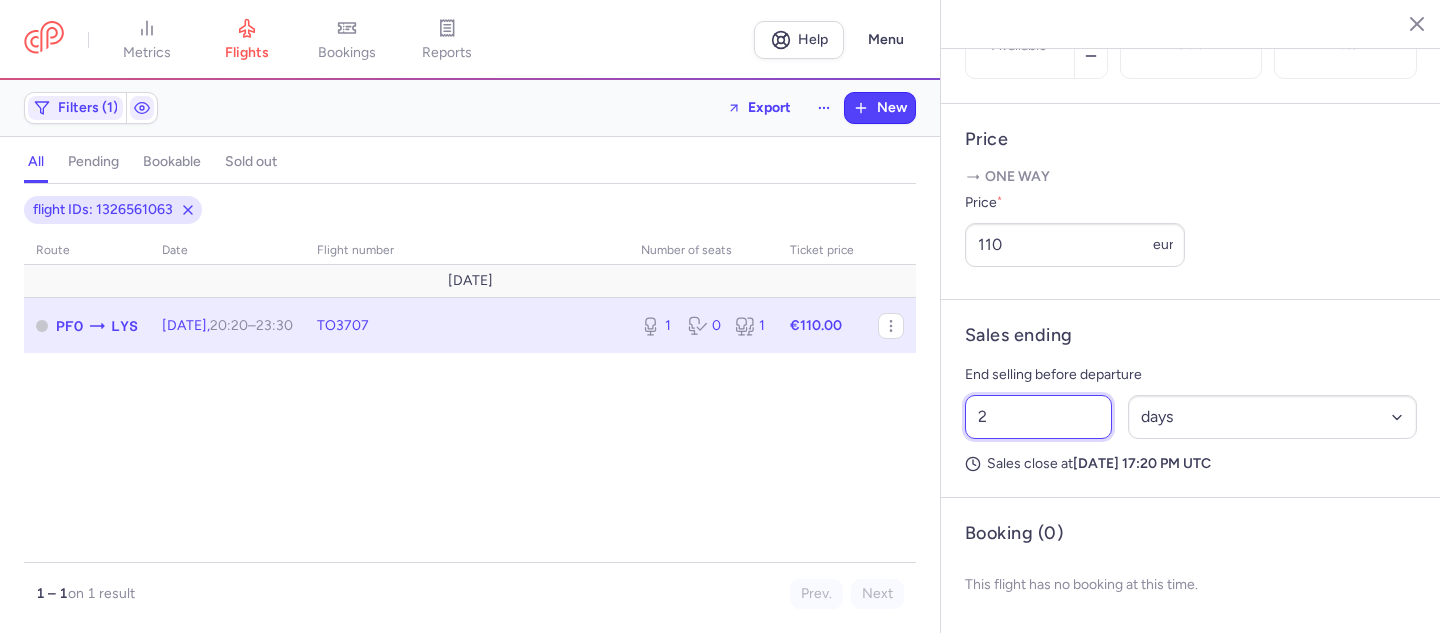 drag, startPoint x: 995, startPoint y: 421, endPoint x: 973, endPoint y: 419, distance: 22.090721 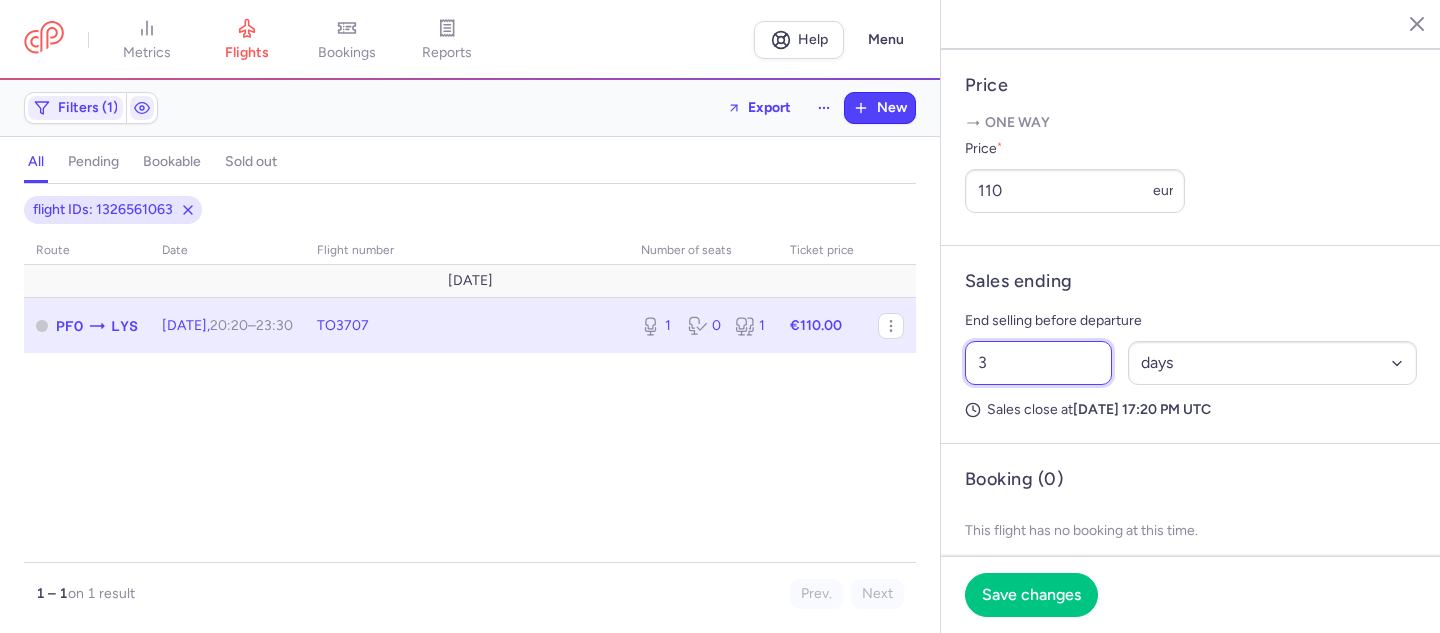 drag, startPoint x: 989, startPoint y: 423, endPoint x: 974, endPoint y: 417, distance: 16.155495 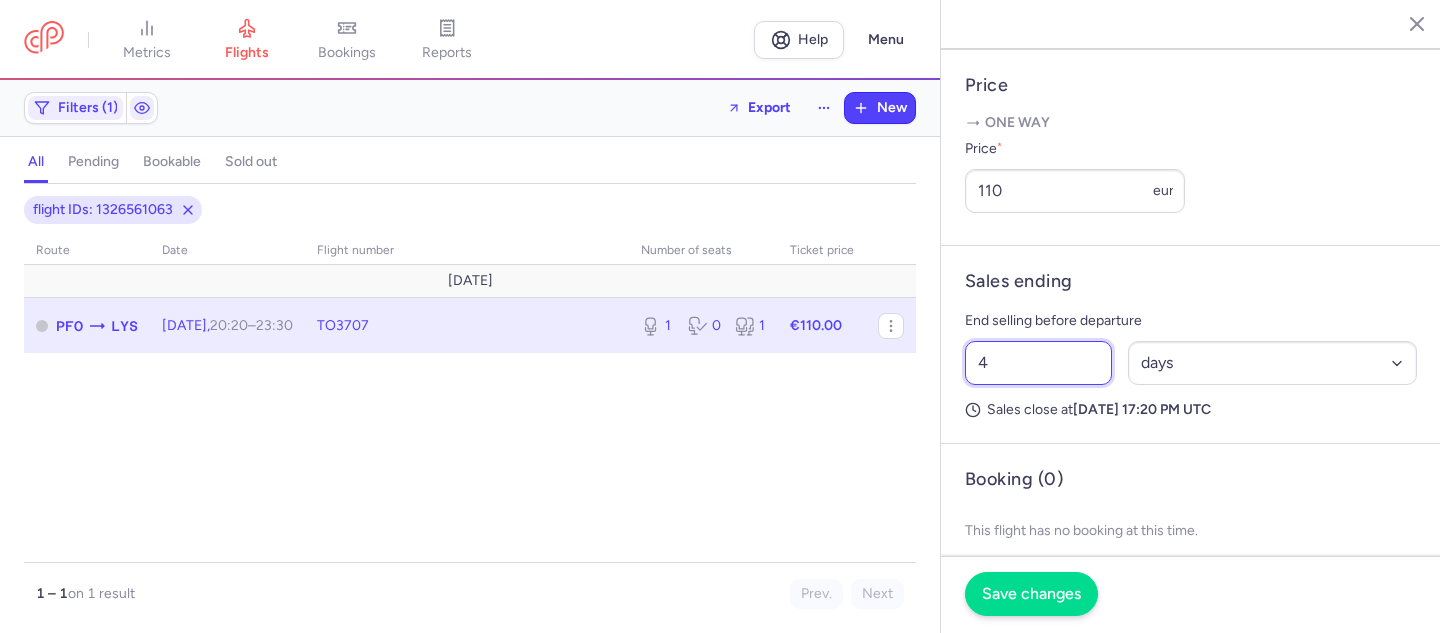 type on "4" 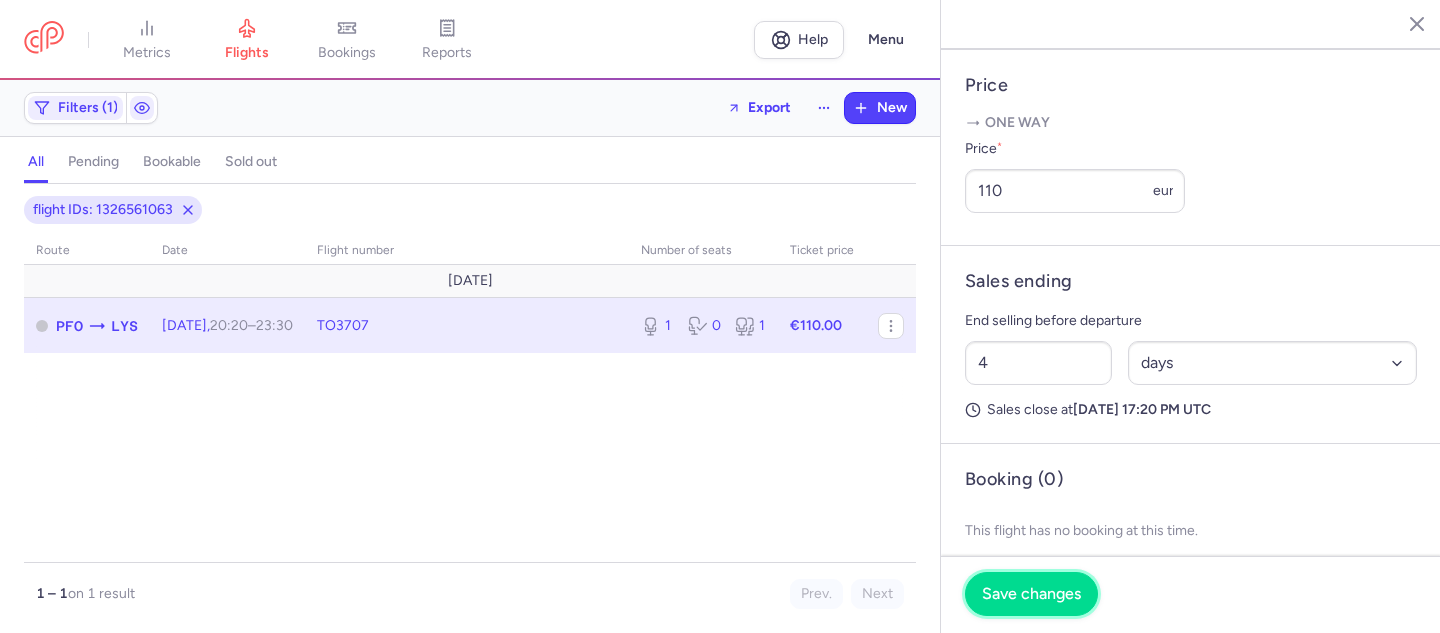 click on "Save changes" at bounding box center (1031, 594) 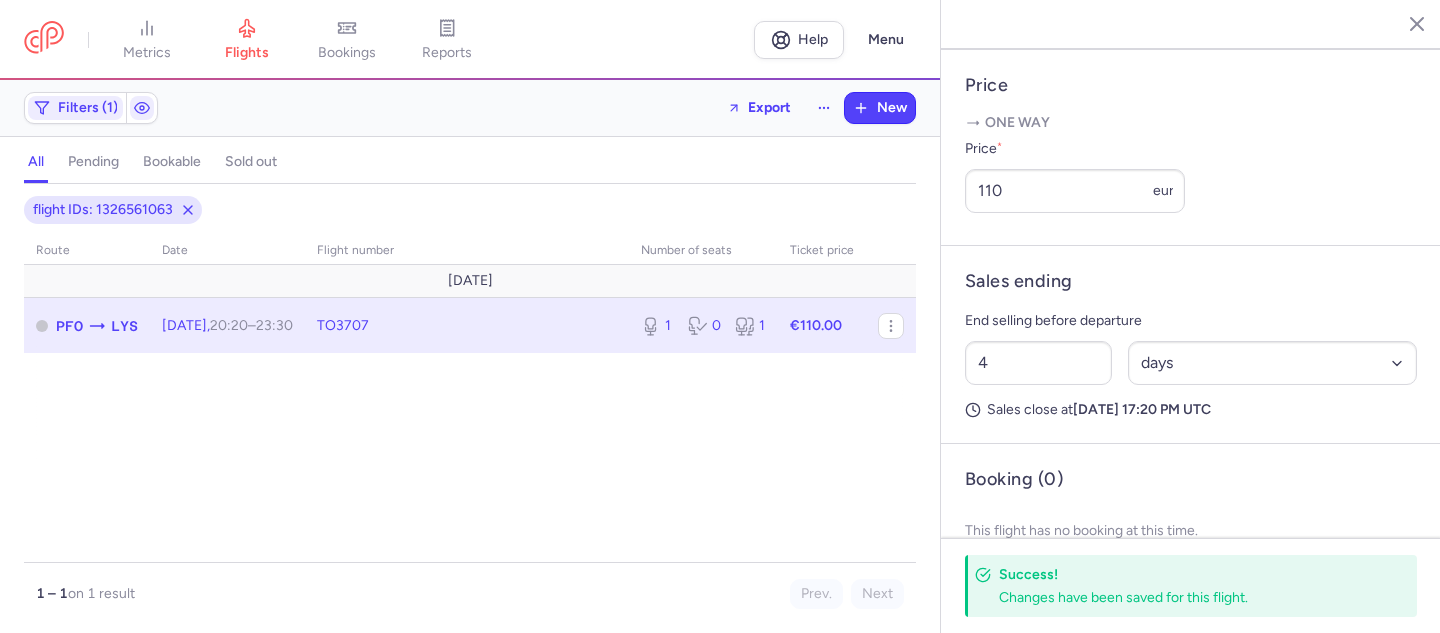 click on "pending" at bounding box center (93, 162) 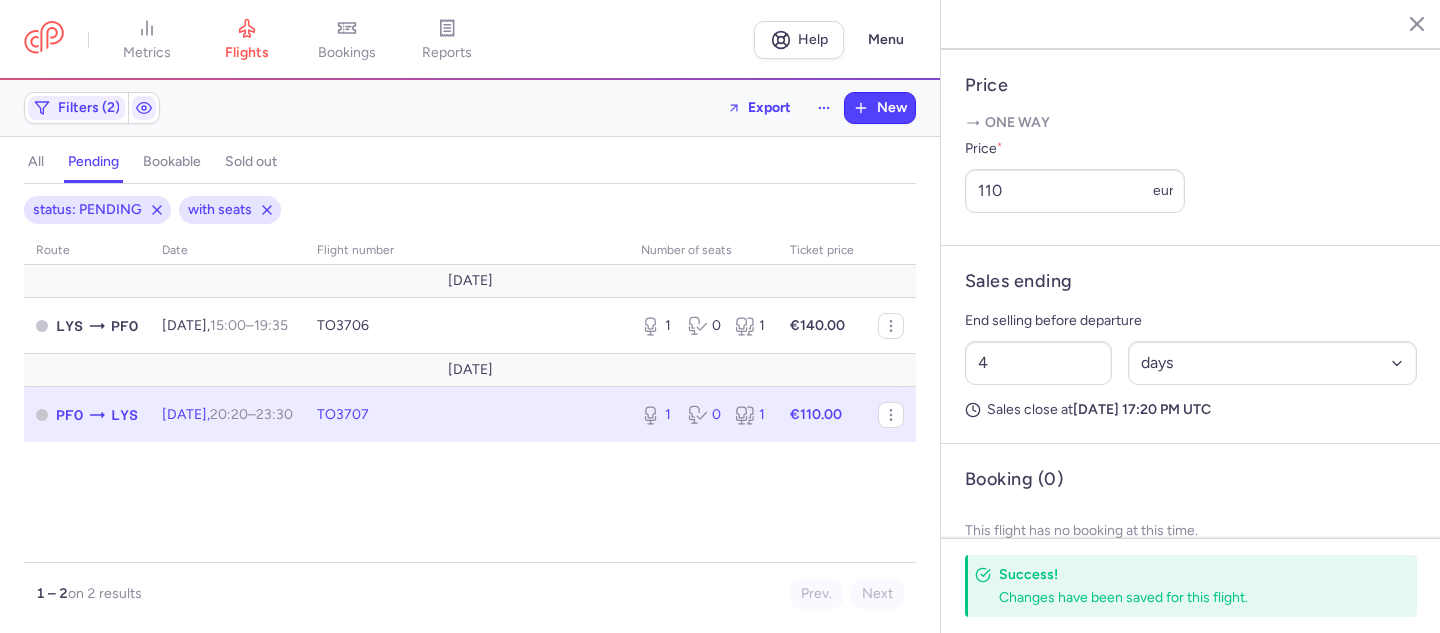 type 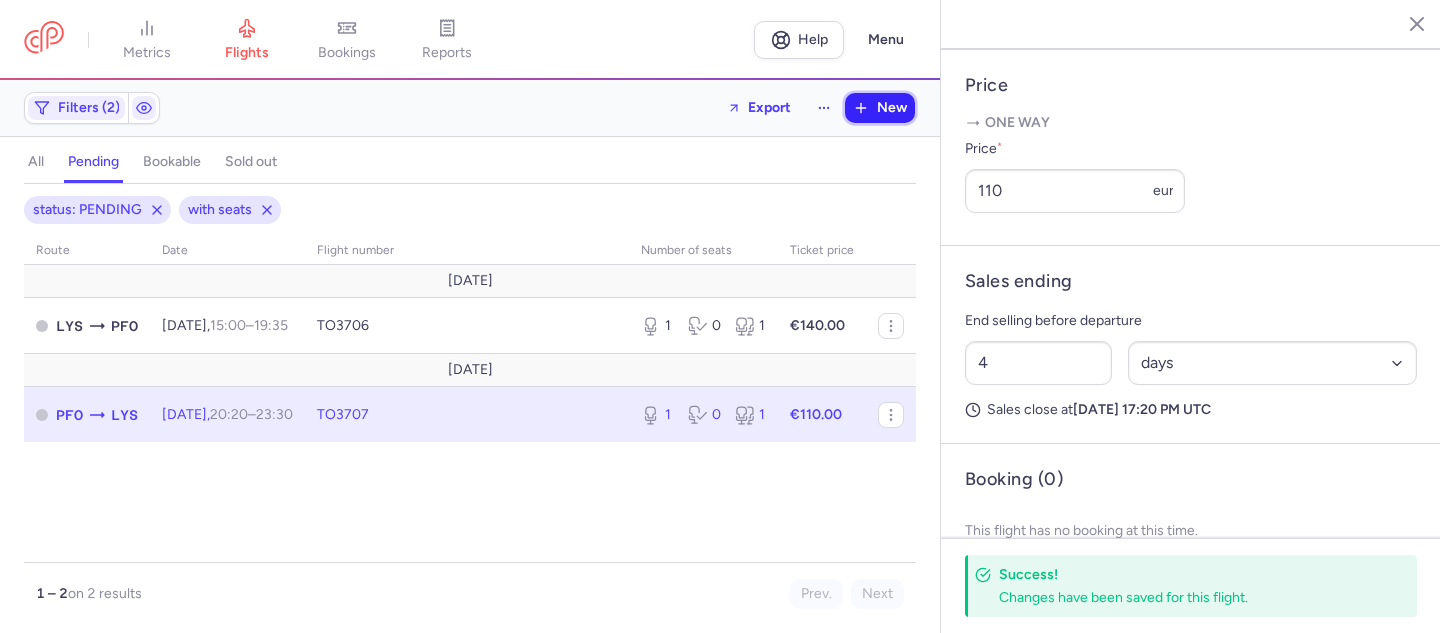 click 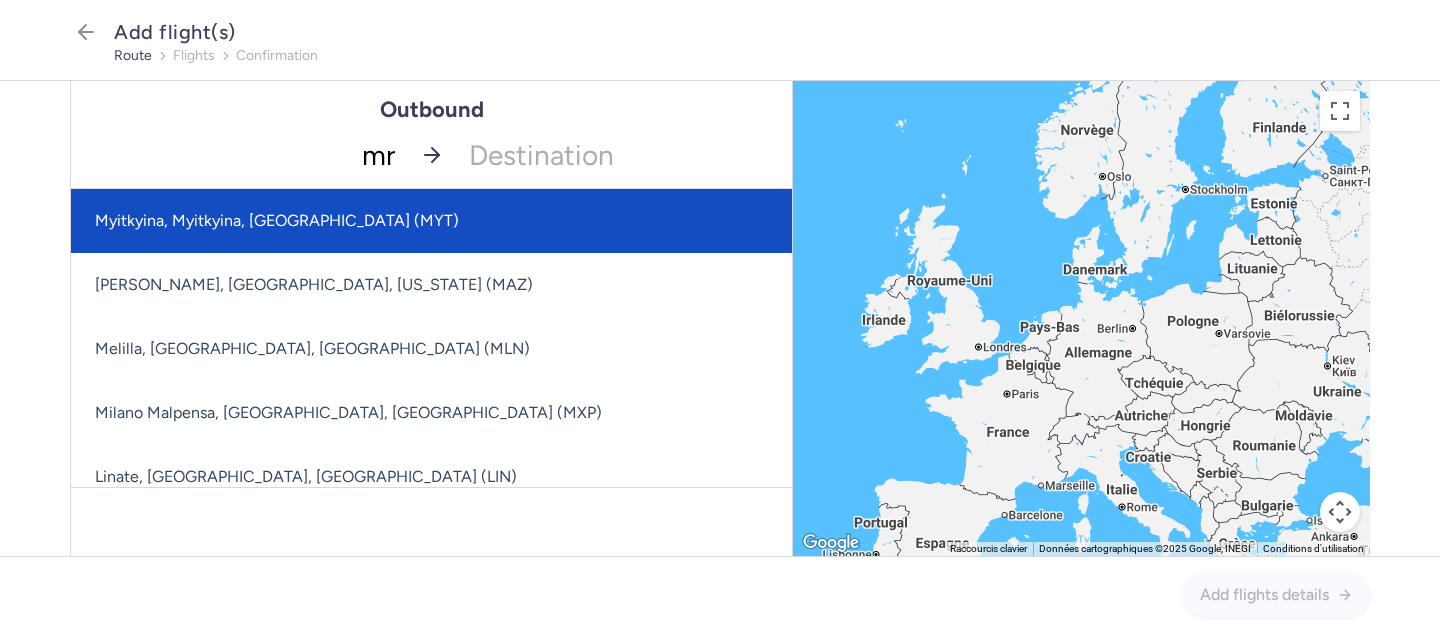 type on "mrs" 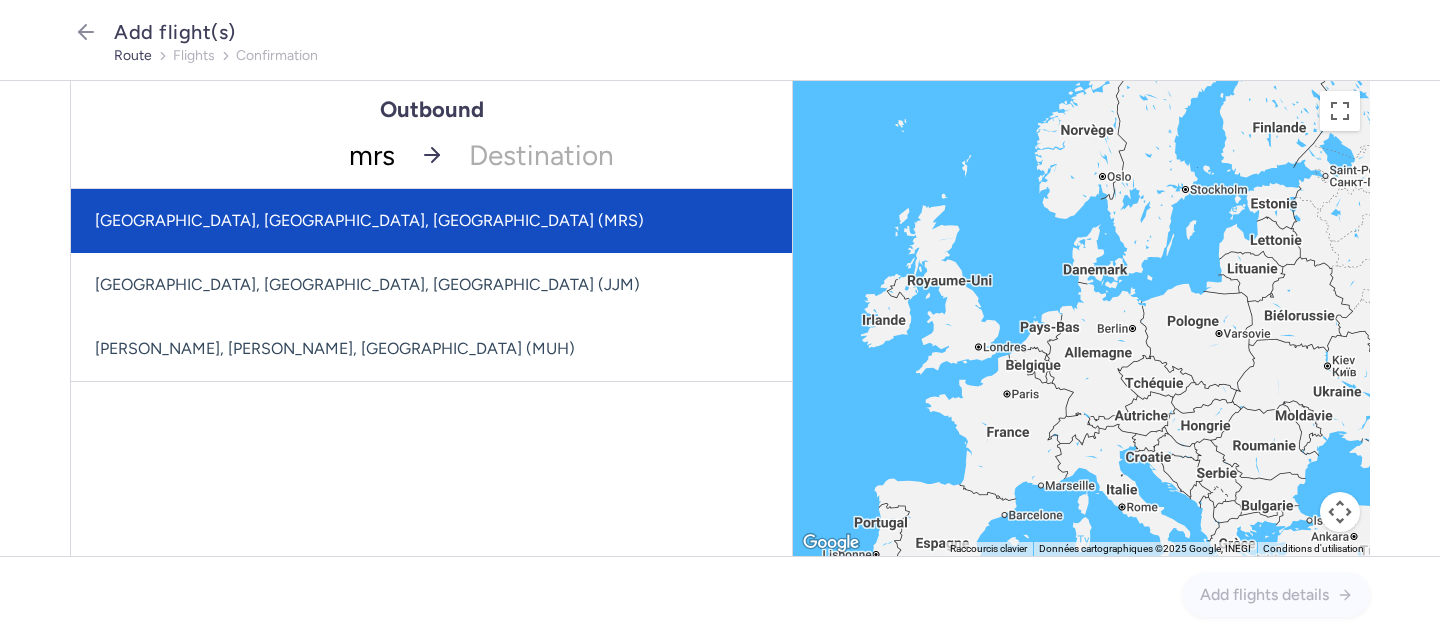 click on "[GEOGRAPHIC_DATA], [GEOGRAPHIC_DATA], [GEOGRAPHIC_DATA] (MRS)" 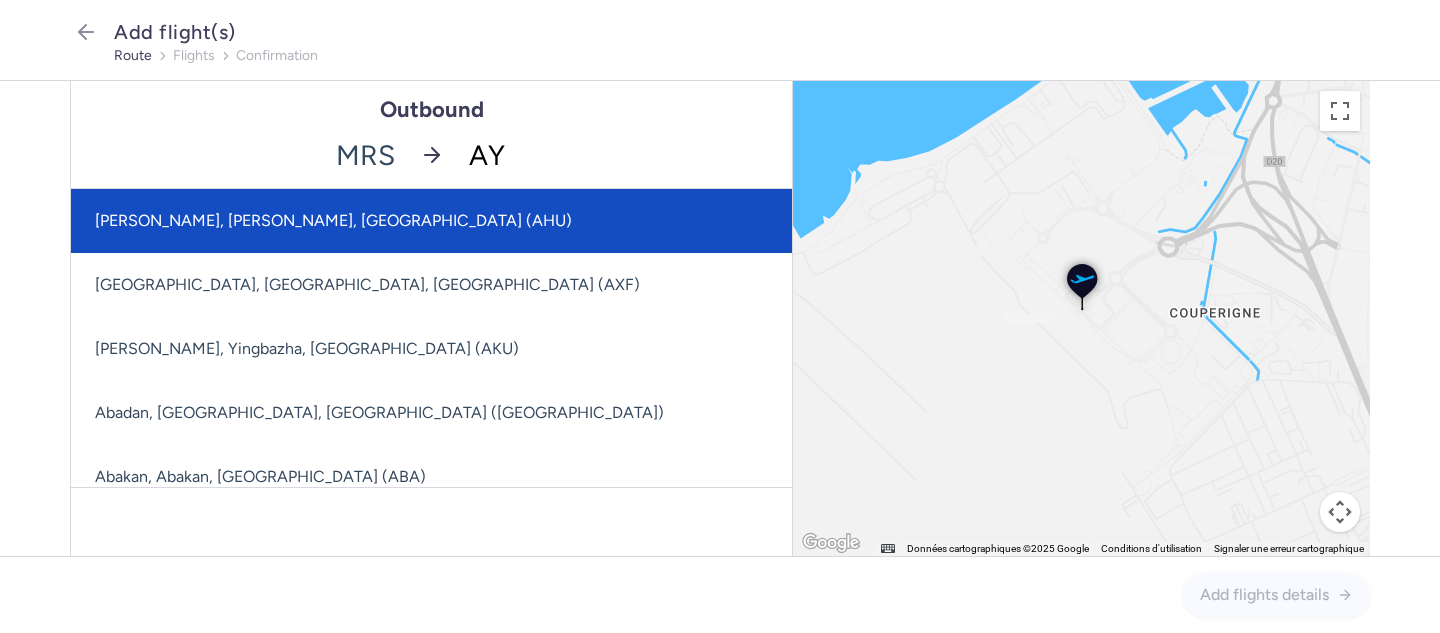 type on "AYT" 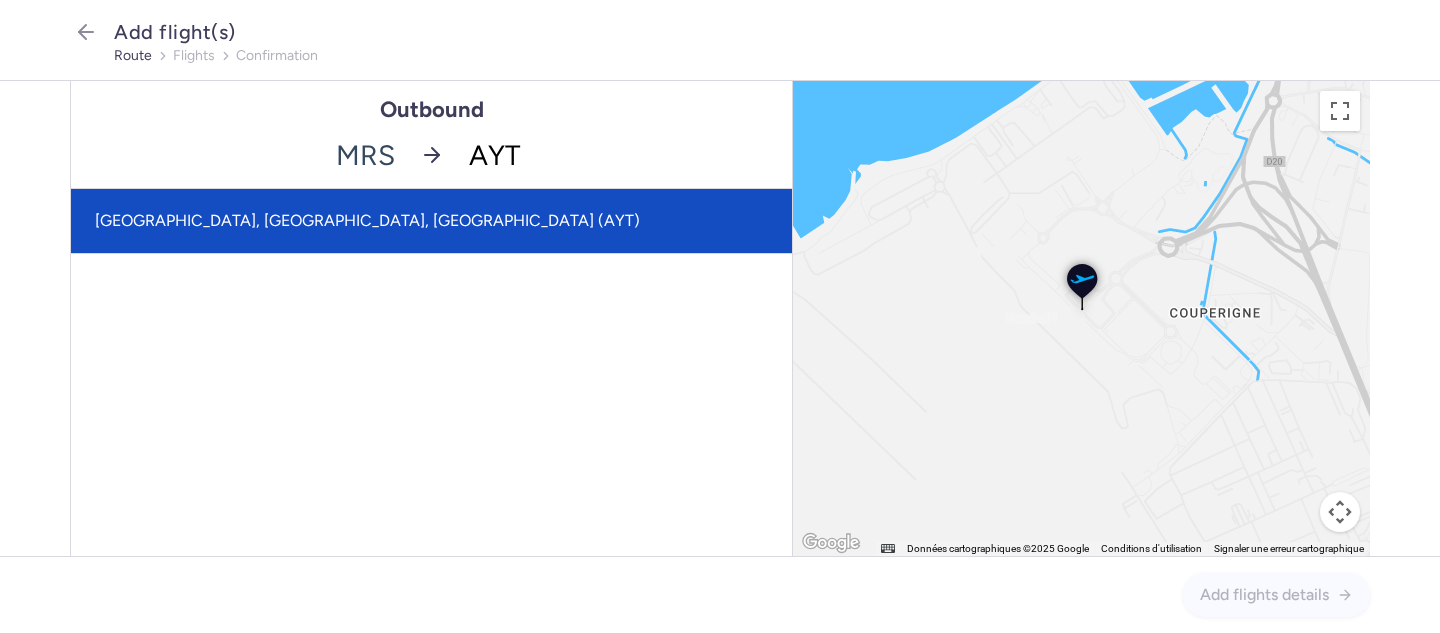 click on "[GEOGRAPHIC_DATA], [GEOGRAPHIC_DATA], [GEOGRAPHIC_DATA] (AYT)" at bounding box center [431, 221] 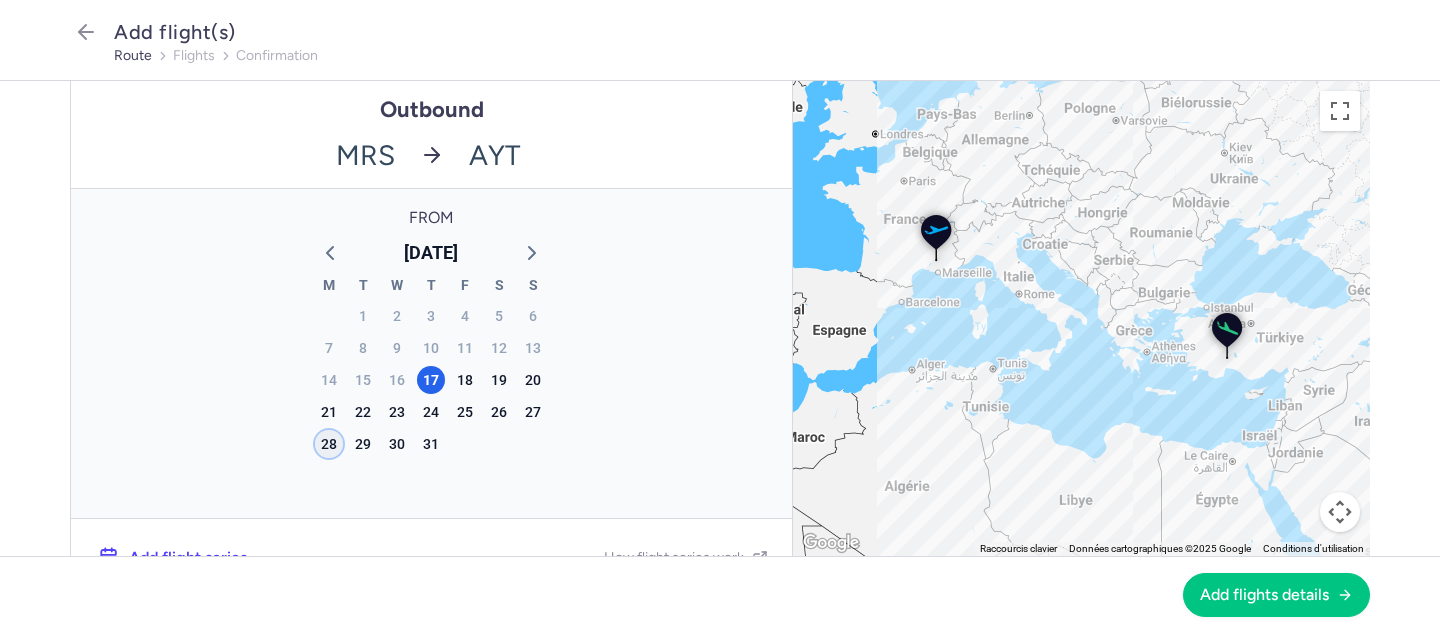click on "28" 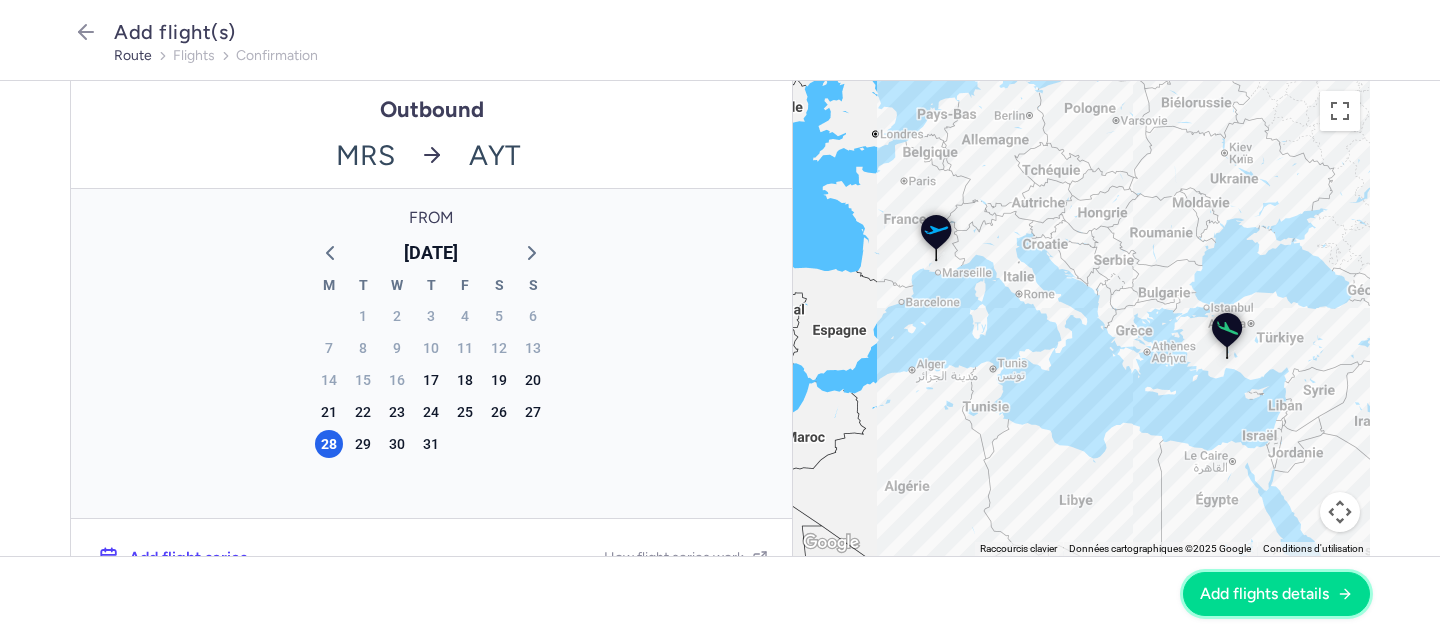 click on "Add flights details" at bounding box center (1264, 594) 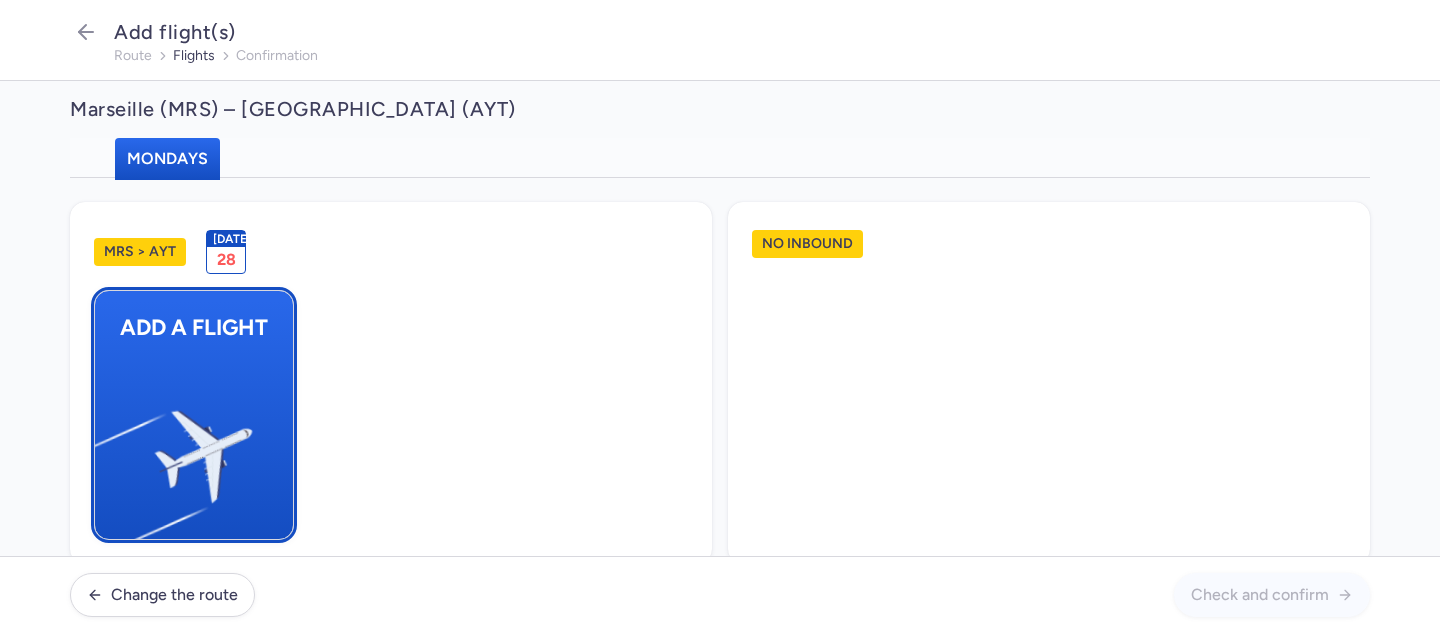 click at bounding box center (105, 448) 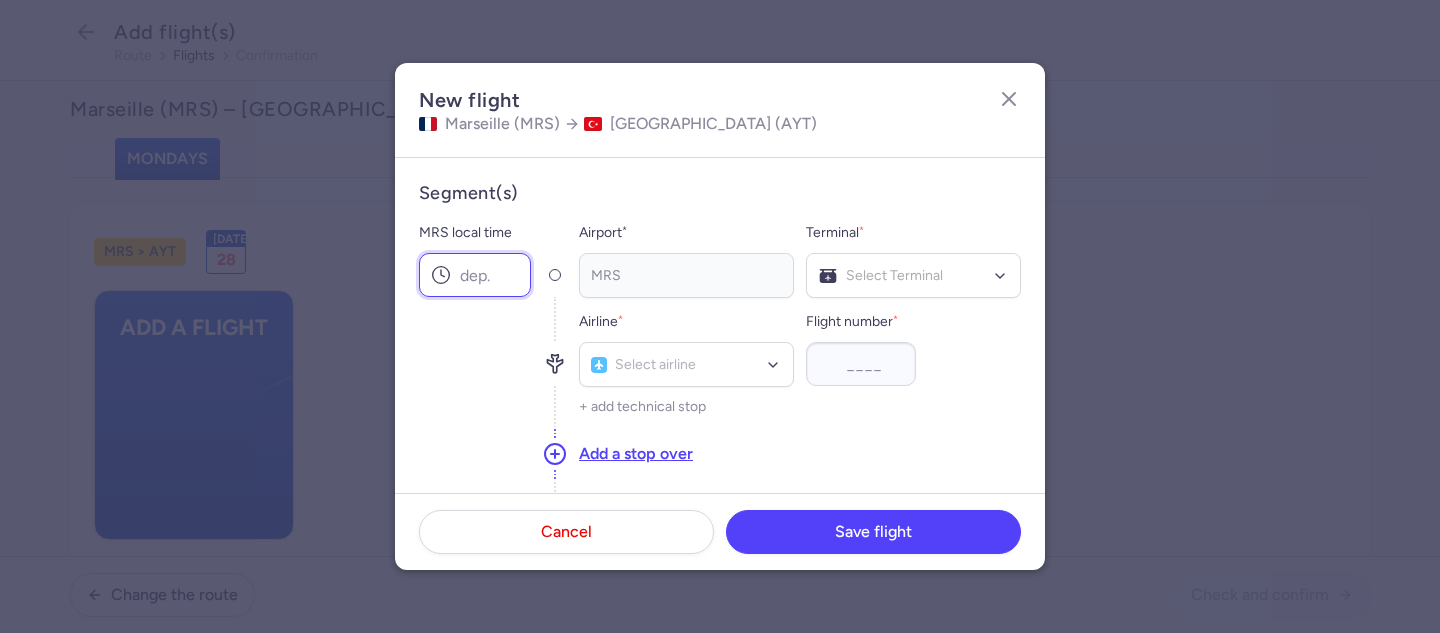 click on "MRS local time" at bounding box center [475, 275] 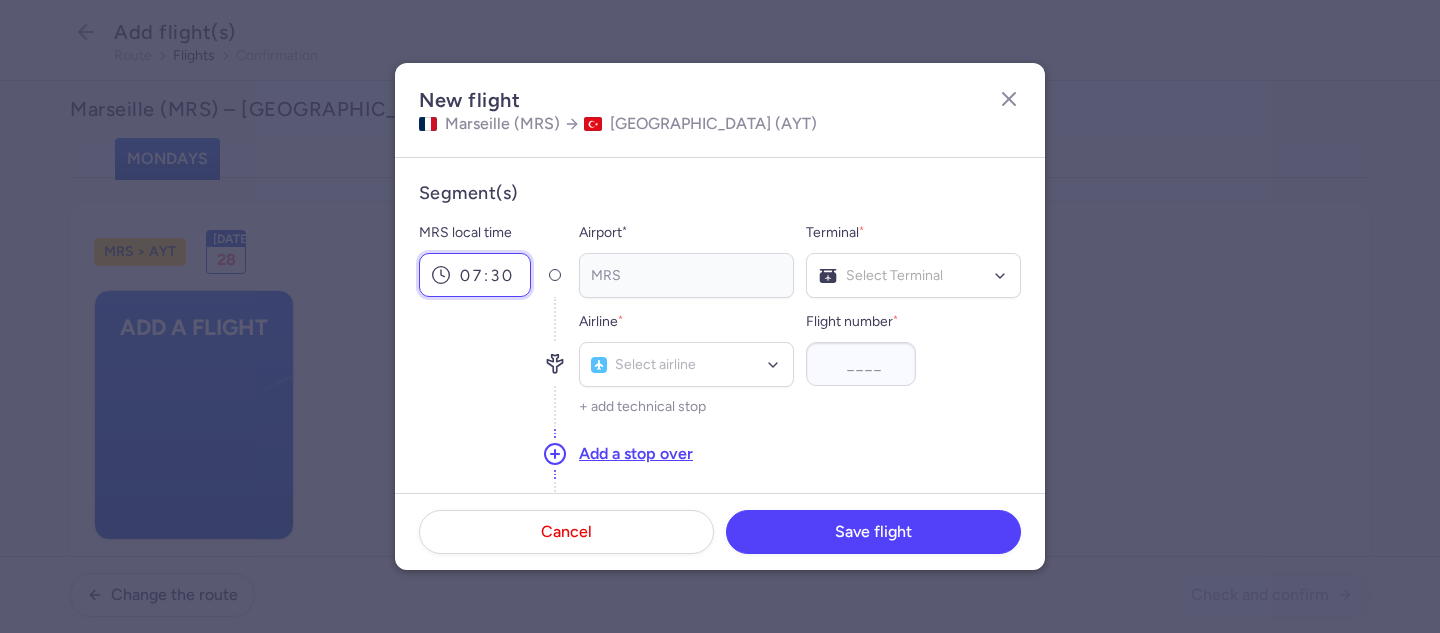type on "07:30" 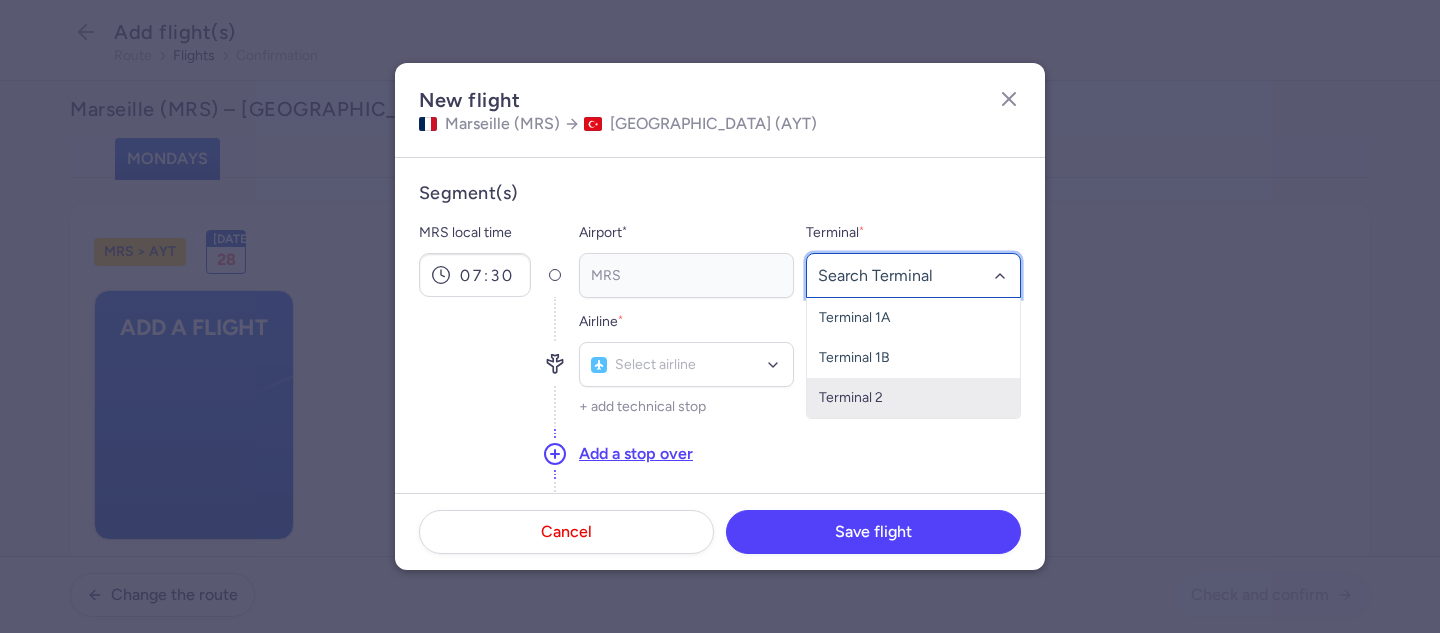 click on "Terminal 2" at bounding box center [913, 398] 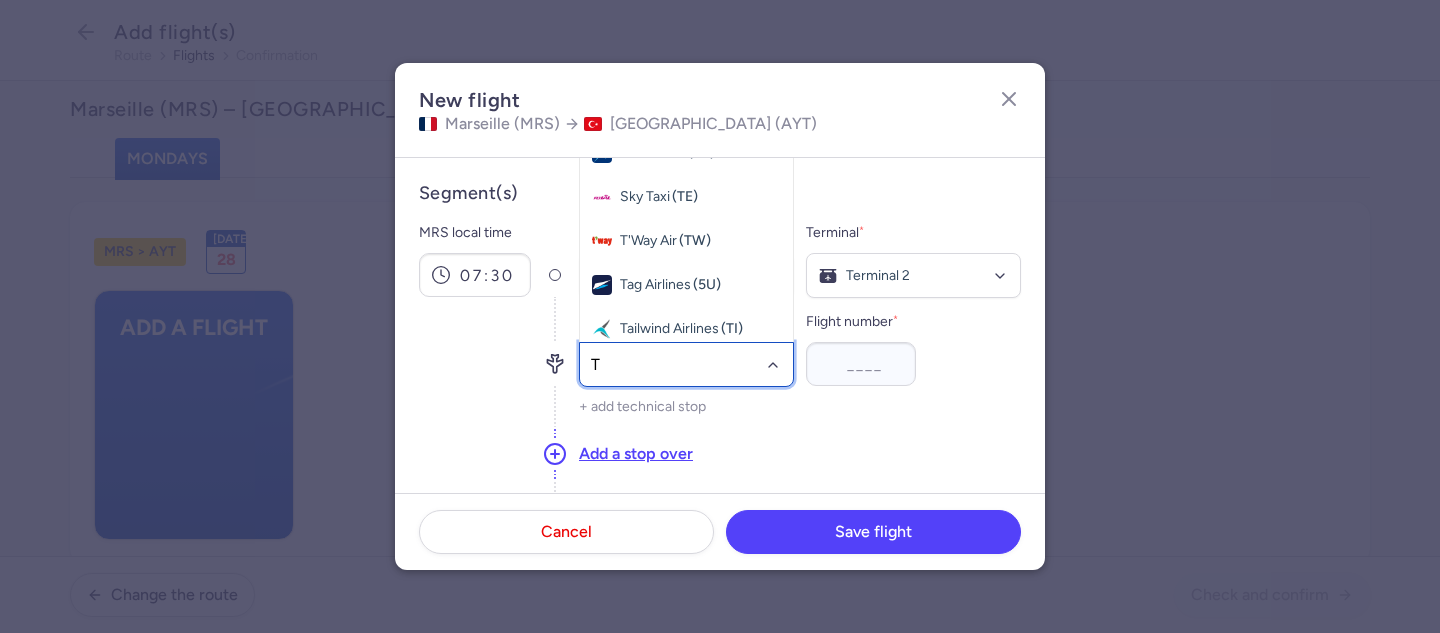 type on "TO" 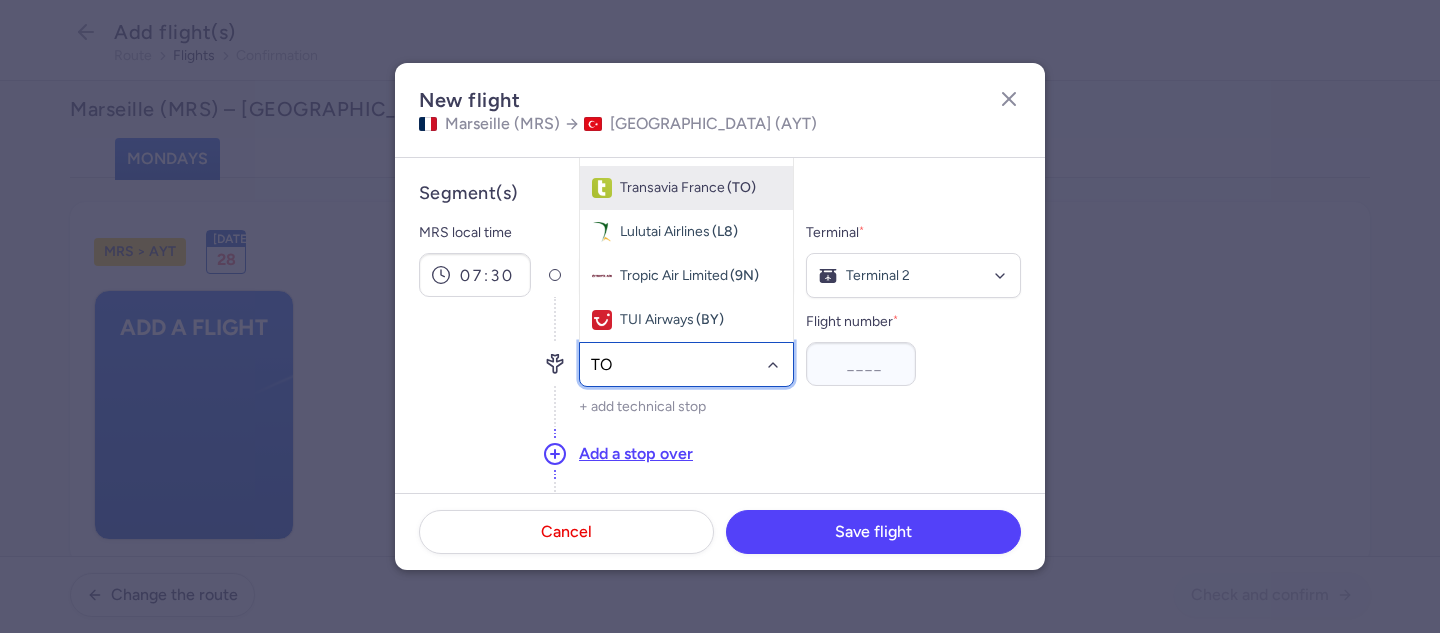 click on "Transavia France" at bounding box center (672, 188) 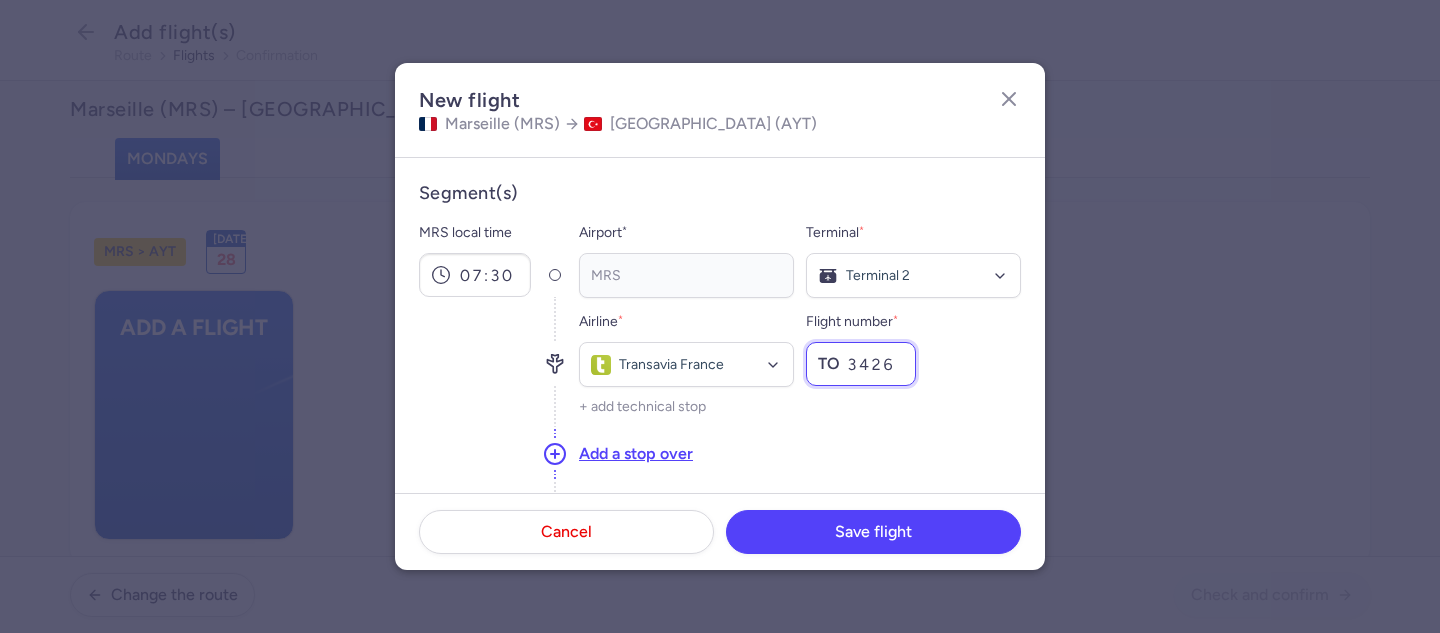 type on "3426" 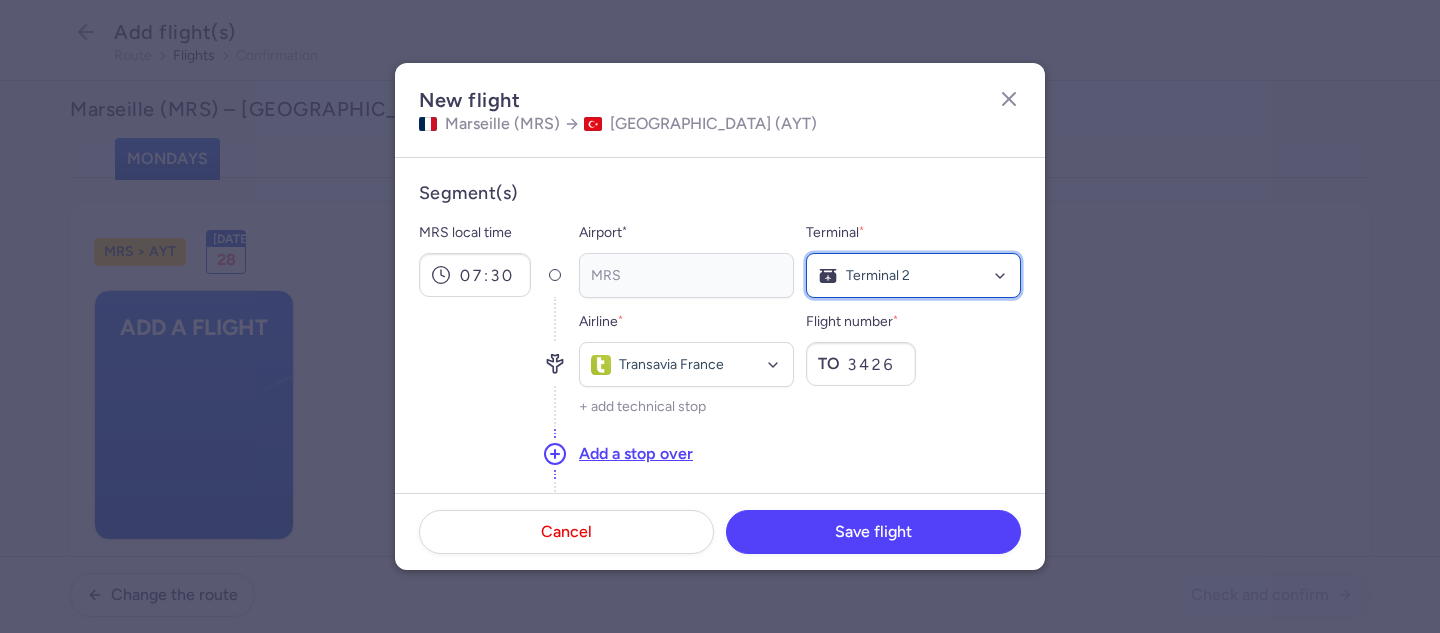 click 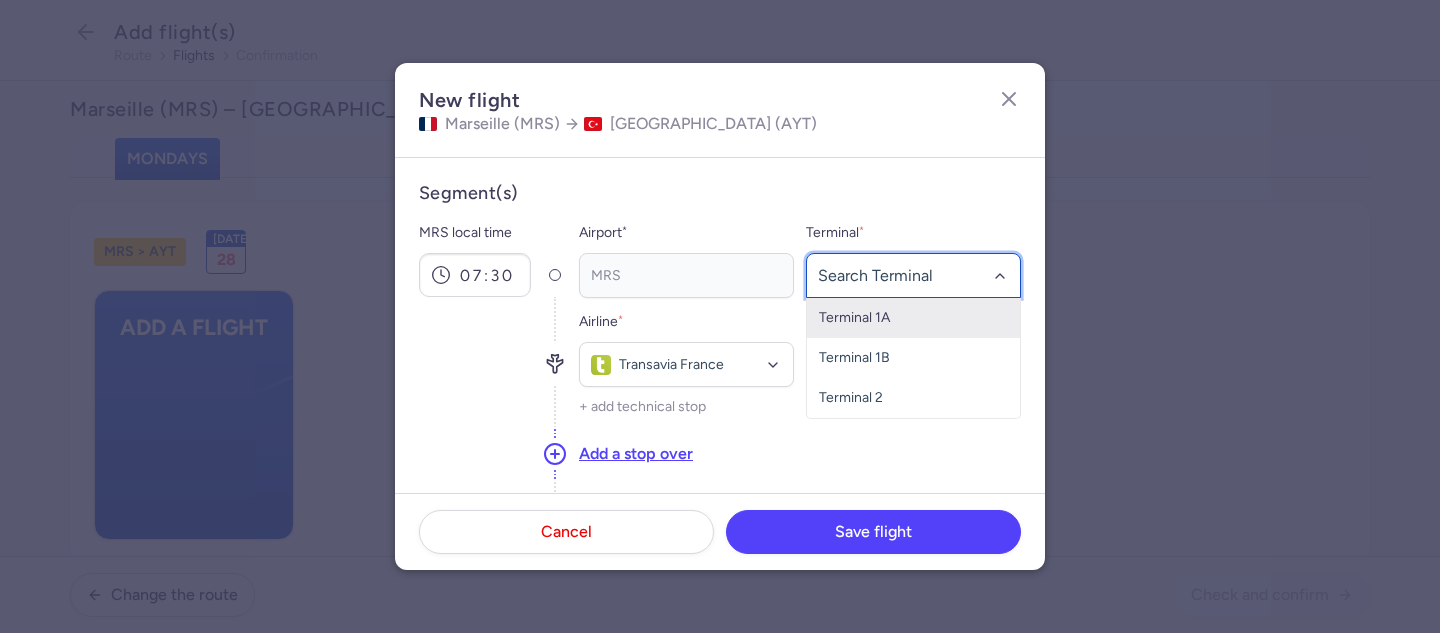 click on "Terminal 1A" at bounding box center (913, 318) 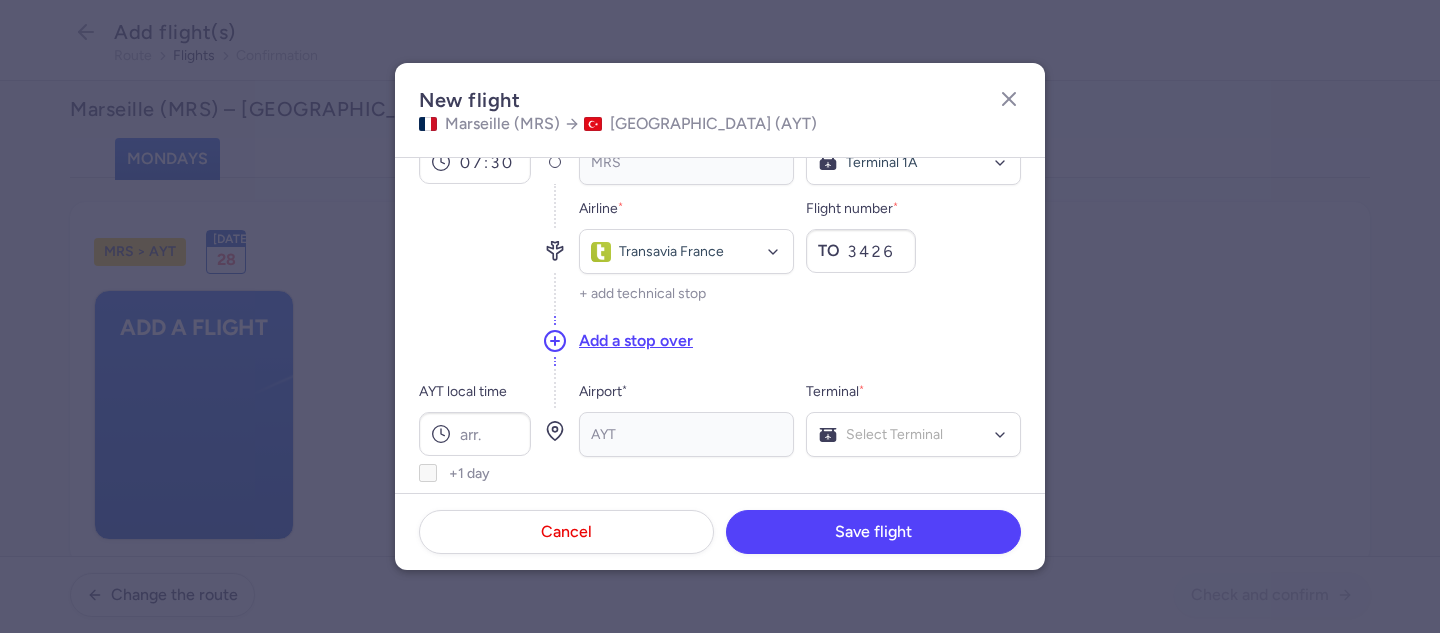 scroll, scrollTop: 227, scrollLeft: 0, axis: vertical 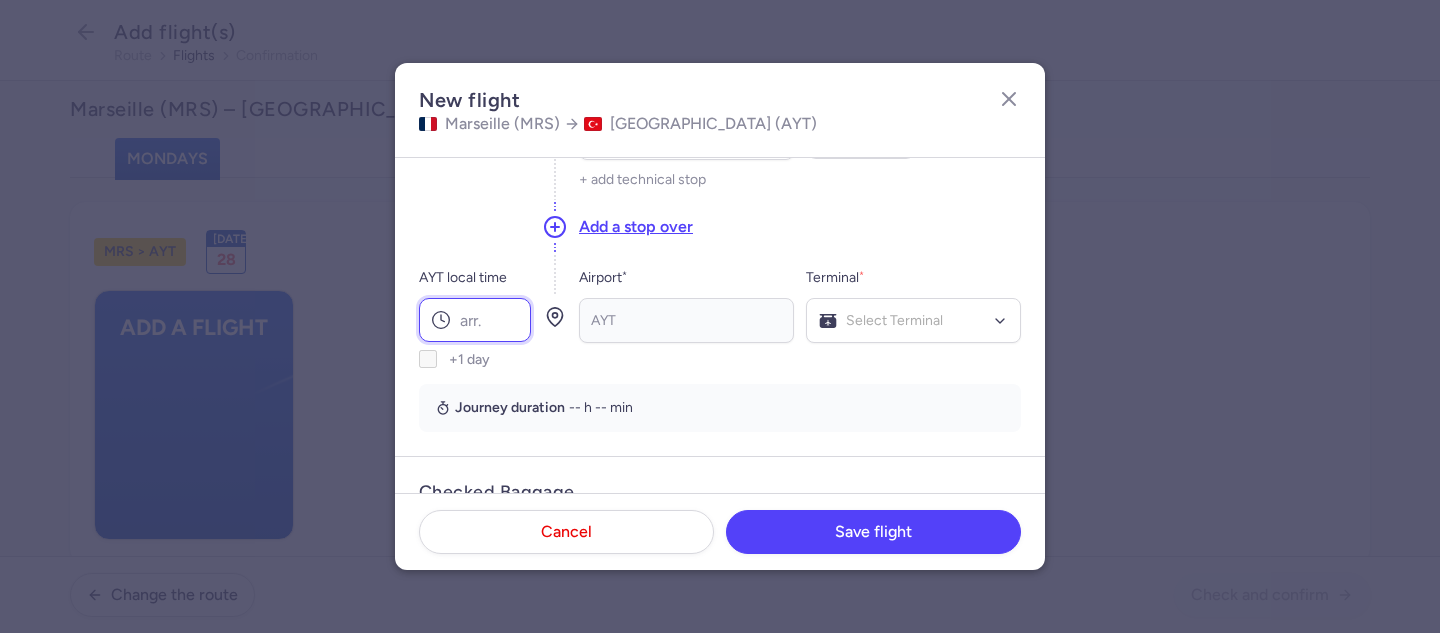 click on "AYT local time" at bounding box center [475, 320] 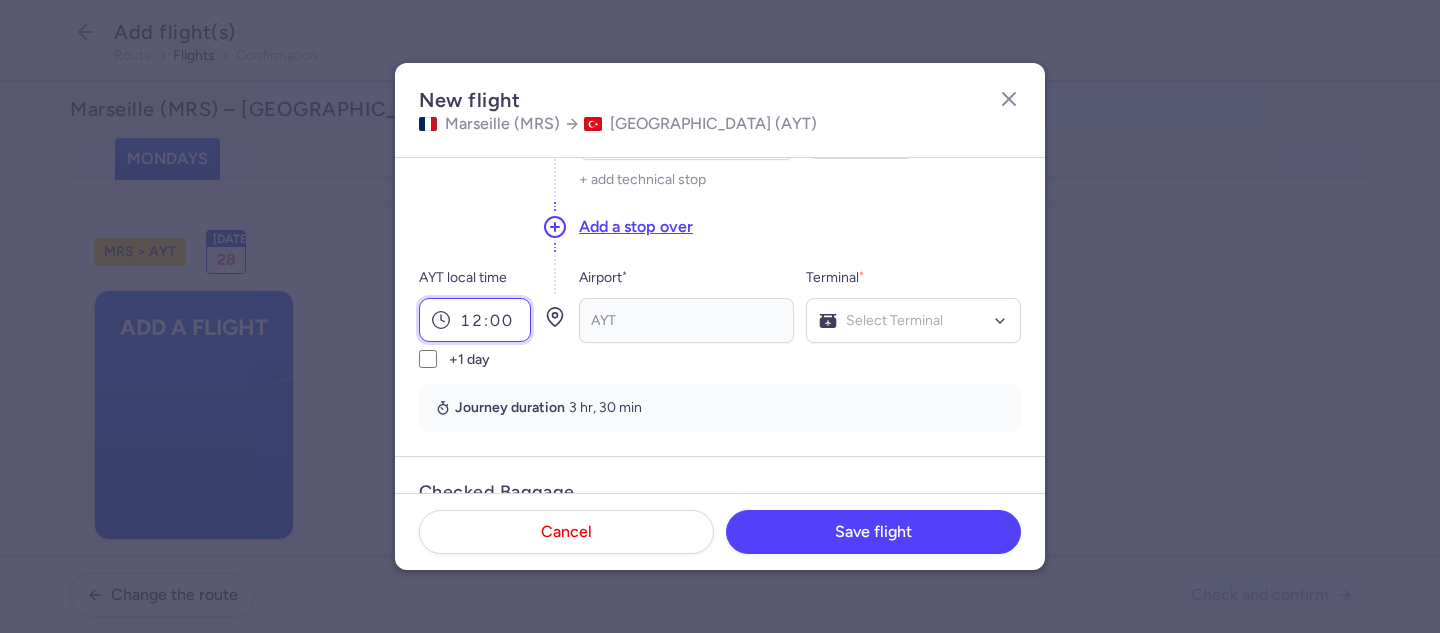 scroll, scrollTop: 113, scrollLeft: 0, axis: vertical 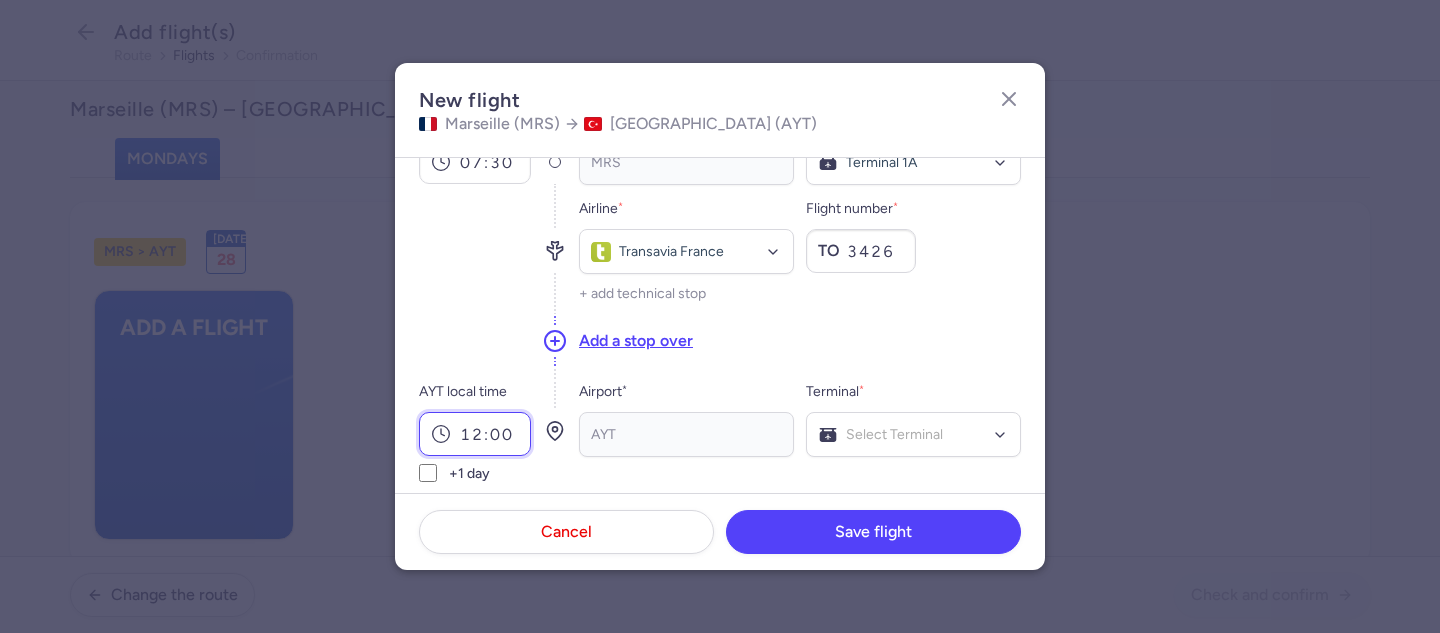 type on "12:00" 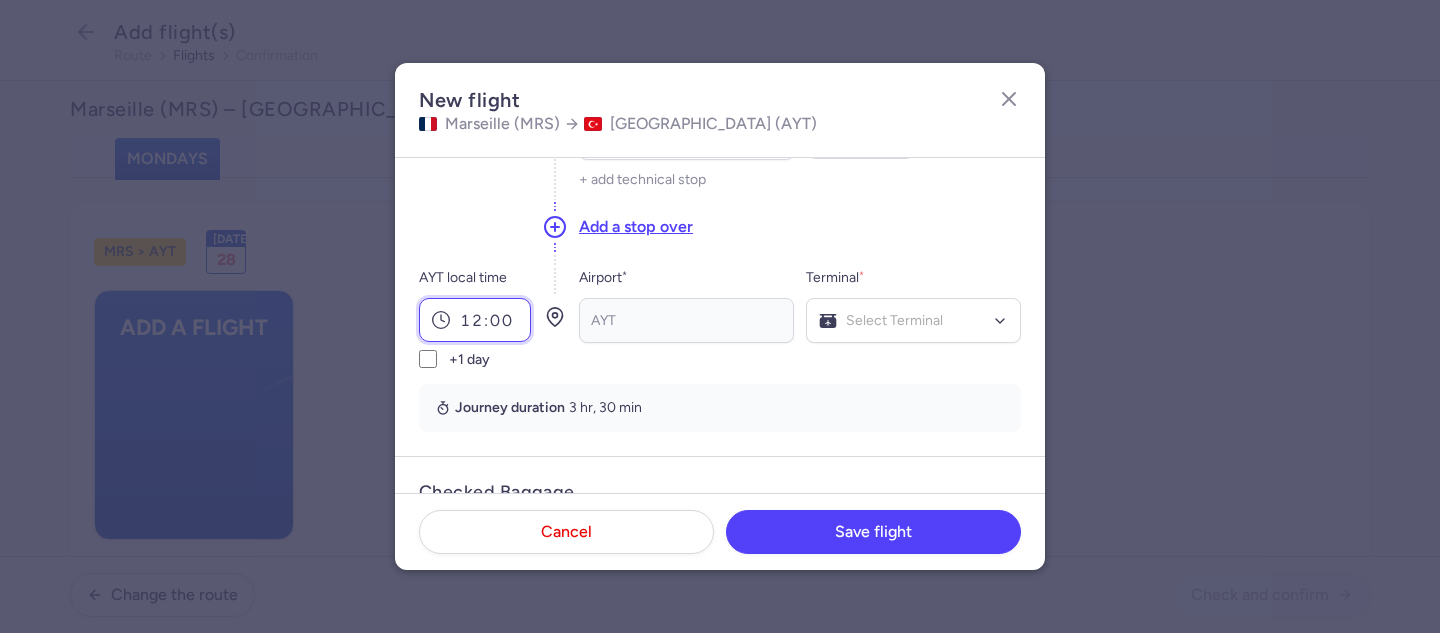 scroll, scrollTop: 340, scrollLeft: 0, axis: vertical 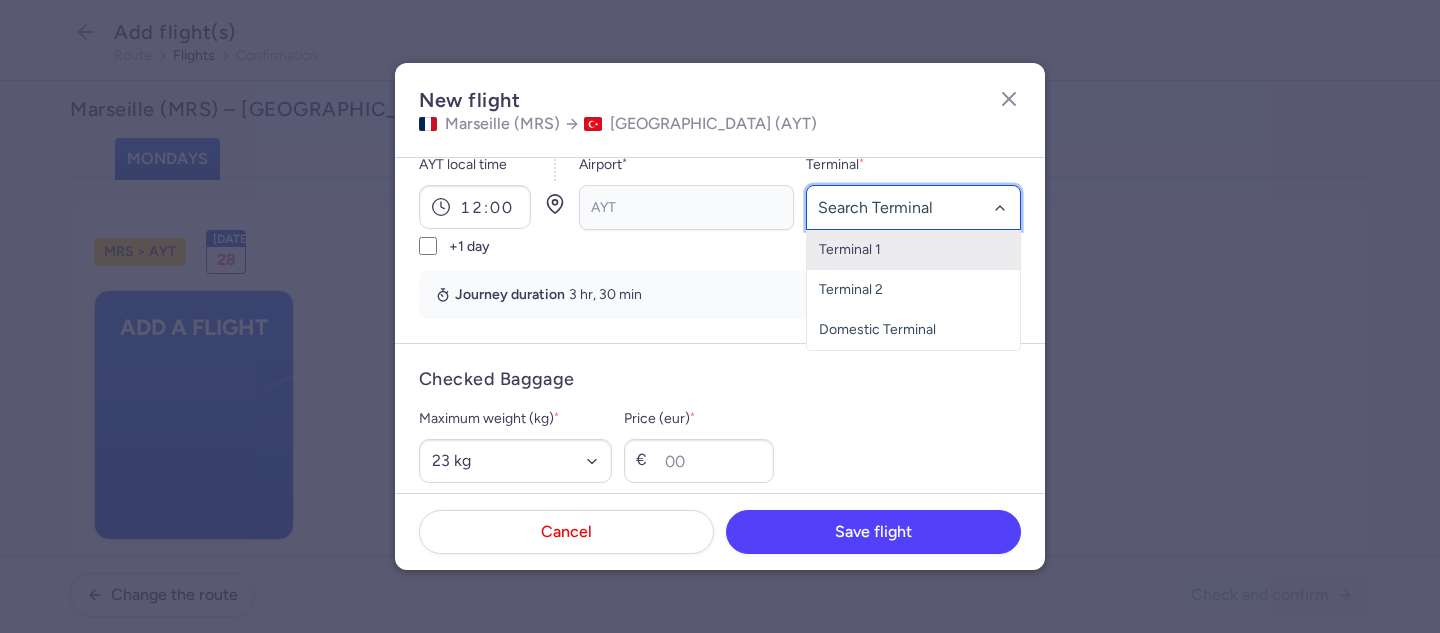 click 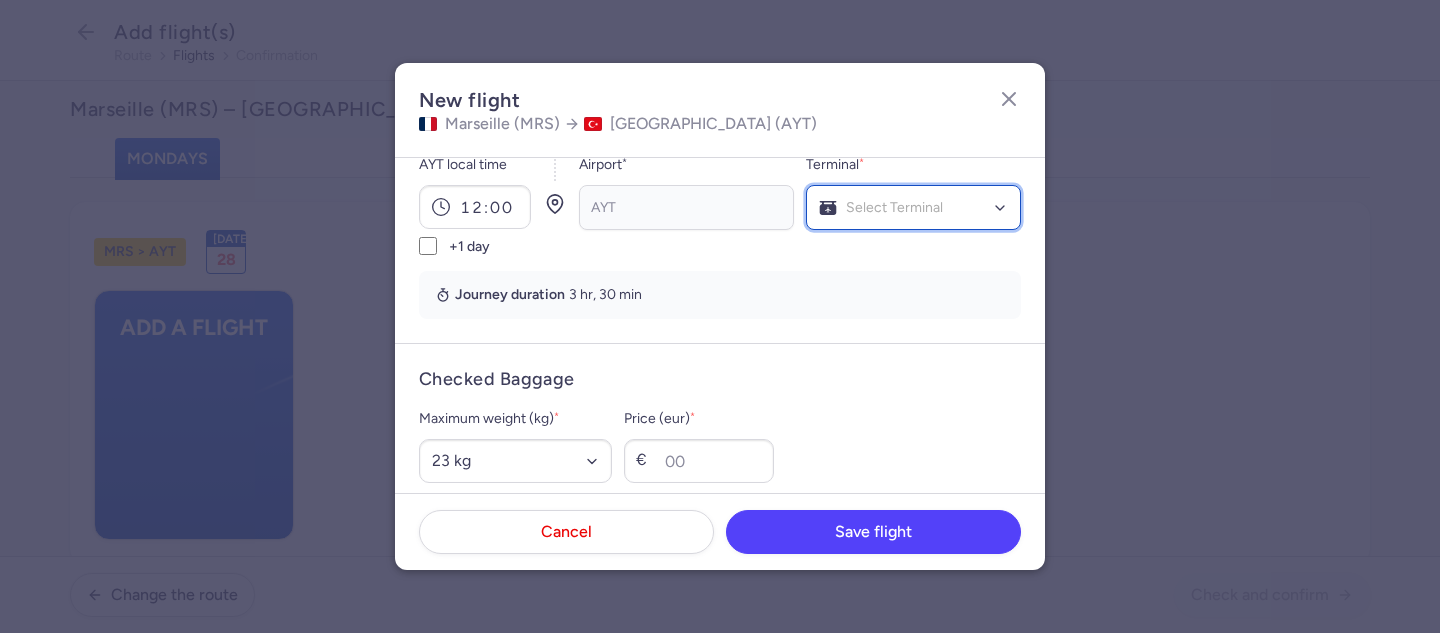 click 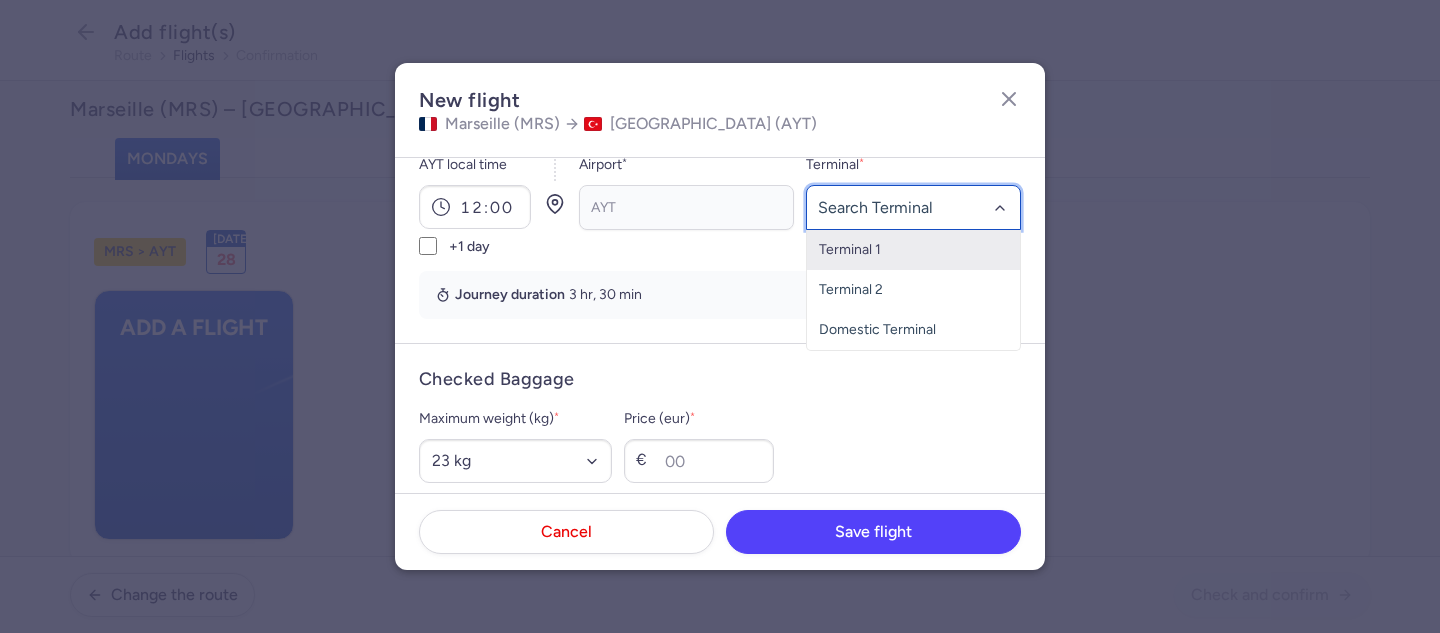 click on "Terminal 1" at bounding box center (913, 250) 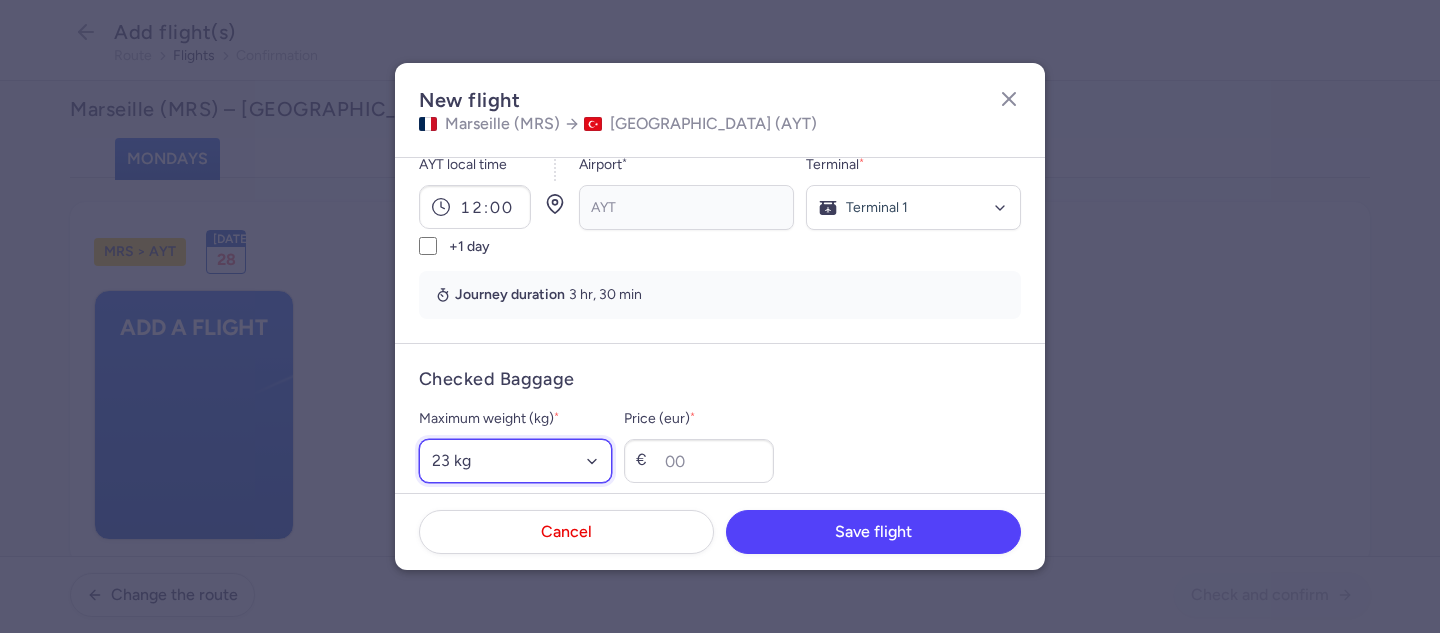 click on "Select an option 15 kg 16 kg 17 kg 18 kg 19 kg 20 kg 21 kg 22 kg 23 kg 24 kg 25 kg 26 kg 27 kg 28 kg 29 kg 30 kg 31 kg 32 kg 33 kg 34 kg 35 kg" at bounding box center [515, 461] 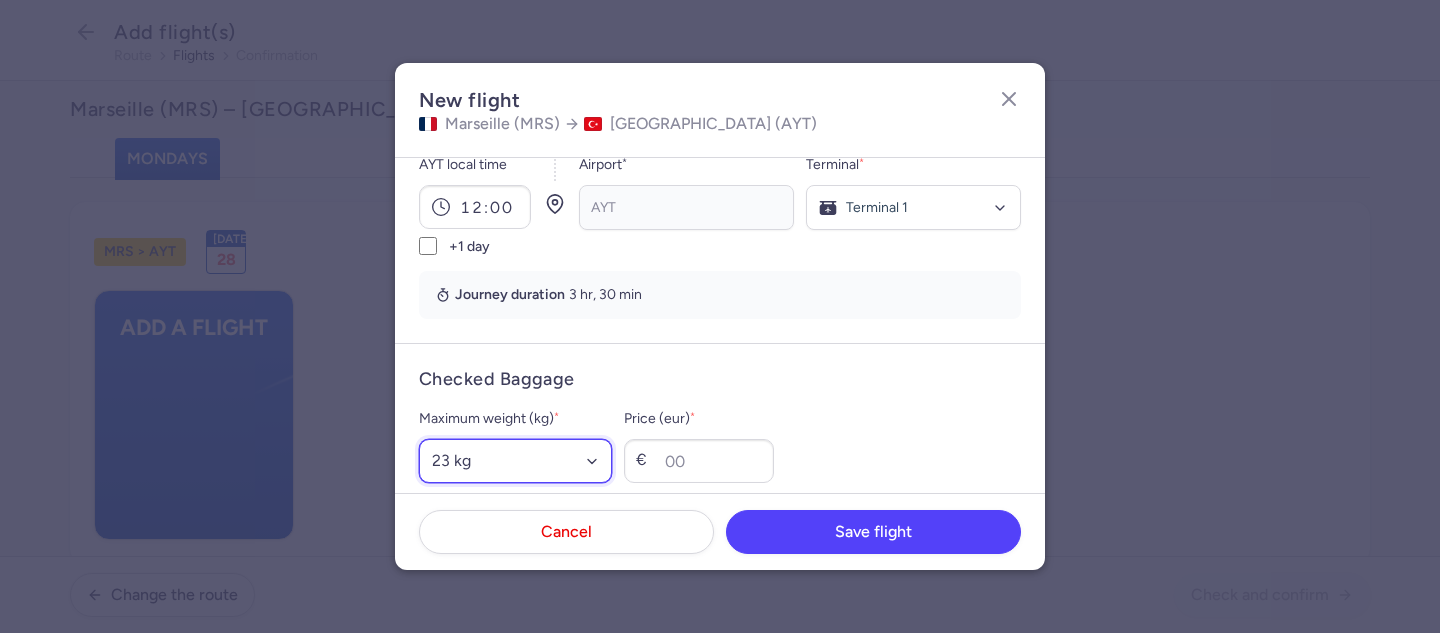 select on "20" 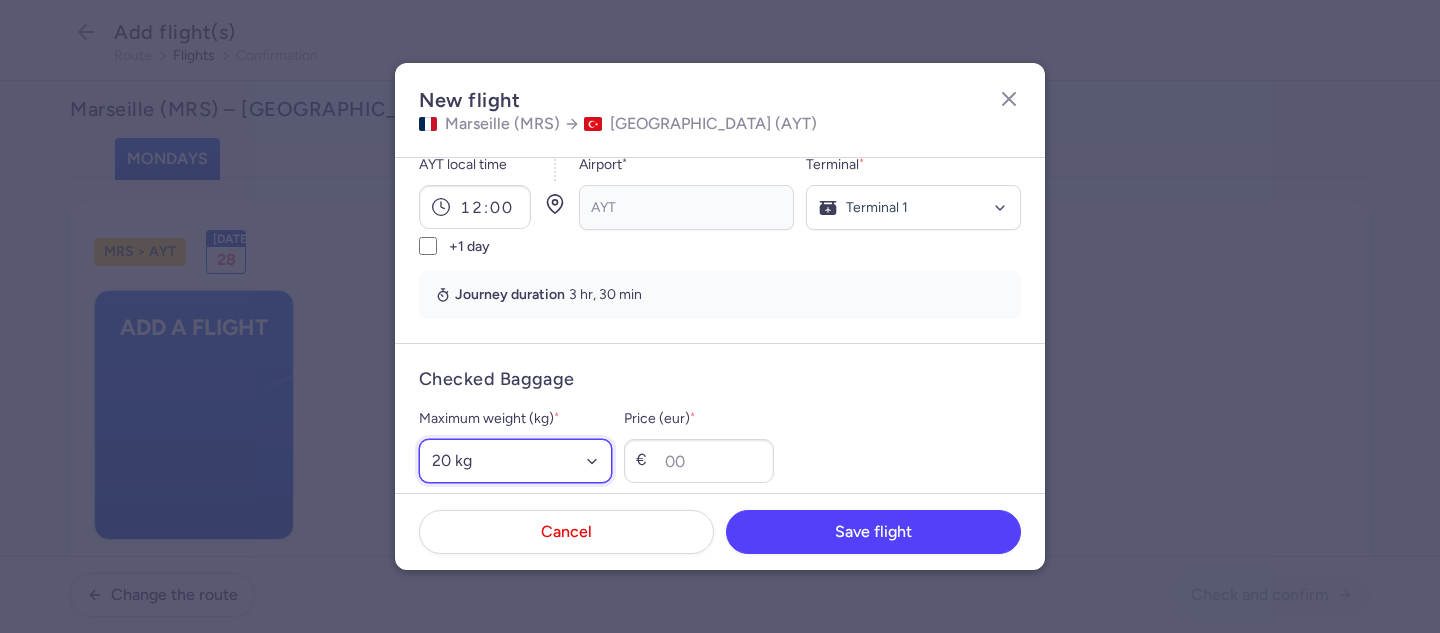 scroll, scrollTop: 567, scrollLeft: 0, axis: vertical 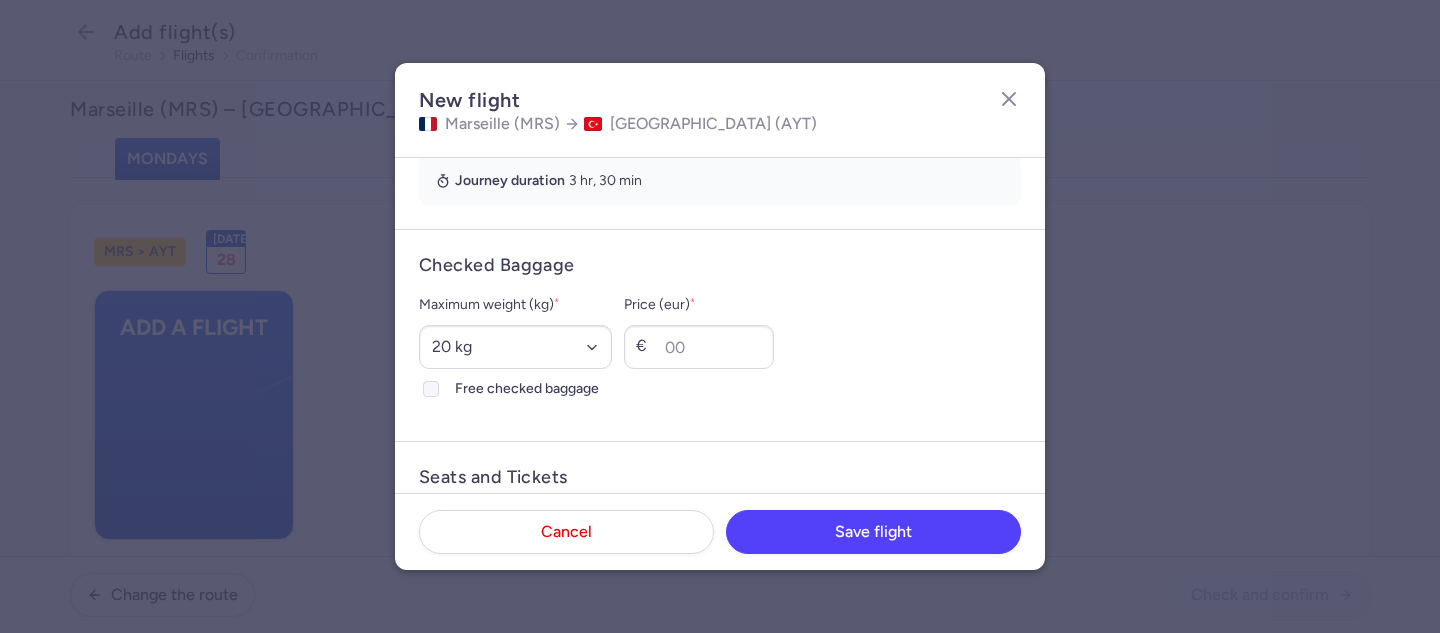 click 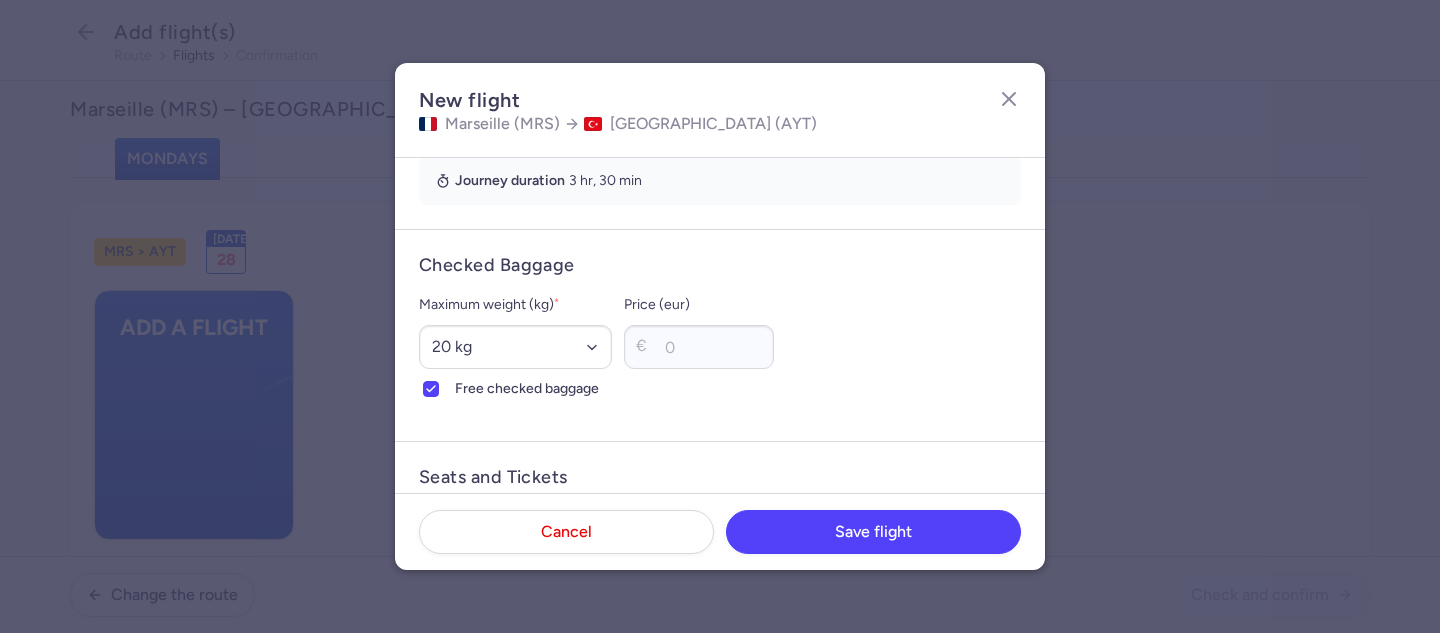 scroll, scrollTop: 680, scrollLeft: 0, axis: vertical 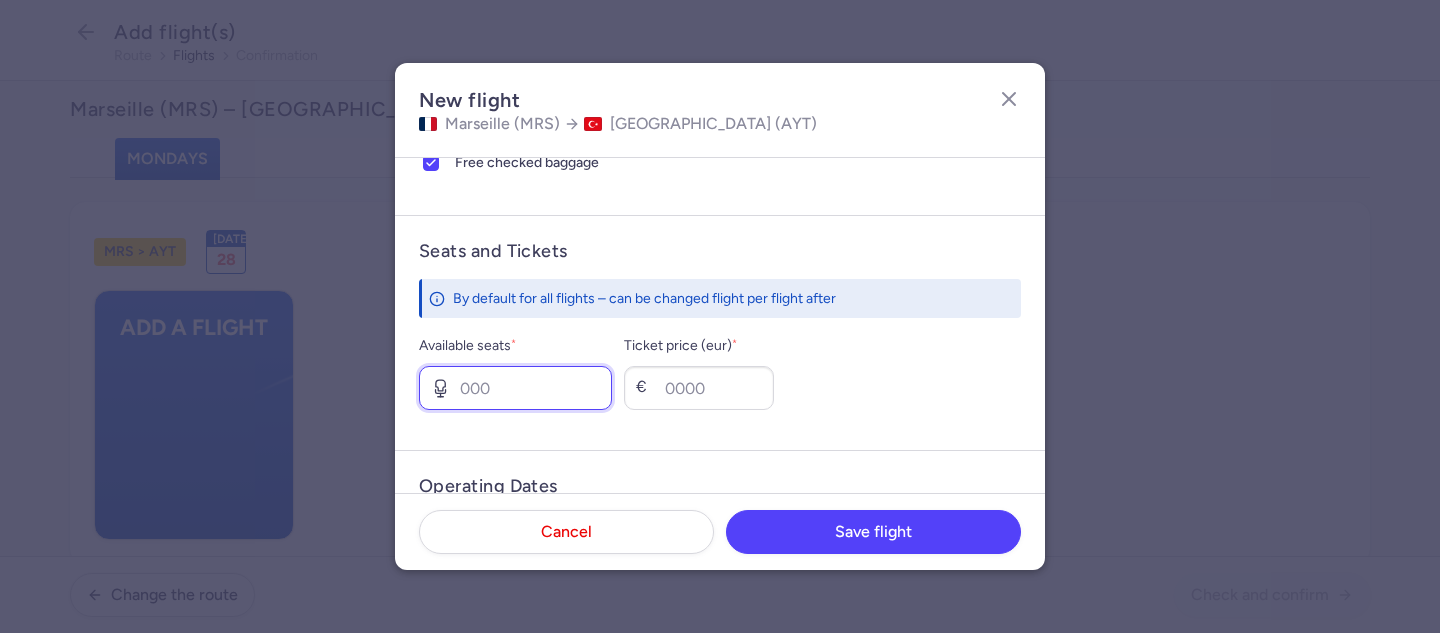 click on "Available seats  *" at bounding box center [515, 388] 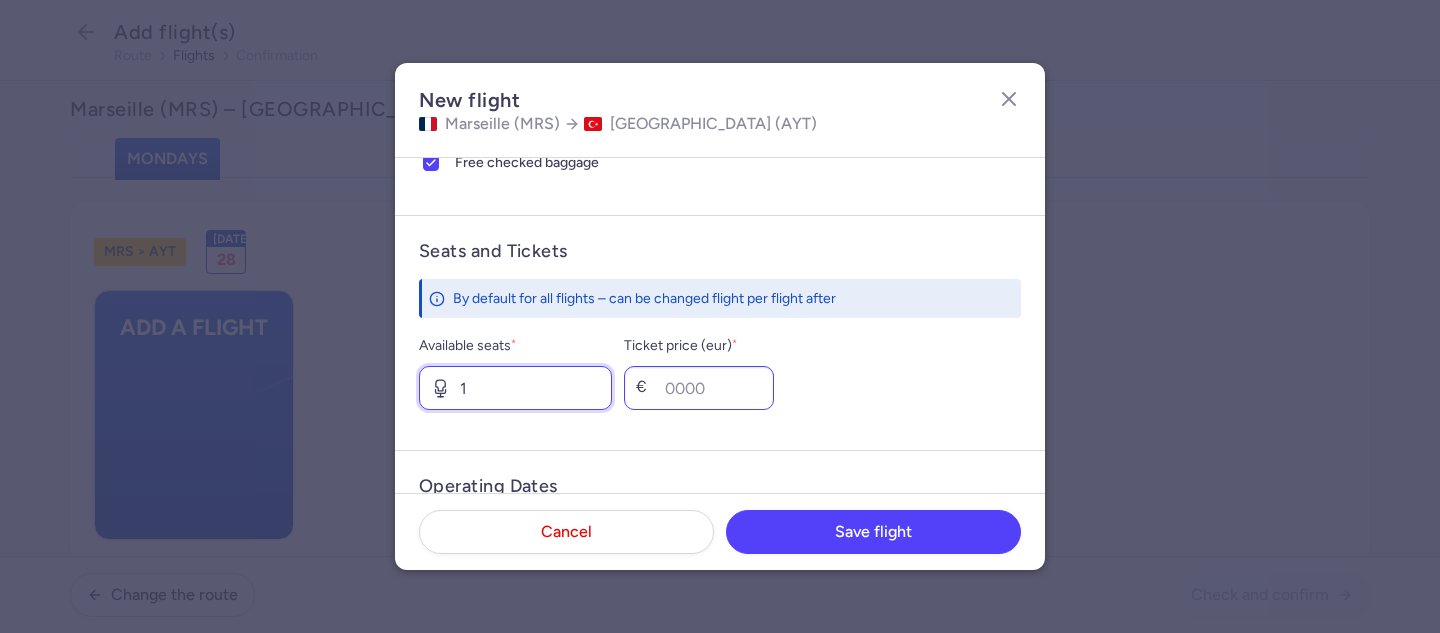 type on "1" 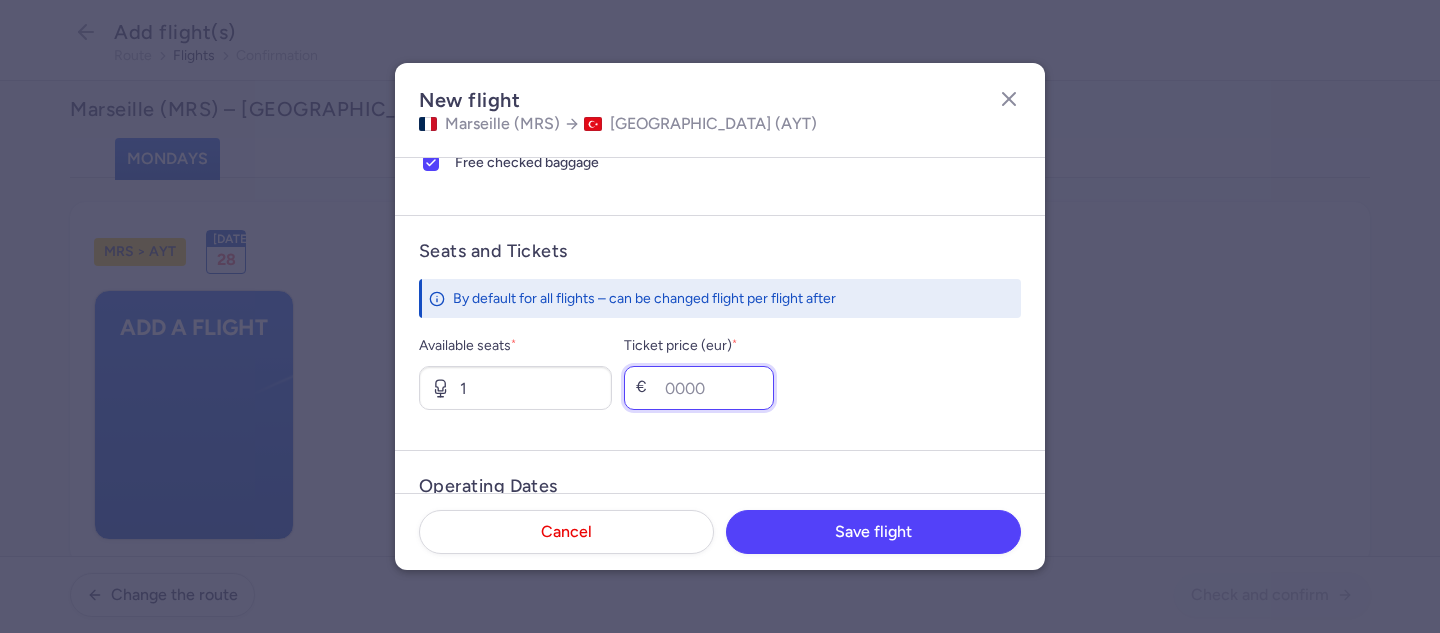 click on "Ticket price (eur)  *" at bounding box center (699, 388) 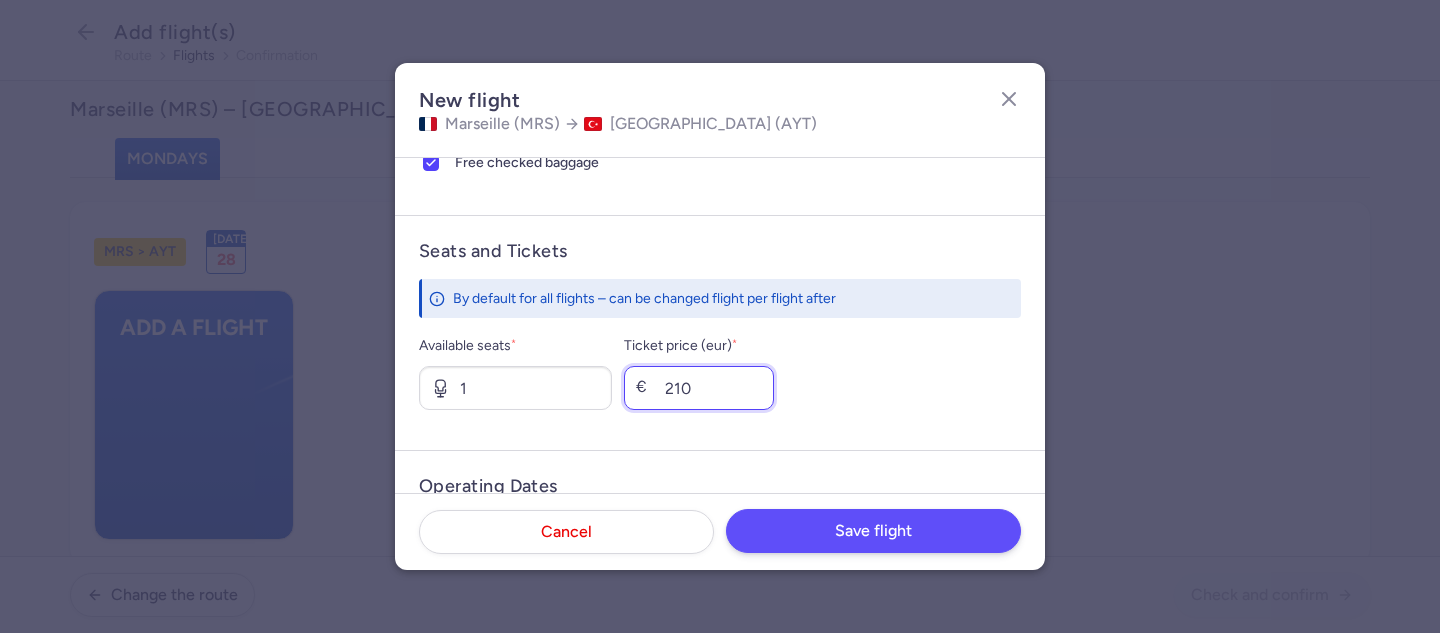 type on "210" 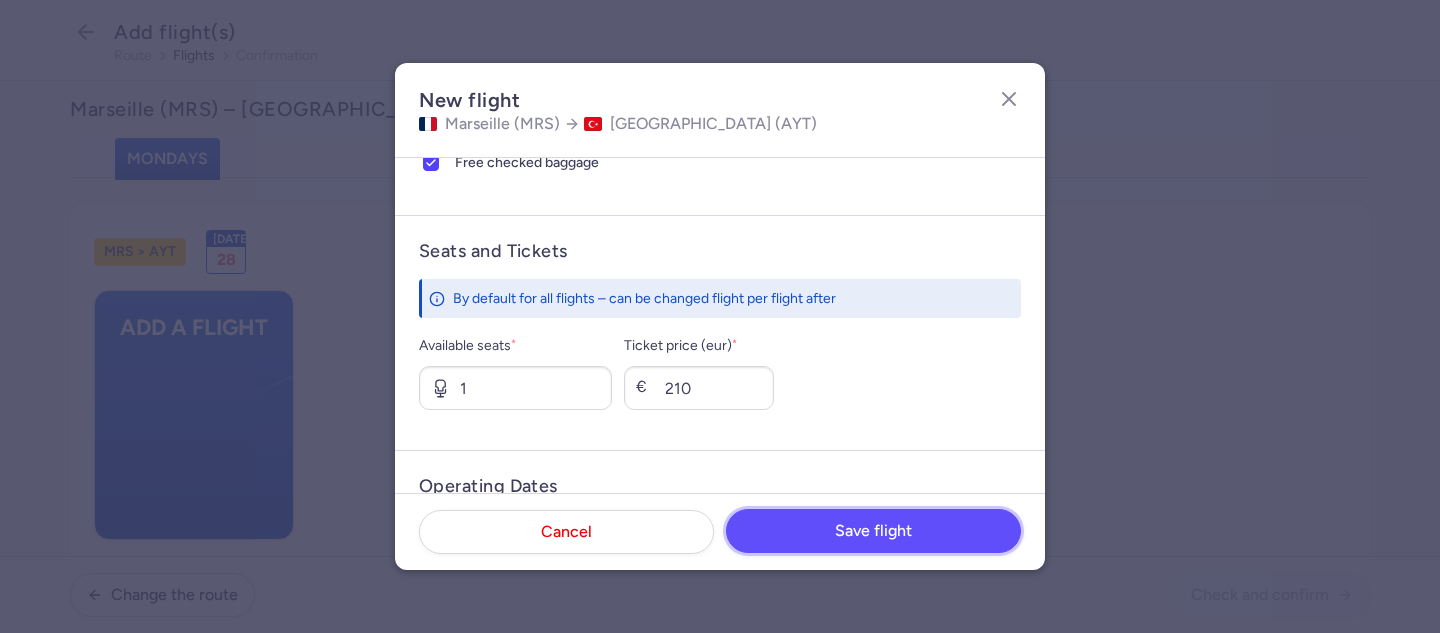 click on "Save flight" at bounding box center [873, 531] 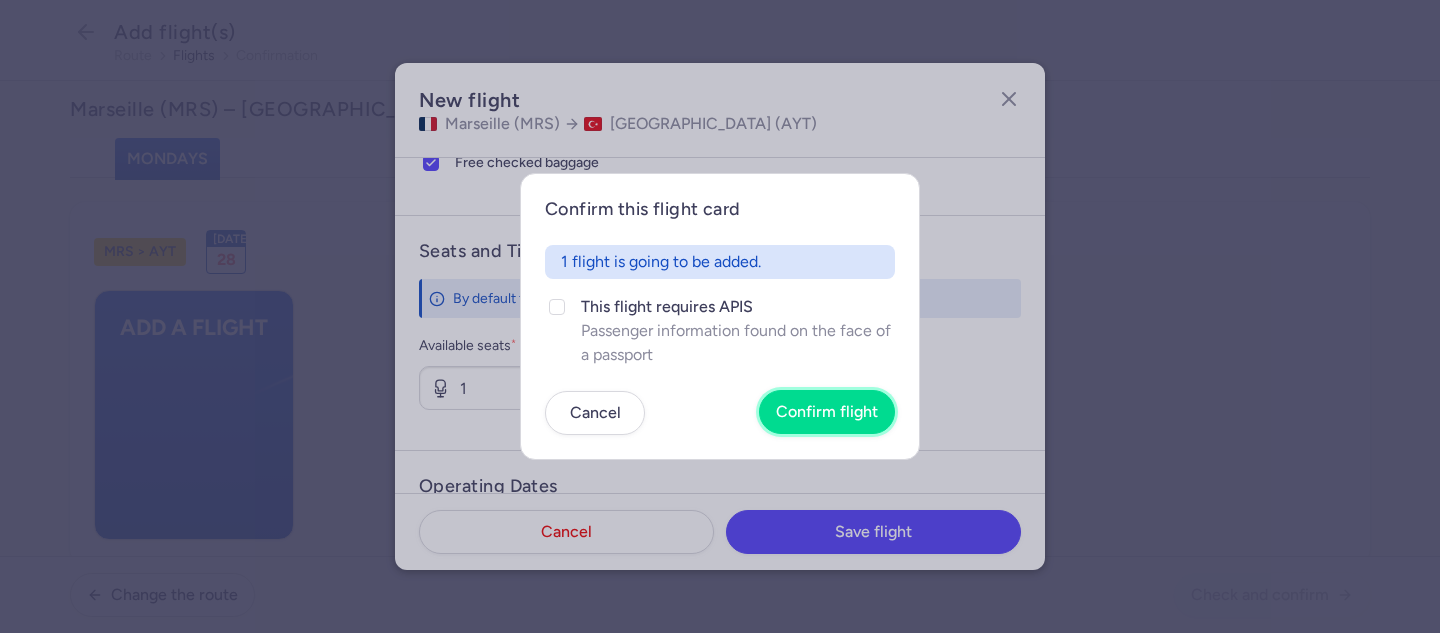 click on "Confirm flight" at bounding box center [827, 412] 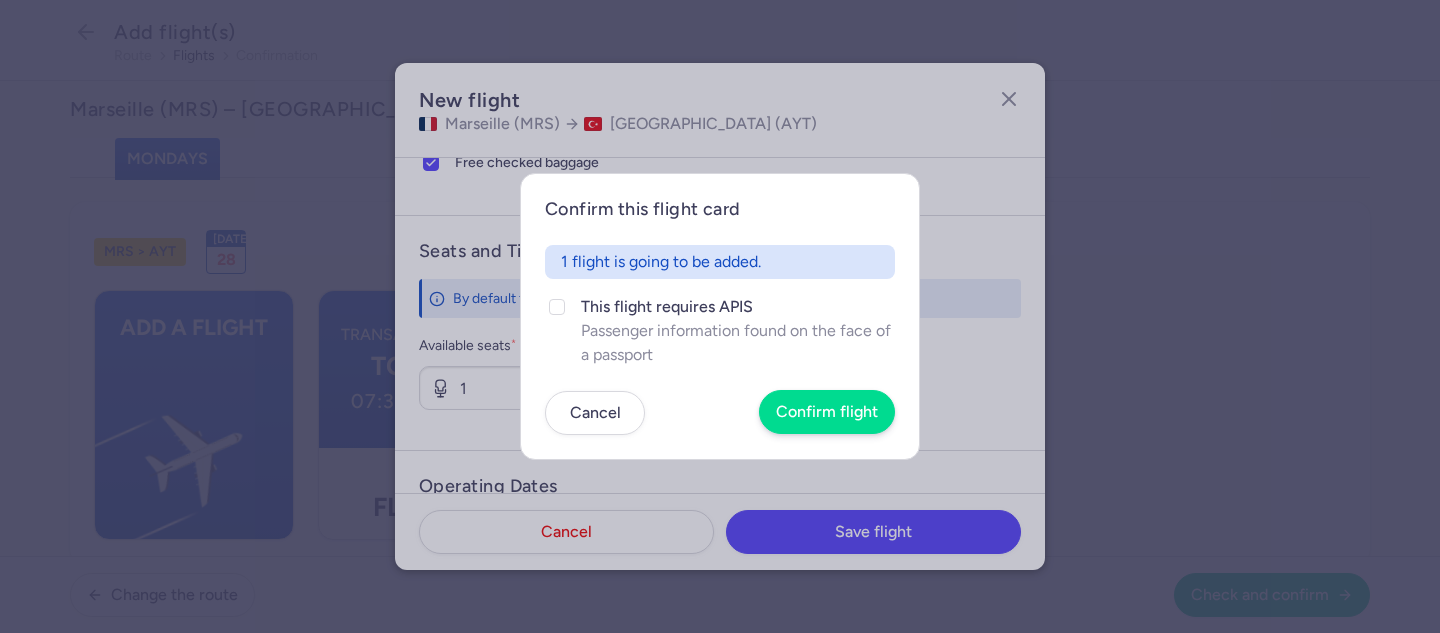 scroll, scrollTop: 680, scrollLeft: 0, axis: vertical 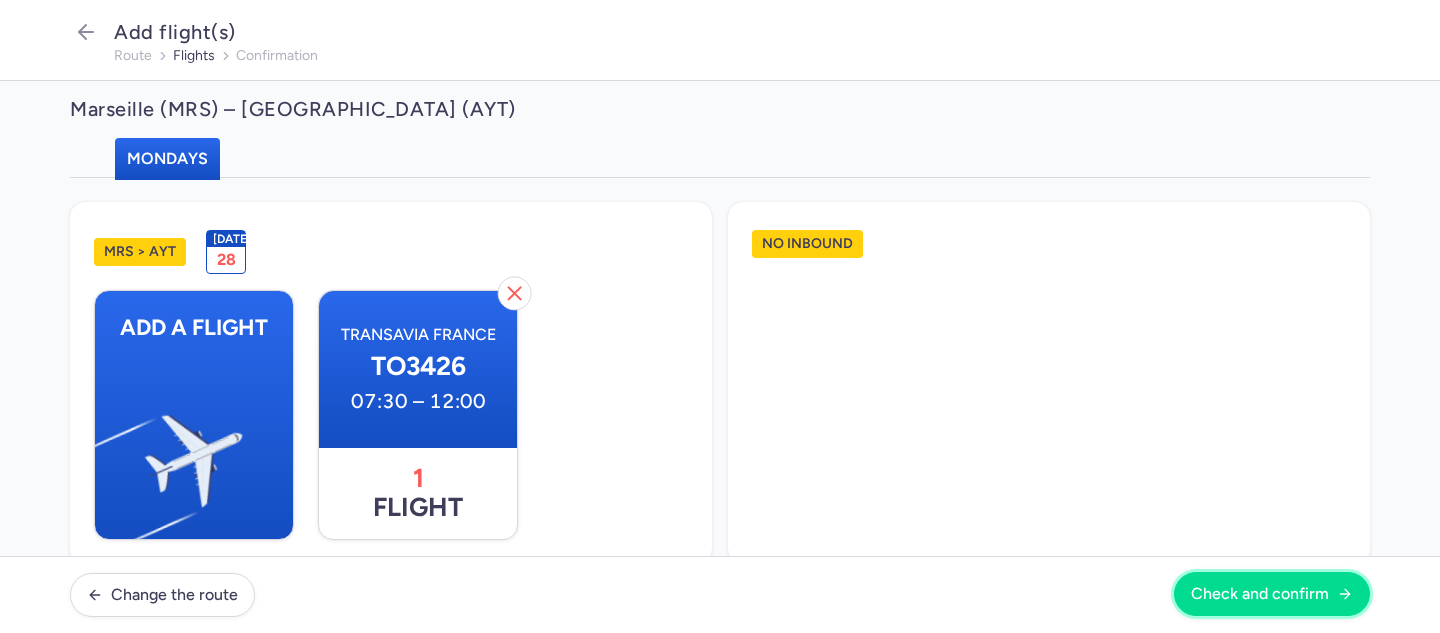click on "Check and confirm" at bounding box center [1260, 594] 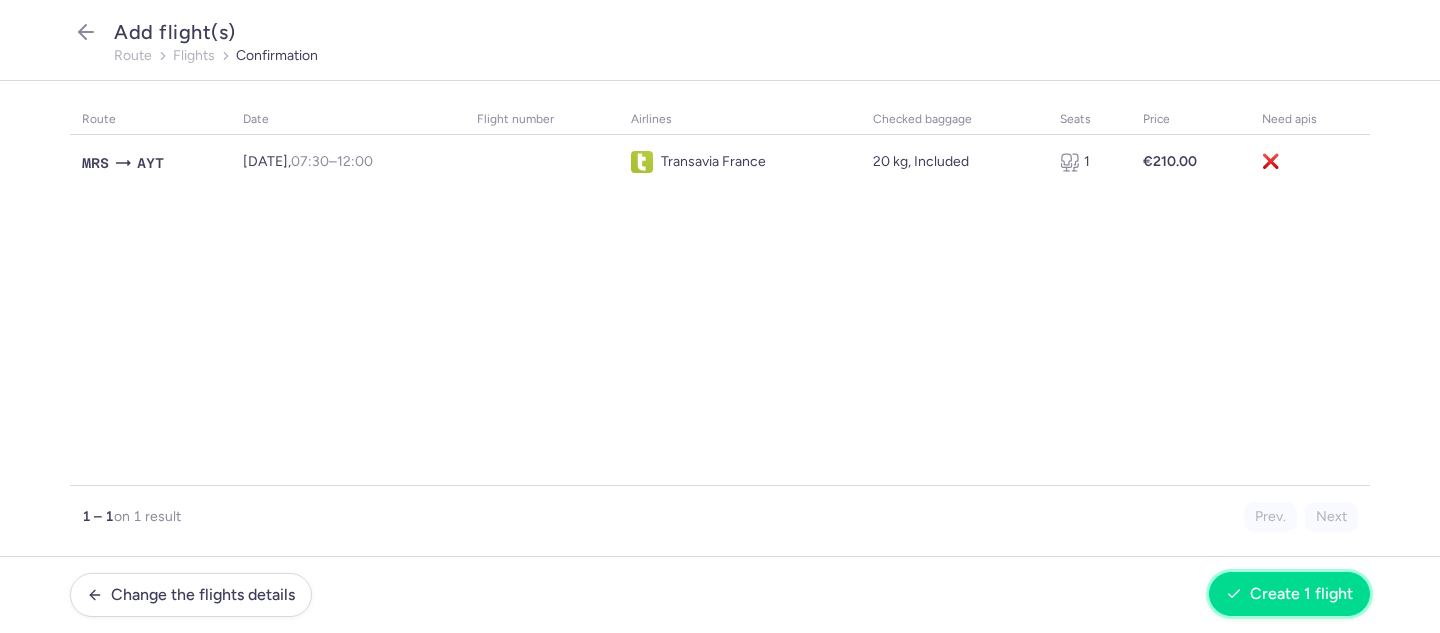 click on "Create 1 flight" at bounding box center [1301, 594] 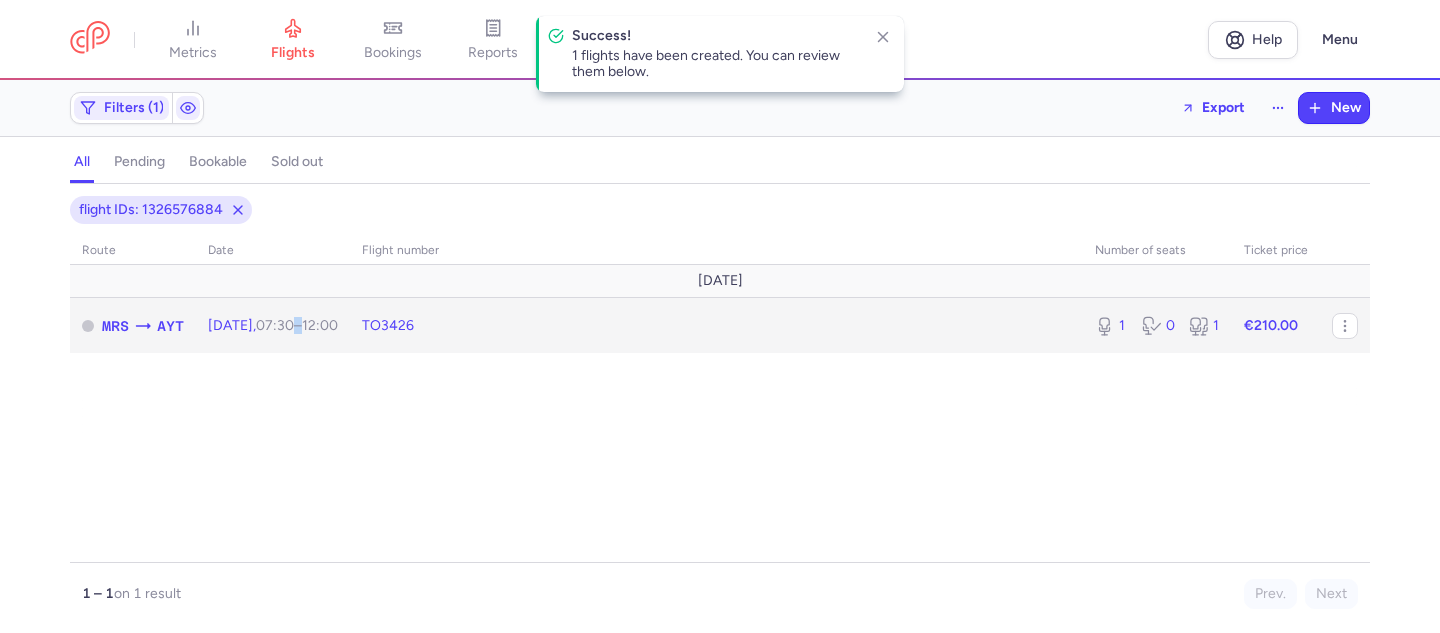 click on "07:30  –  12:00  +0" at bounding box center (297, 325) 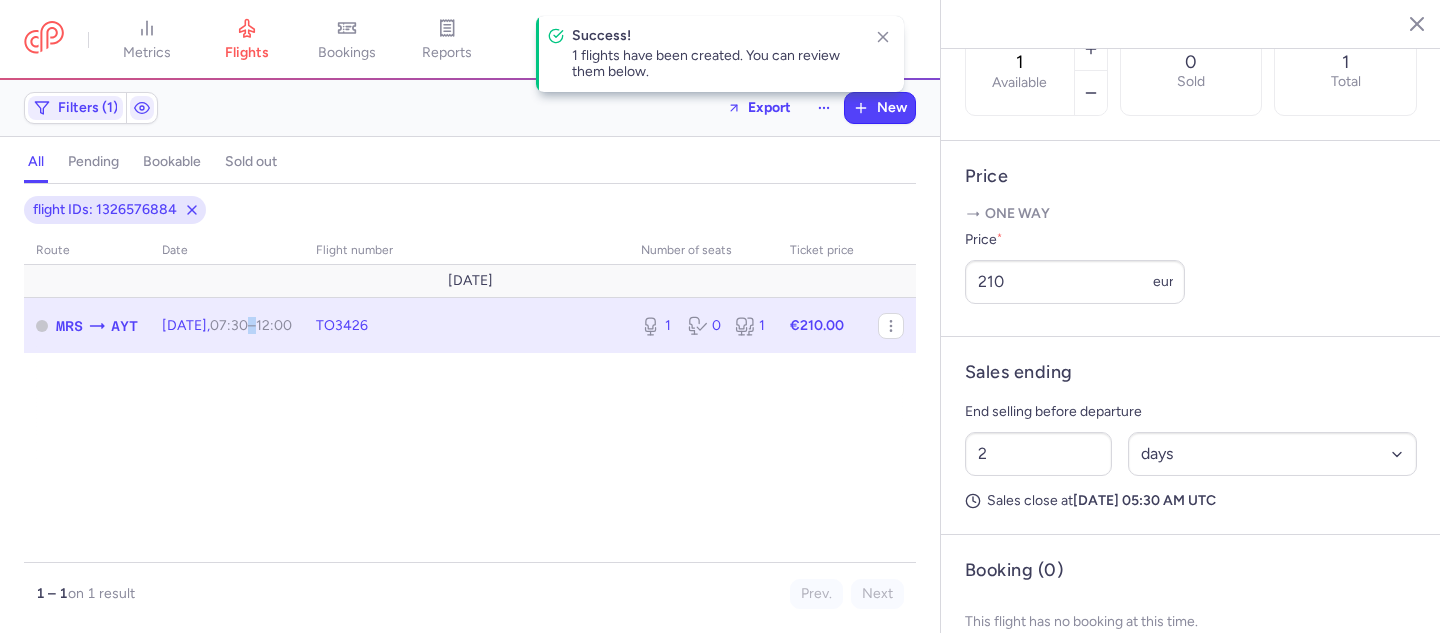 scroll, scrollTop: 746, scrollLeft: 0, axis: vertical 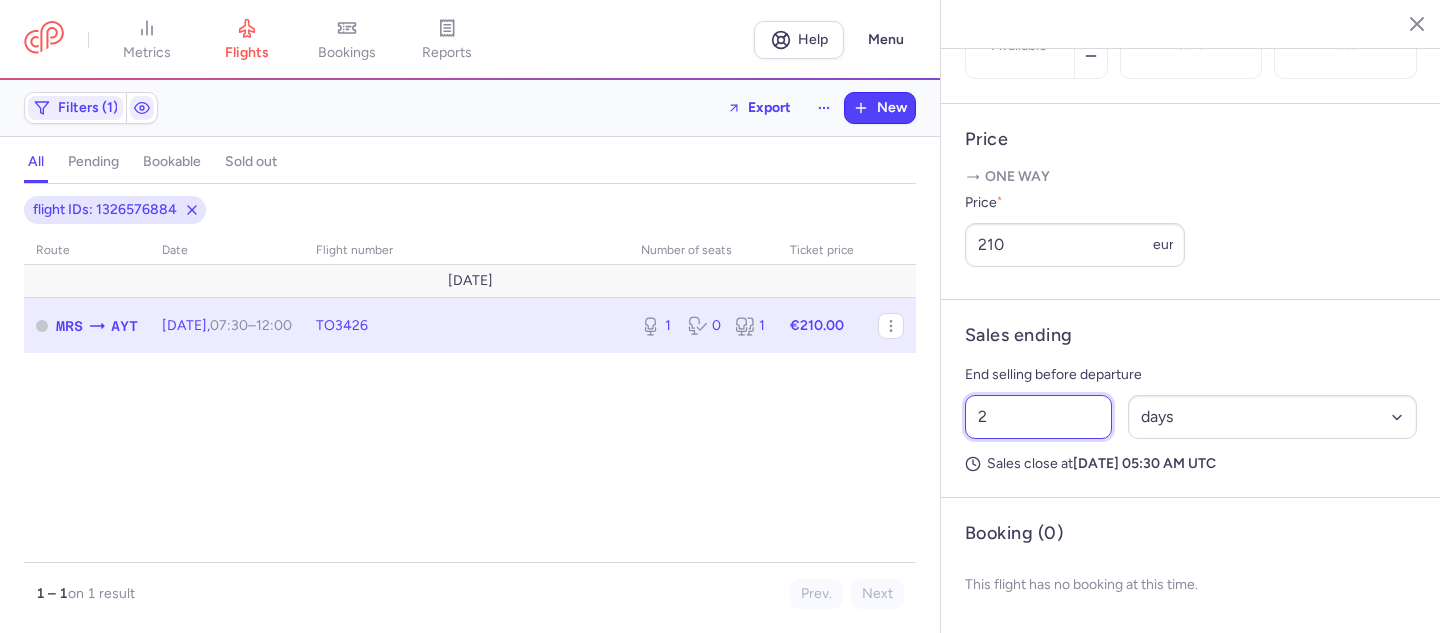drag, startPoint x: 987, startPoint y: 419, endPoint x: 975, endPoint y: 419, distance: 12 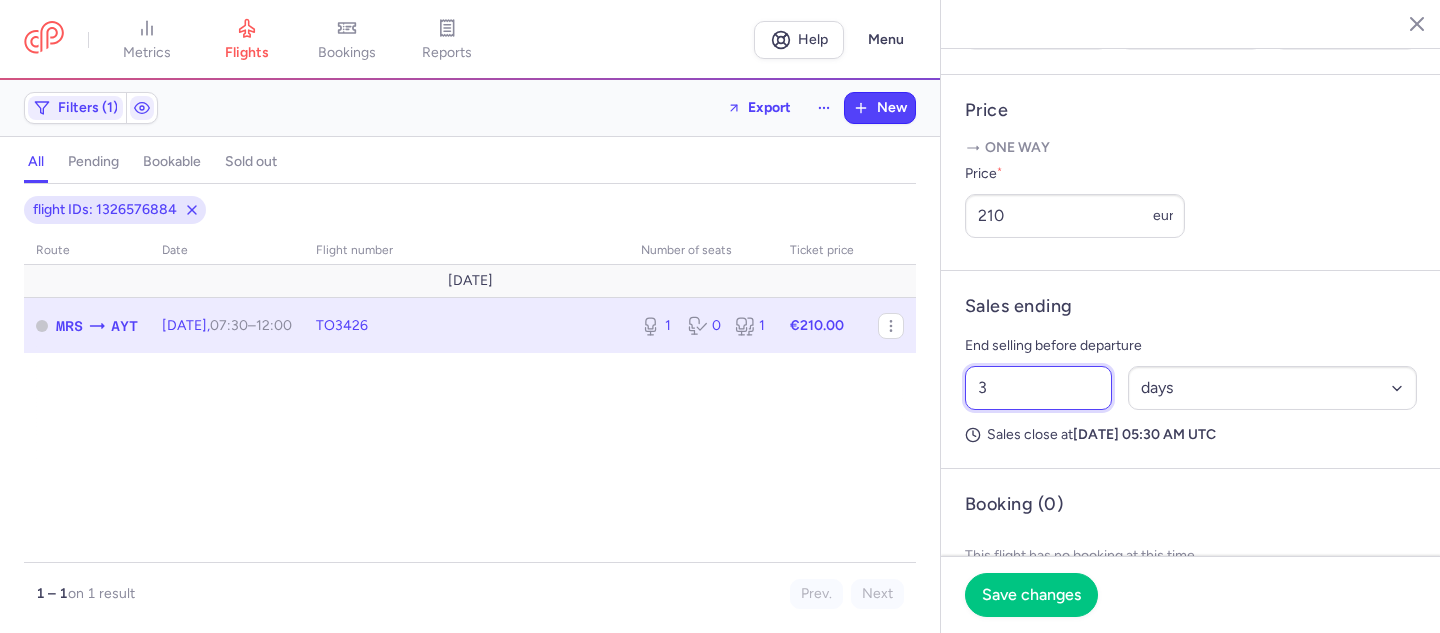 drag, startPoint x: 989, startPoint y: 416, endPoint x: 975, endPoint y: 416, distance: 14 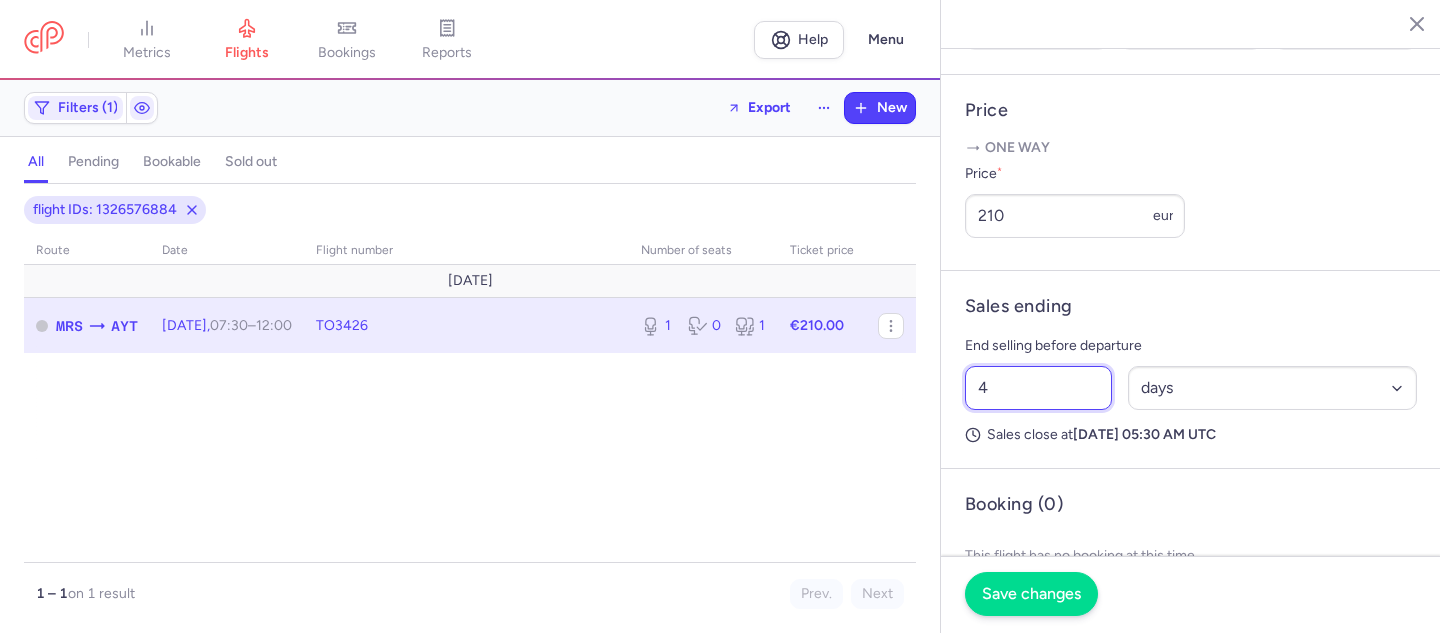 type on "4" 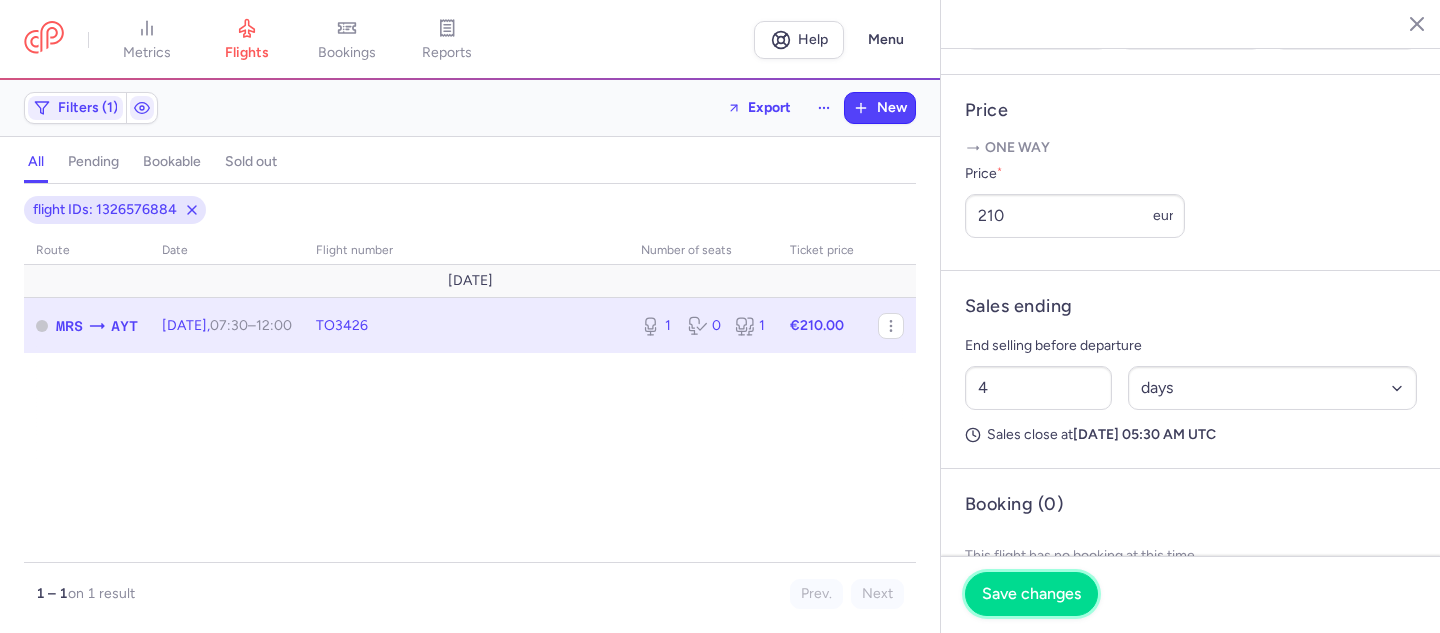 click on "Save changes" at bounding box center (1031, 594) 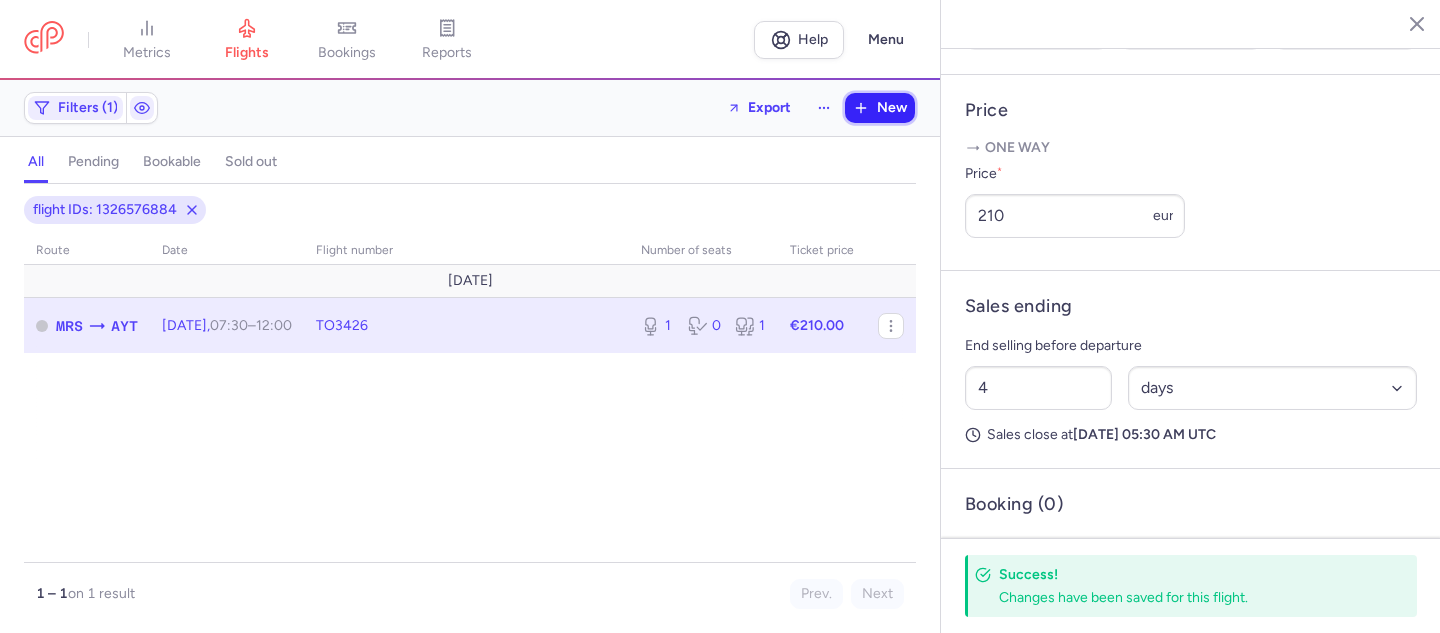 click 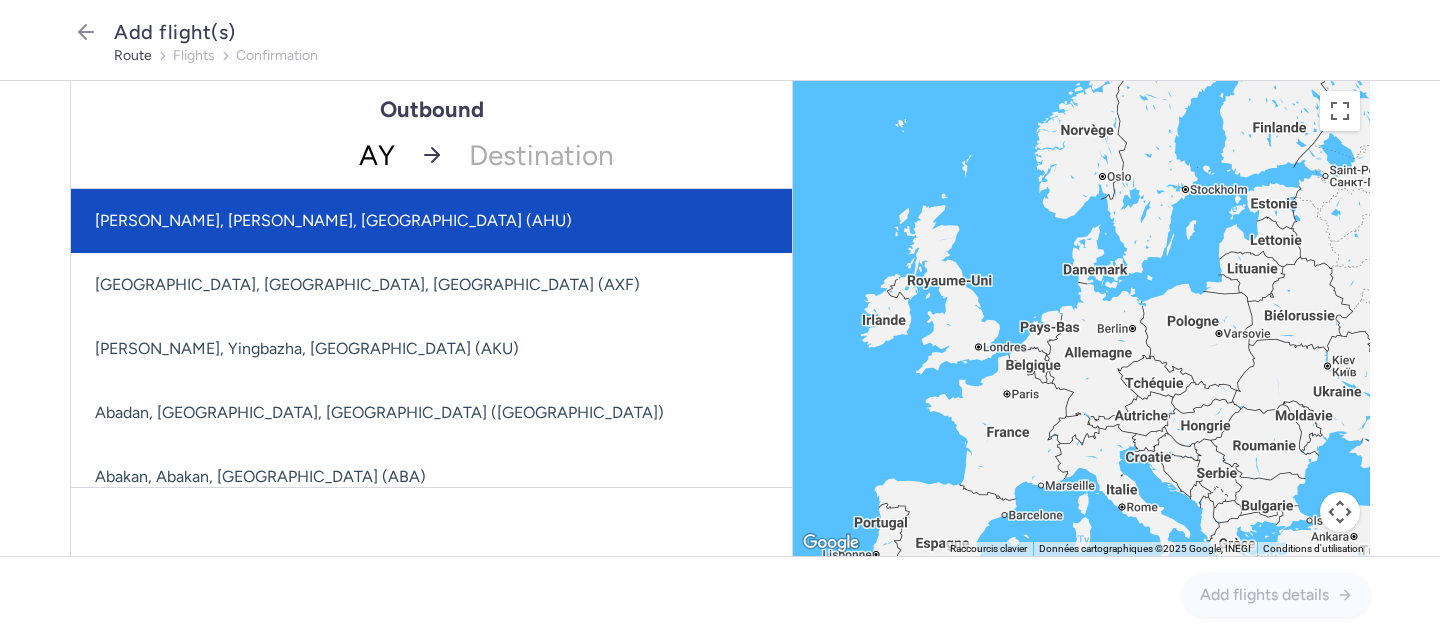 type on "AYT" 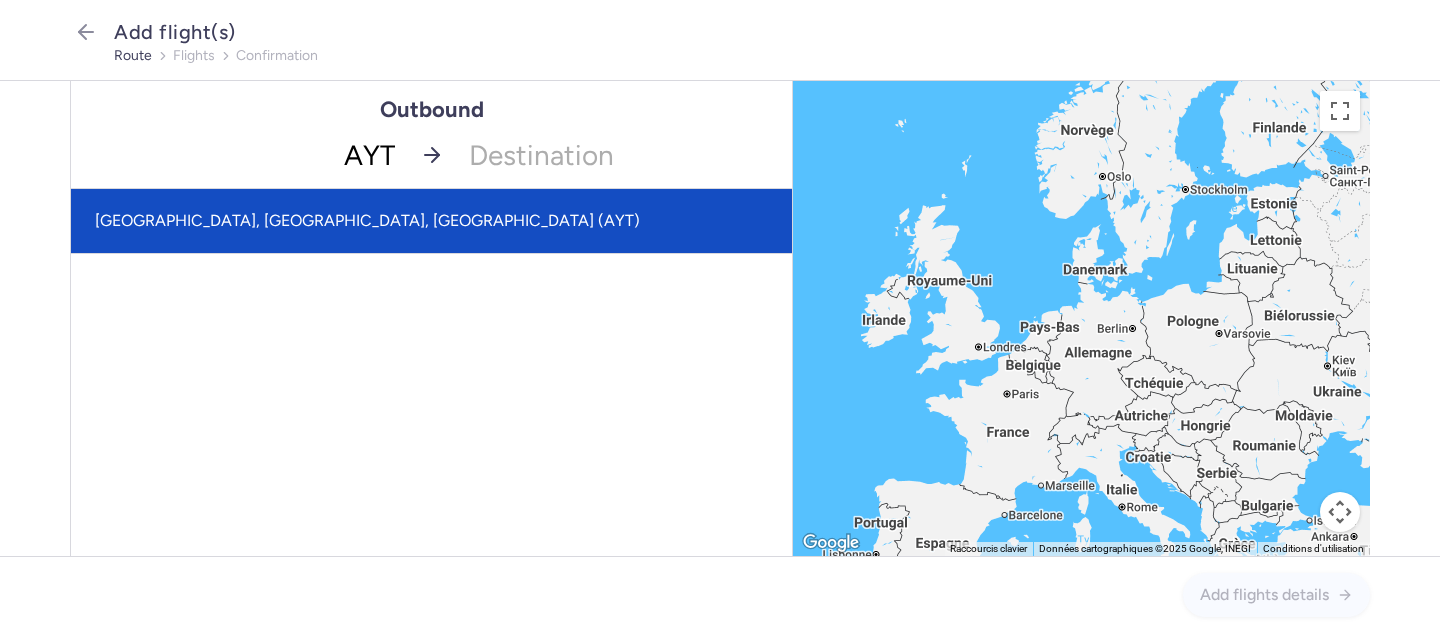 click on "[GEOGRAPHIC_DATA], [GEOGRAPHIC_DATA], [GEOGRAPHIC_DATA] (AYT)" 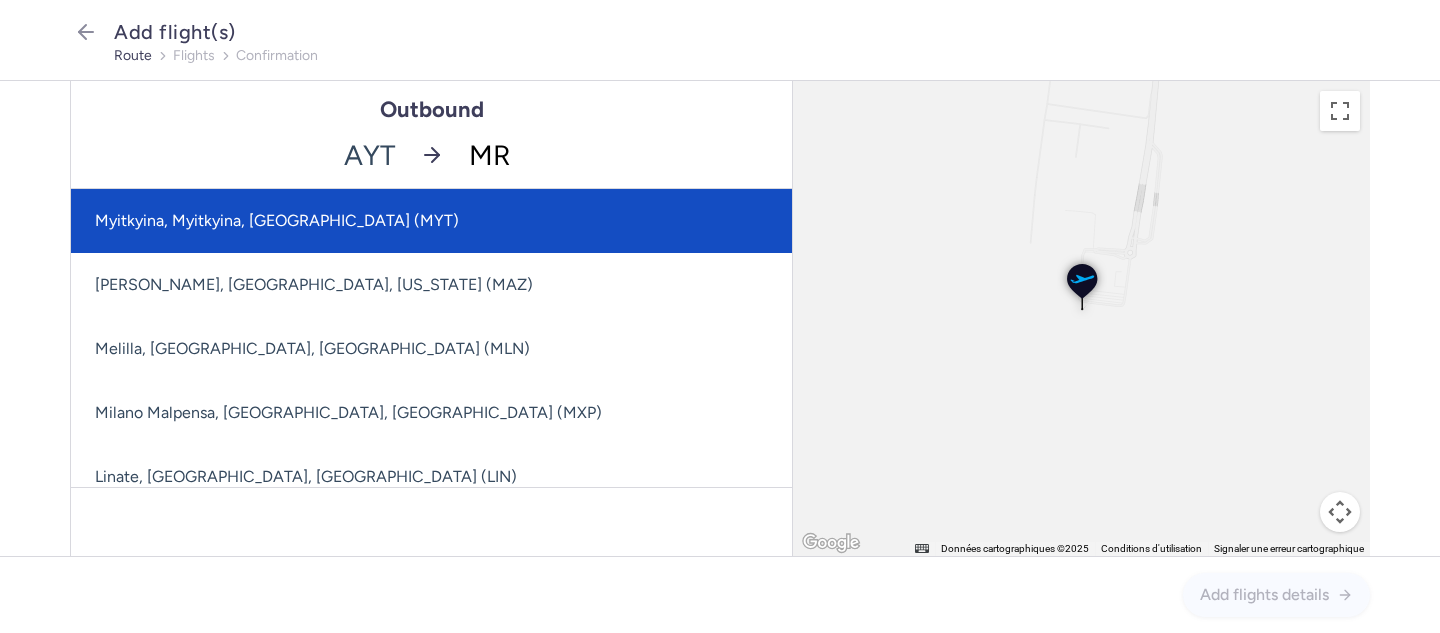 type on "MRS" 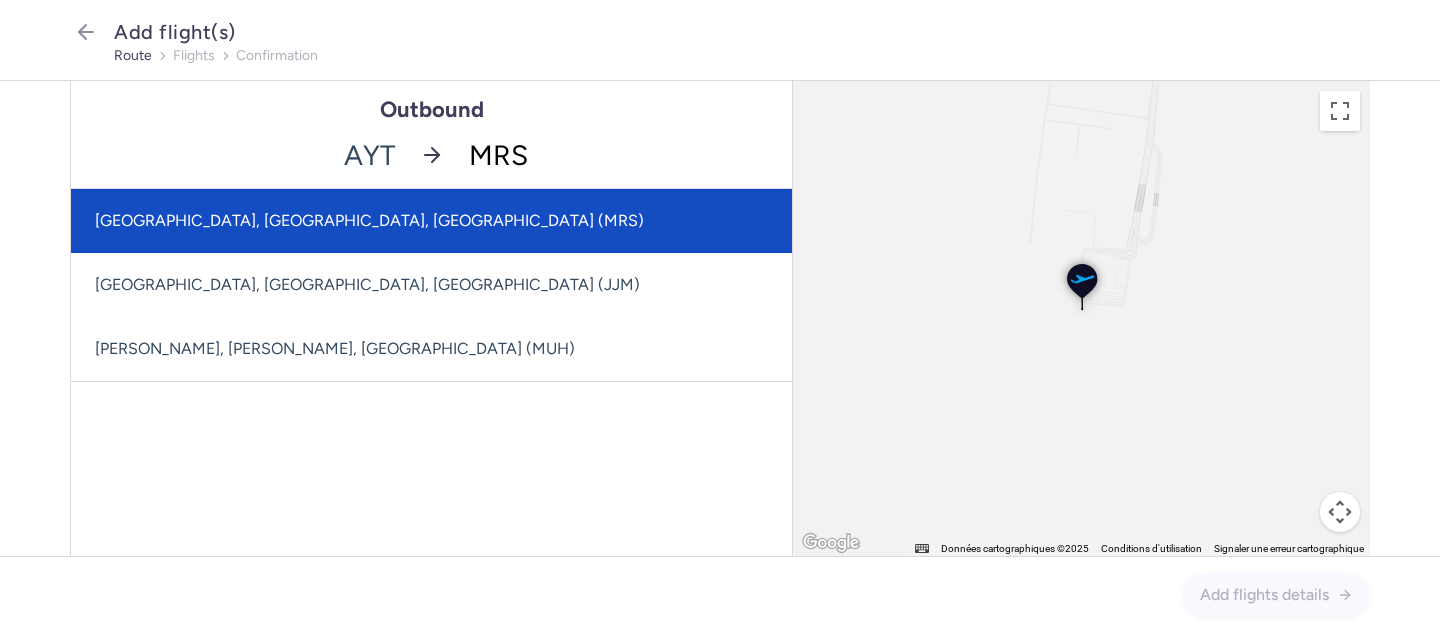 click on "[GEOGRAPHIC_DATA], [GEOGRAPHIC_DATA], [GEOGRAPHIC_DATA] (MRS)" 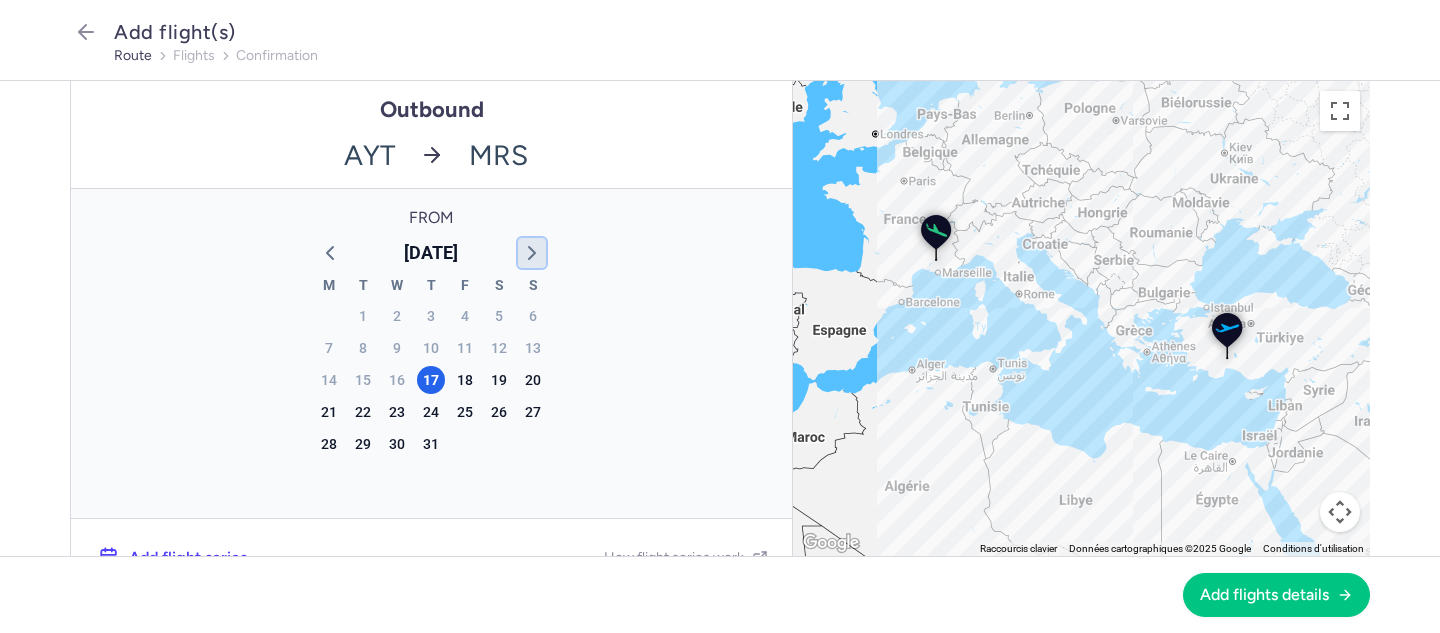 click 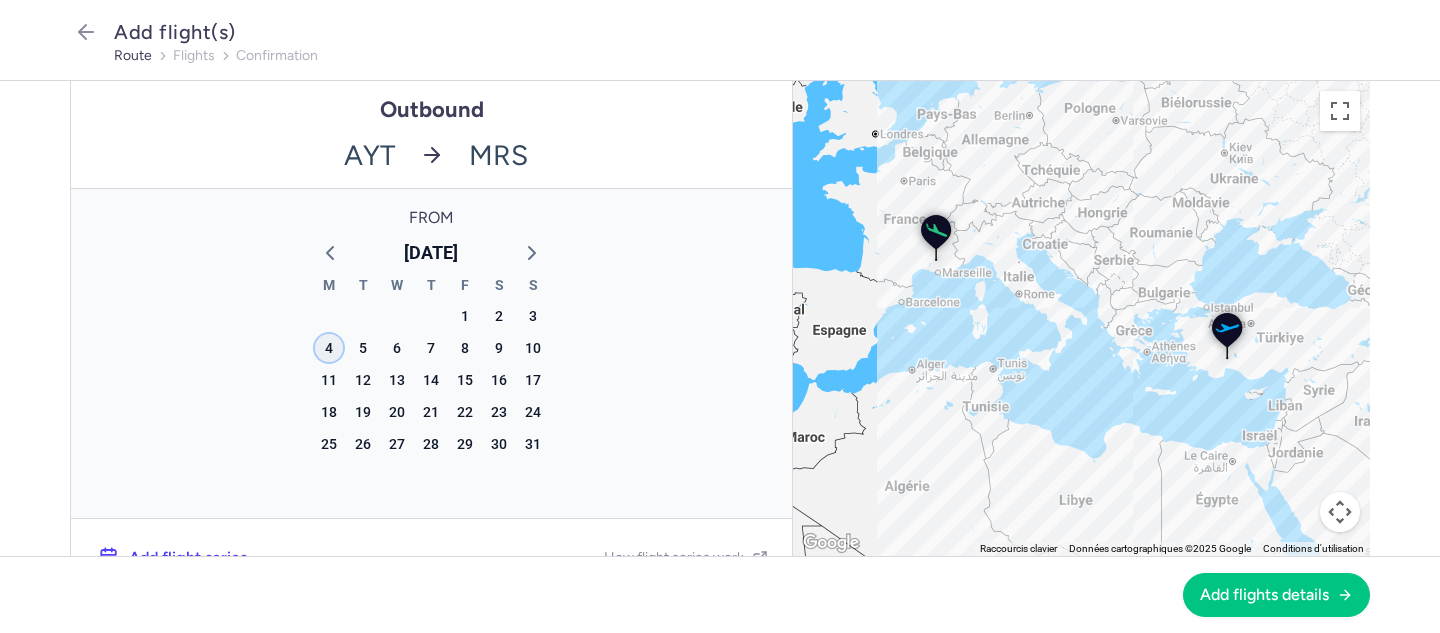 click on "4" 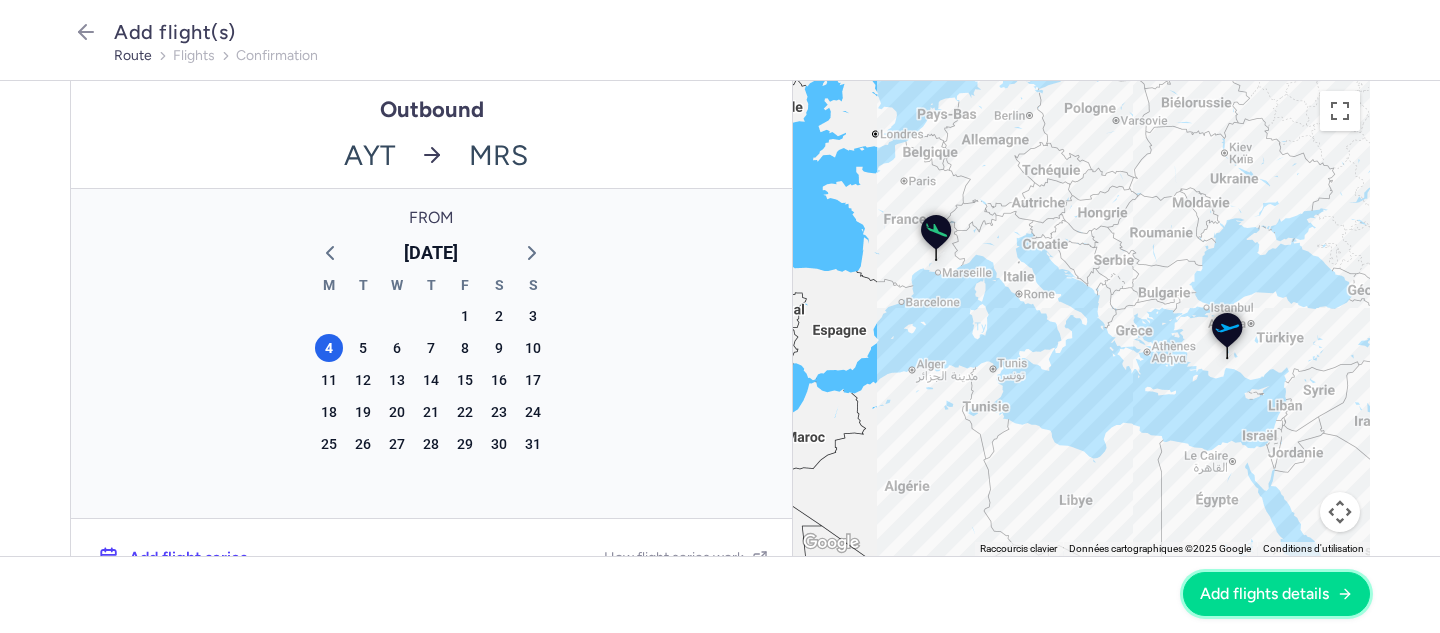 click on "Add flights details" at bounding box center (1264, 594) 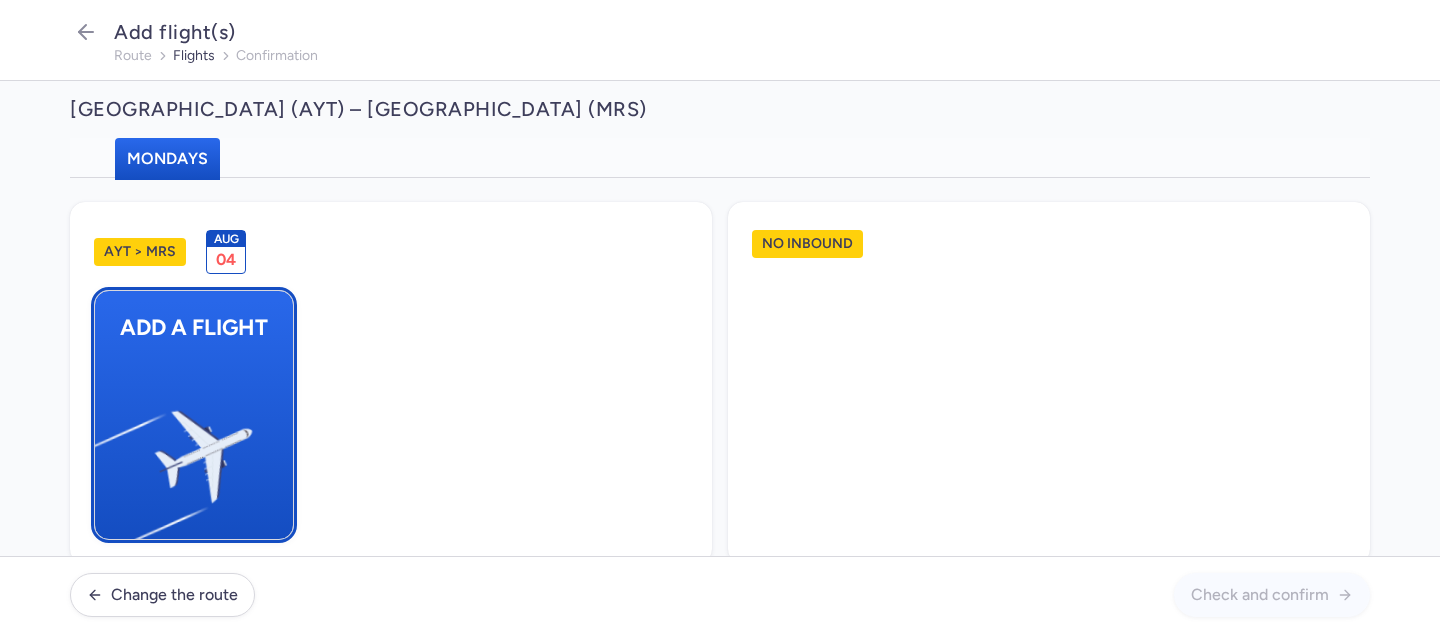 click at bounding box center [105, 448] 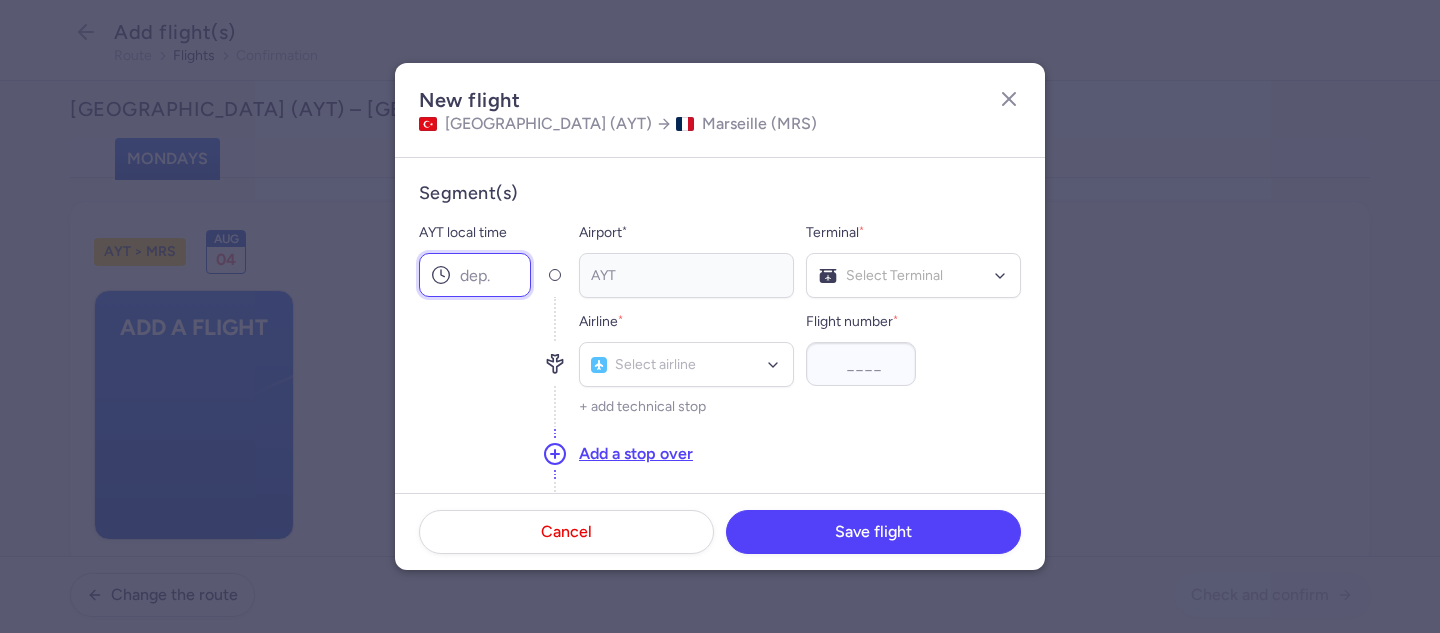 click on "AYT local time" at bounding box center [475, 275] 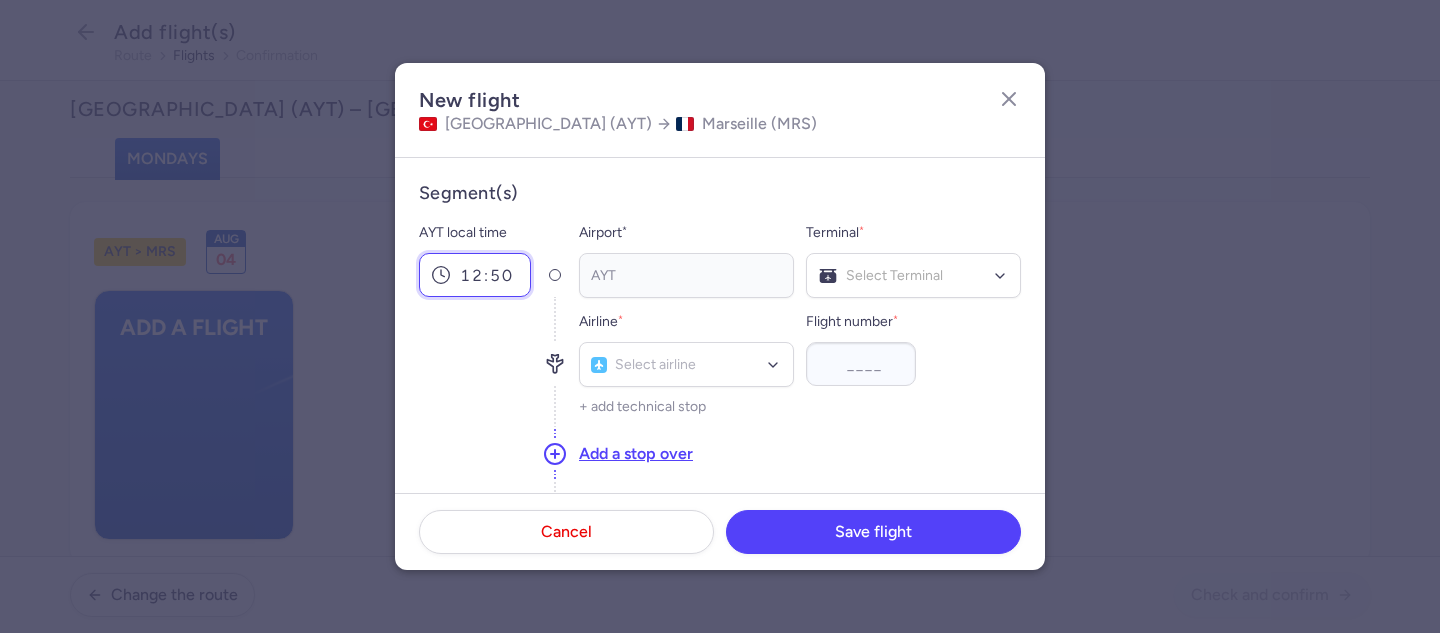 type on "12:50" 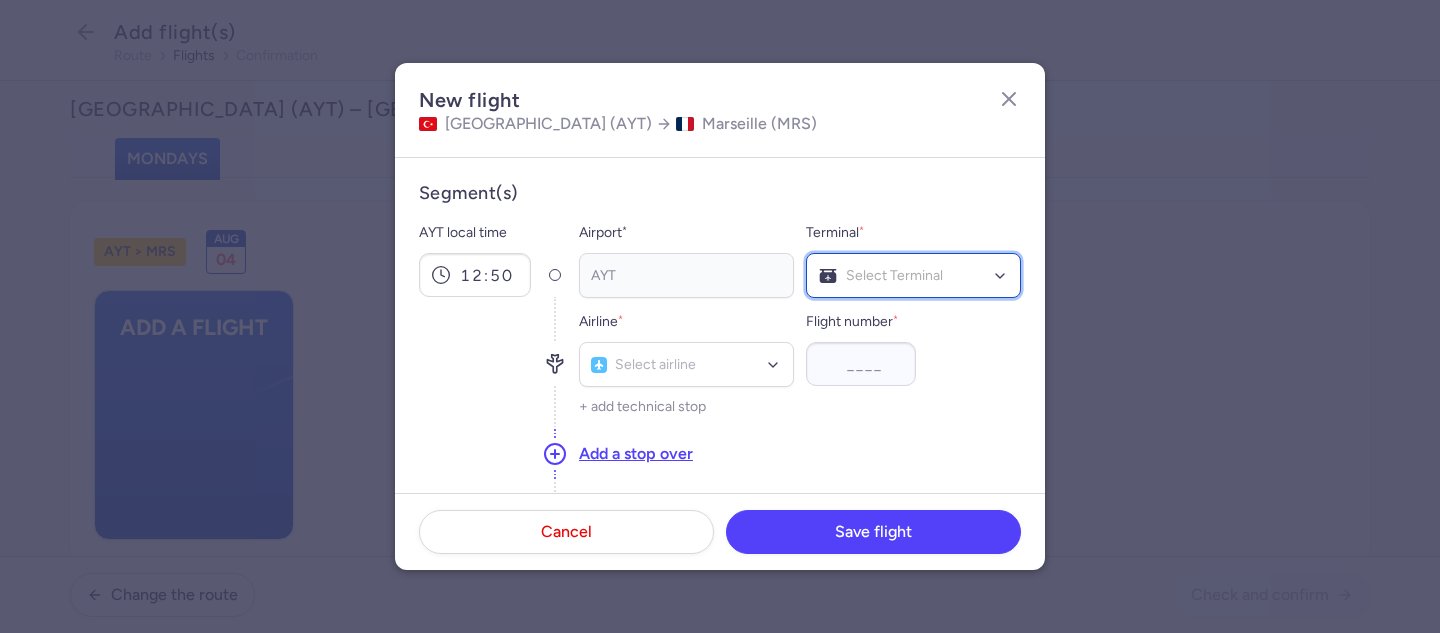 click 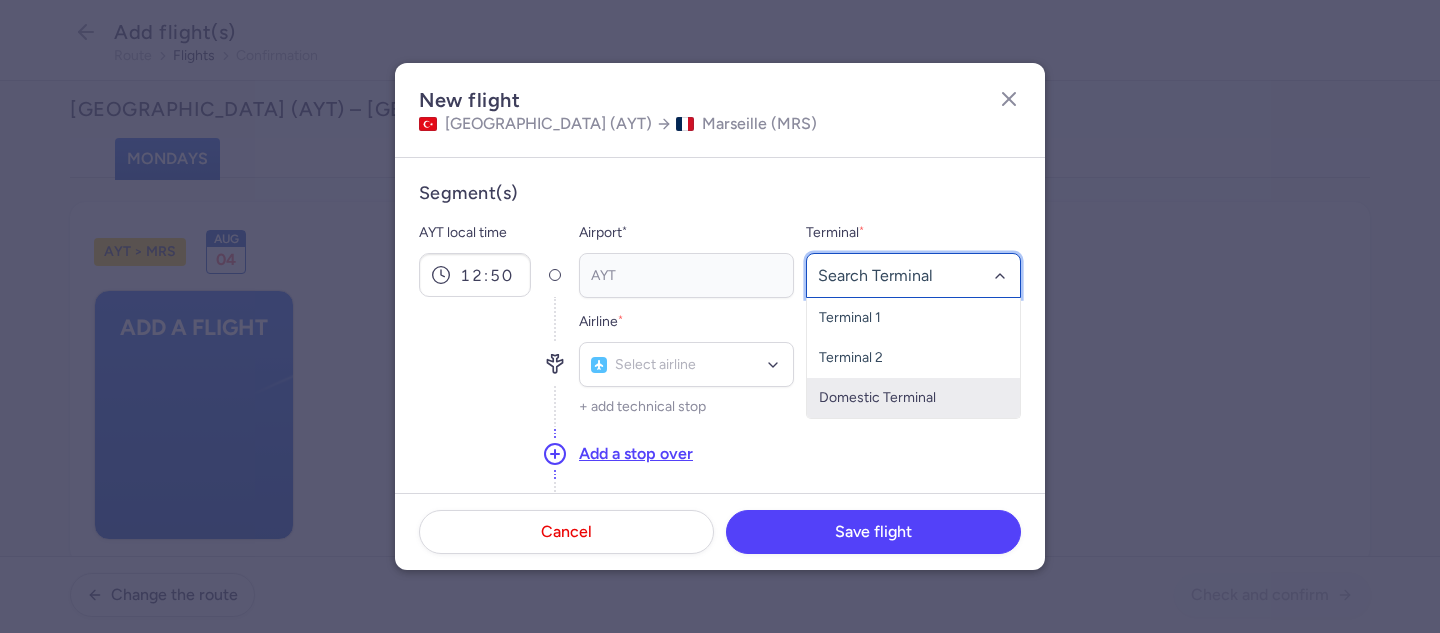 click 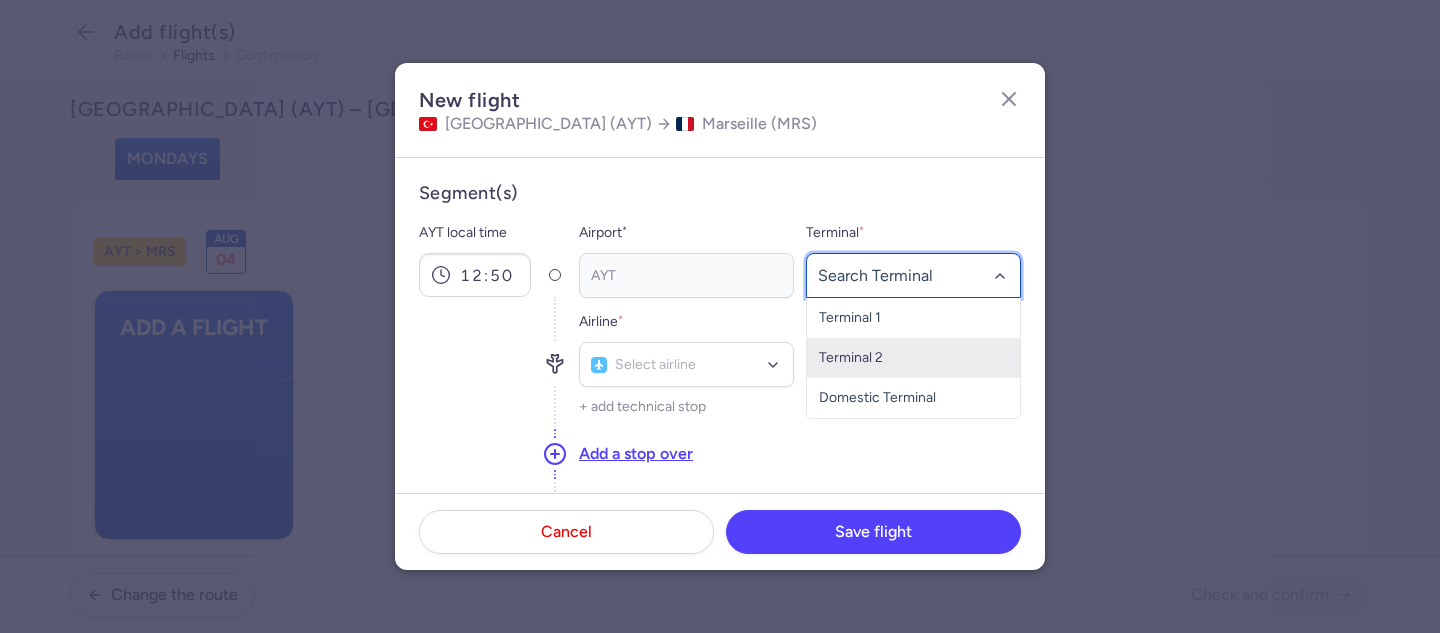click on "Terminal 2" 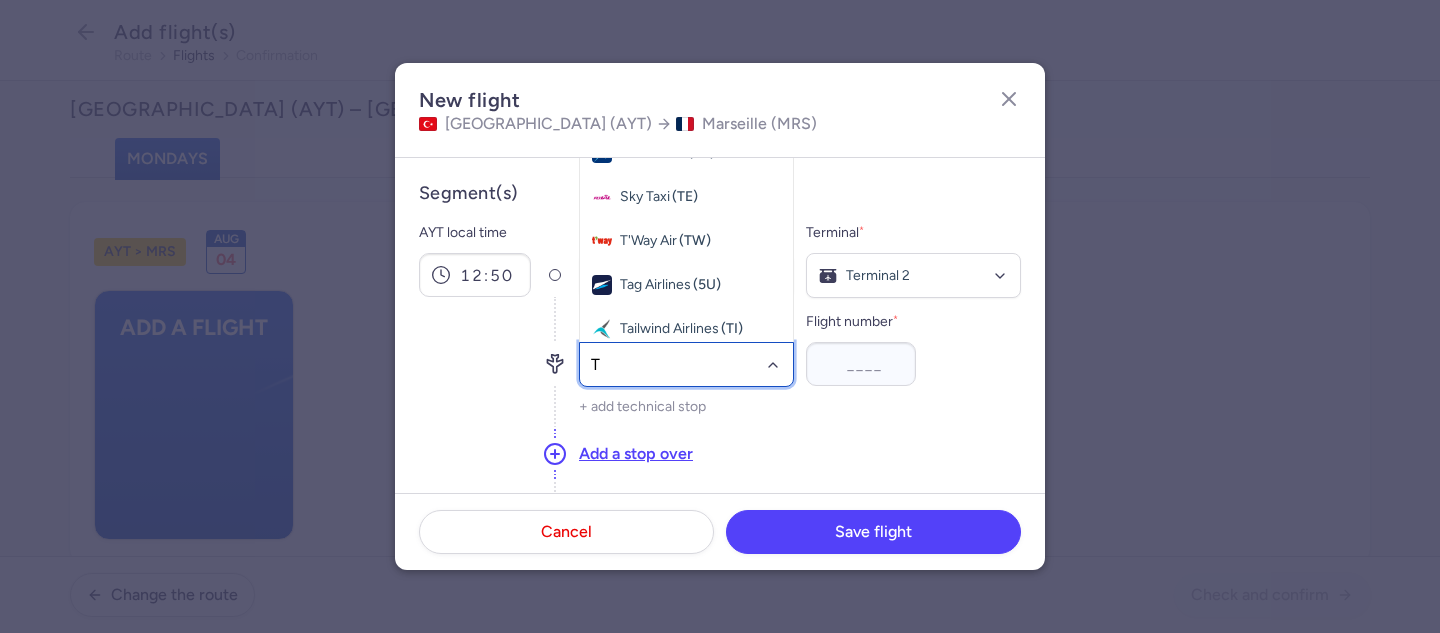 type on "TO" 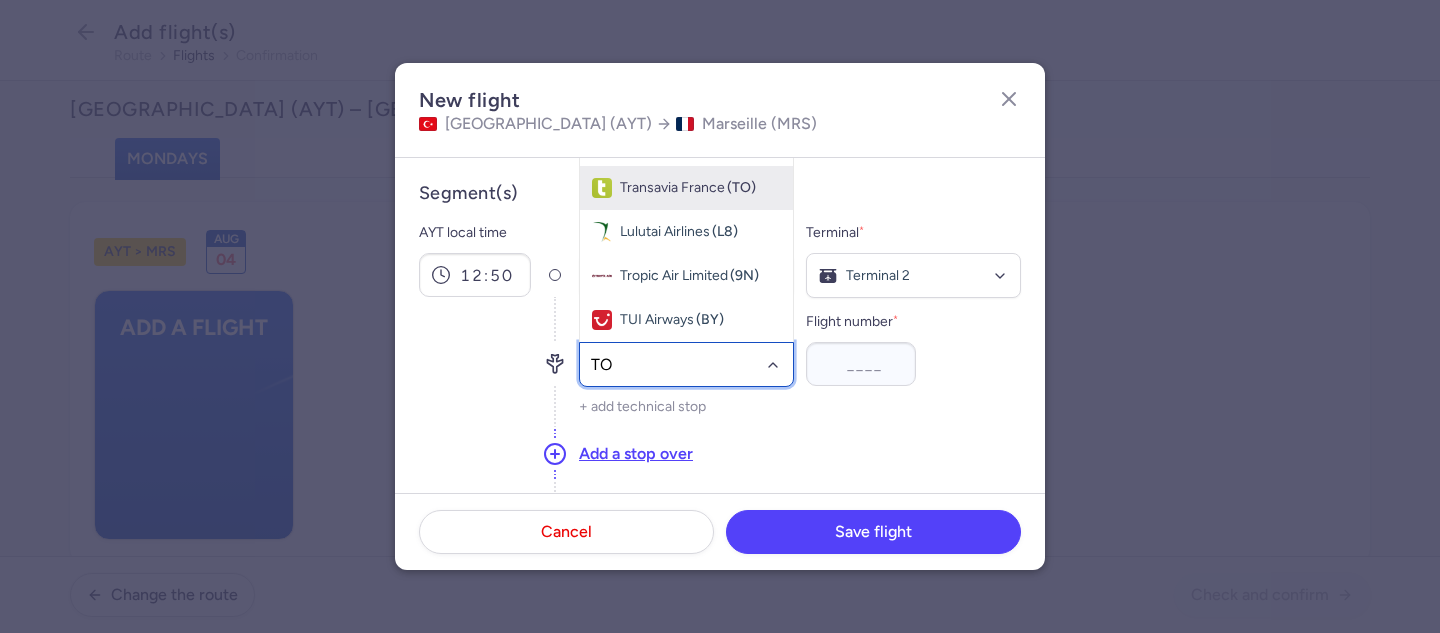 click on "Transavia France" at bounding box center (672, 188) 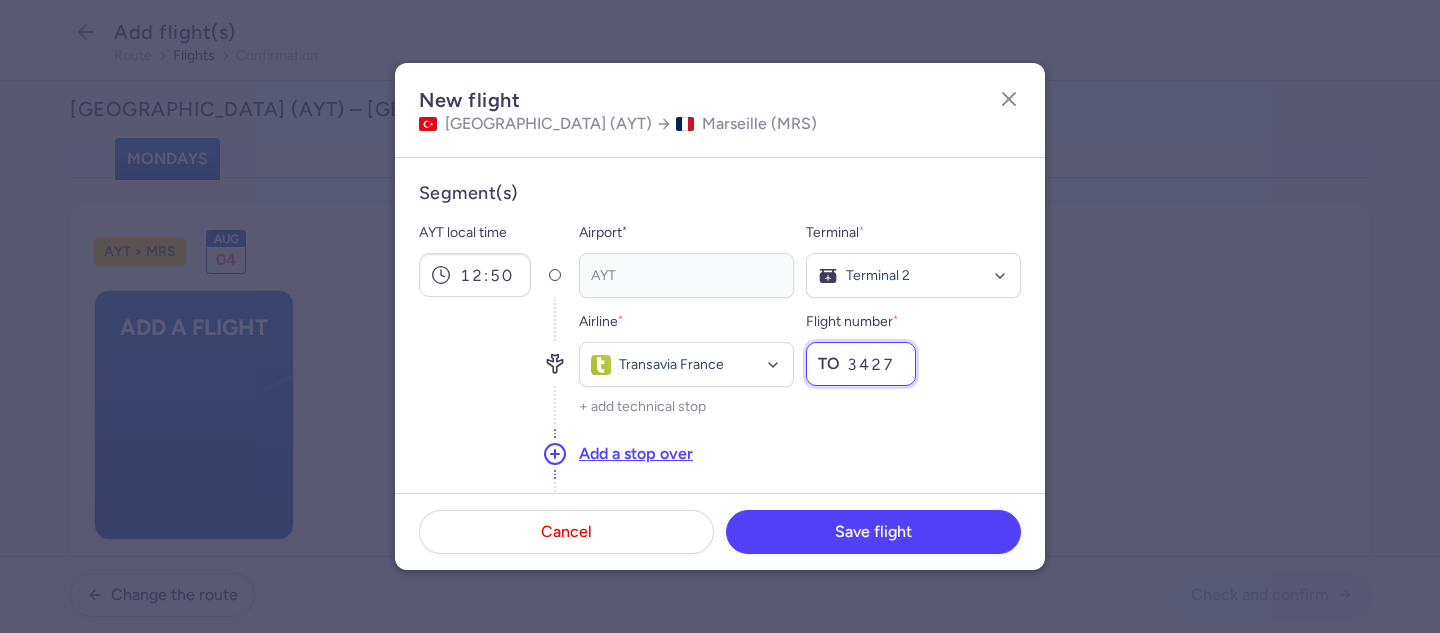 scroll, scrollTop: 227, scrollLeft: 0, axis: vertical 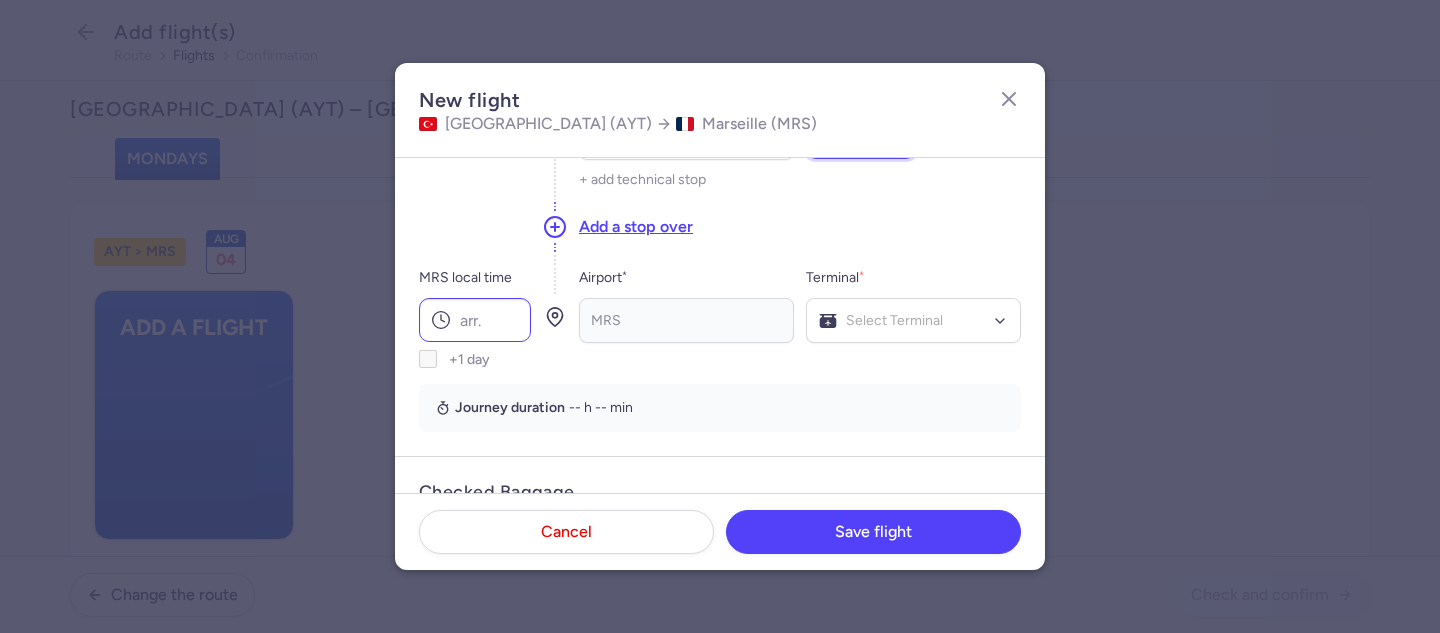 type on "3427" 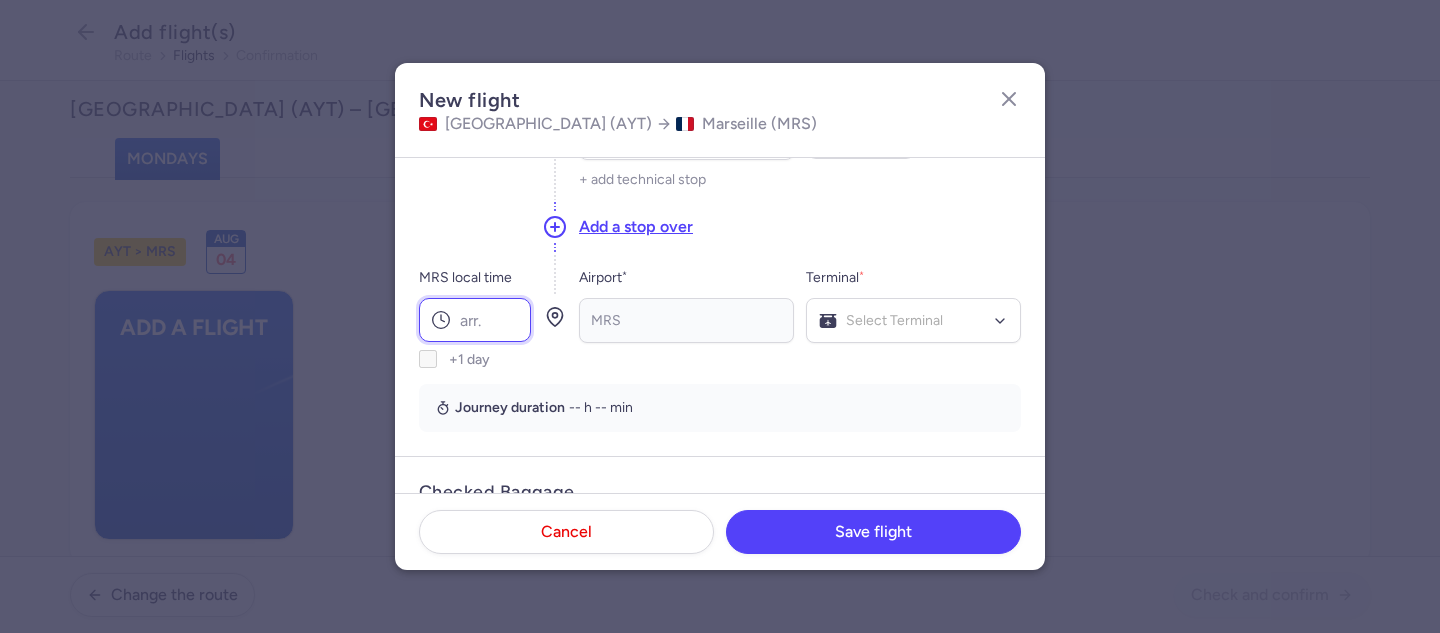 click on "MRS local time" at bounding box center (475, 320) 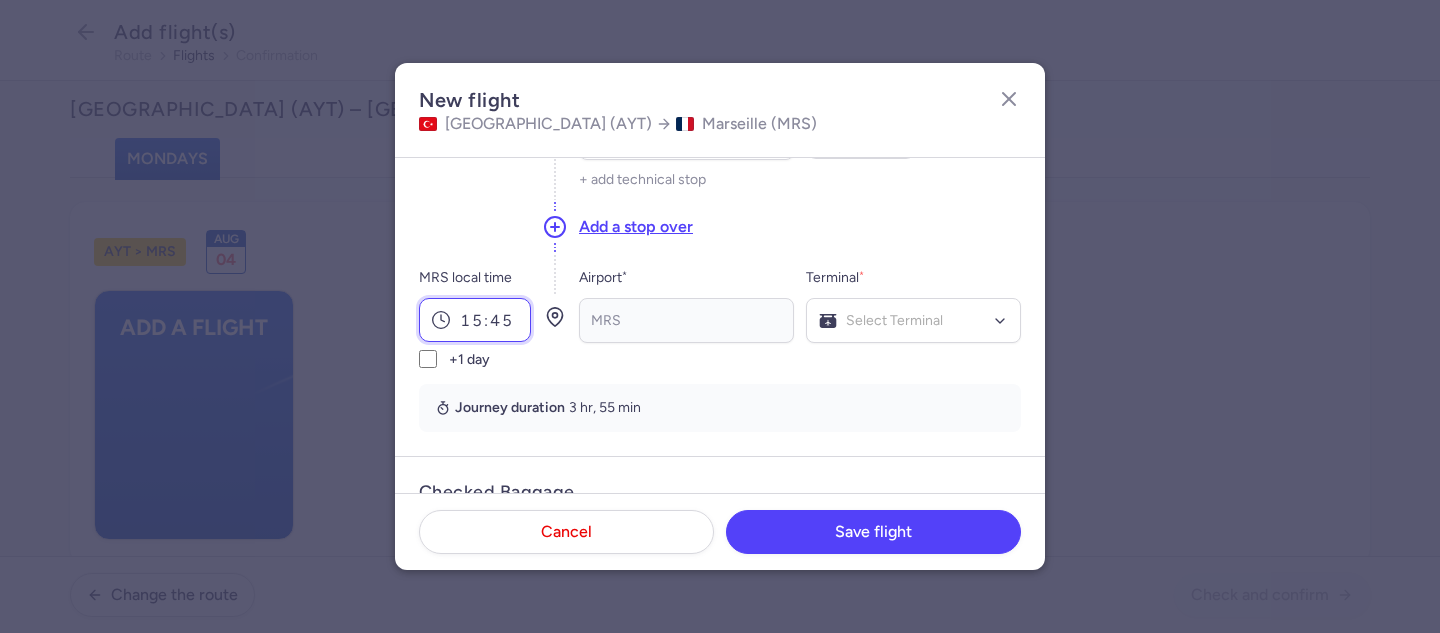 type on "15:45" 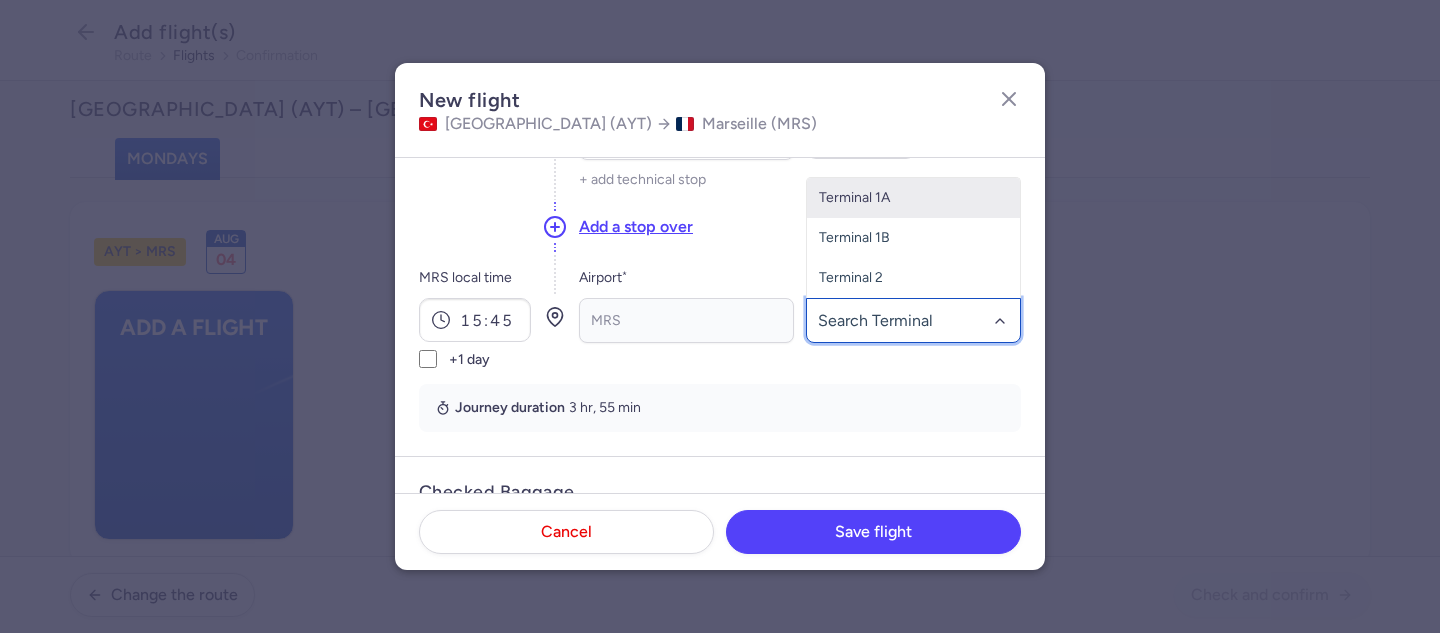 click 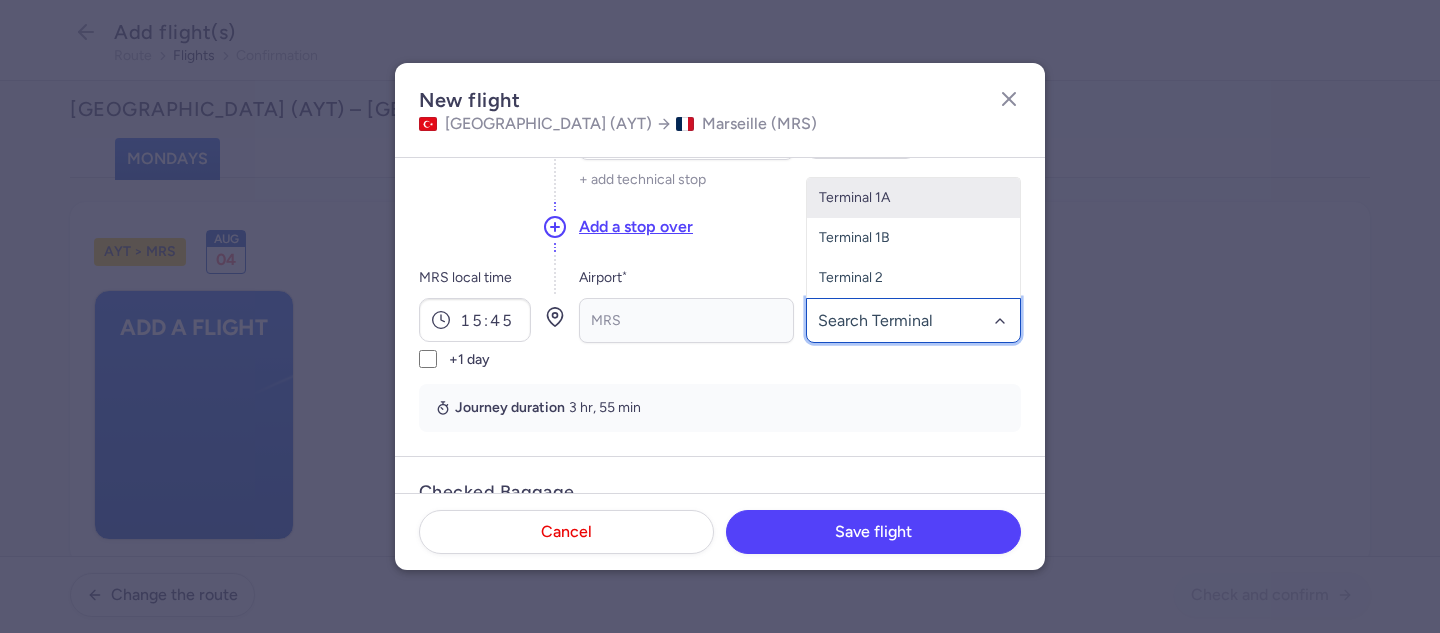 click on "Terminal 1A" at bounding box center [913, 198] 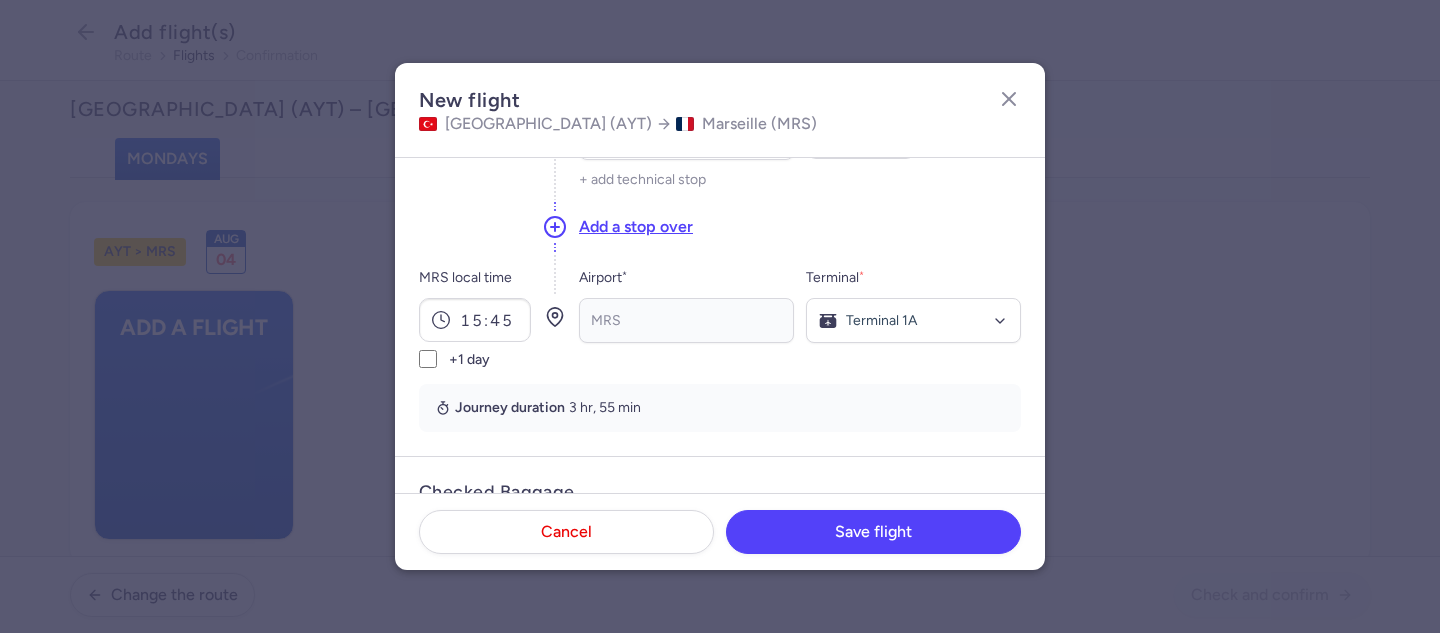 scroll, scrollTop: 454, scrollLeft: 0, axis: vertical 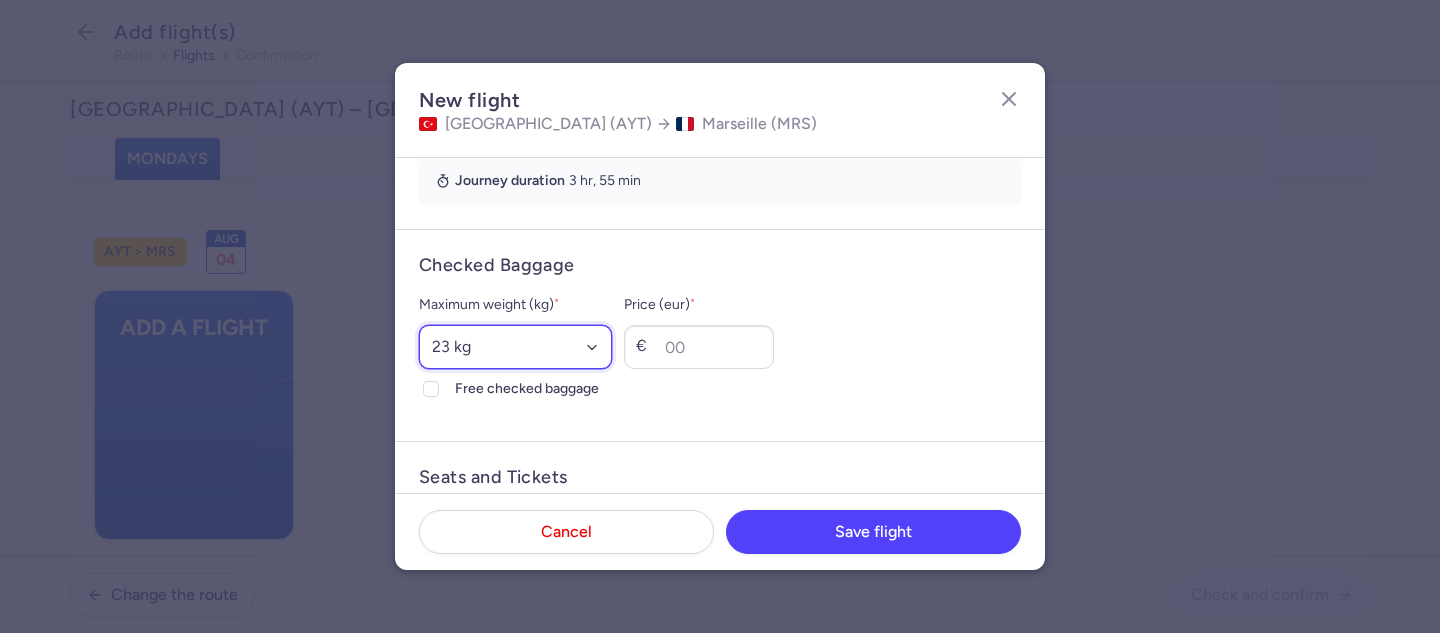click on "Select an option 15 kg 16 kg 17 kg 18 kg 19 kg 20 kg 21 kg 22 kg 23 kg 24 kg 25 kg 26 kg 27 kg 28 kg 29 kg 30 kg 31 kg 32 kg 33 kg 34 kg 35 kg" at bounding box center [515, 347] 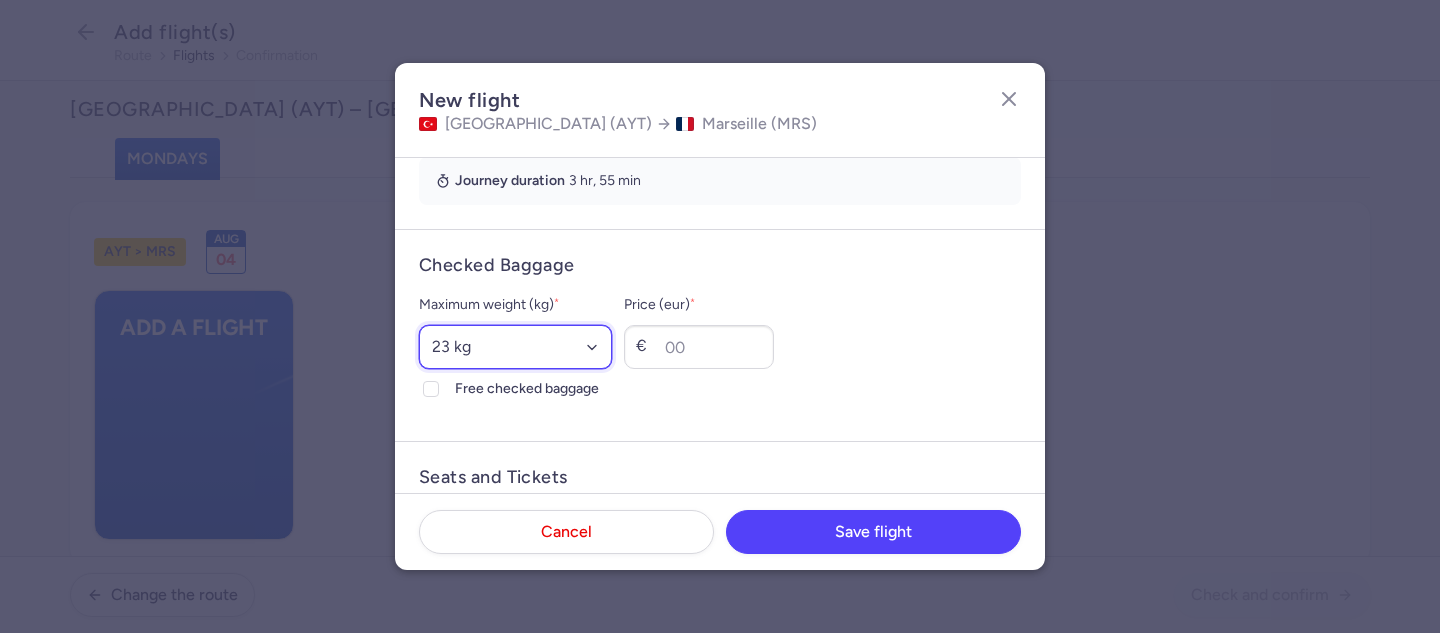 select on "20" 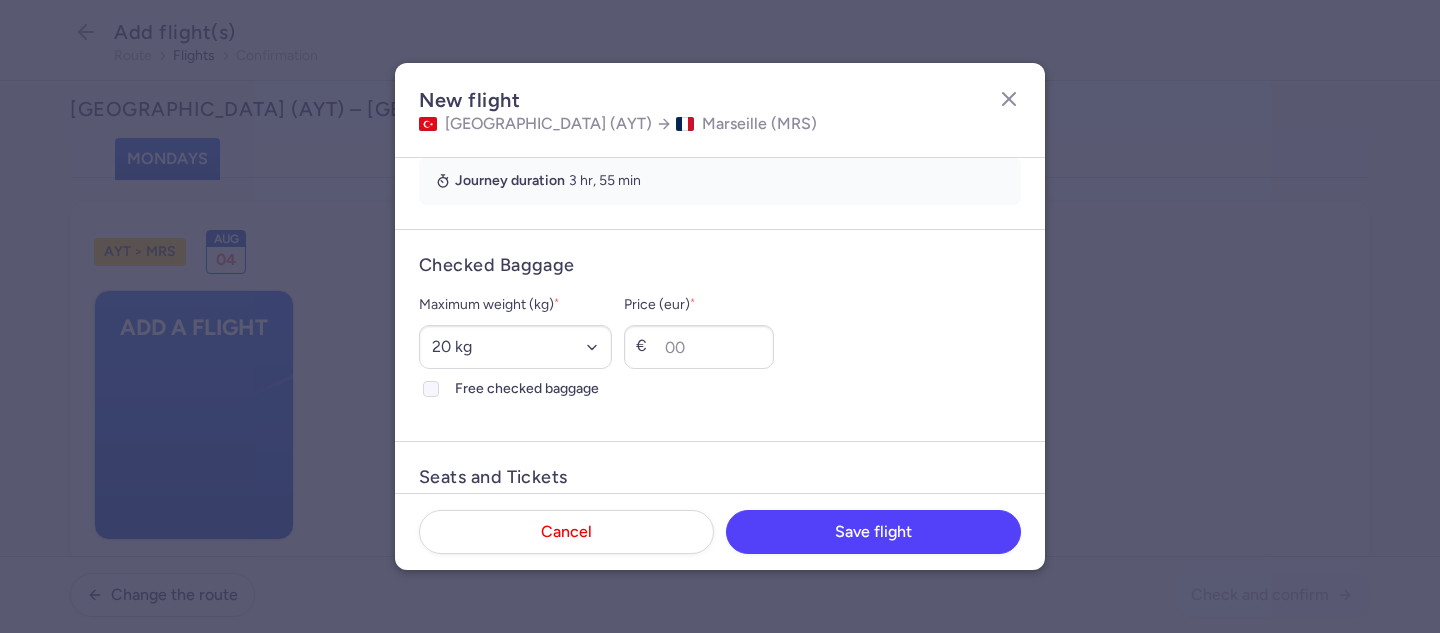 click 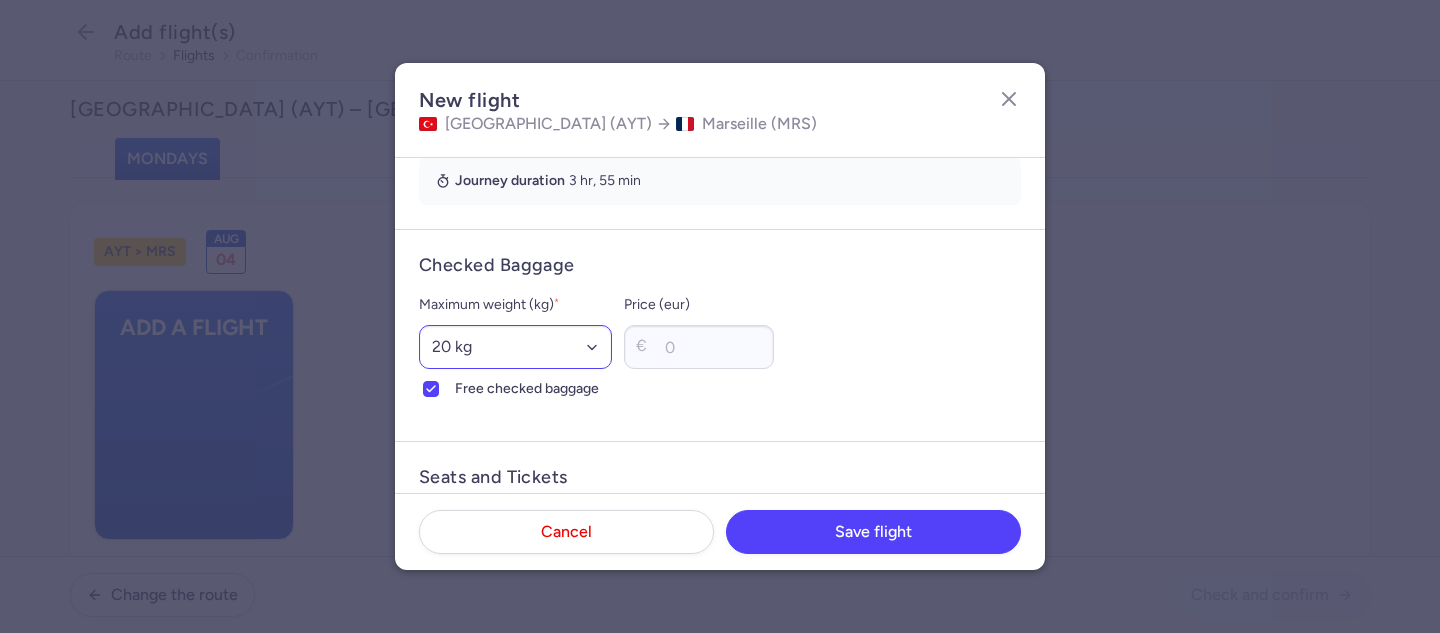 scroll, scrollTop: 680, scrollLeft: 0, axis: vertical 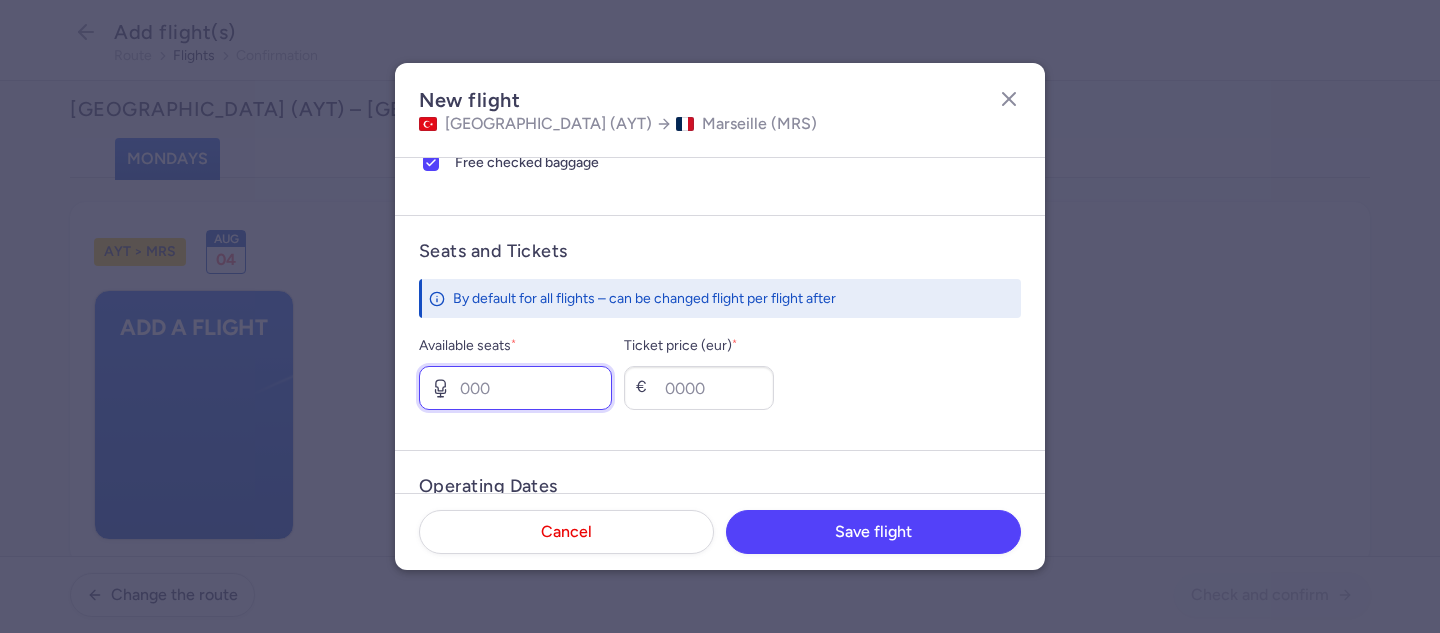 click on "Available seats  *" at bounding box center (515, 388) 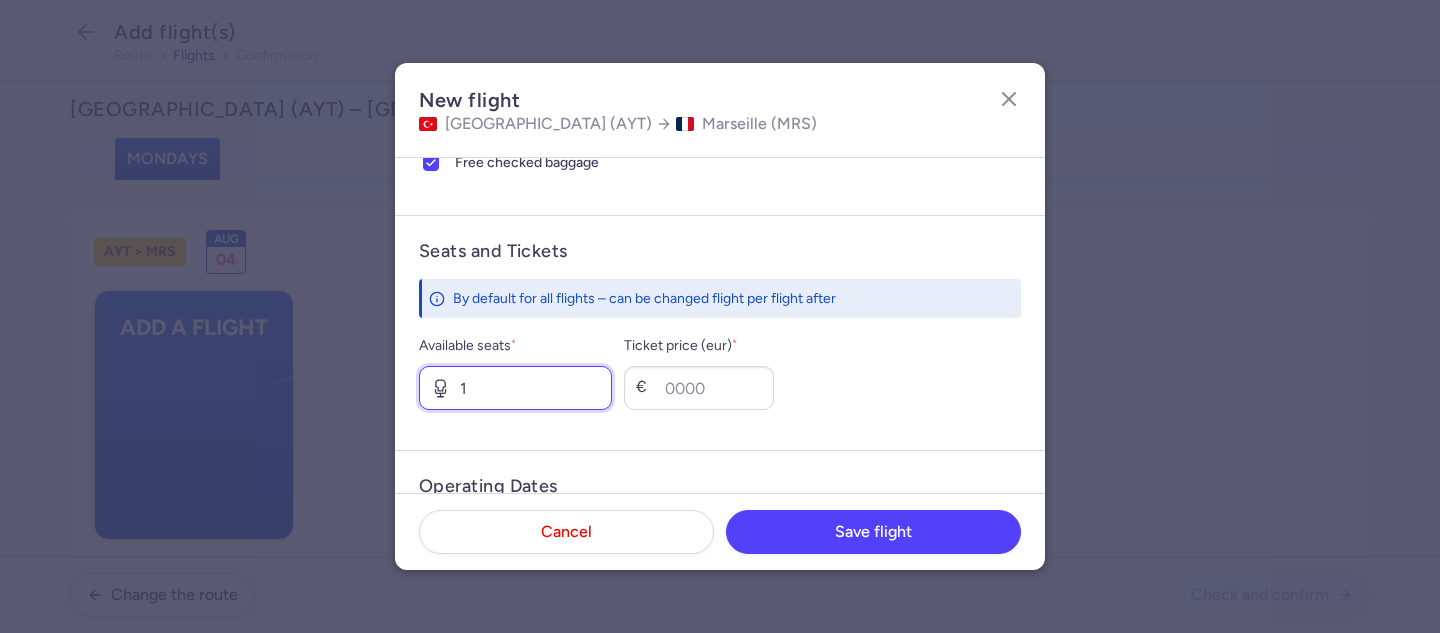 type on "1" 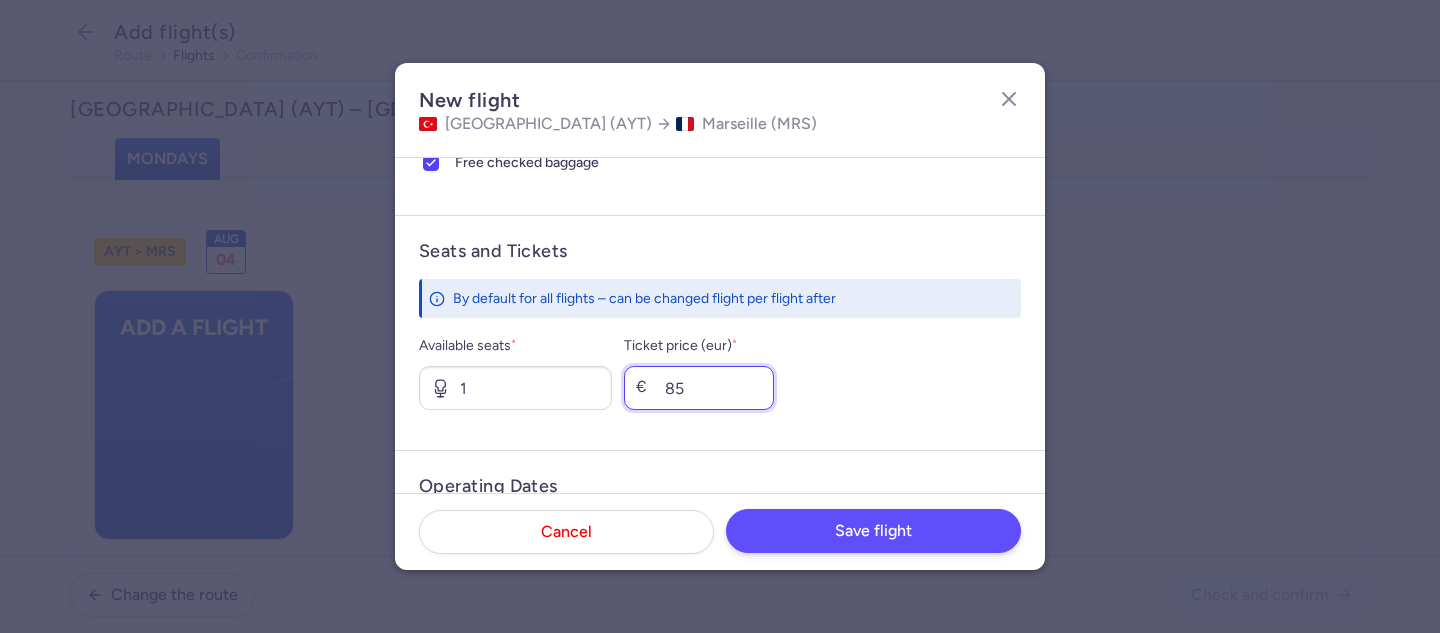type on "85" 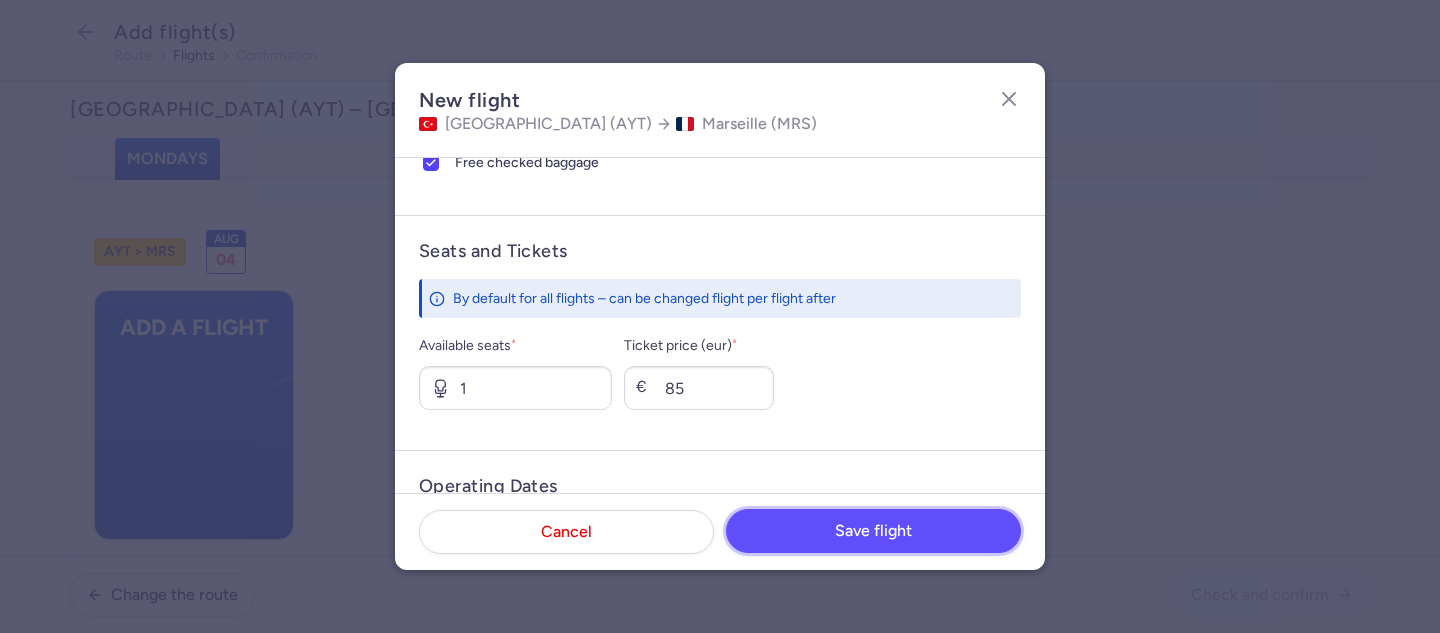 click on "Save flight" at bounding box center (873, 531) 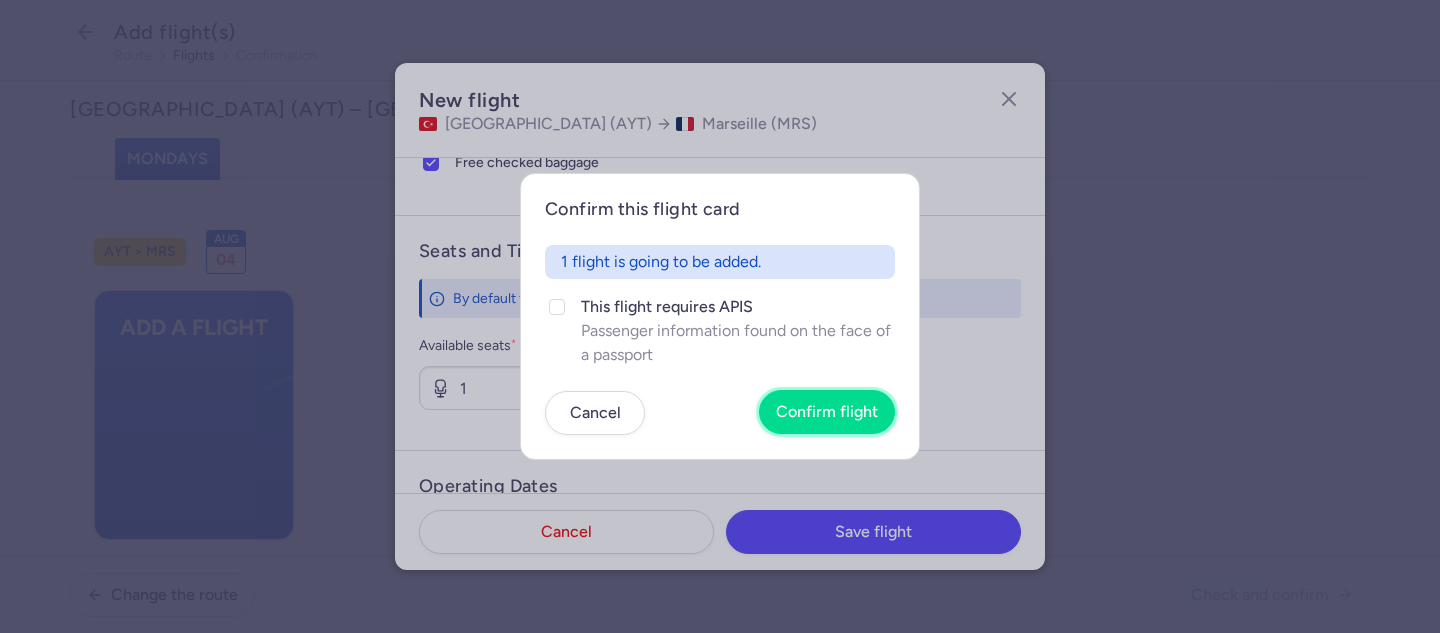 click on "Confirm flight" at bounding box center [827, 412] 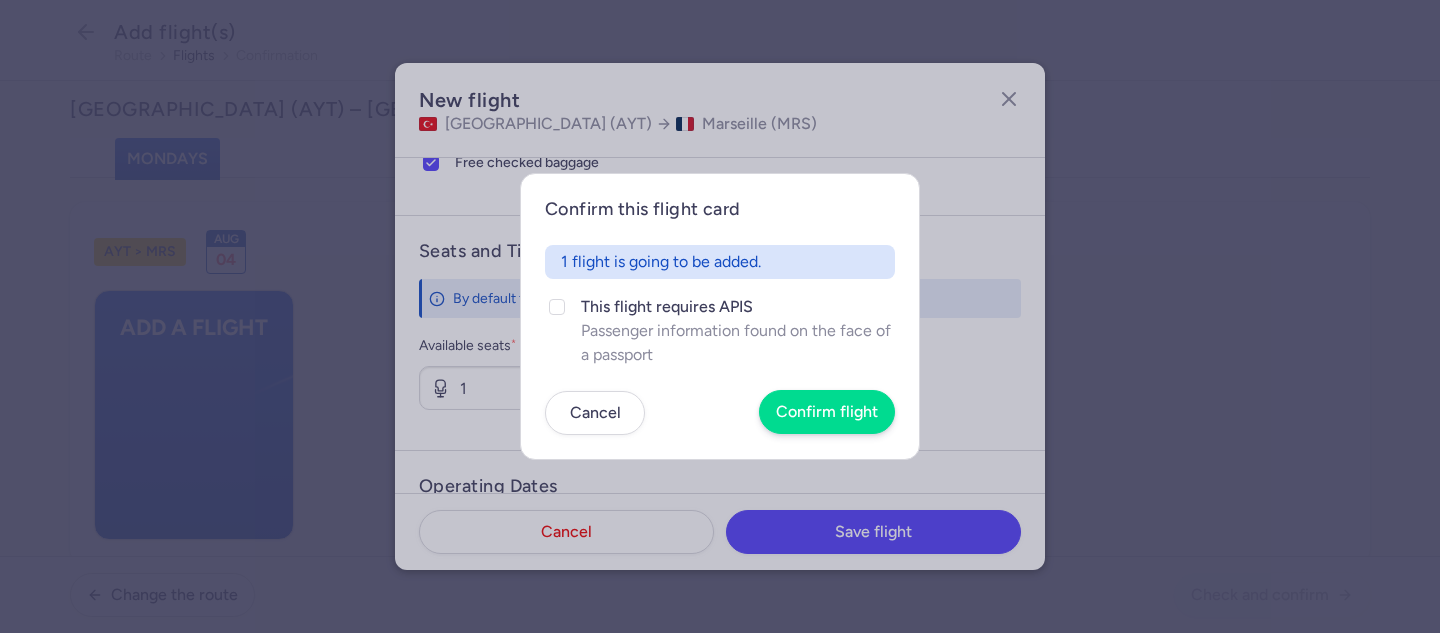 scroll, scrollTop: 680, scrollLeft: 0, axis: vertical 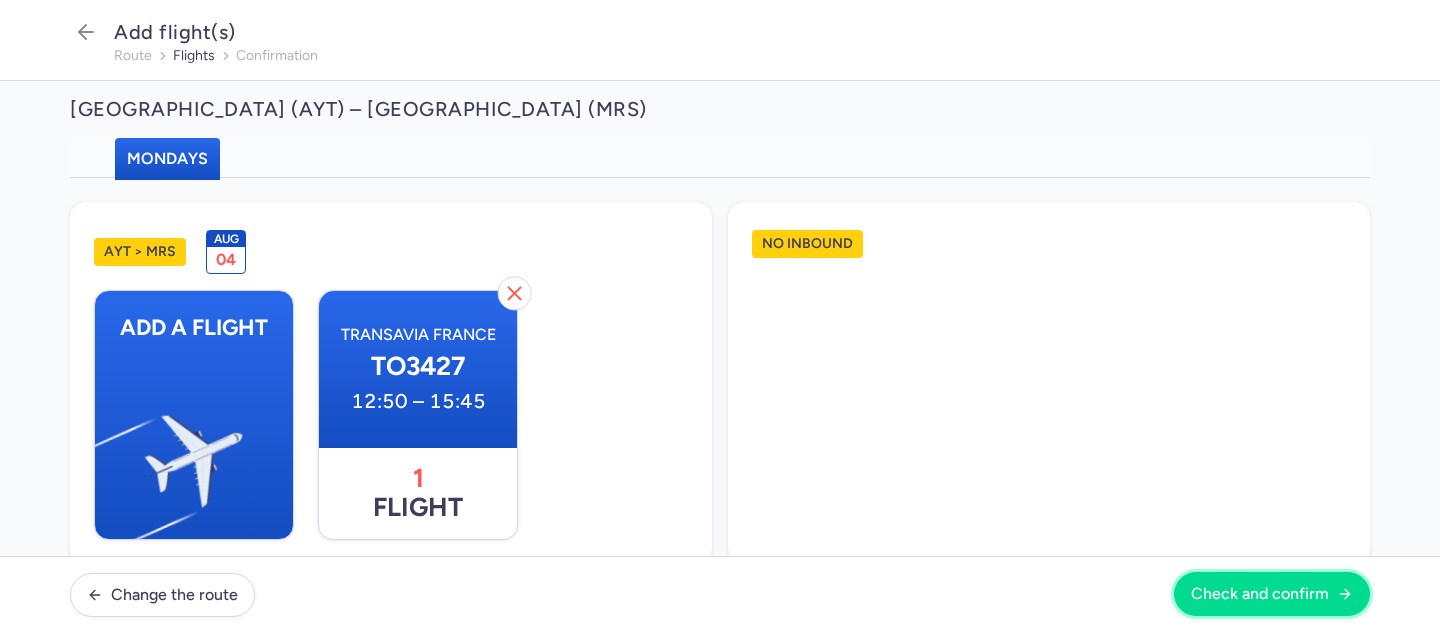 click on "Check and confirm" at bounding box center [1260, 594] 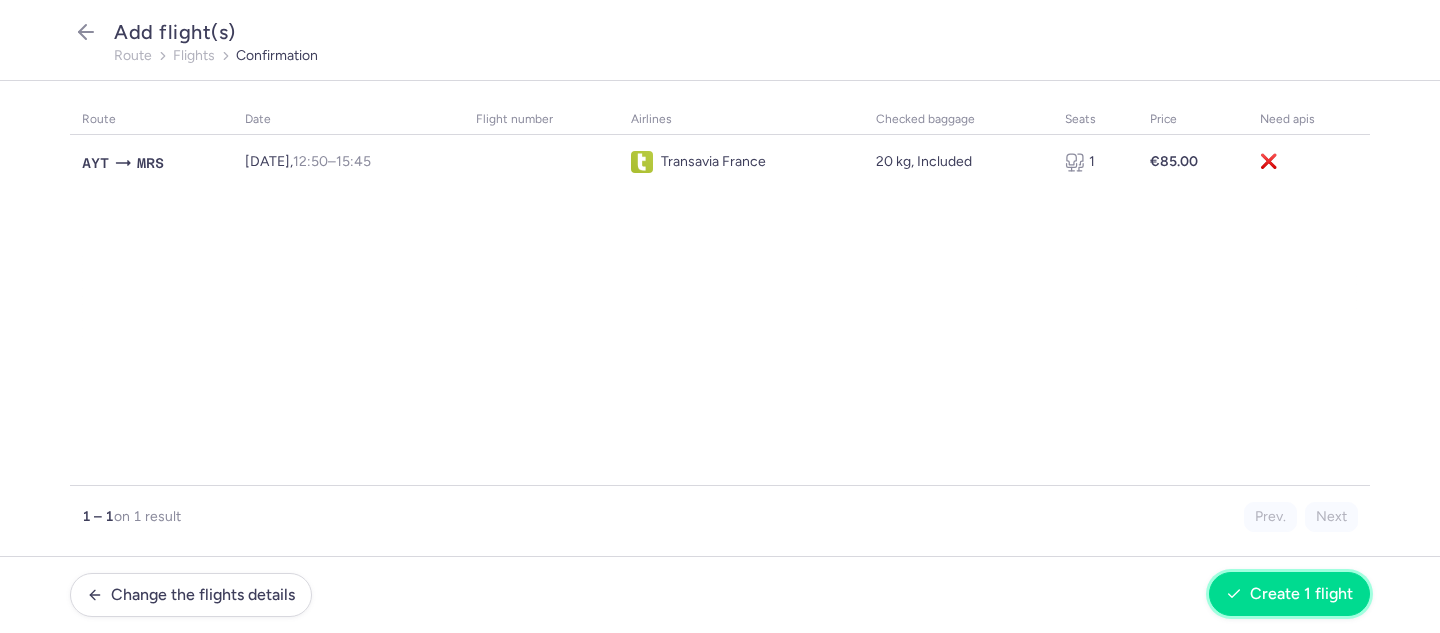 click on "Create 1 flight" at bounding box center [1301, 594] 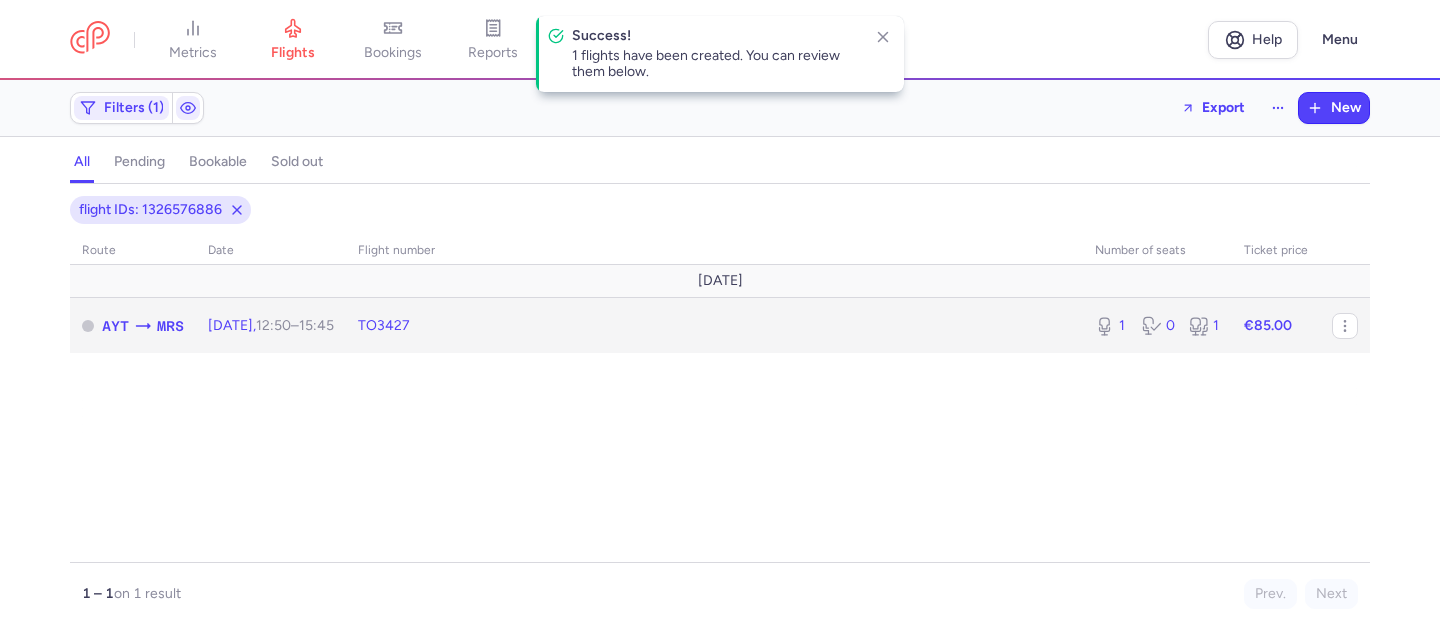 drag, startPoint x: 302, startPoint y: 321, endPoint x: 487, endPoint y: 364, distance: 189.93156 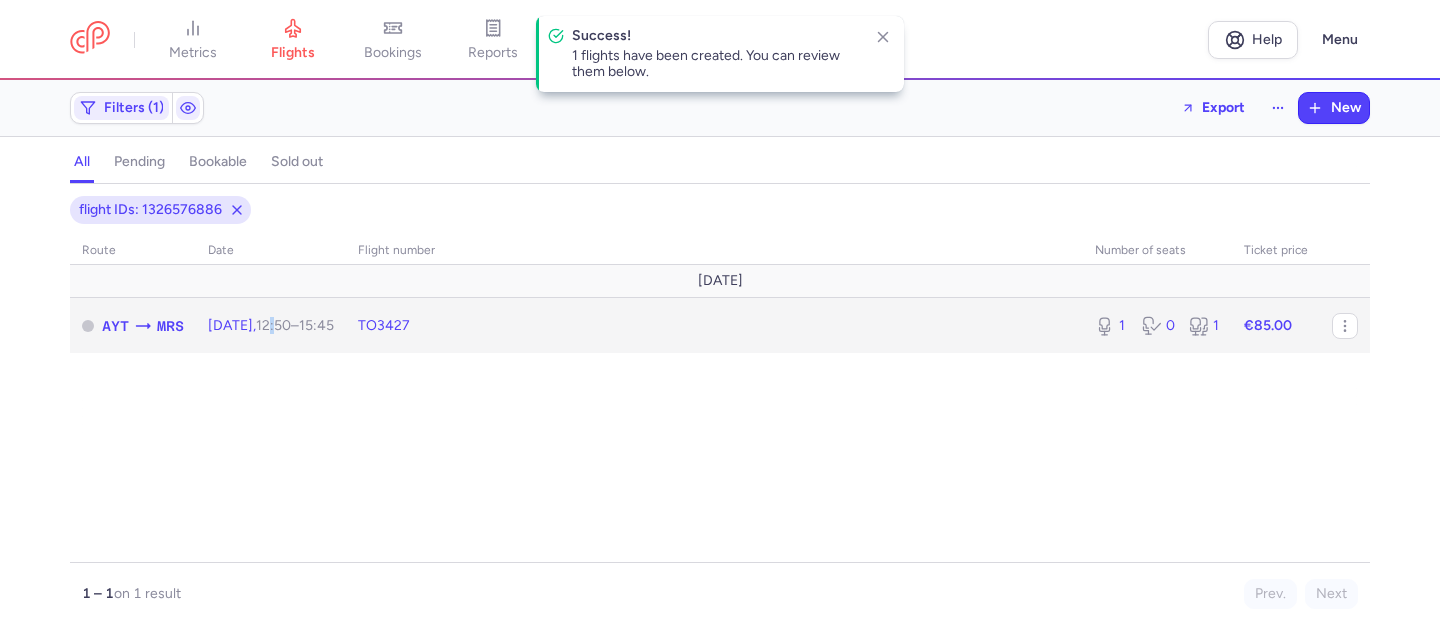 select on "days" 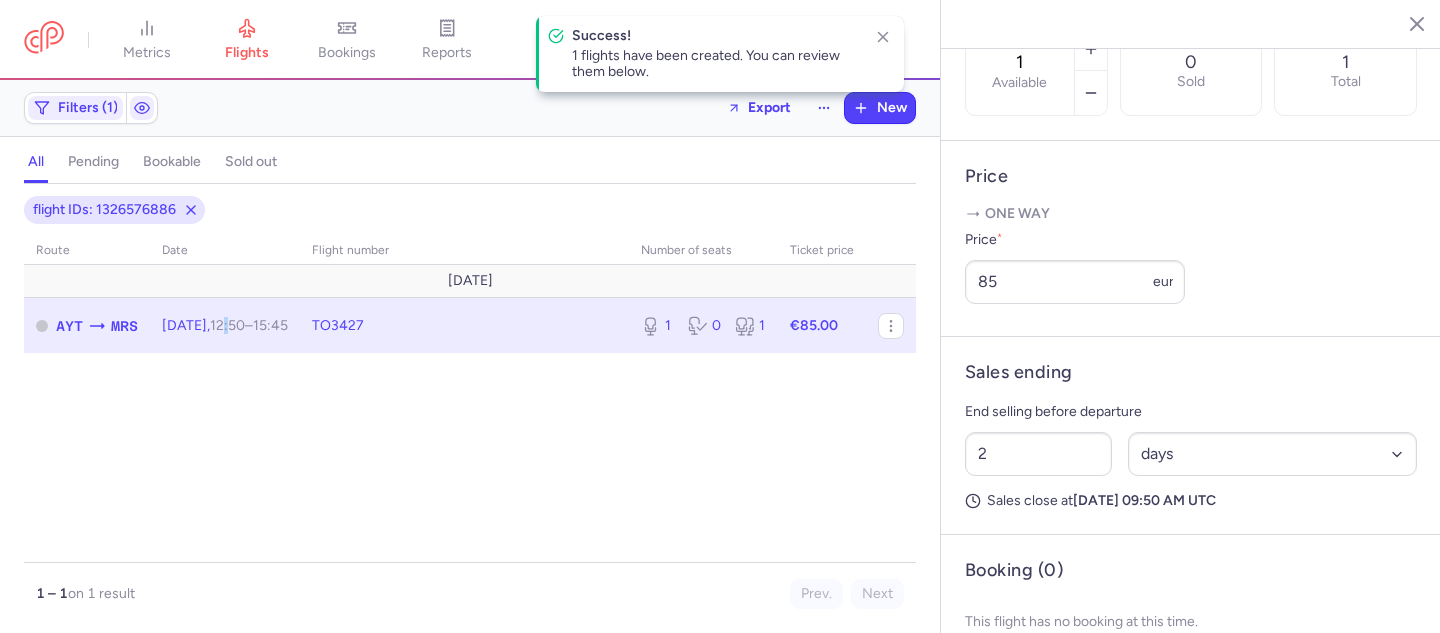 scroll, scrollTop: 746, scrollLeft: 0, axis: vertical 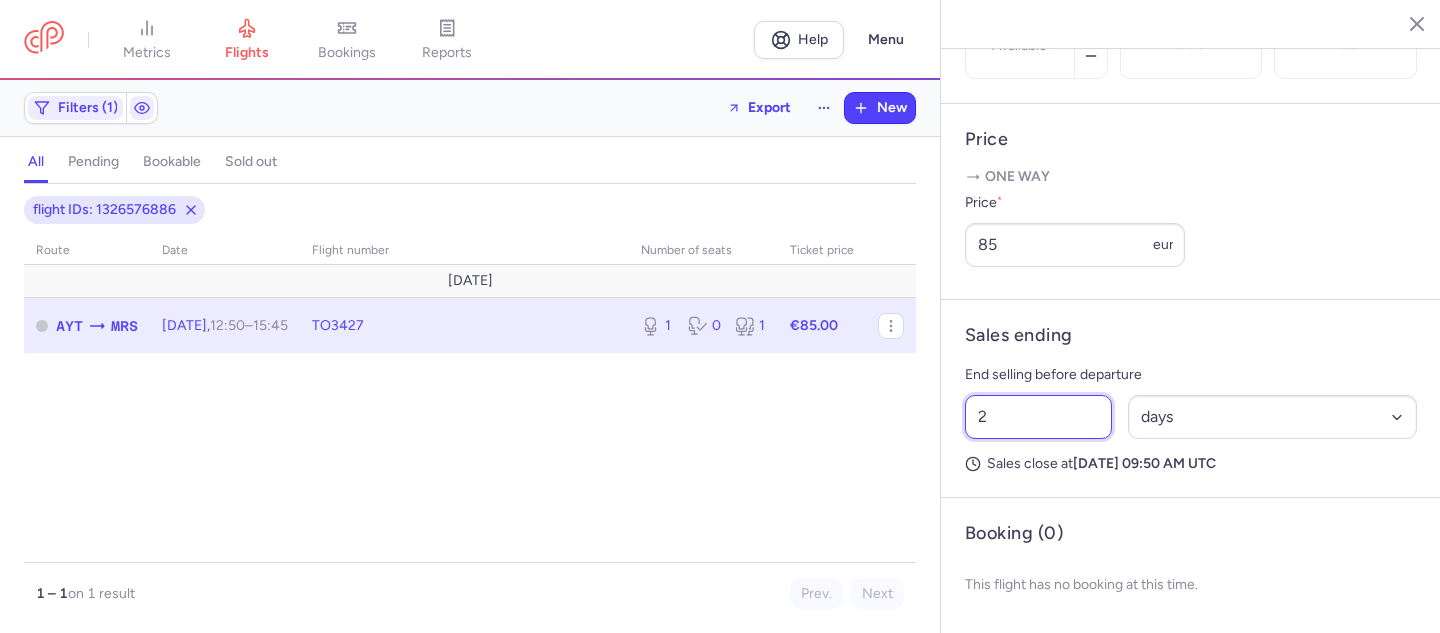 drag, startPoint x: 994, startPoint y: 419, endPoint x: 967, endPoint y: 419, distance: 27 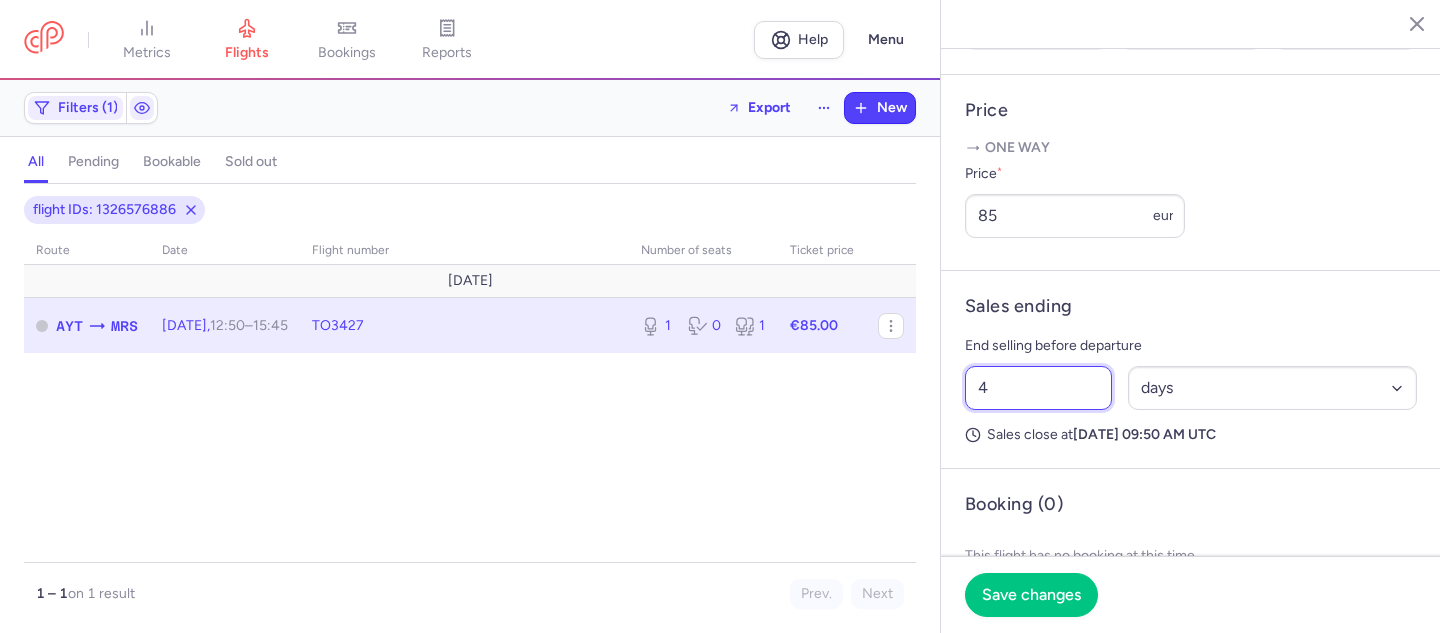 drag, startPoint x: 988, startPoint y: 411, endPoint x: 974, endPoint y: 411, distance: 14 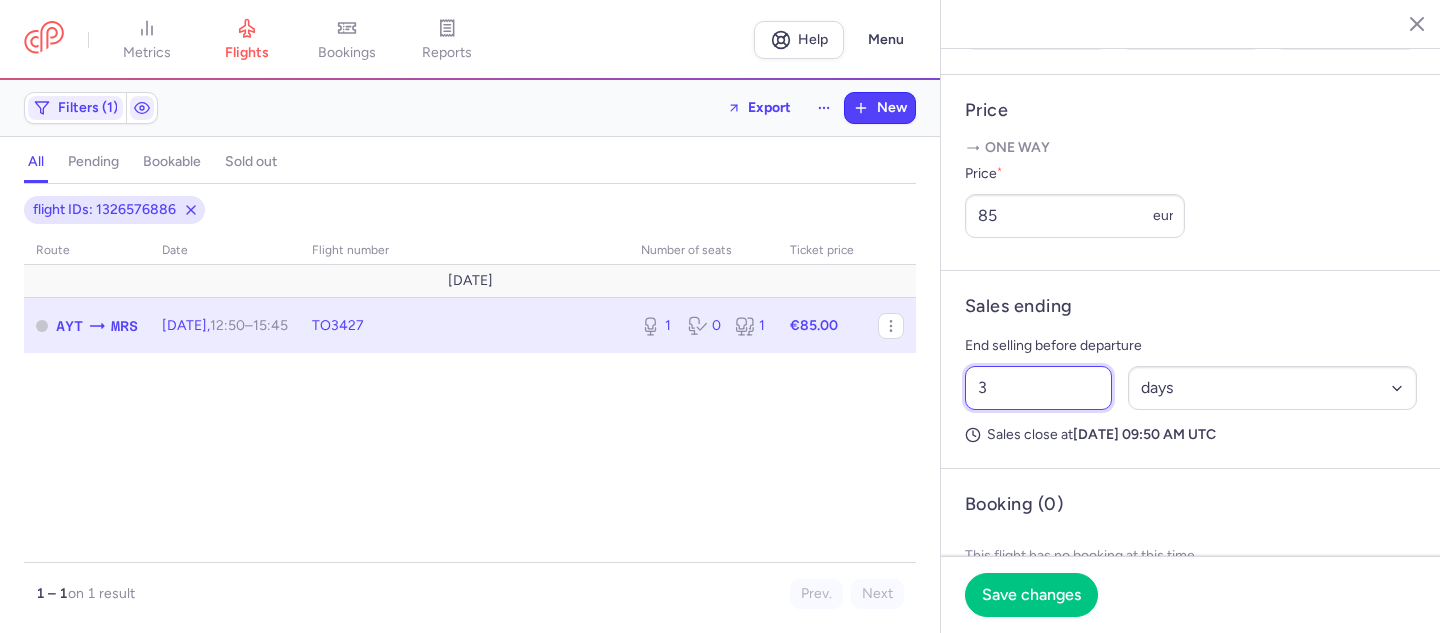 drag, startPoint x: 987, startPoint y: 416, endPoint x: 972, endPoint y: 415, distance: 15.033297 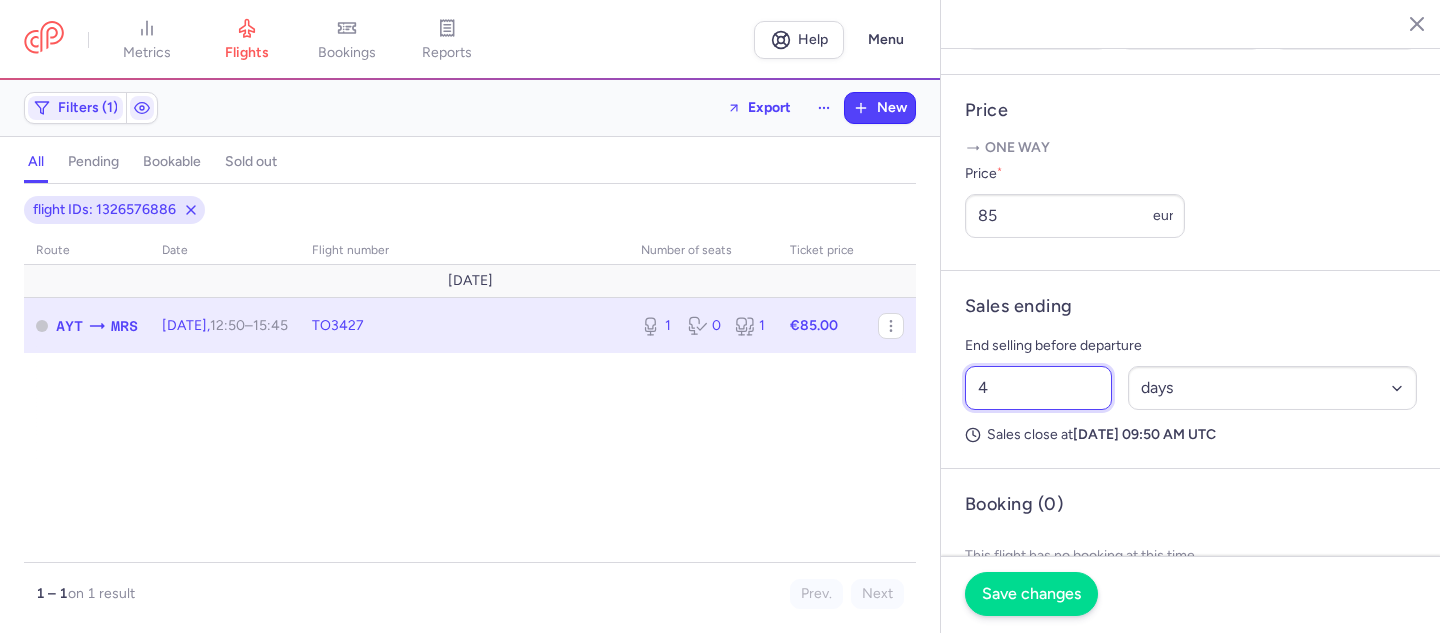 type on "4" 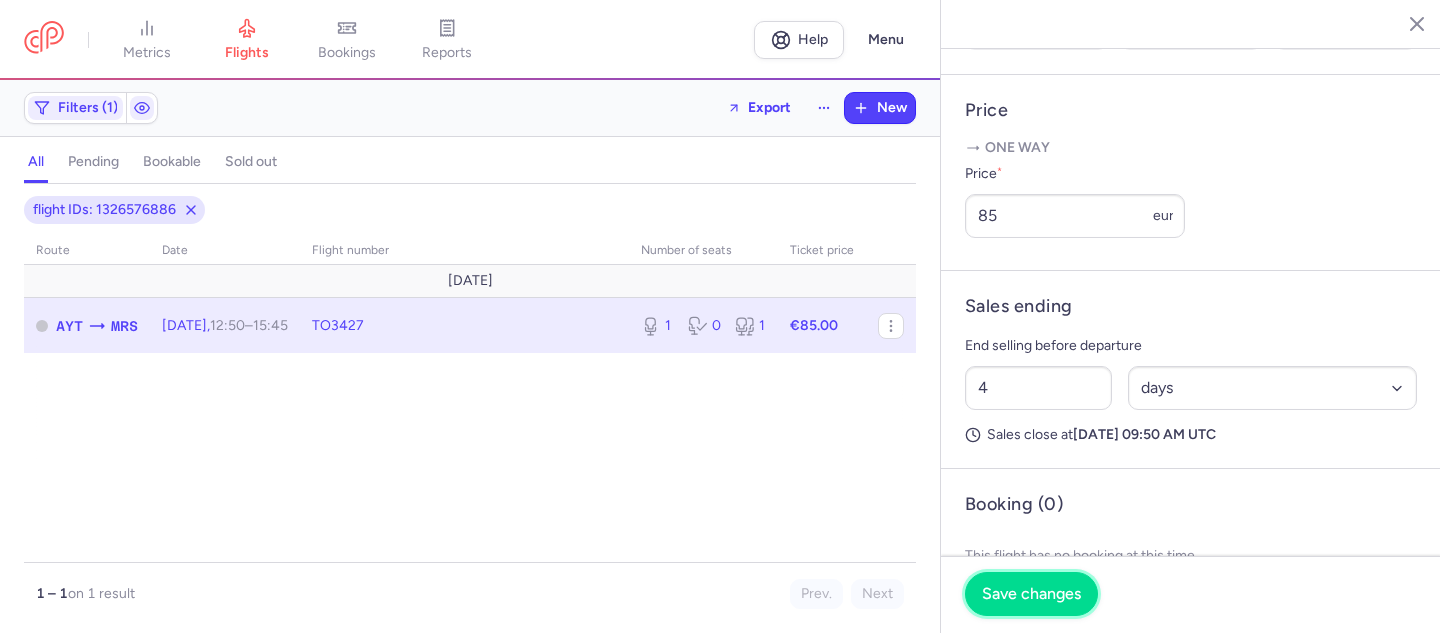 click on "Save changes" at bounding box center (1031, 594) 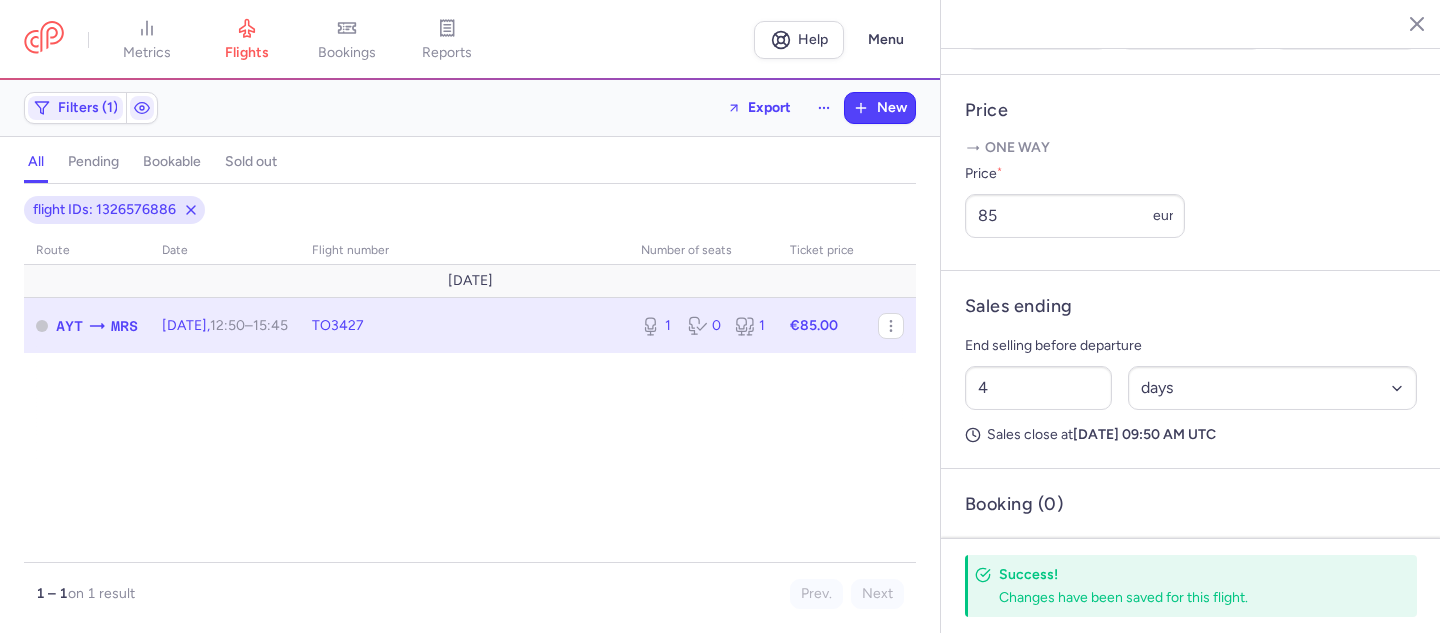 click on "pending" at bounding box center (93, 162) 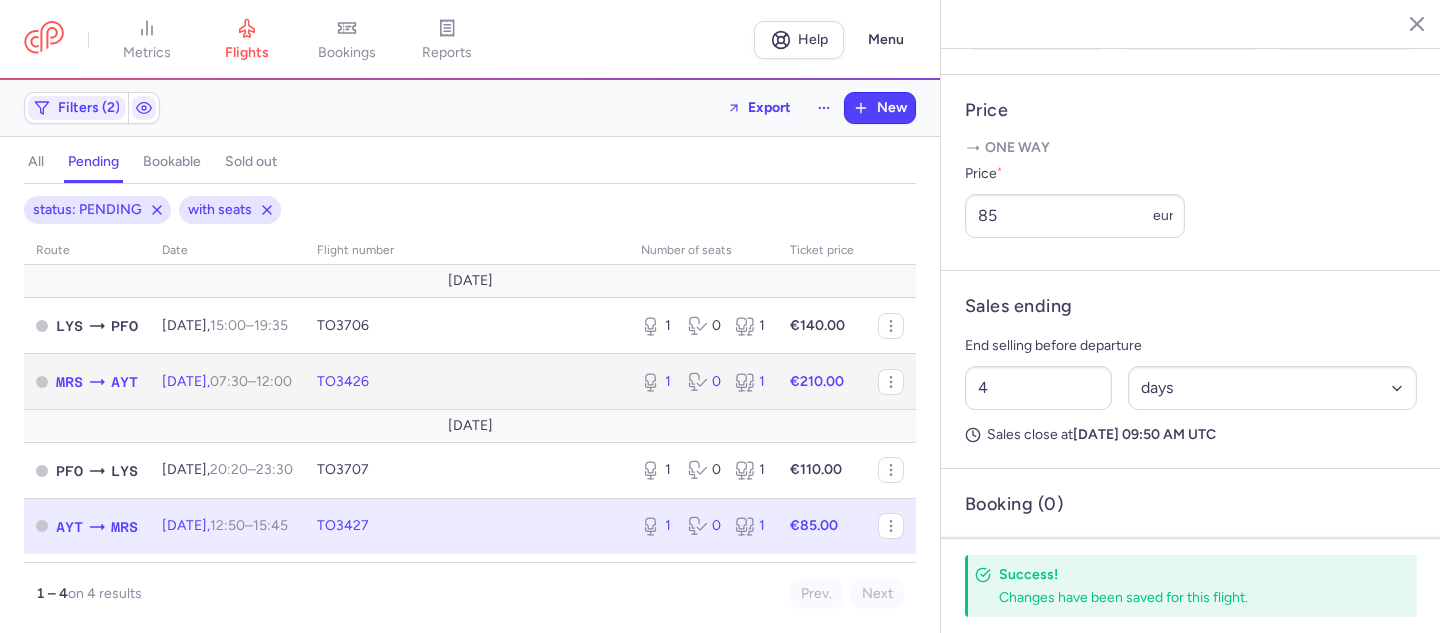 click on "[DATE]  07:30  –  12:00  +0" 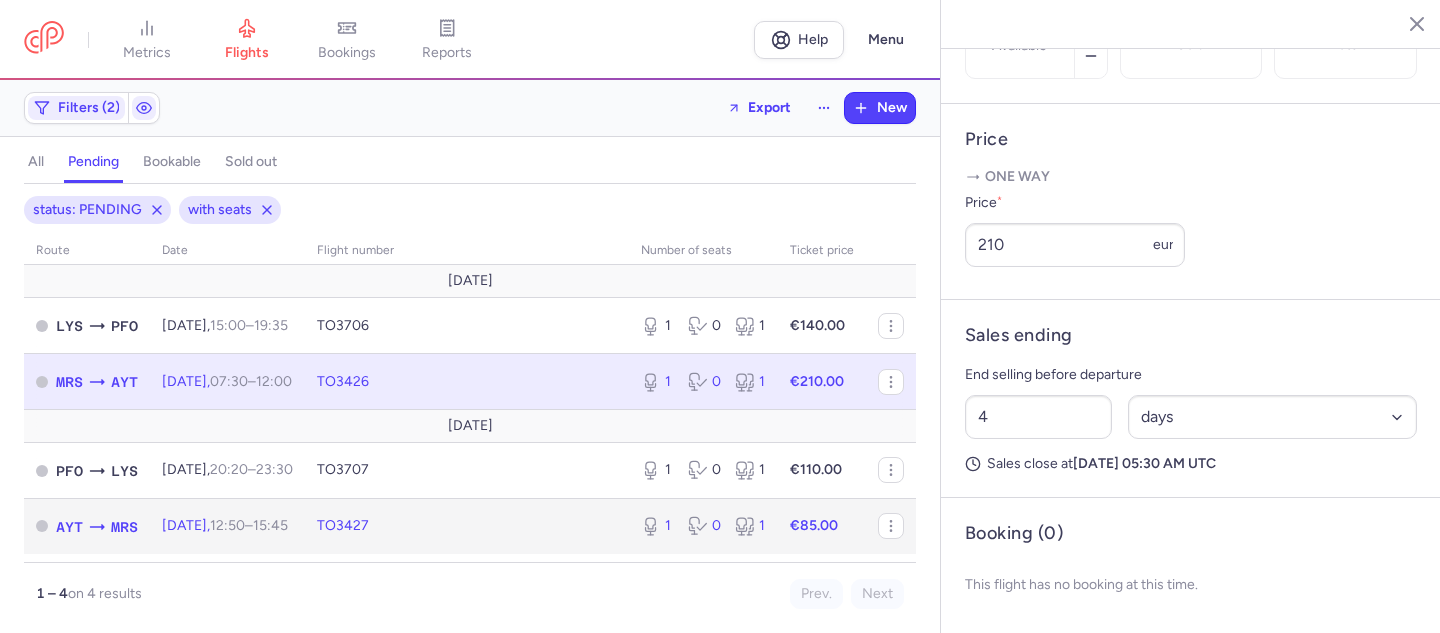 click on "[DATE]  12:50  –  15:45  +0" 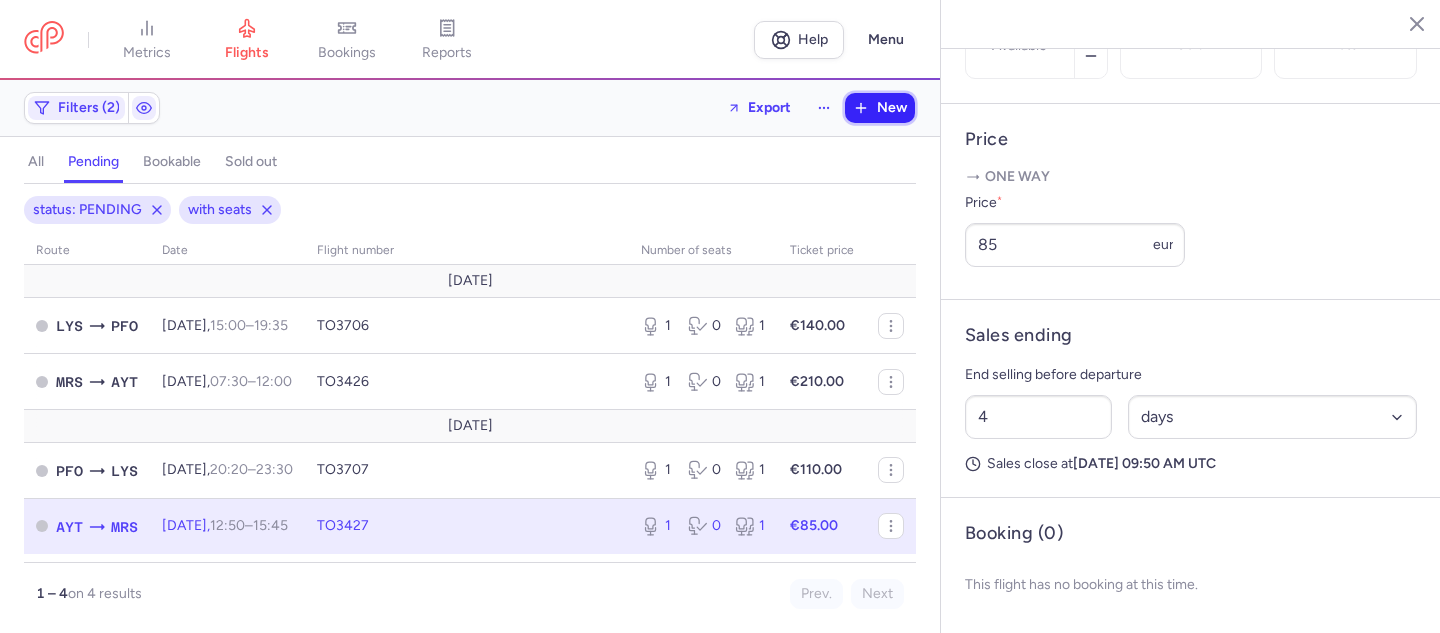 click on "New" at bounding box center [892, 108] 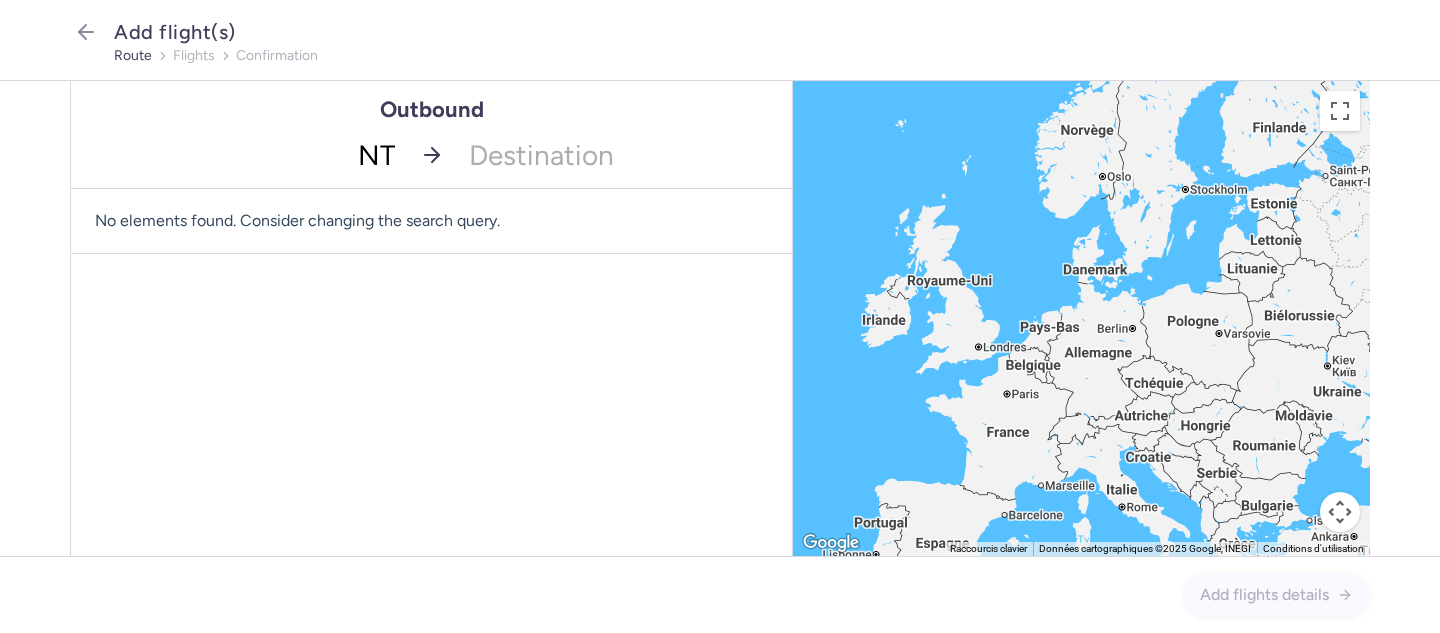 type on "NTE" 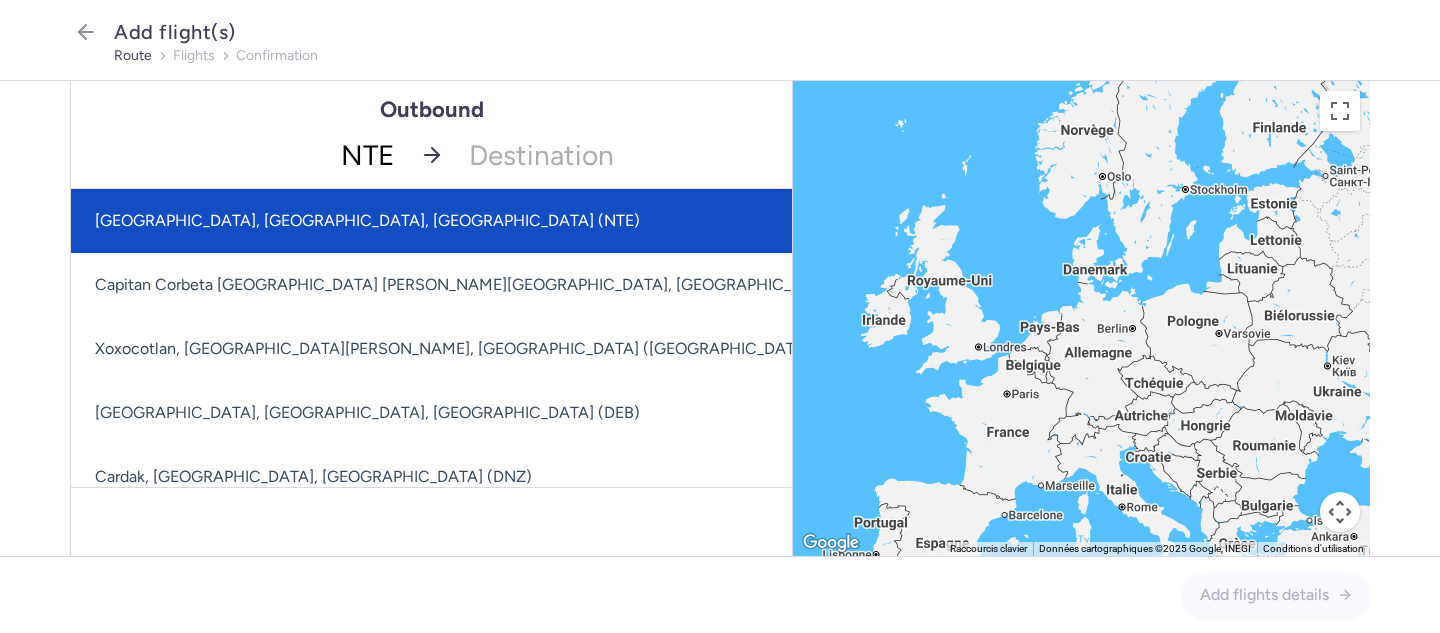 drag, startPoint x: 274, startPoint y: 217, endPoint x: 286, endPoint y: 216, distance: 12.0415945 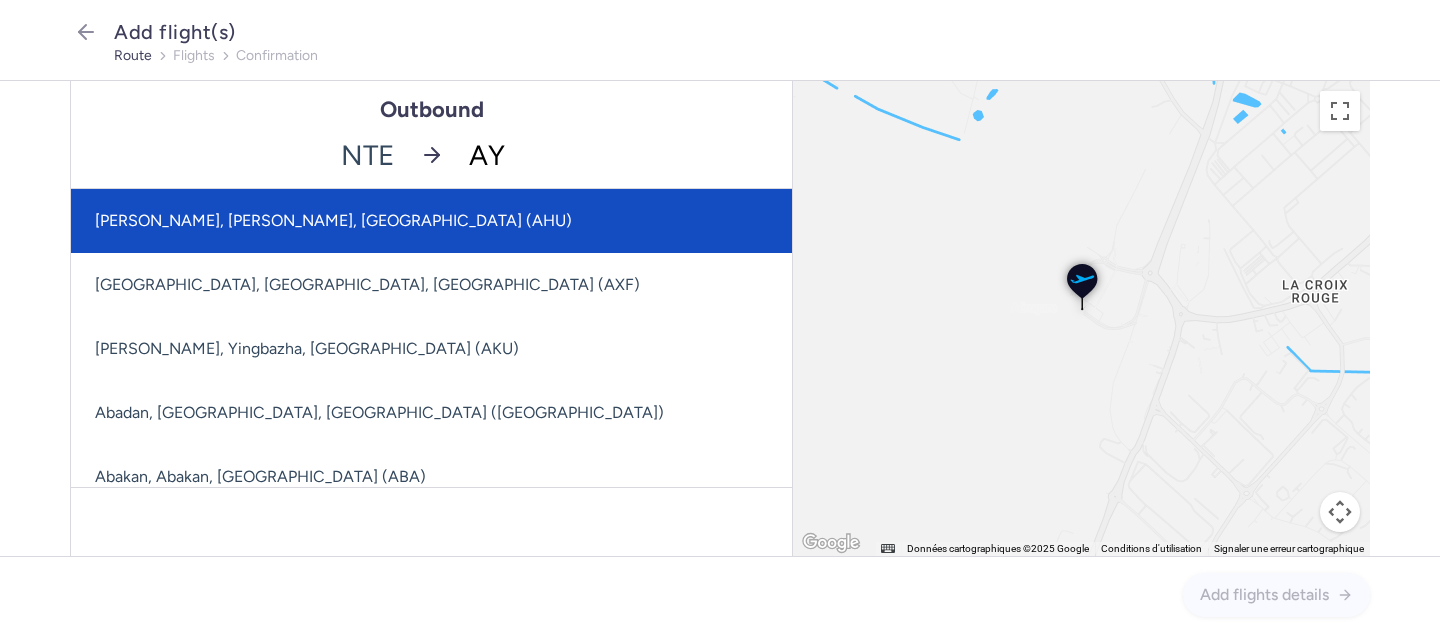 type on "AYT" 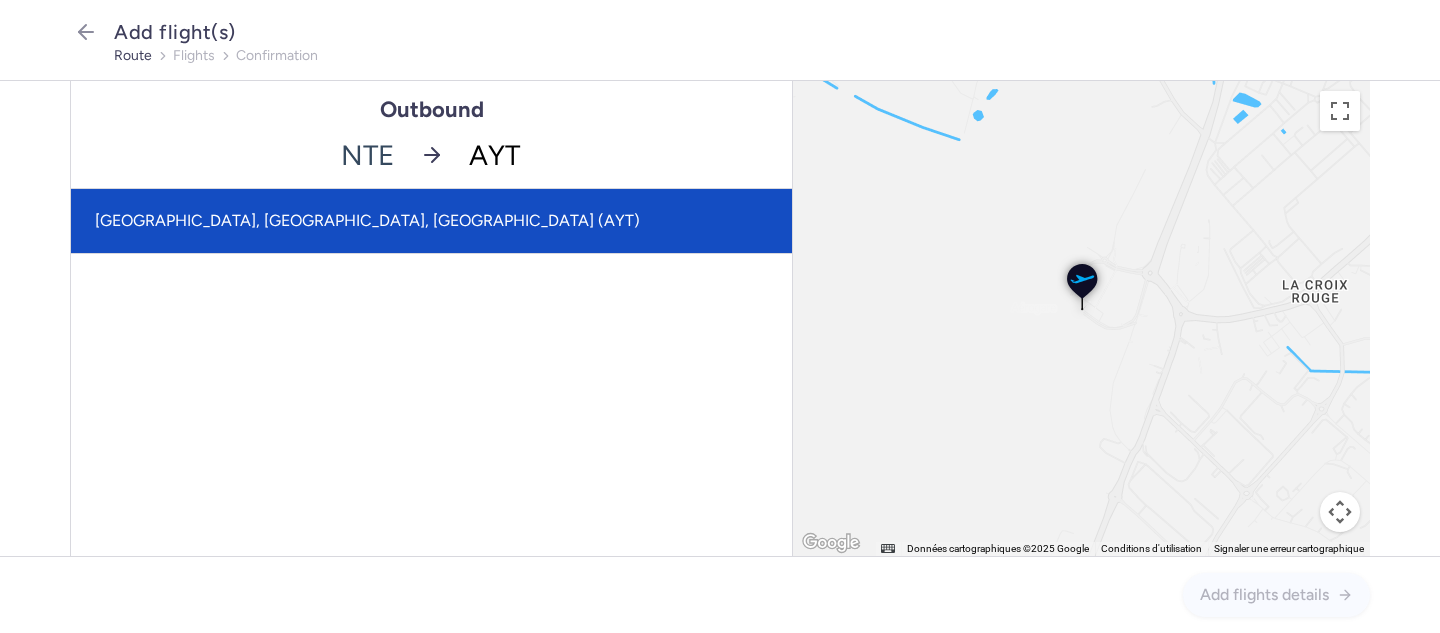 click on "[GEOGRAPHIC_DATA], [GEOGRAPHIC_DATA], [GEOGRAPHIC_DATA] (AYT)" 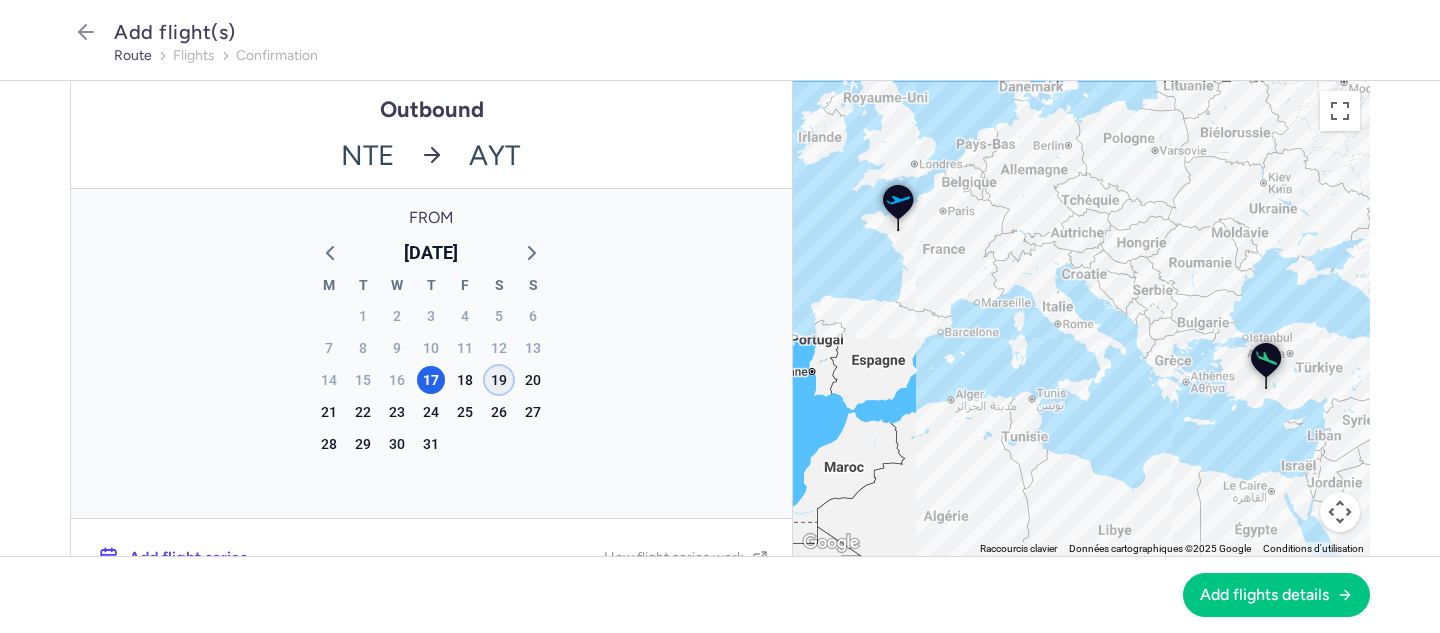 click on "19" 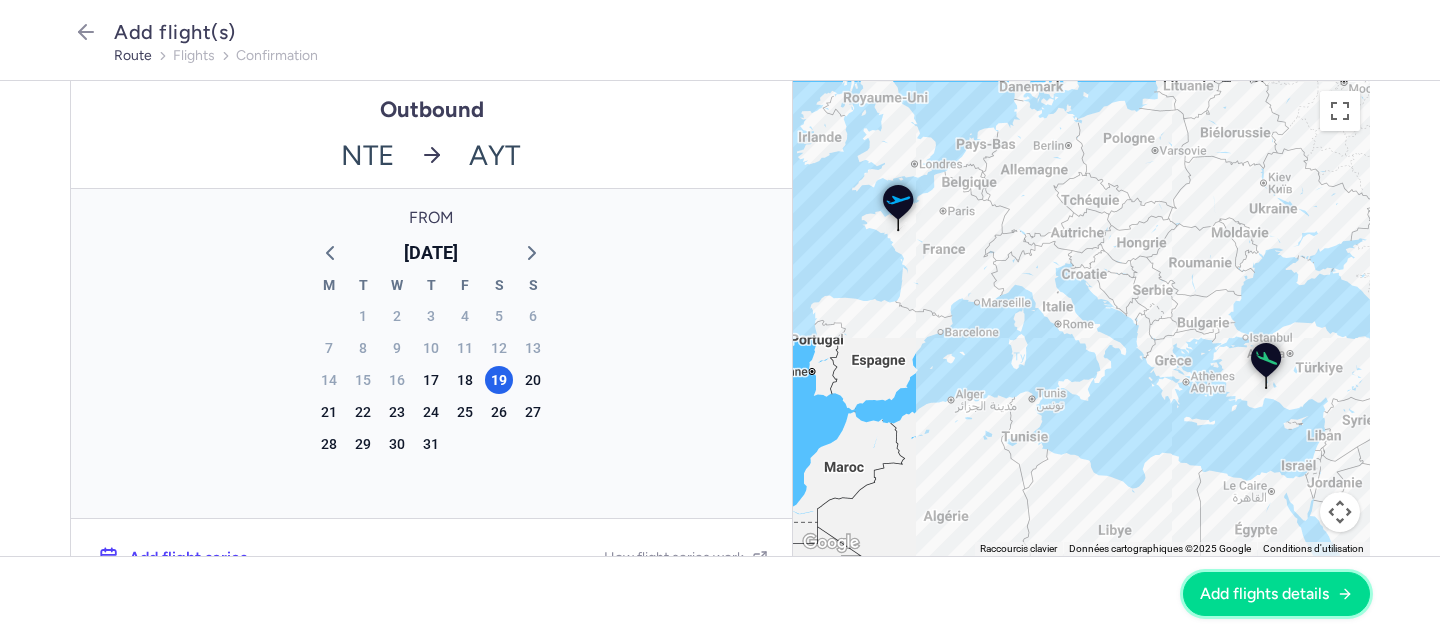 click on "Add flights details" at bounding box center [1264, 594] 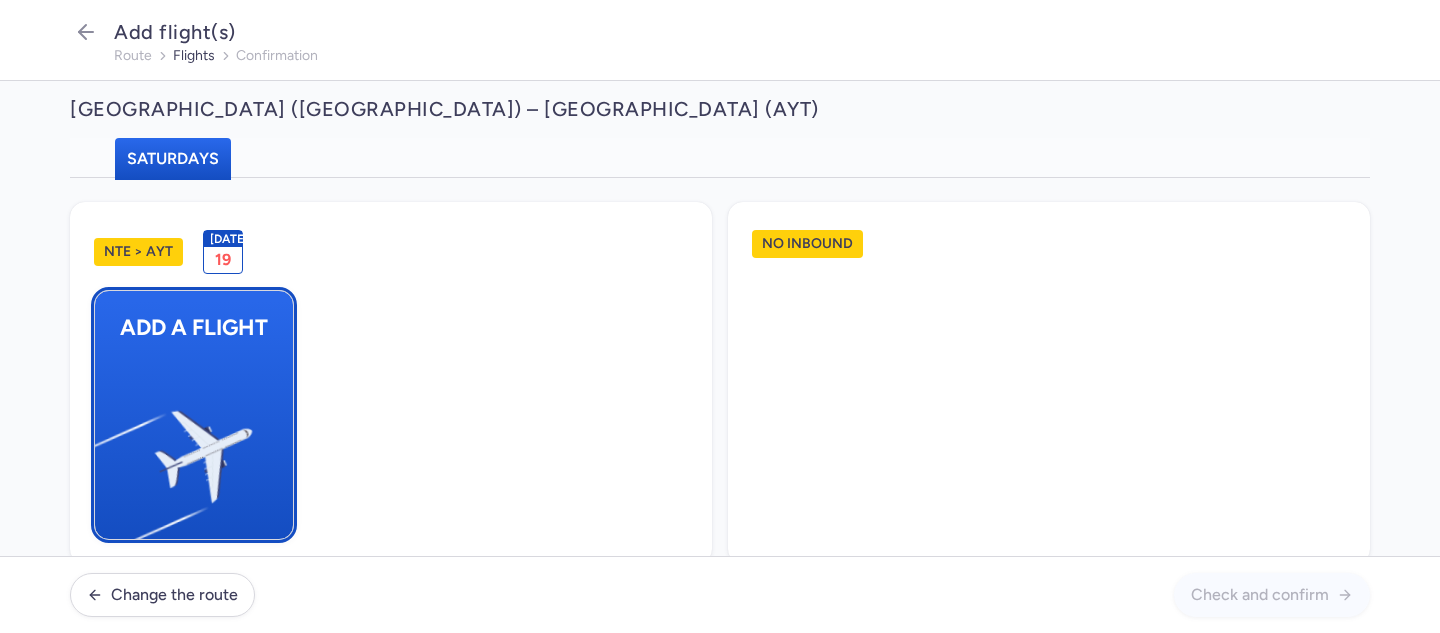 click at bounding box center (105, 448) 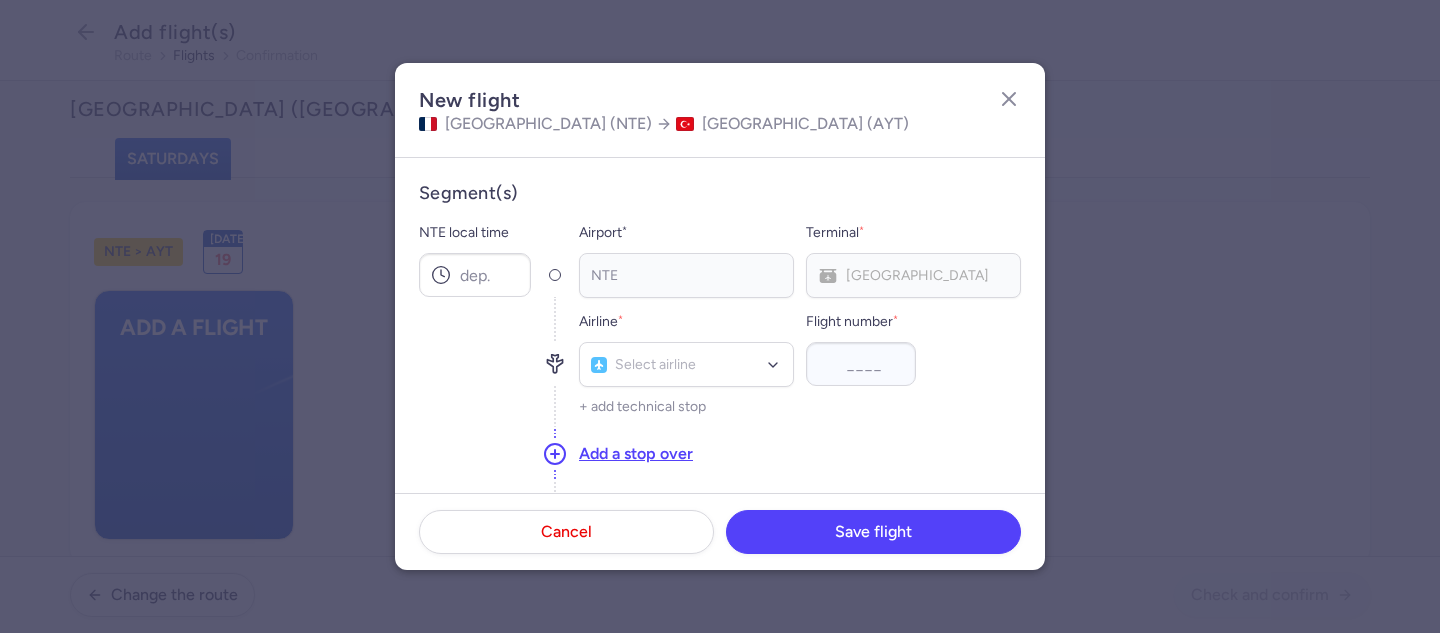 type 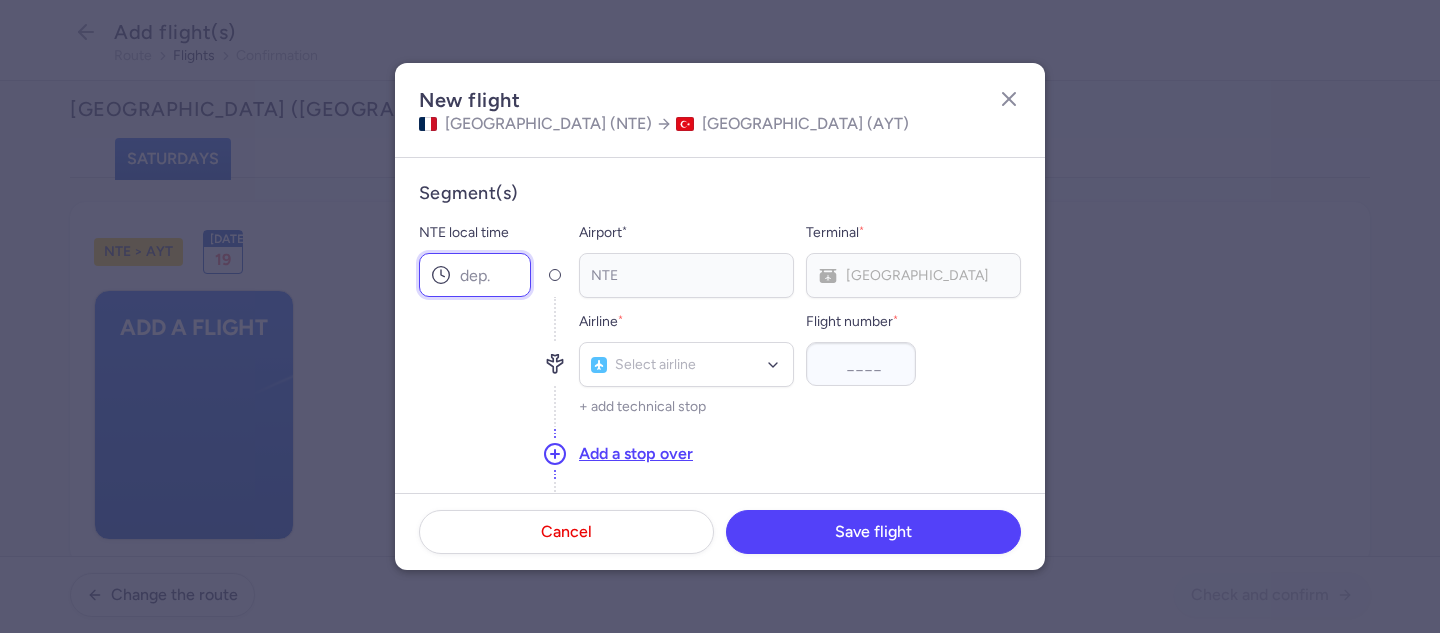 click on "NTE local time" at bounding box center [475, 275] 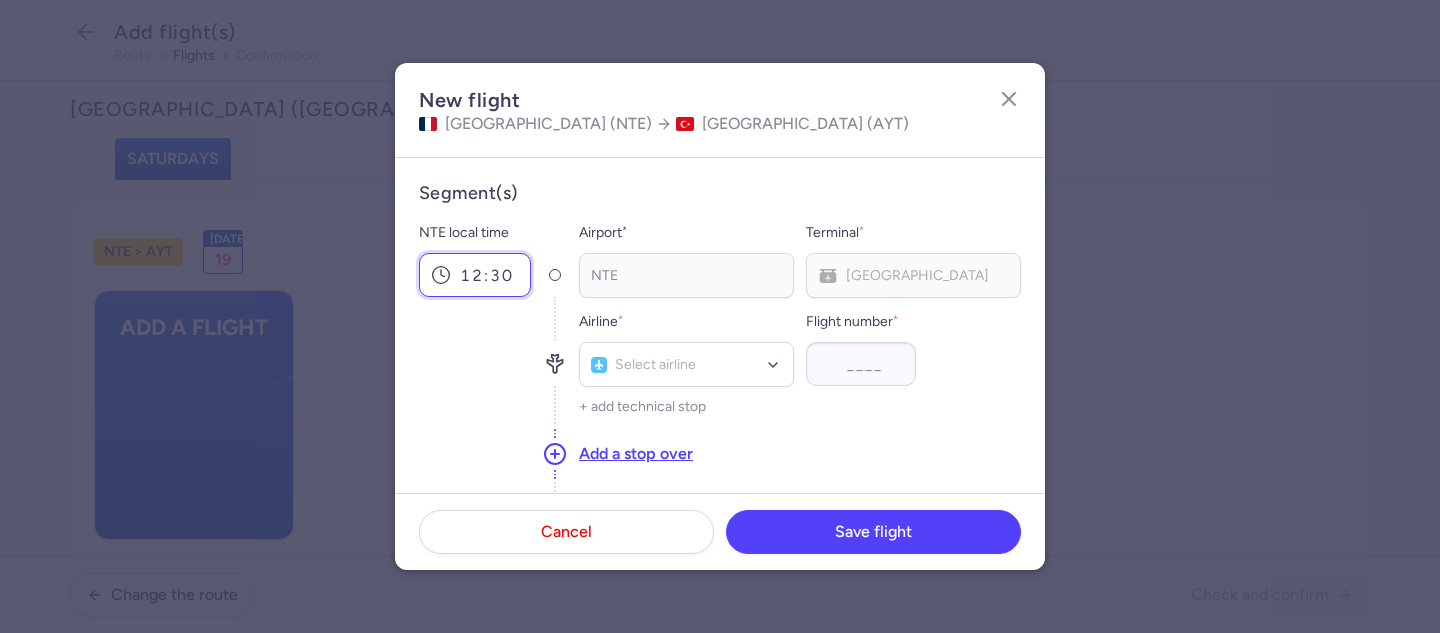 type on "12:30" 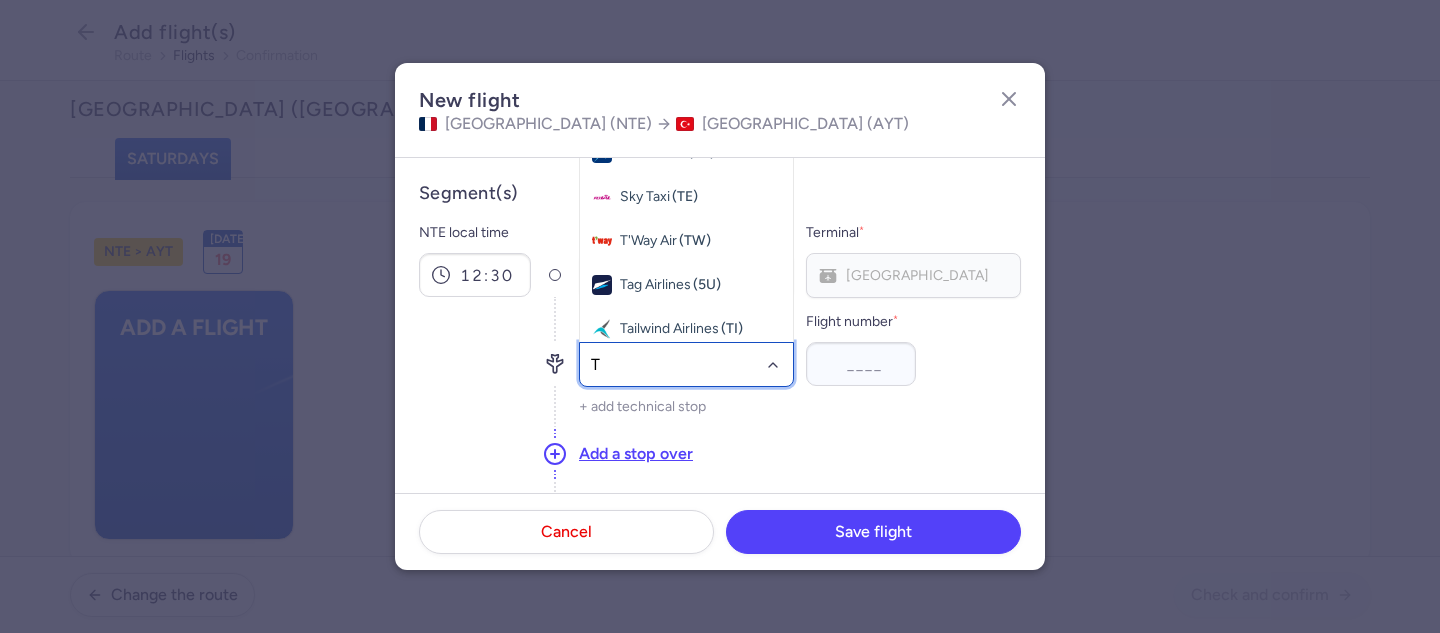 type on "TO" 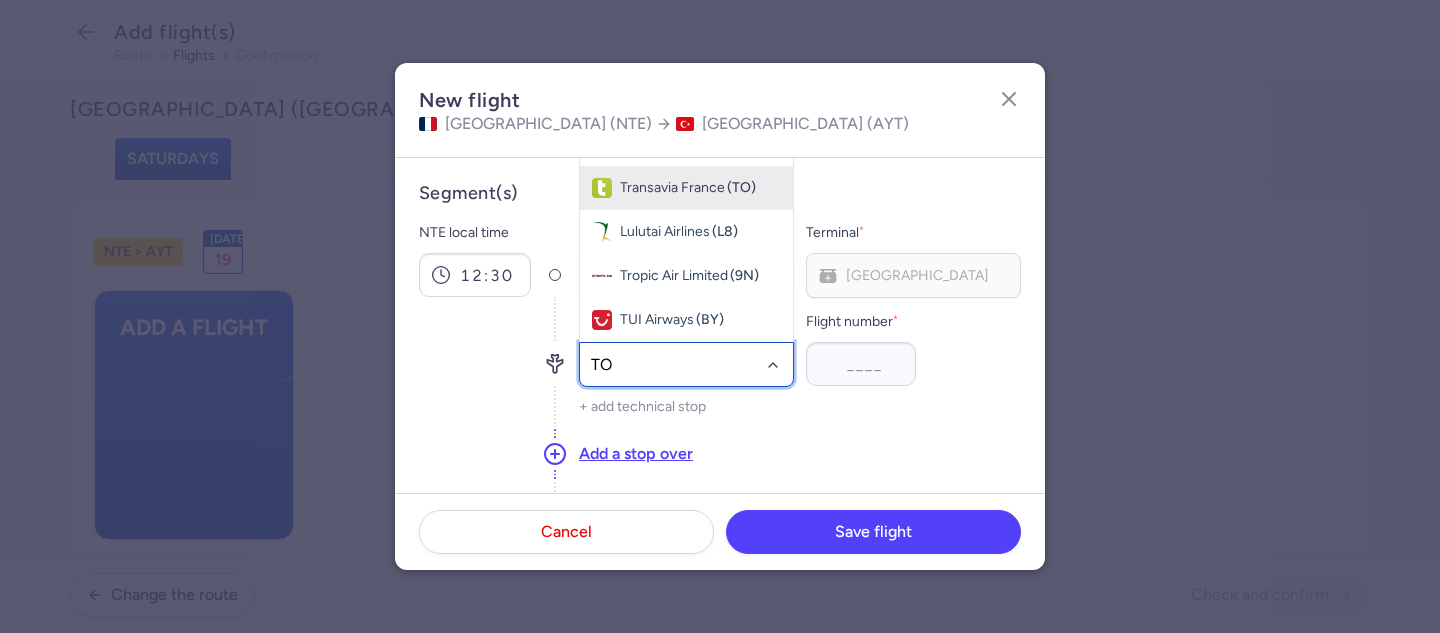 drag, startPoint x: 682, startPoint y: 180, endPoint x: 732, endPoint y: 230, distance: 70.71068 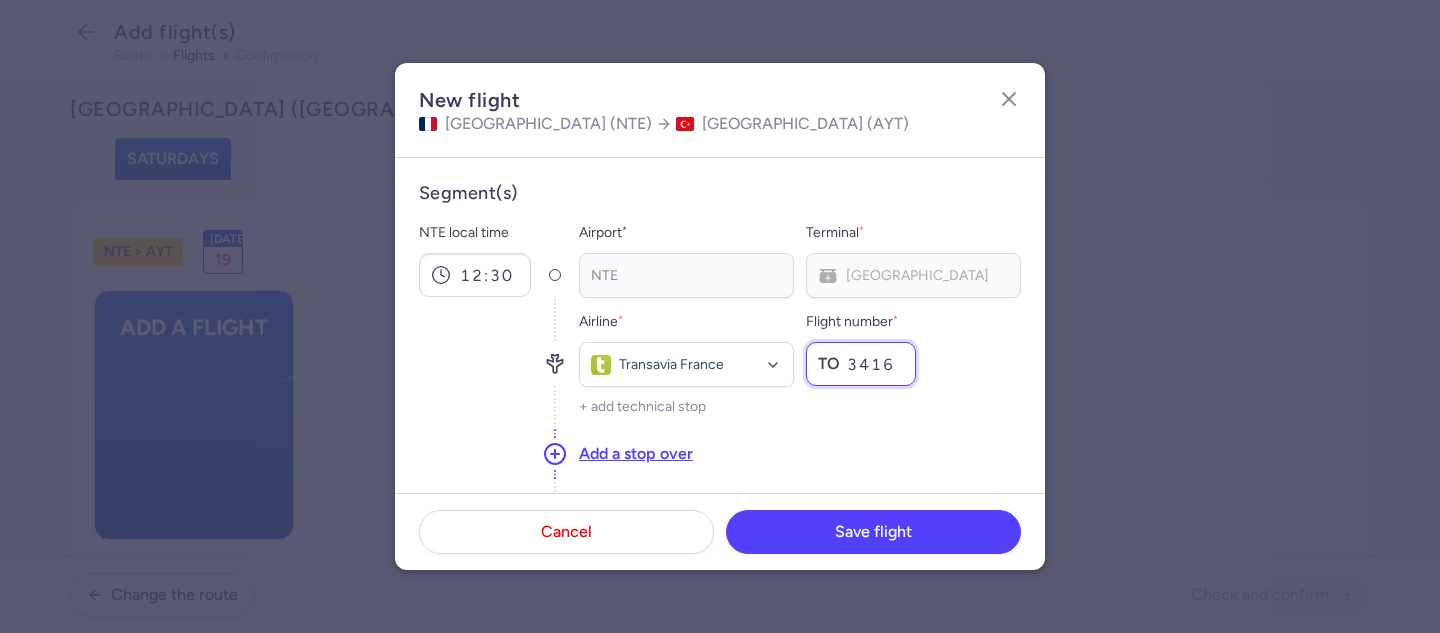 scroll, scrollTop: 113, scrollLeft: 0, axis: vertical 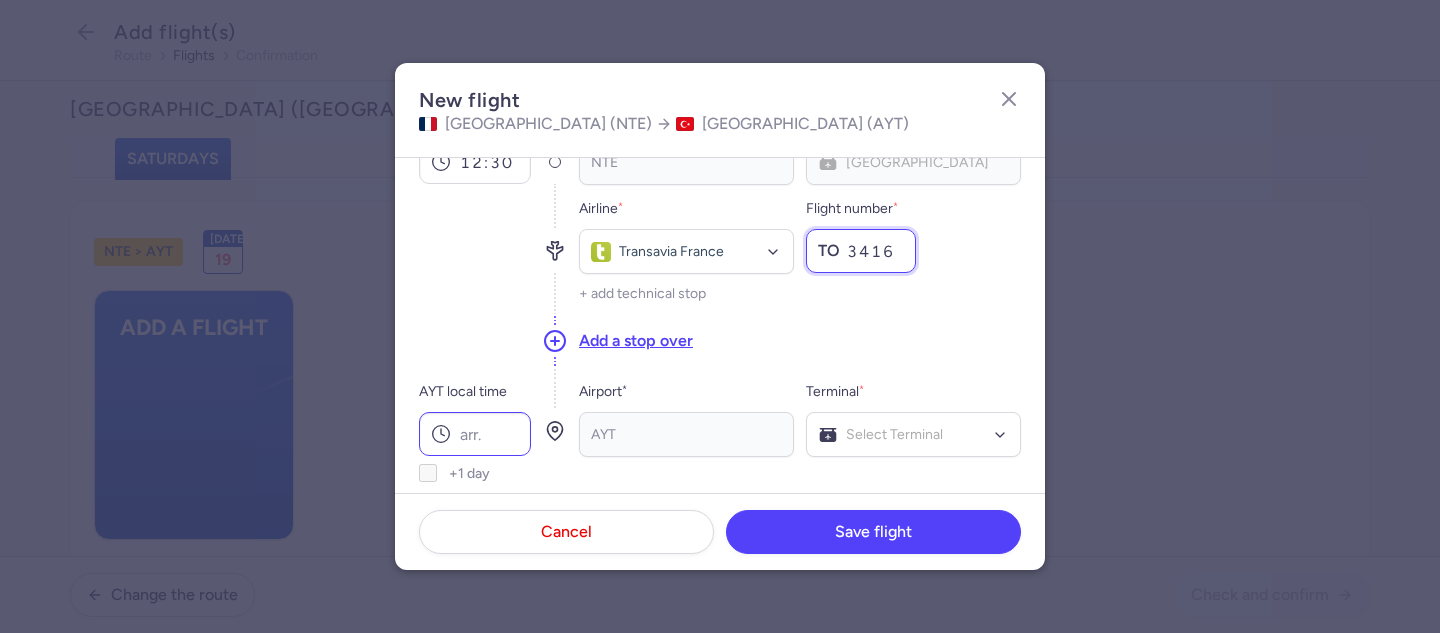 type on "3416" 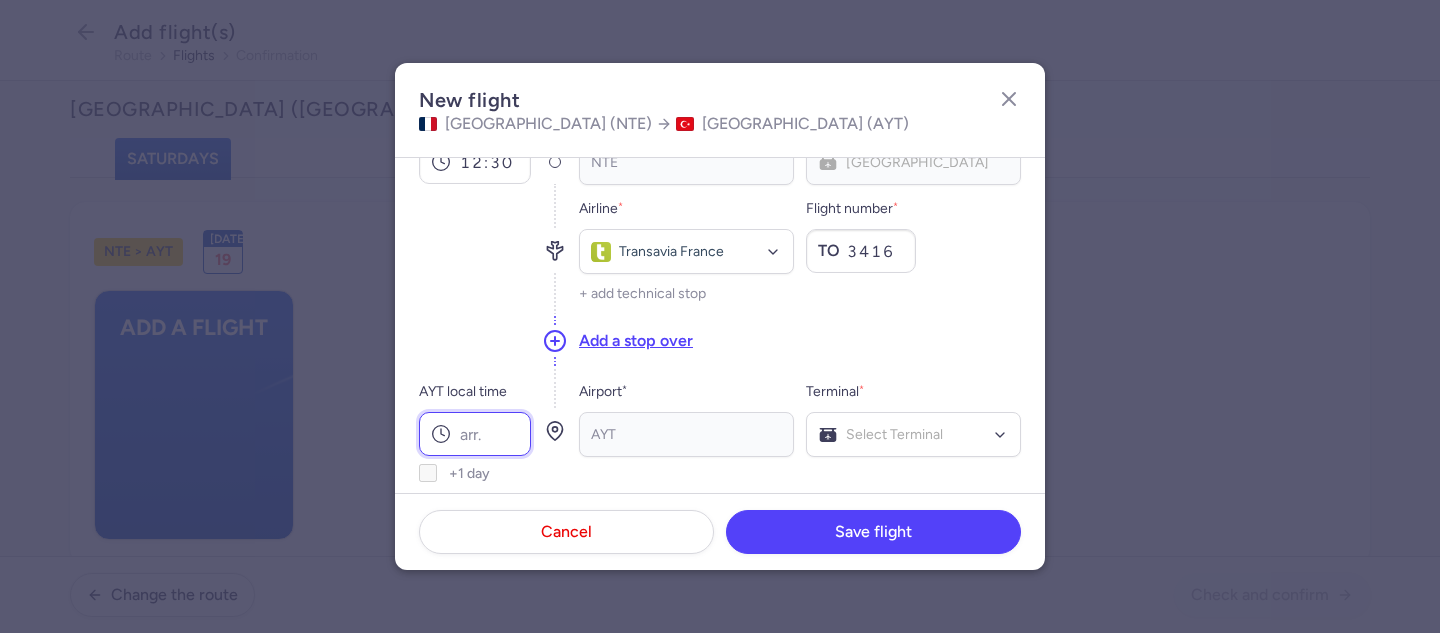 click on "AYT local time" at bounding box center (475, 434) 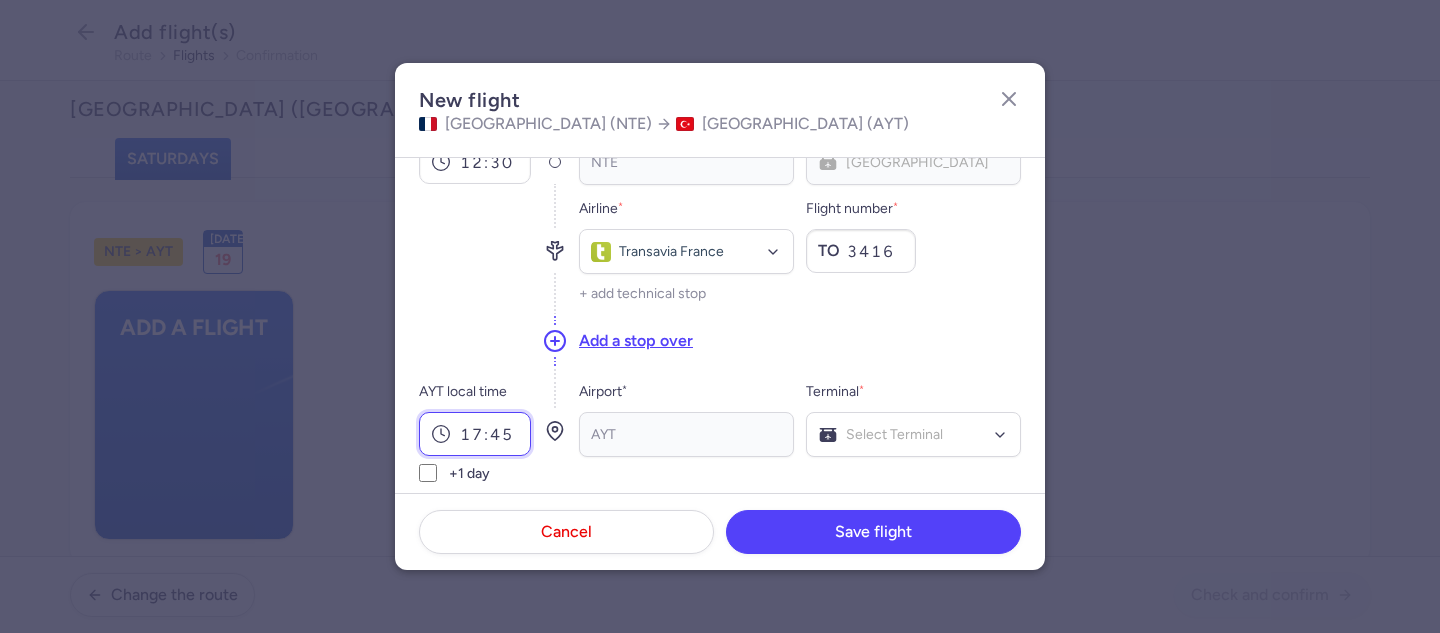 type on "17:45" 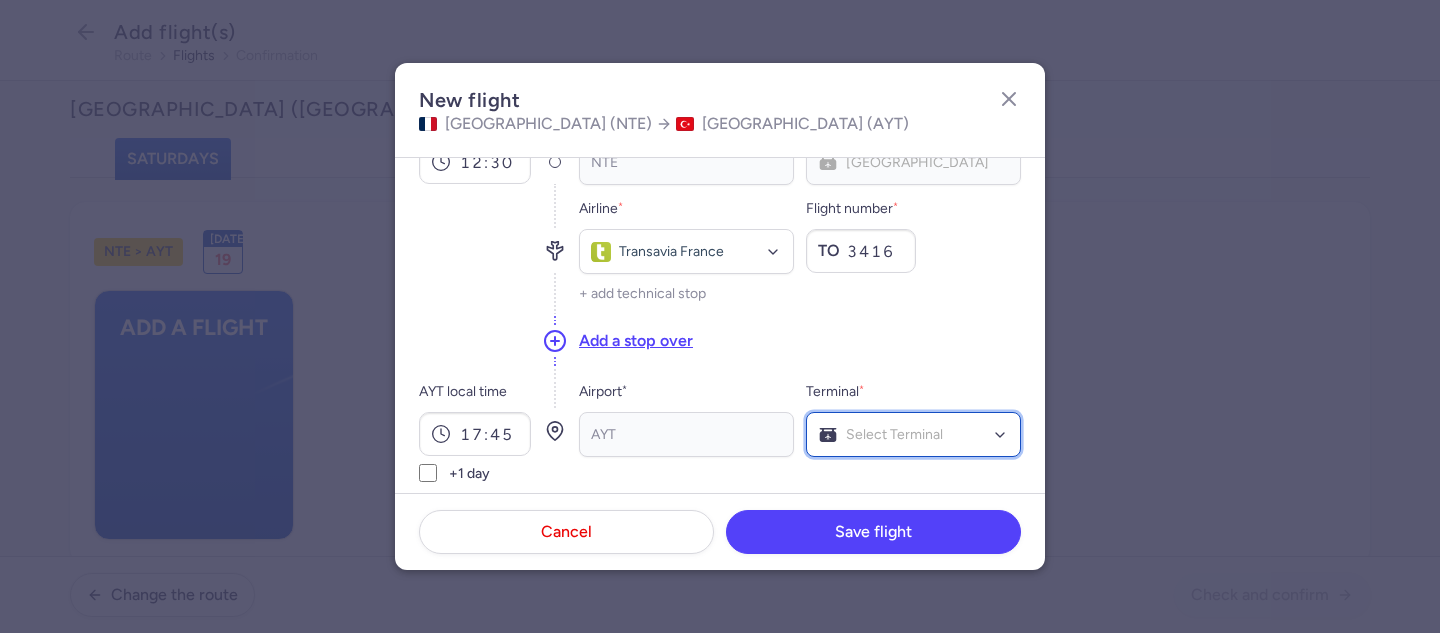 click 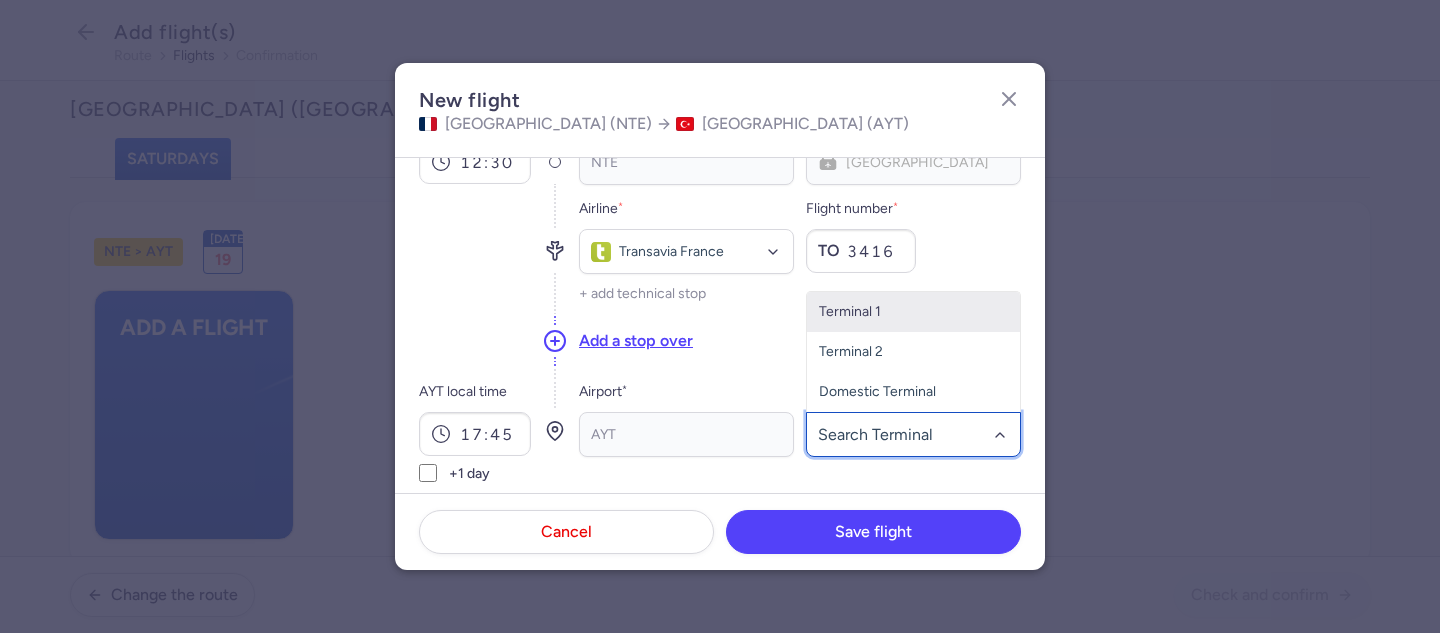 click on "Terminal 1" at bounding box center (913, 312) 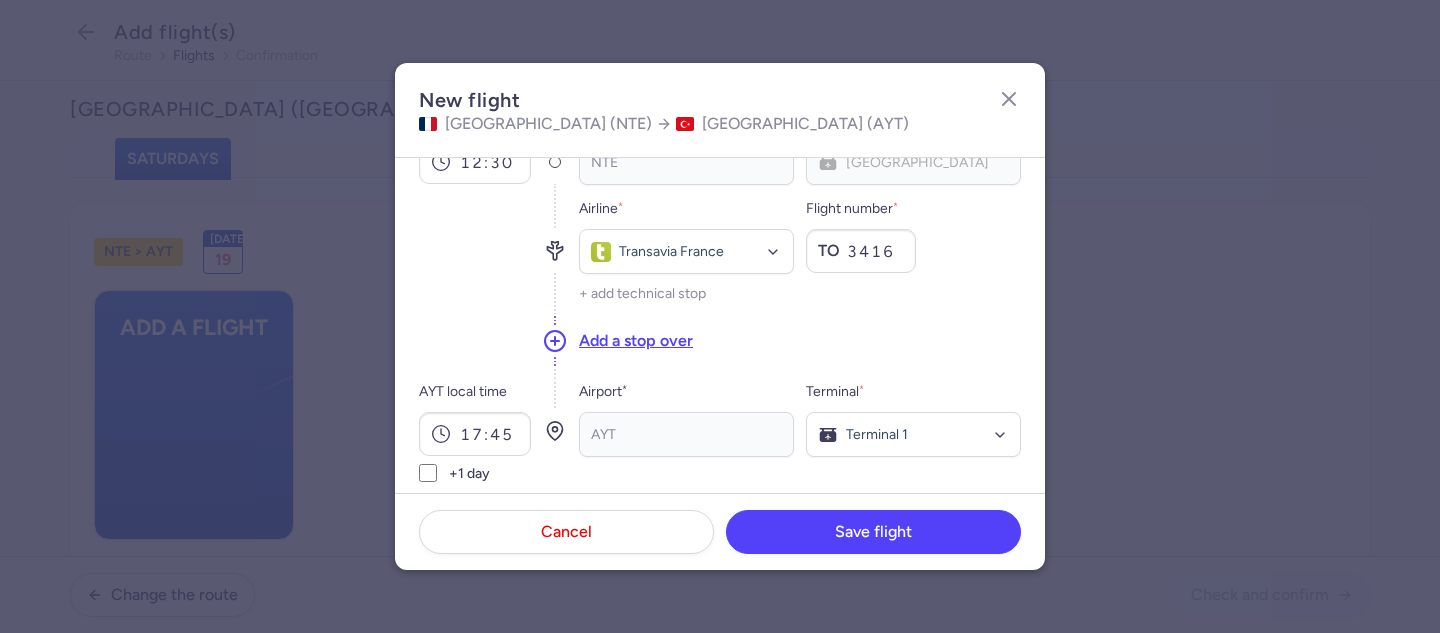 scroll, scrollTop: 340, scrollLeft: 0, axis: vertical 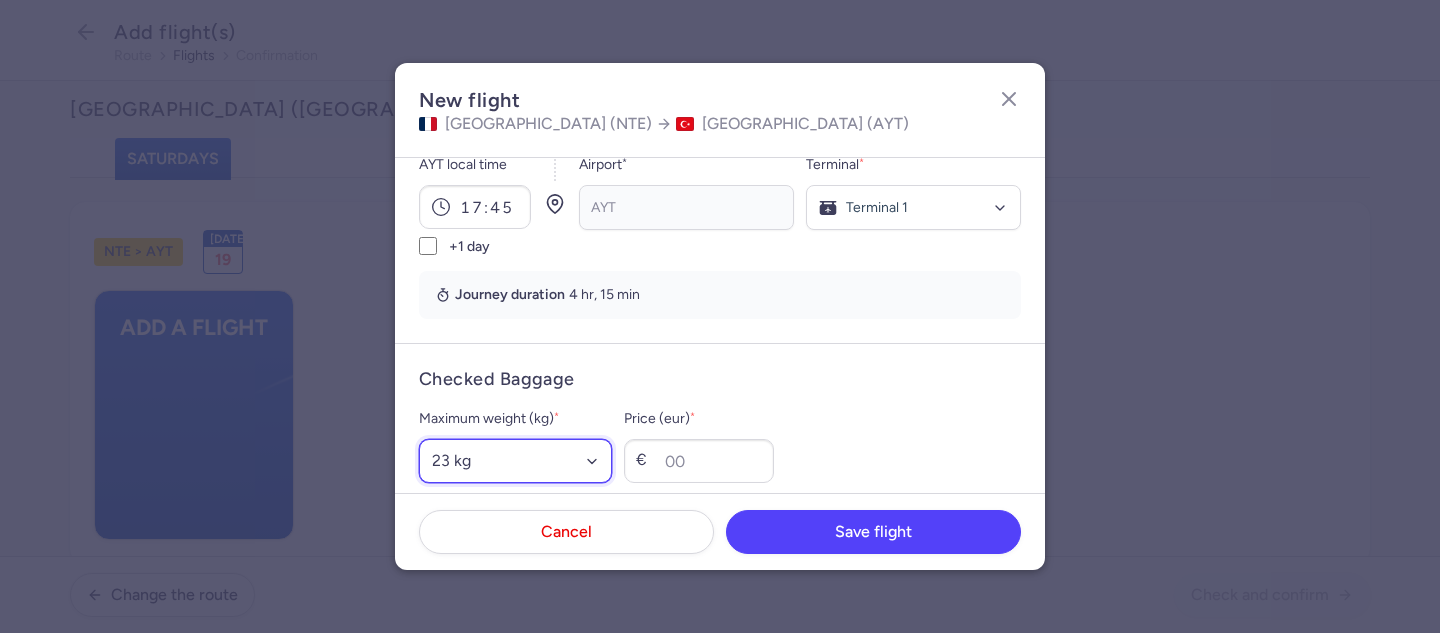click on "Select an option 15 kg 16 kg 17 kg 18 kg 19 kg 20 kg 21 kg 22 kg 23 kg 24 kg 25 kg 26 kg 27 kg 28 kg 29 kg 30 kg 31 kg 32 kg 33 kg 34 kg 35 kg" at bounding box center (515, 461) 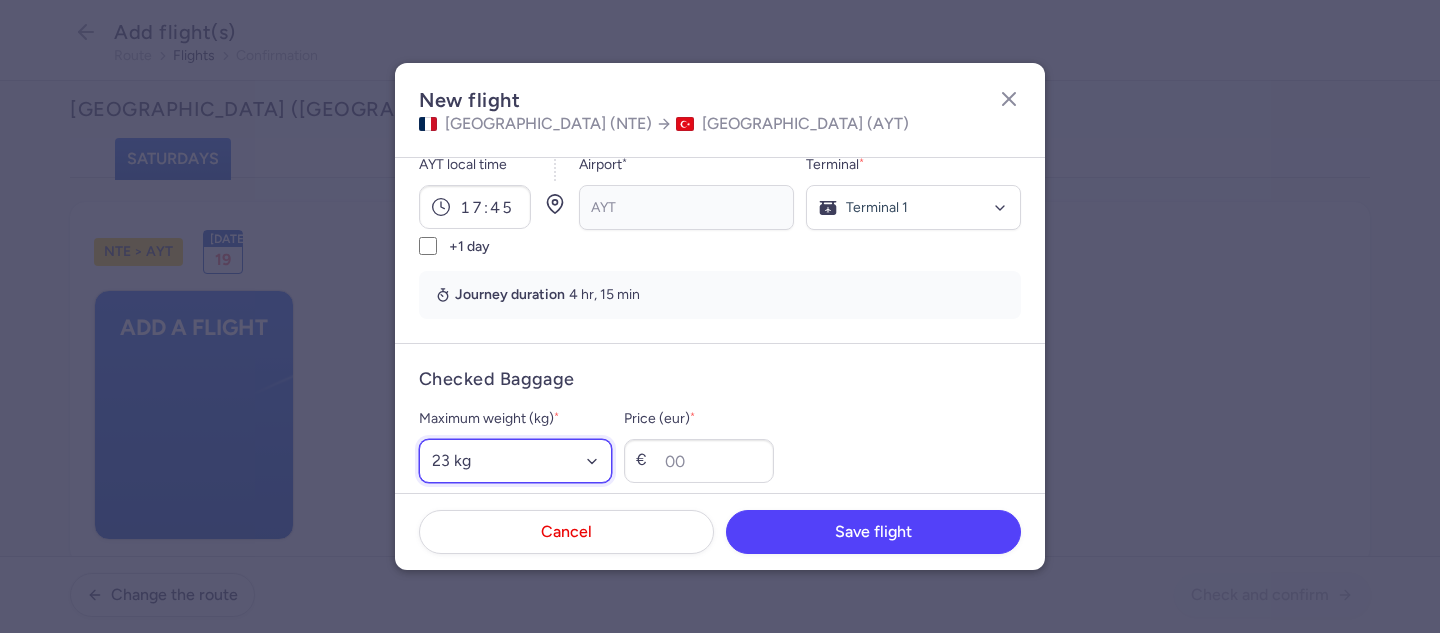 select on "20" 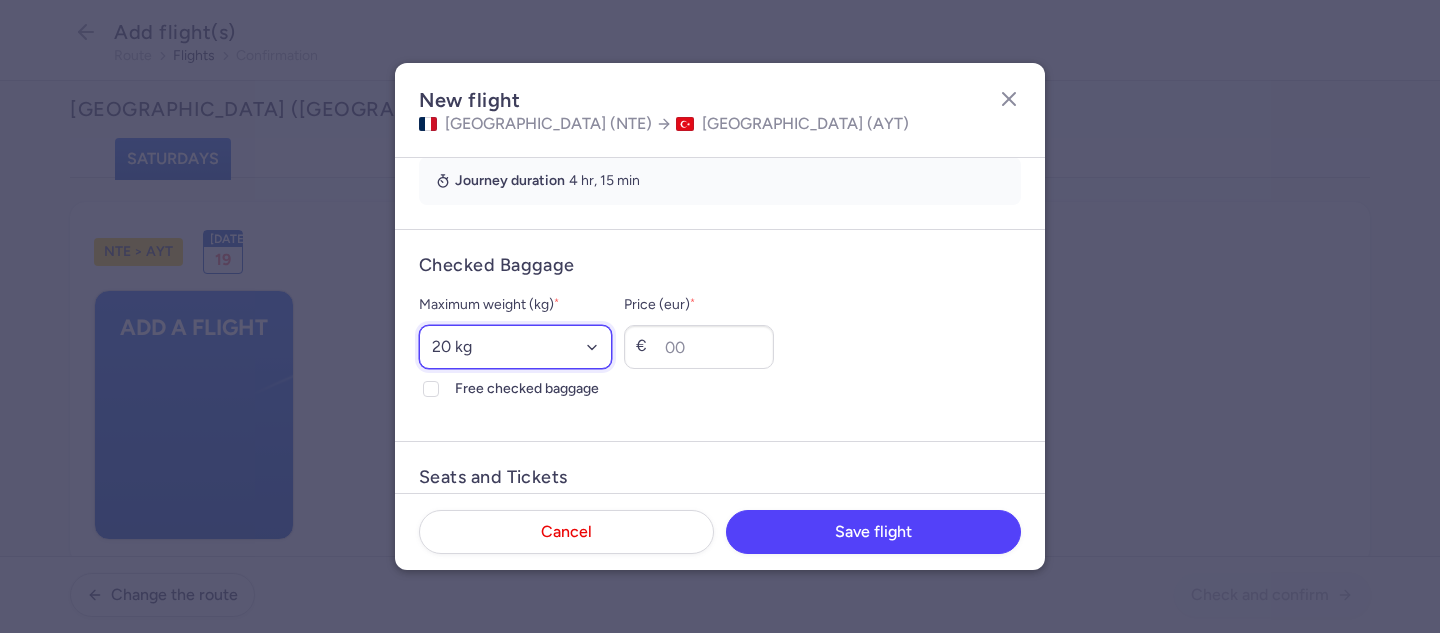 scroll, scrollTop: 567, scrollLeft: 0, axis: vertical 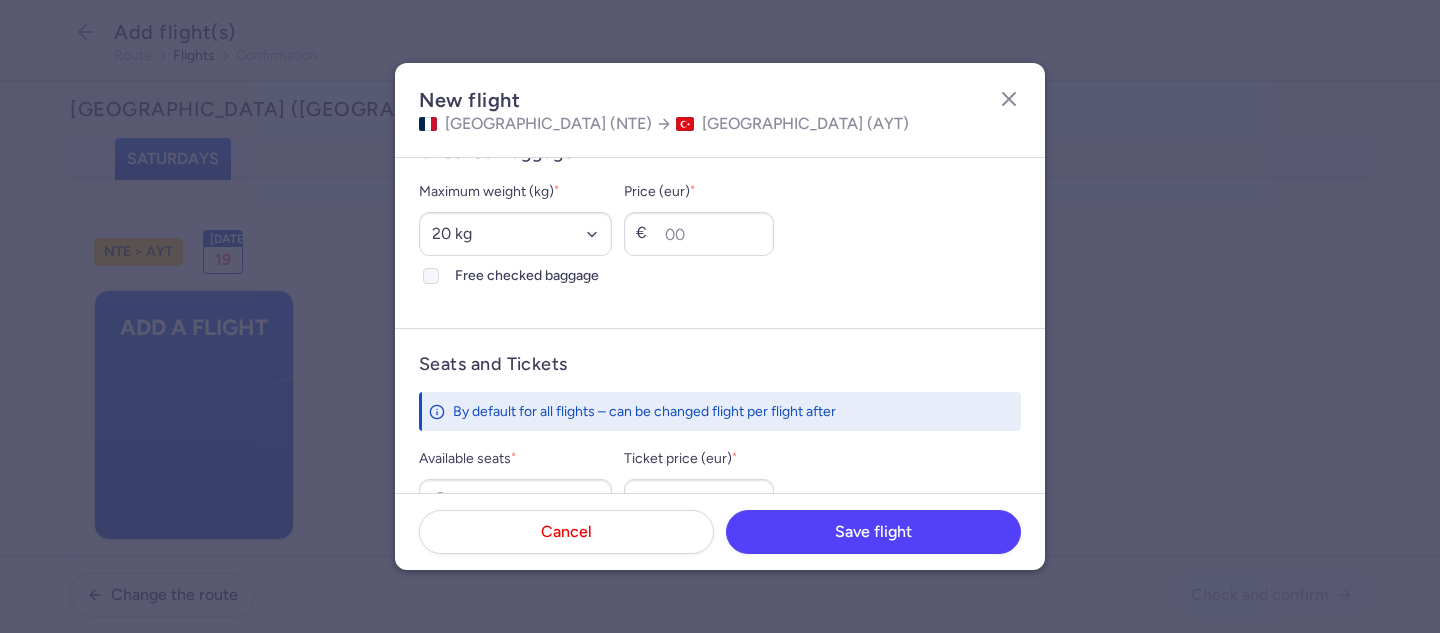 click 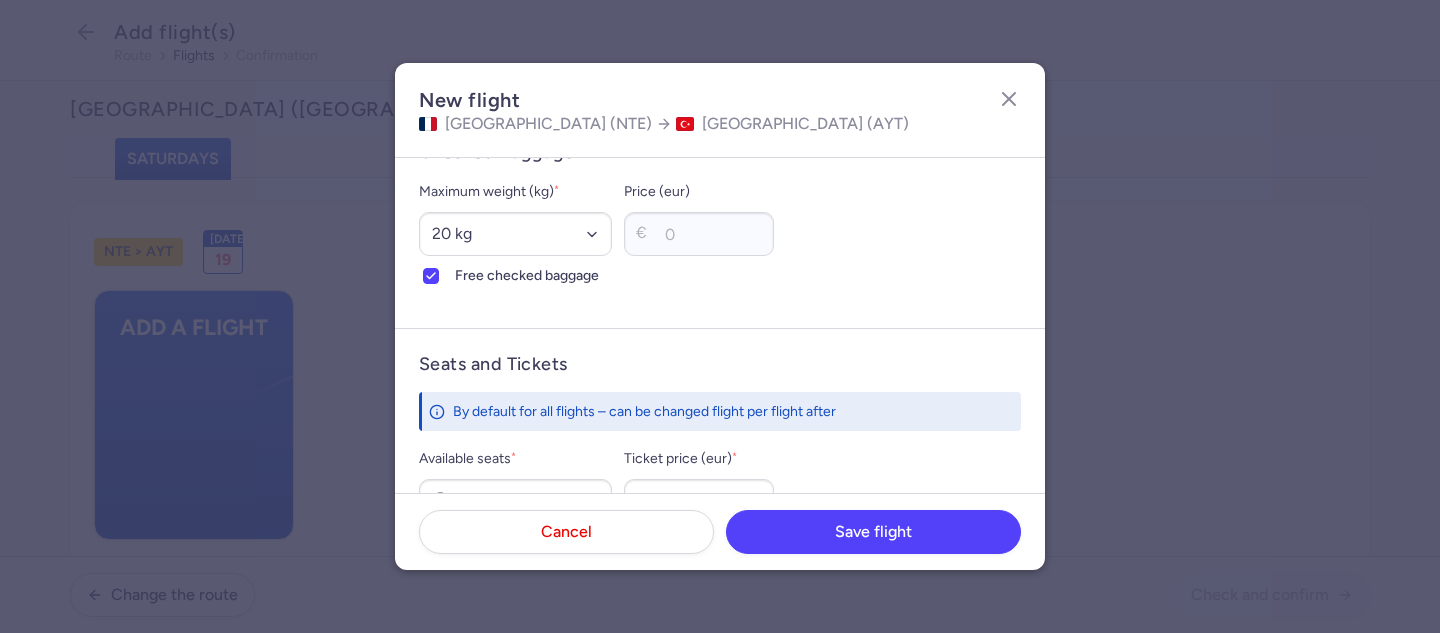 scroll, scrollTop: 794, scrollLeft: 0, axis: vertical 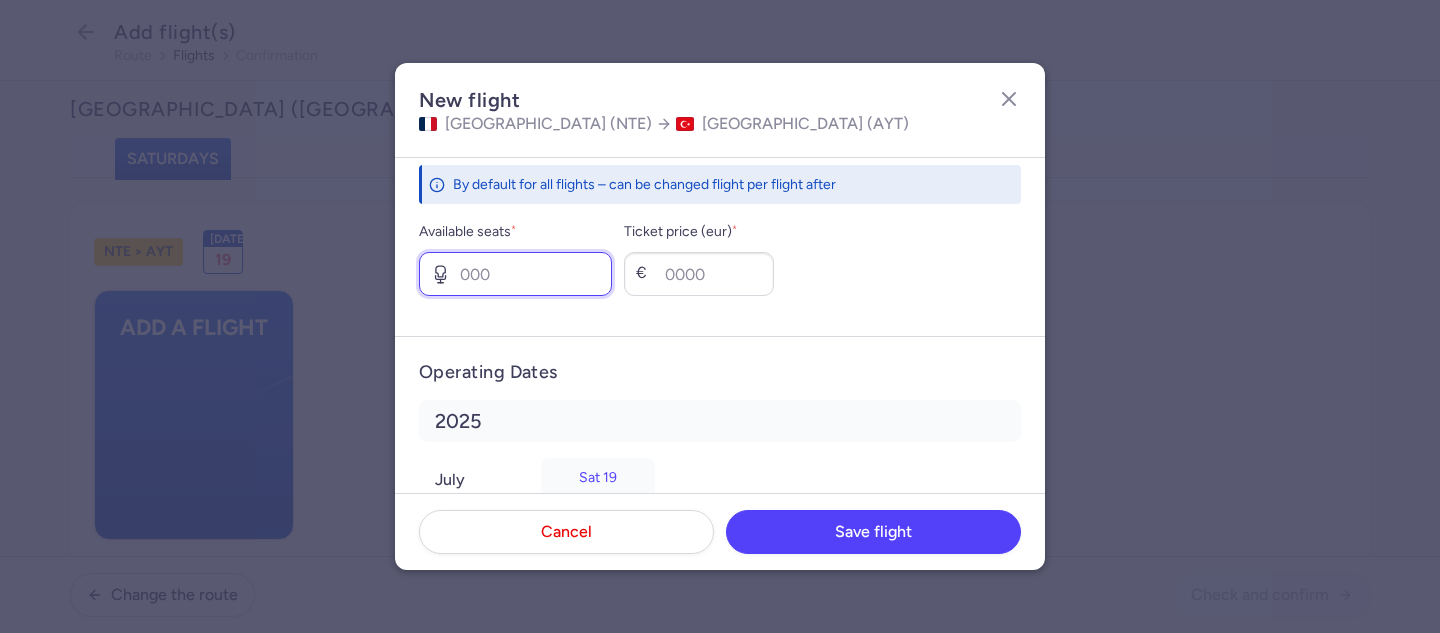 click on "Available seats  *" at bounding box center (515, 274) 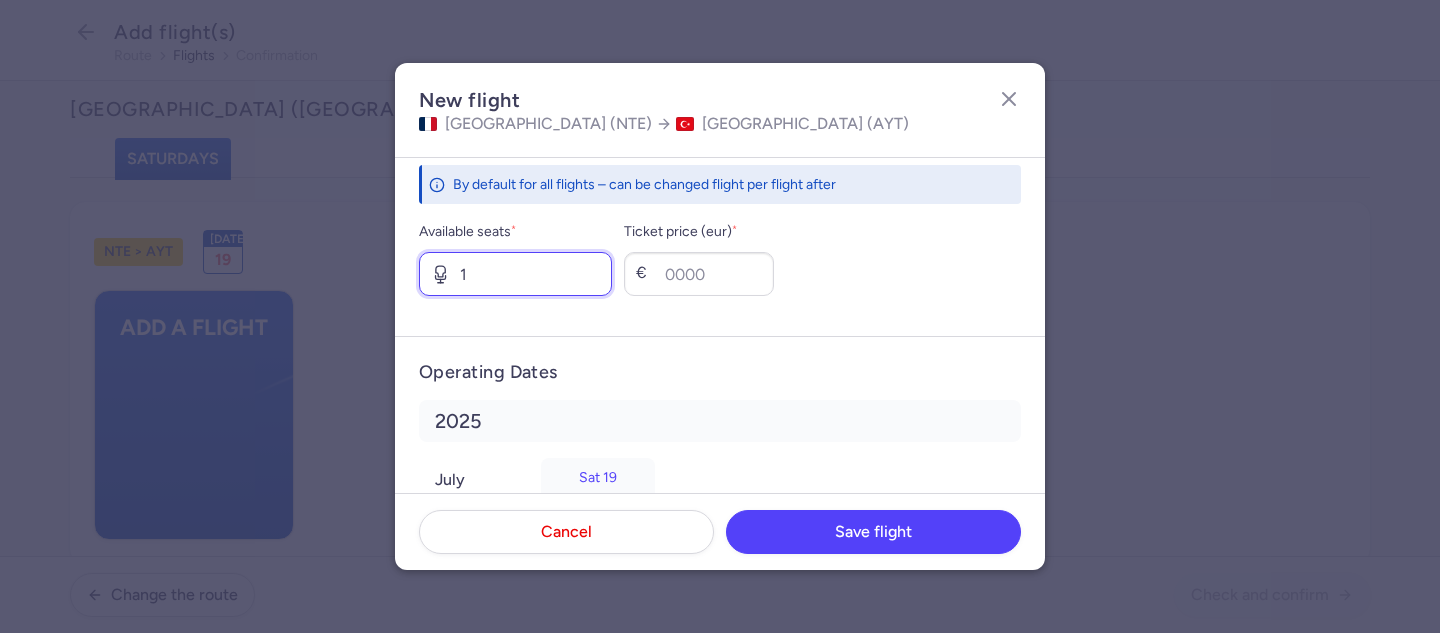 type on "1" 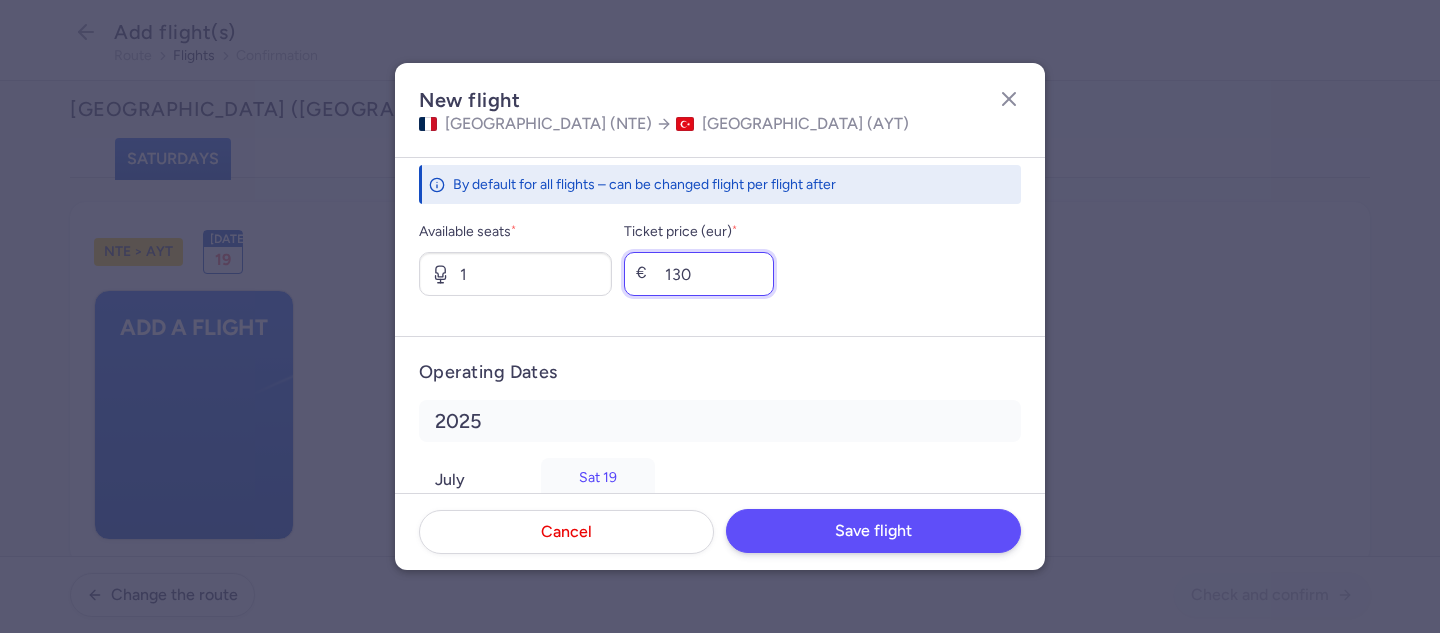 type on "130" 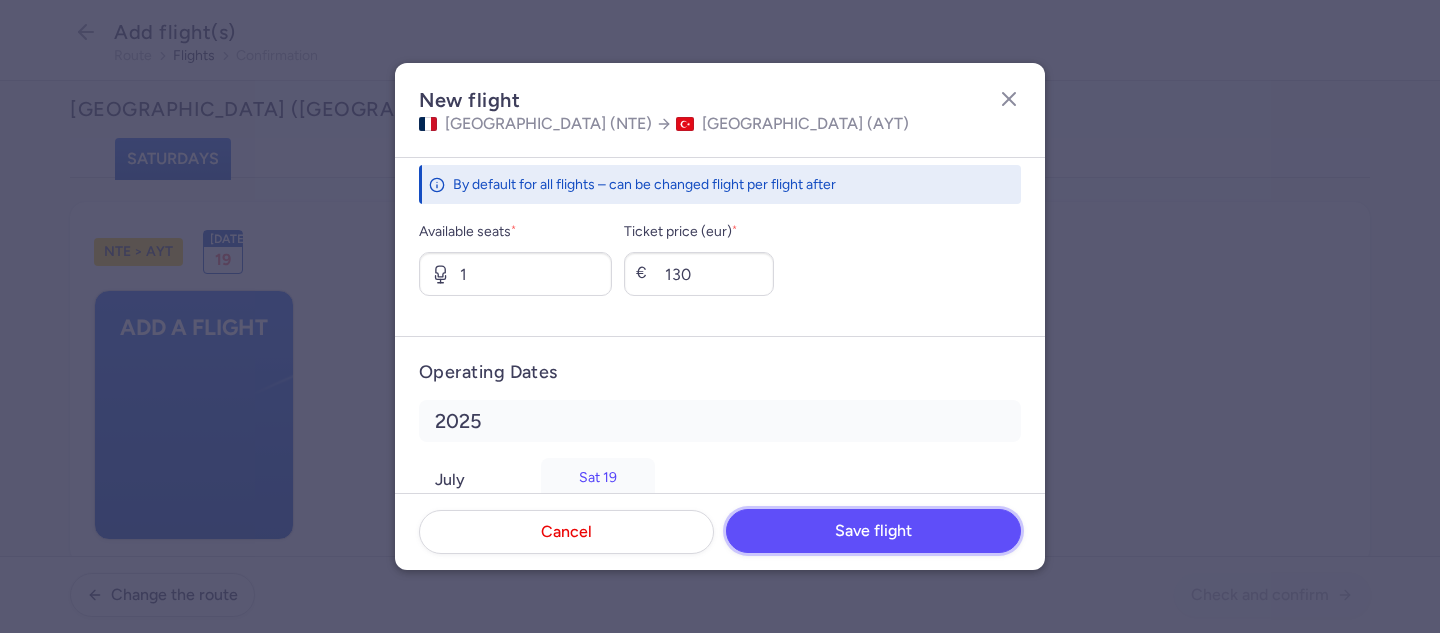 click on "Save flight" at bounding box center [873, 531] 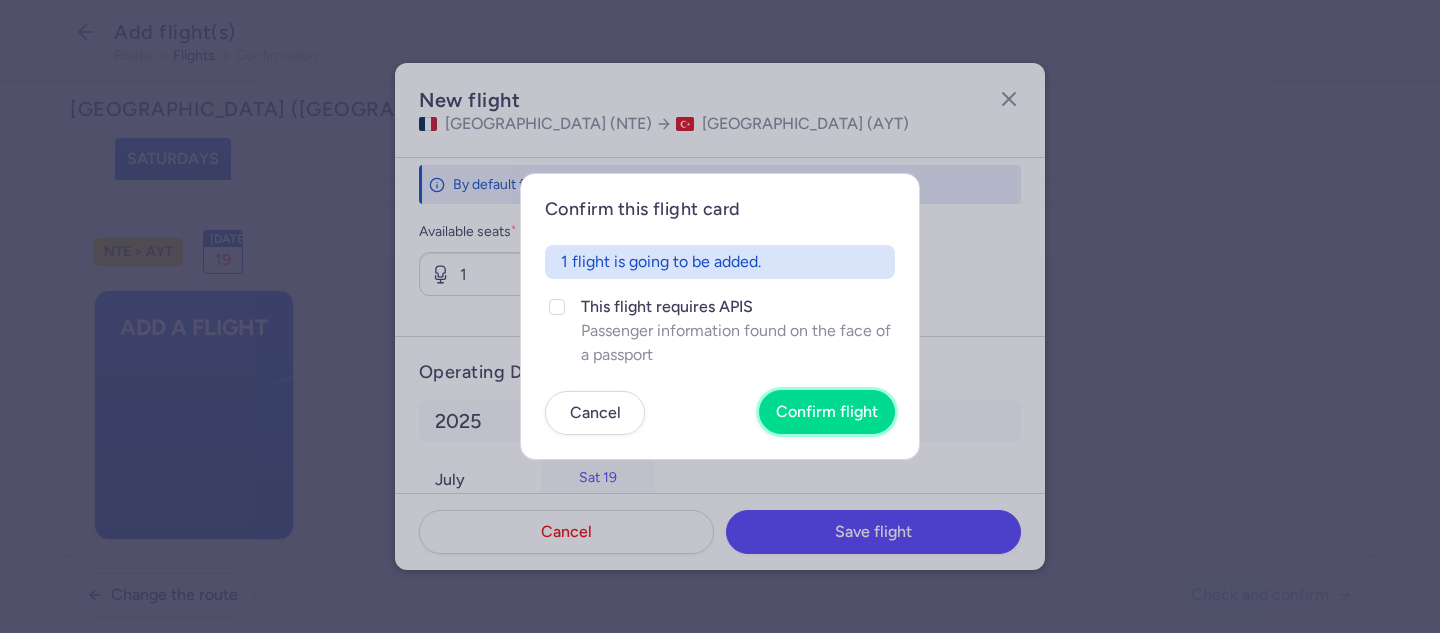 click on "Confirm flight" at bounding box center [827, 412] 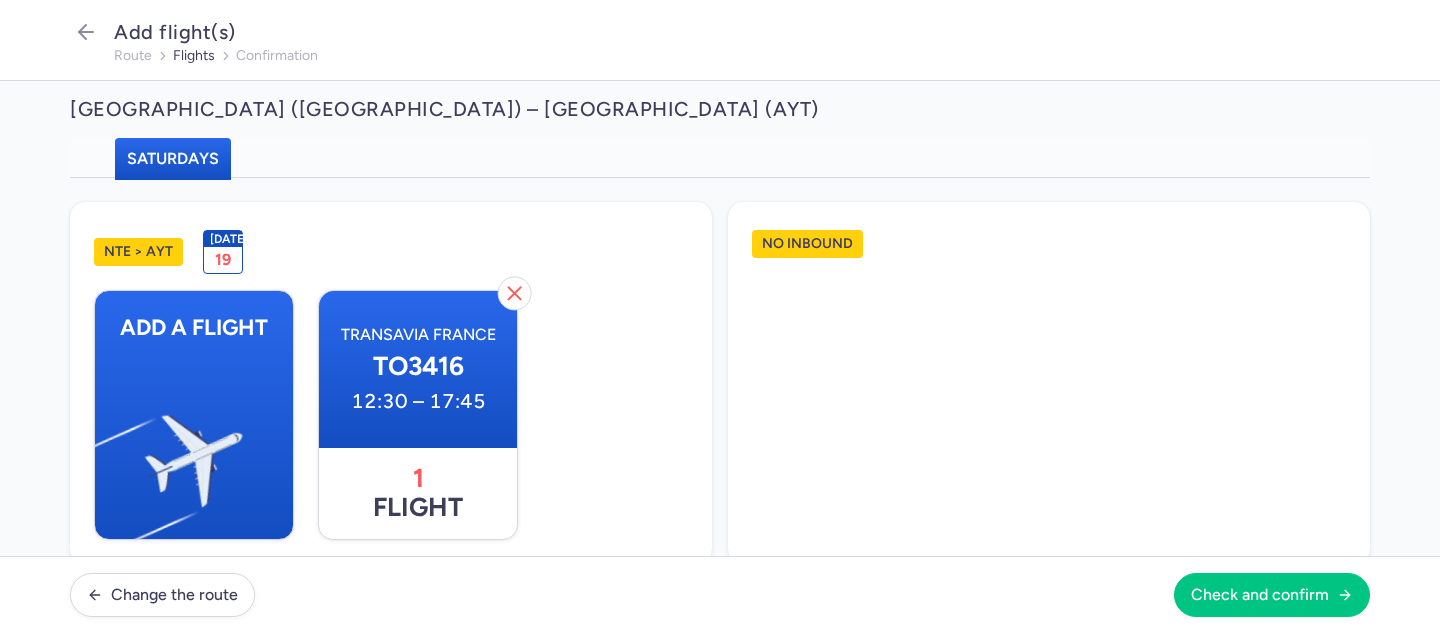 scroll, scrollTop: 794, scrollLeft: 0, axis: vertical 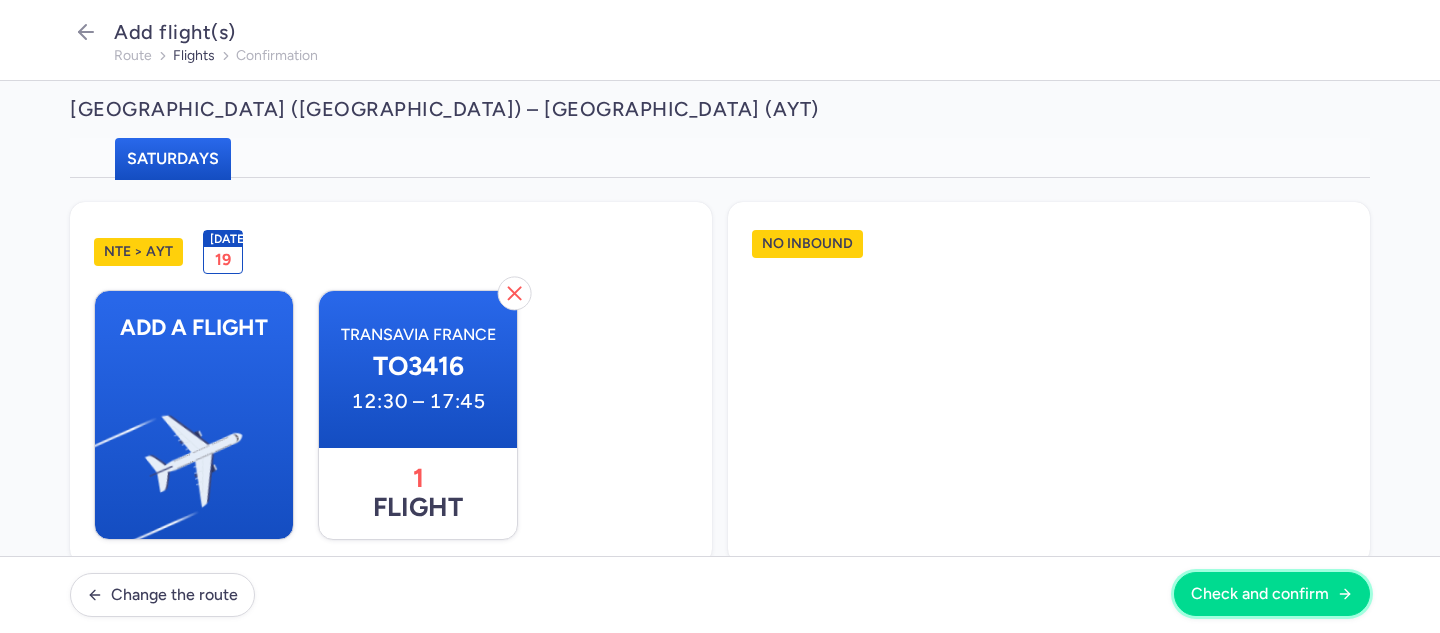 click on "Check and confirm" at bounding box center [1260, 594] 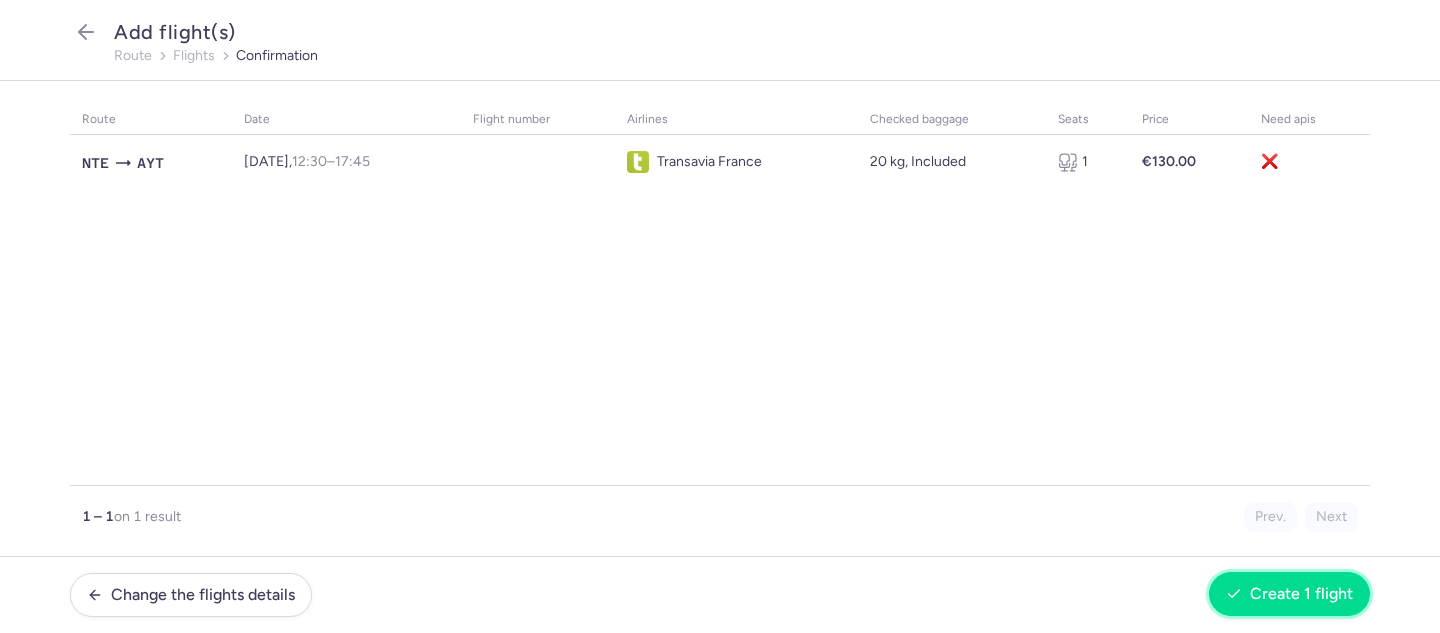 click on "Create 1 flight" at bounding box center (1301, 594) 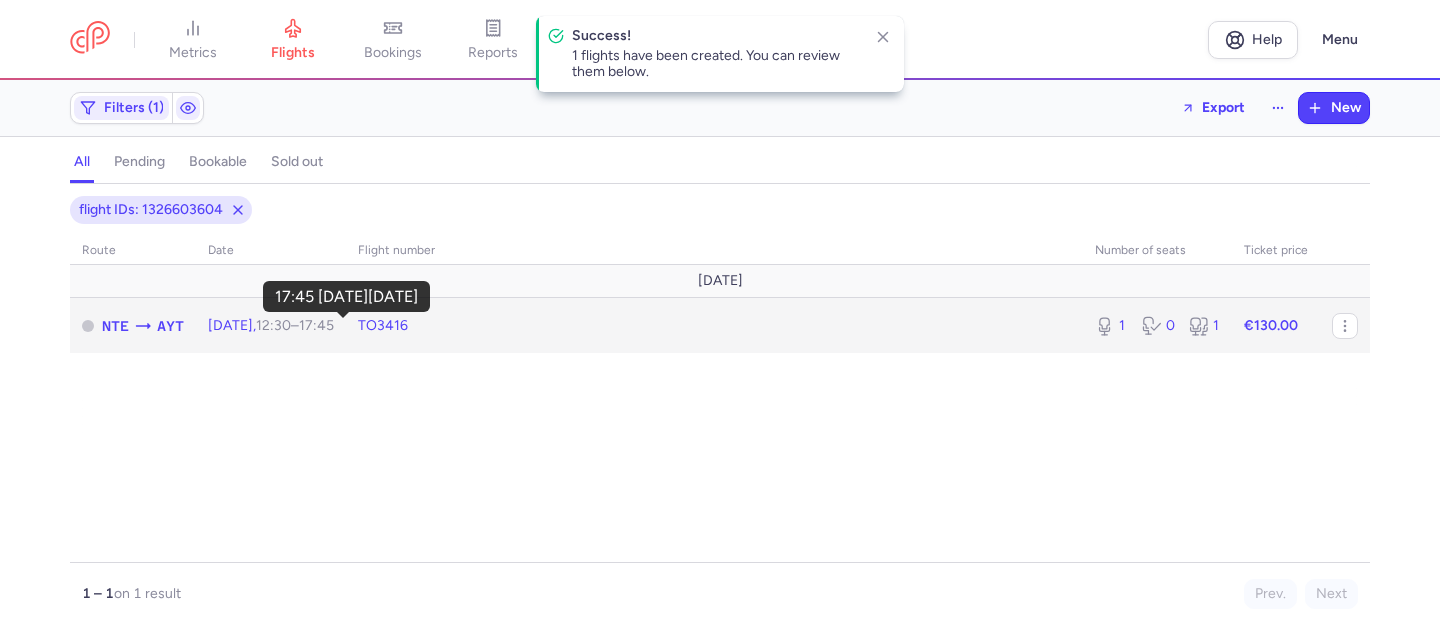 click on "17:45  +0" at bounding box center (316, 325) 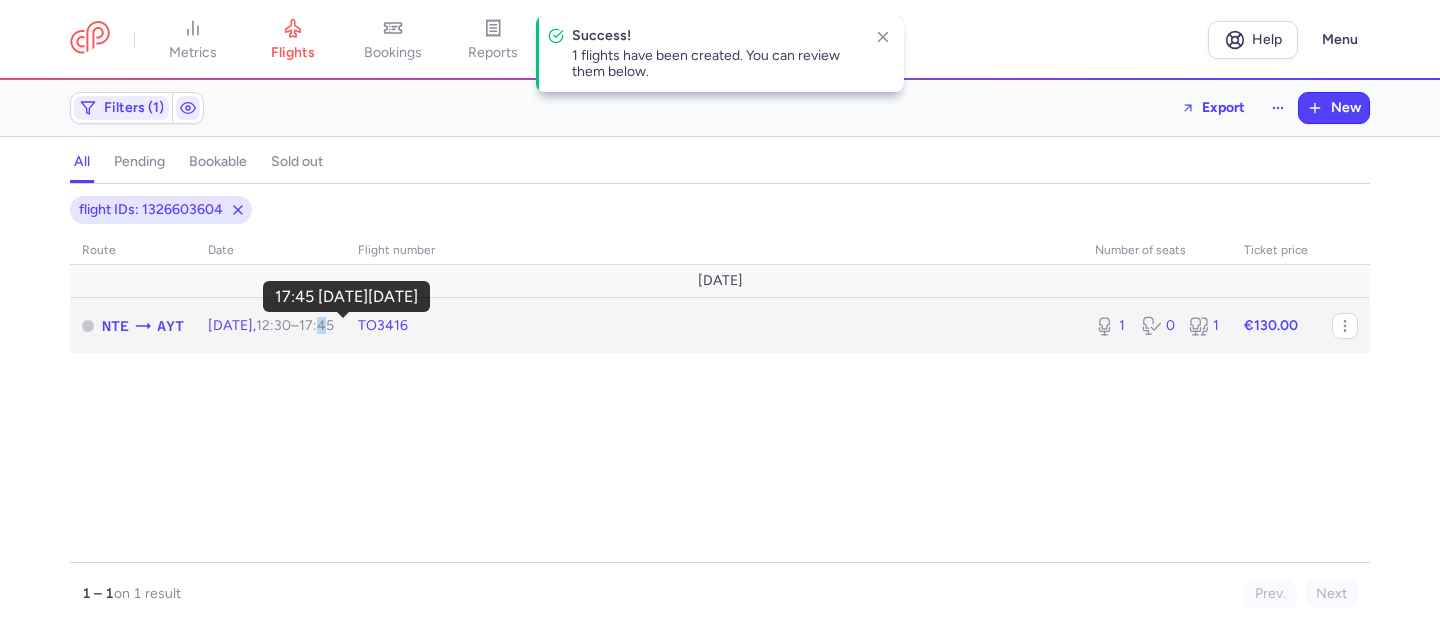 select on "days" 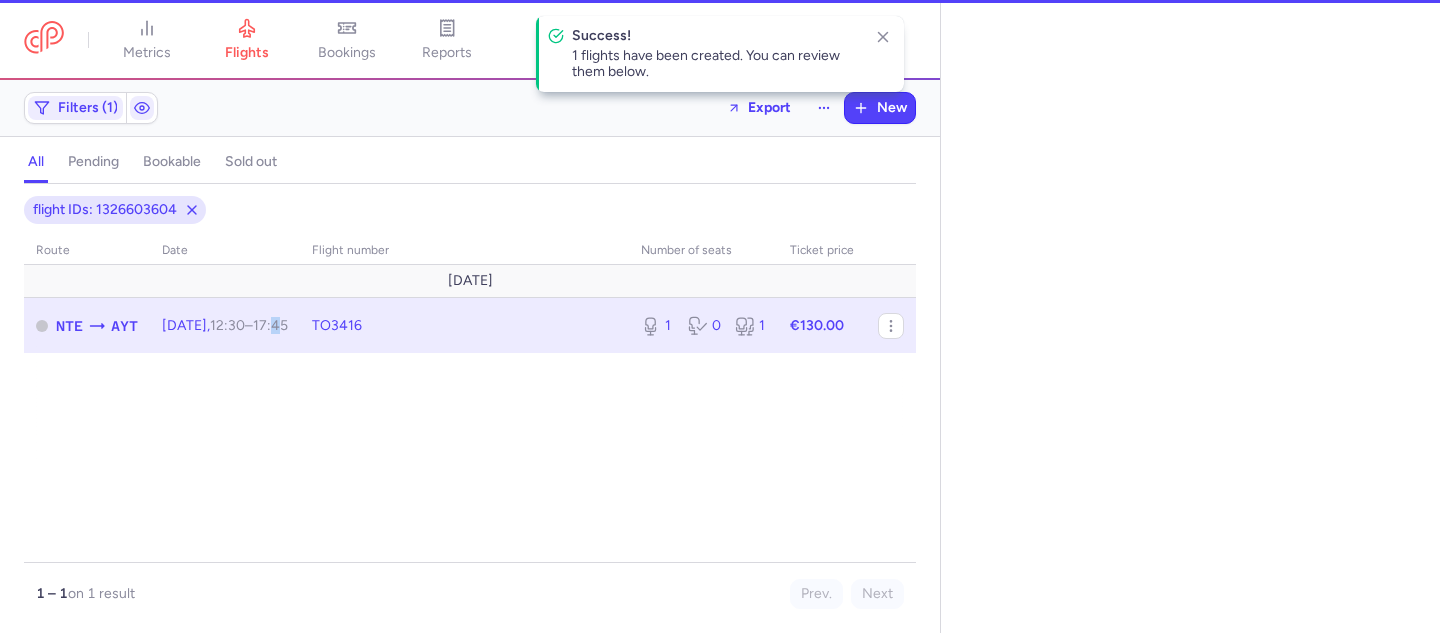 type on "2" 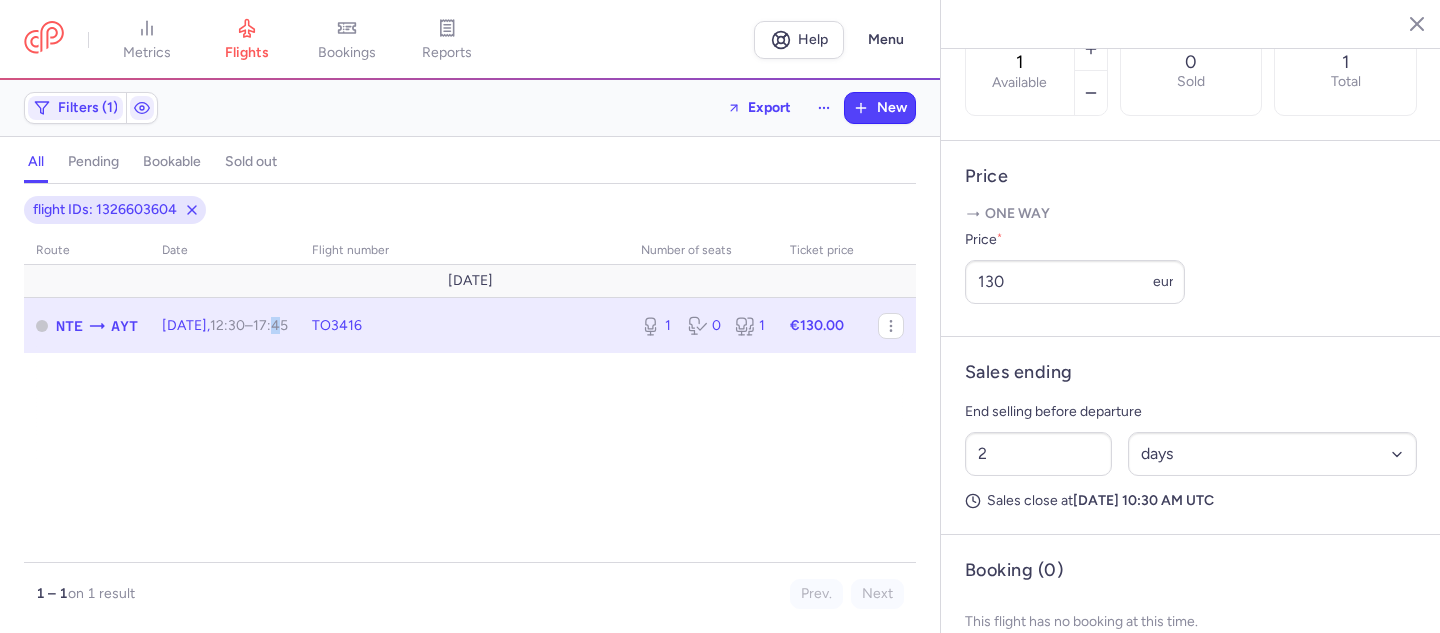 scroll, scrollTop: 746, scrollLeft: 0, axis: vertical 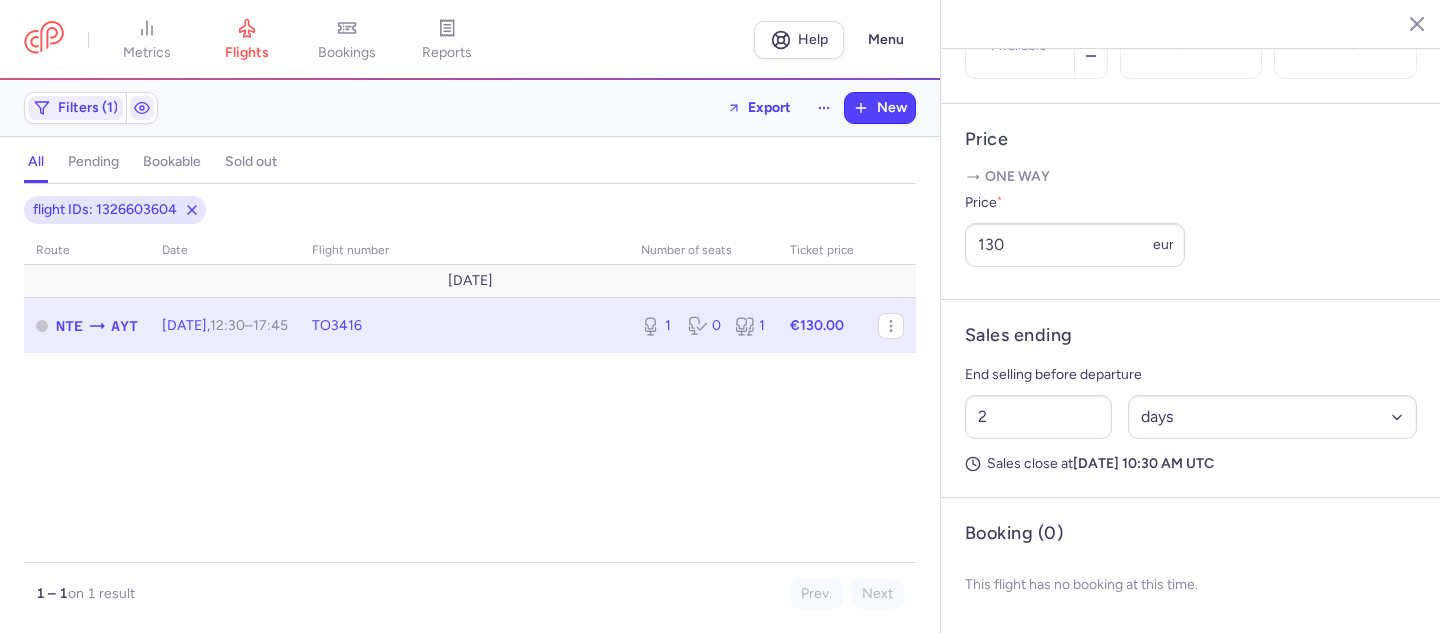 click on "TO3416" 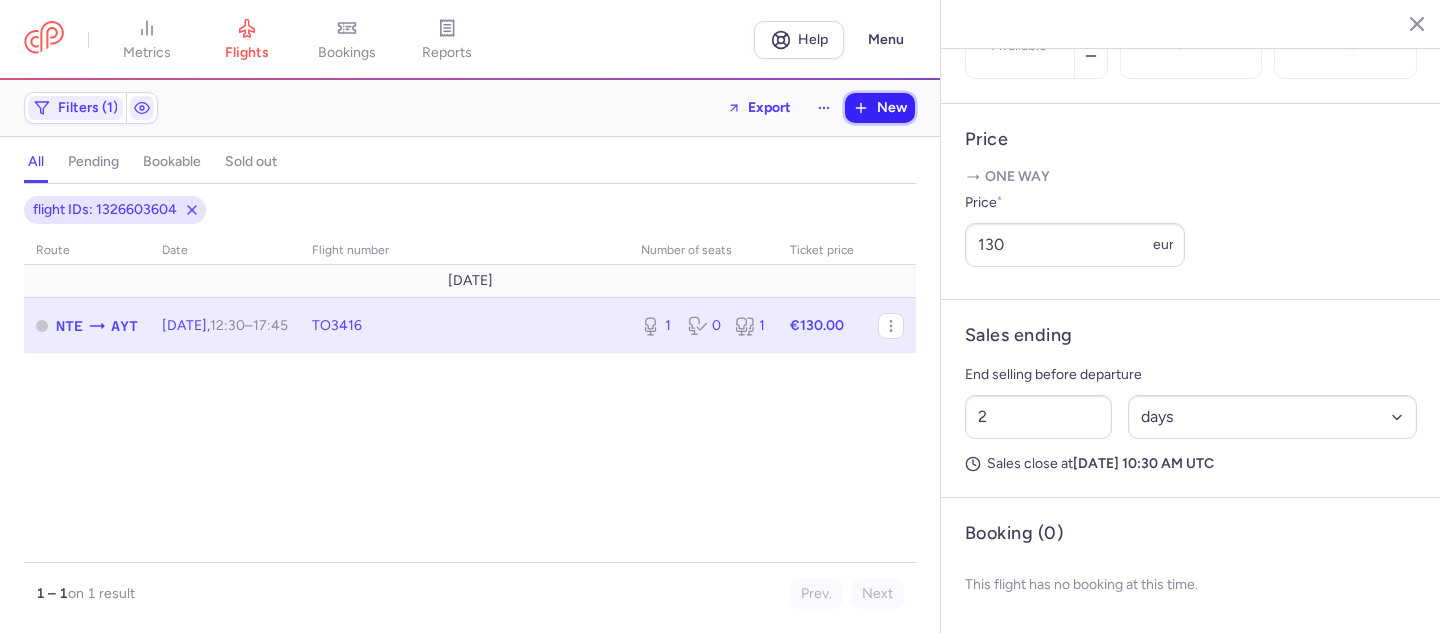 click on "New" at bounding box center (892, 108) 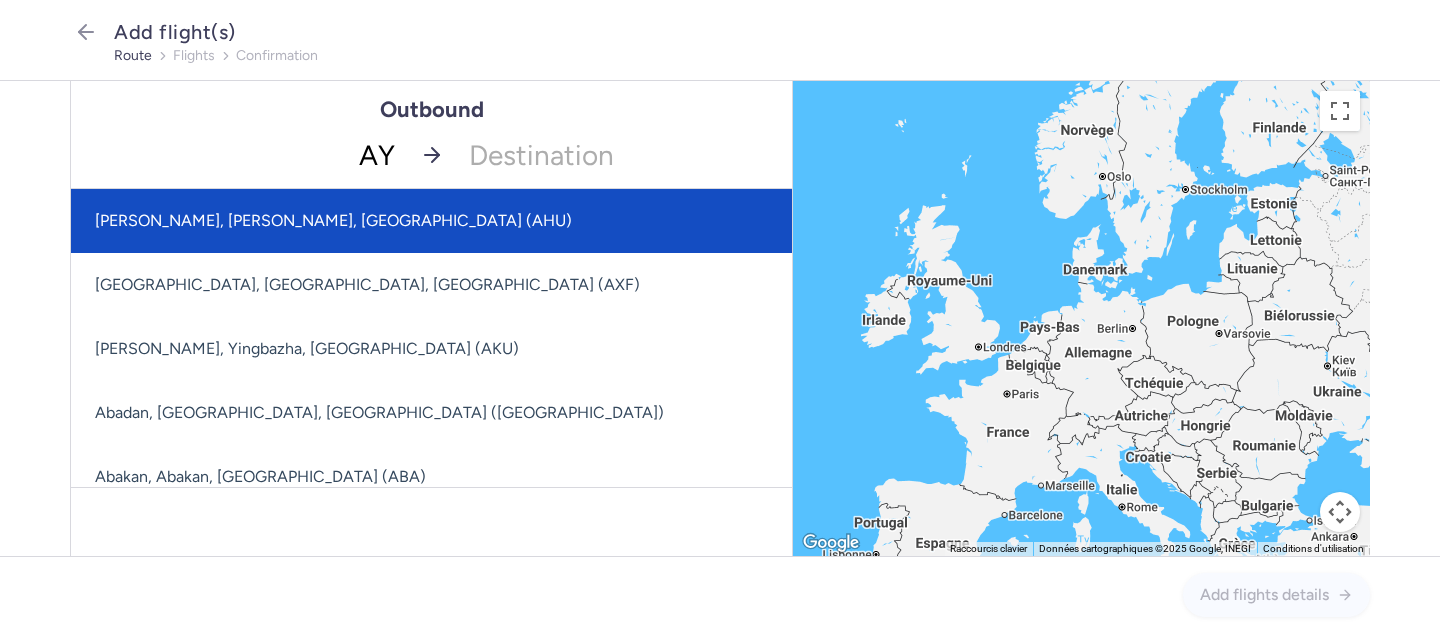 type on "AYT" 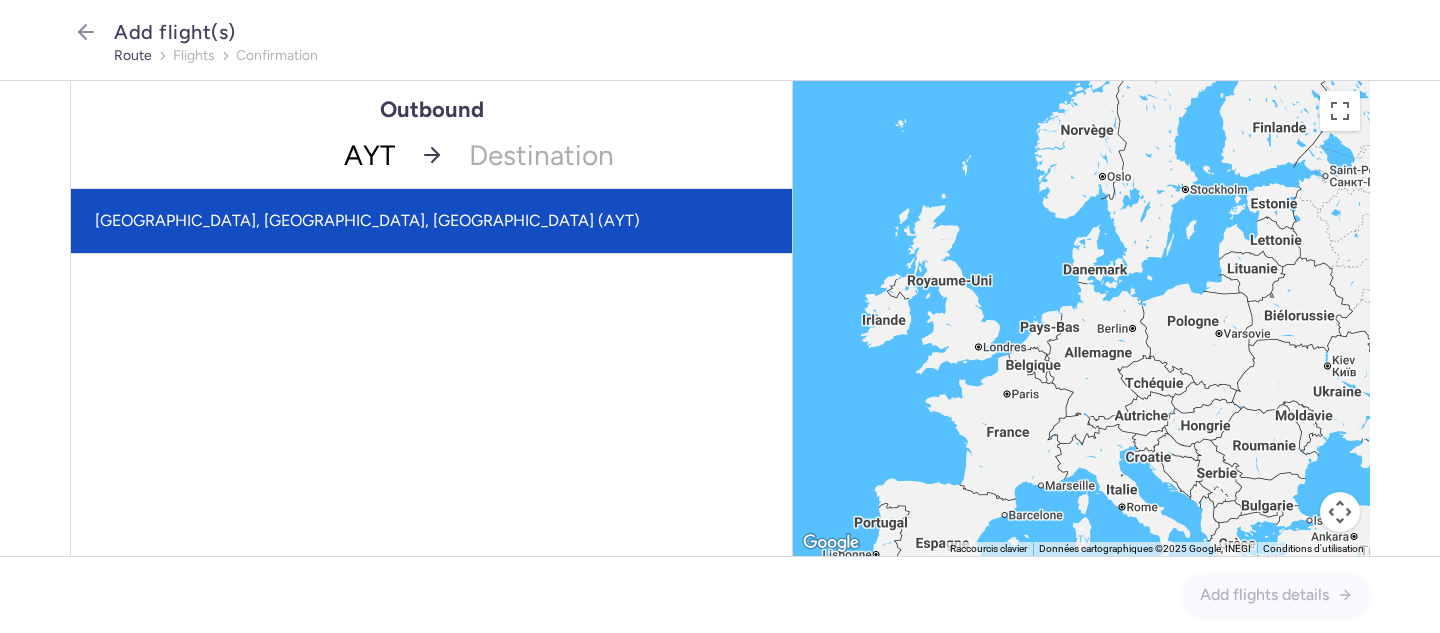 click on "[GEOGRAPHIC_DATA], [GEOGRAPHIC_DATA], [GEOGRAPHIC_DATA] (AYT)" 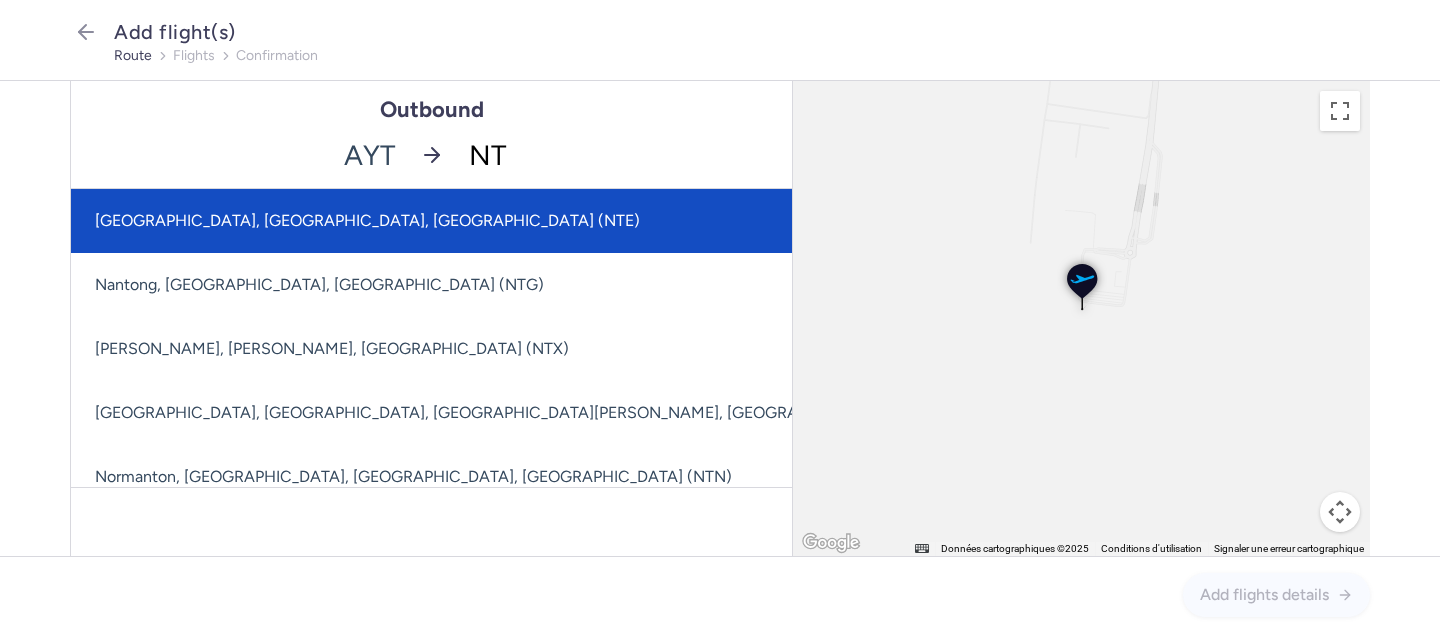 type on "NTE" 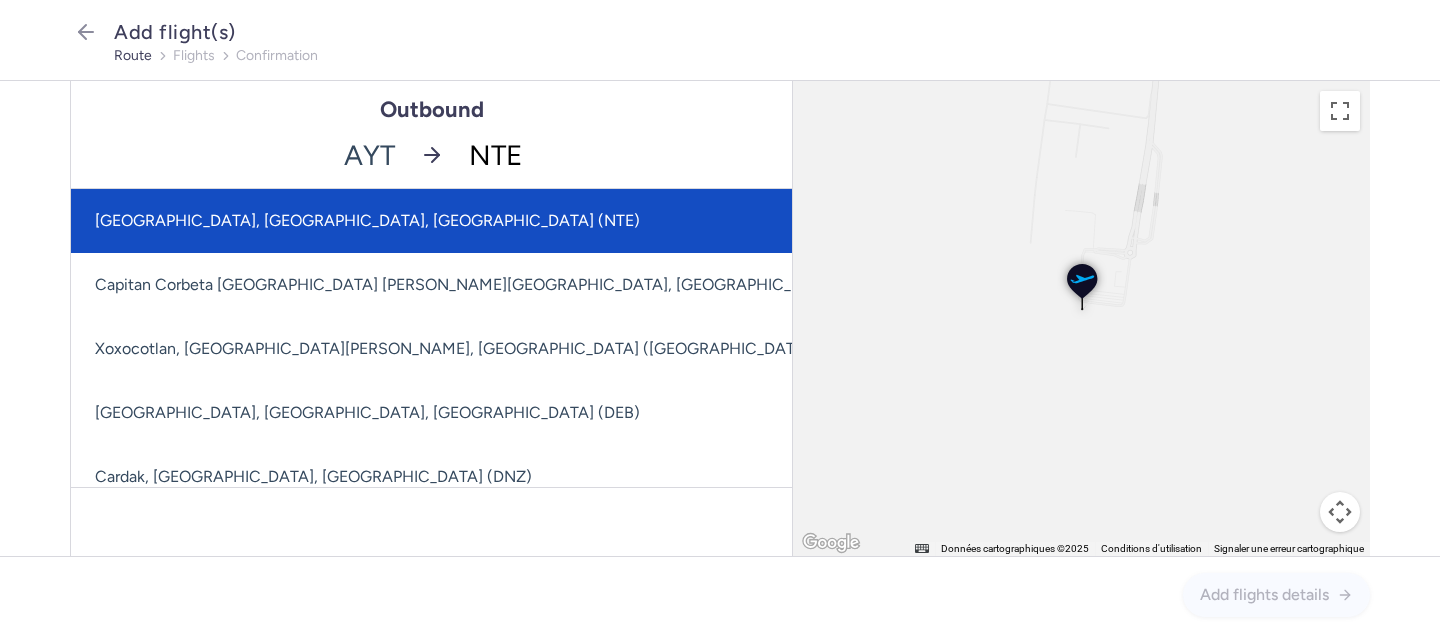 click on "[GEOGRAPHIC_DATA], [GEOGRAPHIC_DATA], [GEOGRAPHIC_DATA] (NTE)" 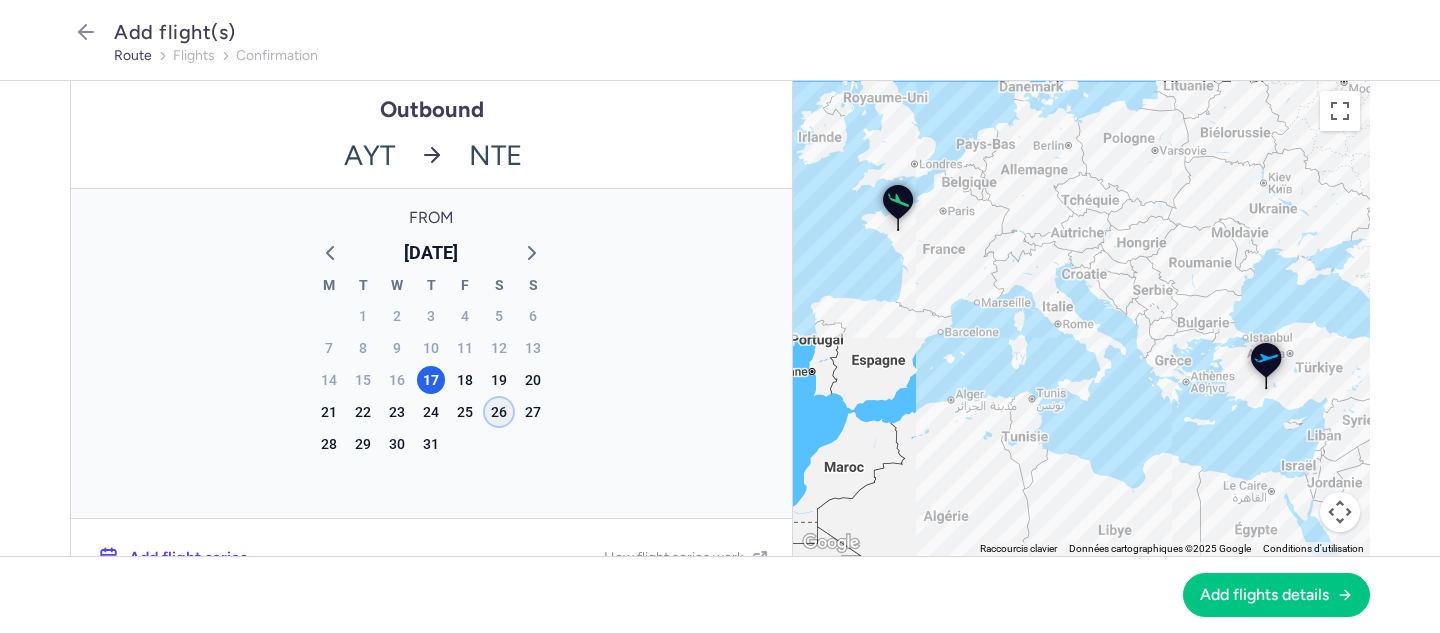 click on "26" 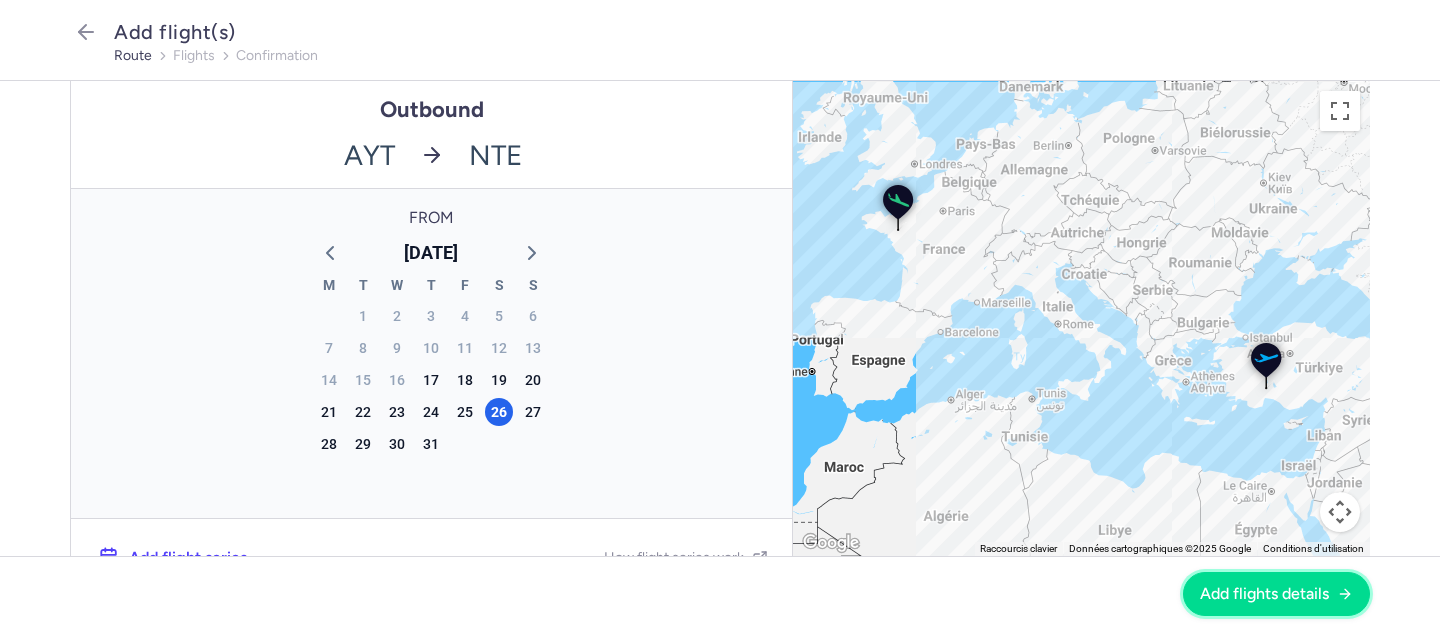 click on "Add flights details" at bounding box center [1264, 594] 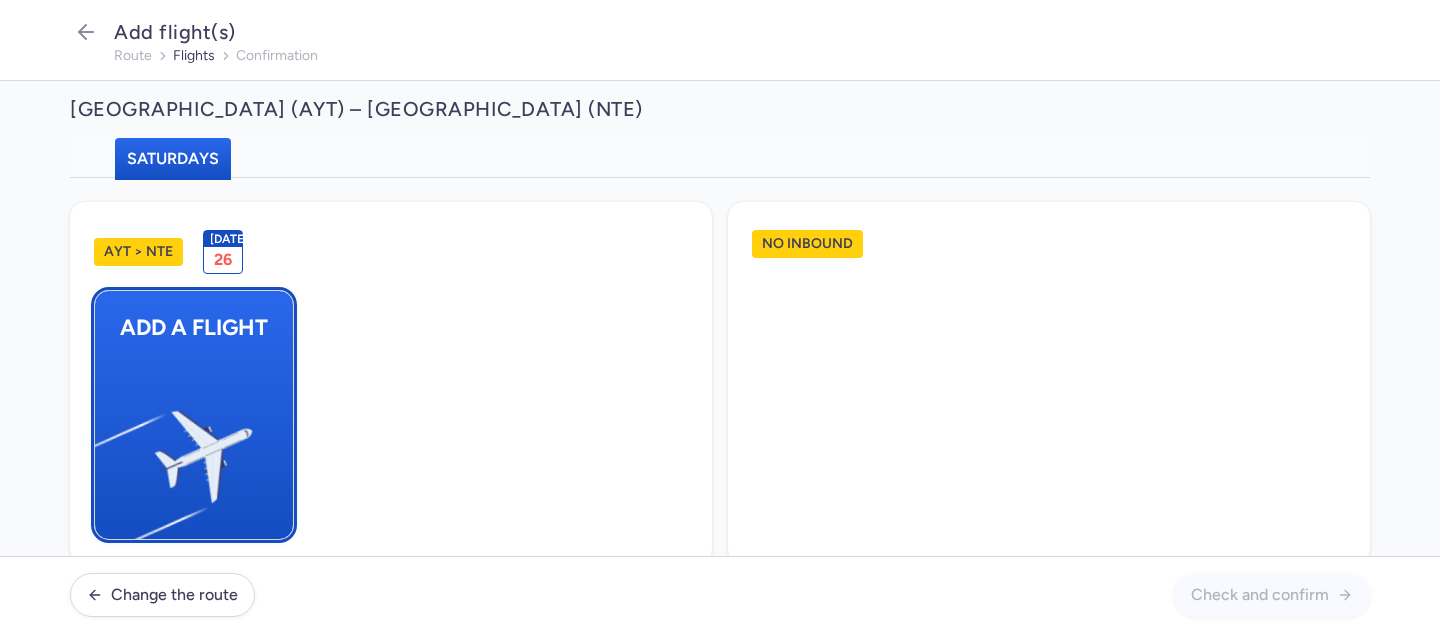 click at bounding box center (105, 448) 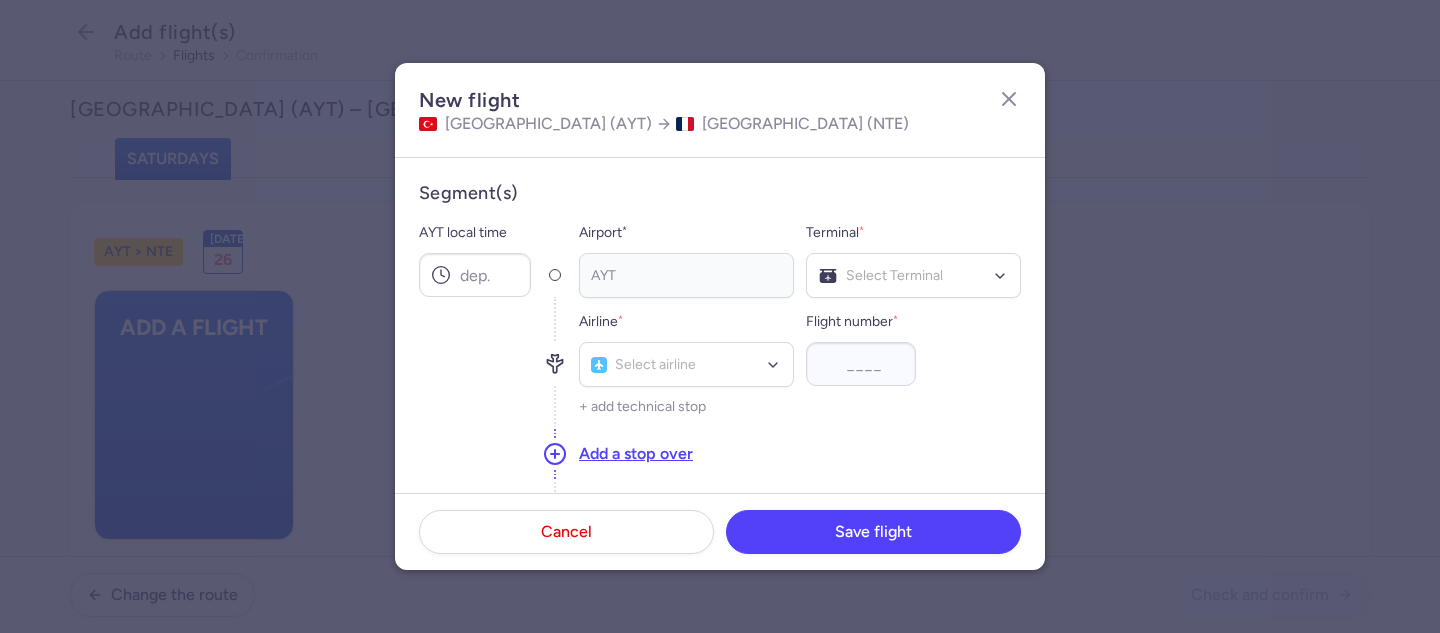 type 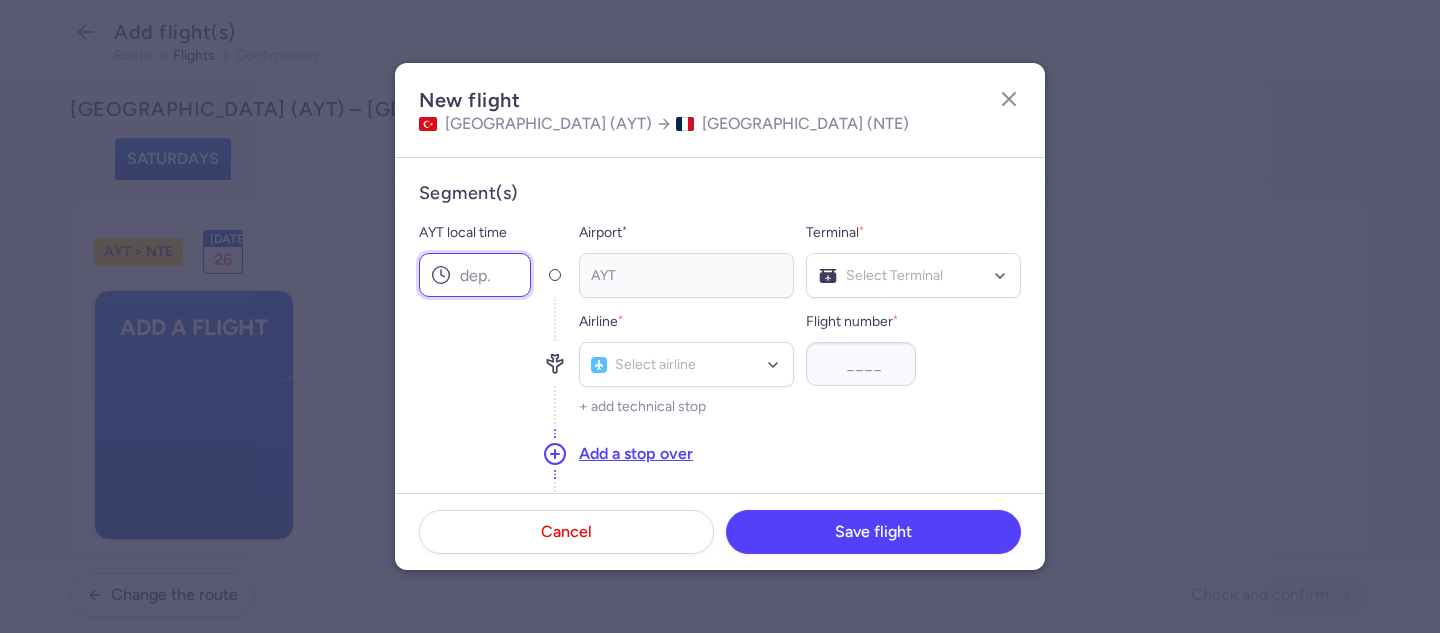 click on "AYT local time" at bounding box center [475, 275] 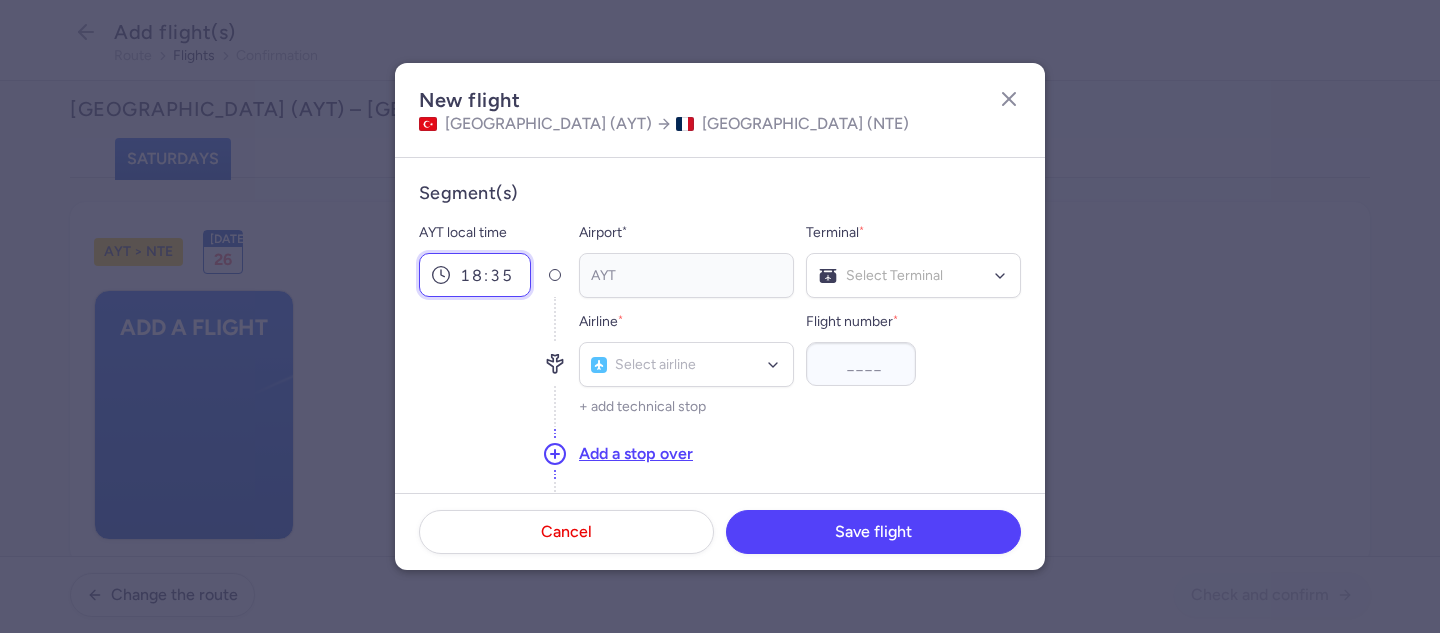 type on "18:35" 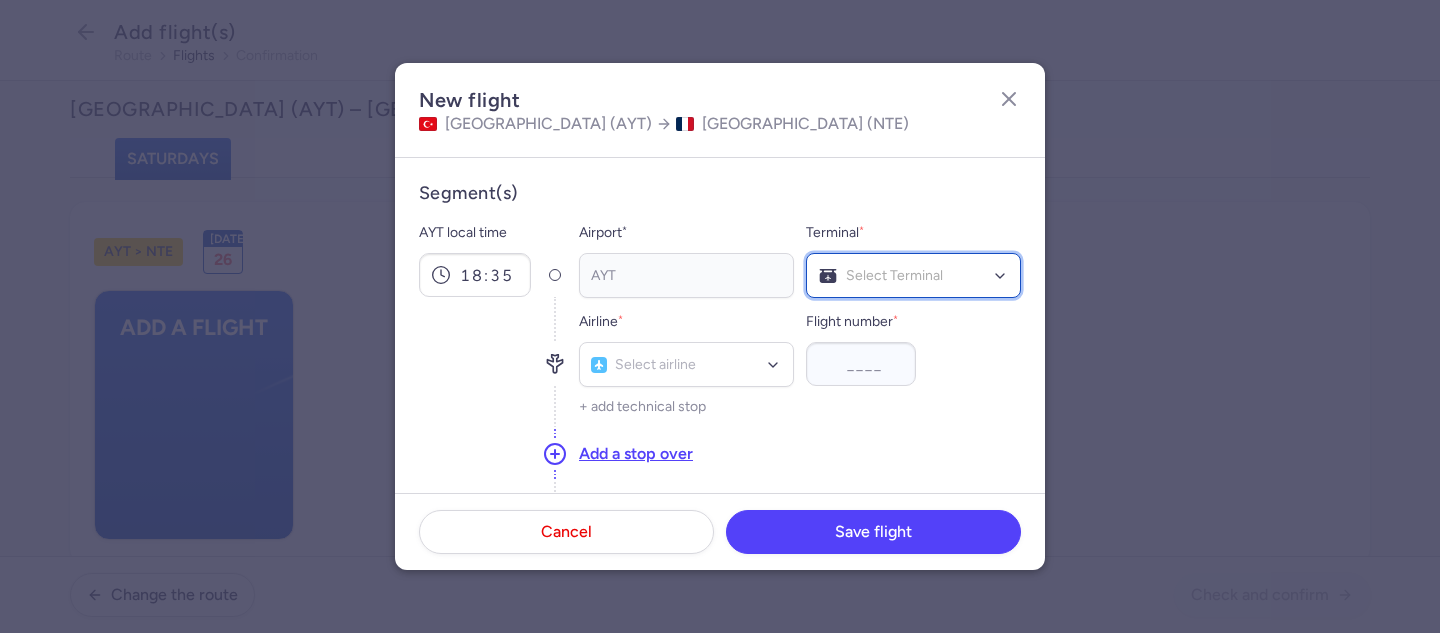 click 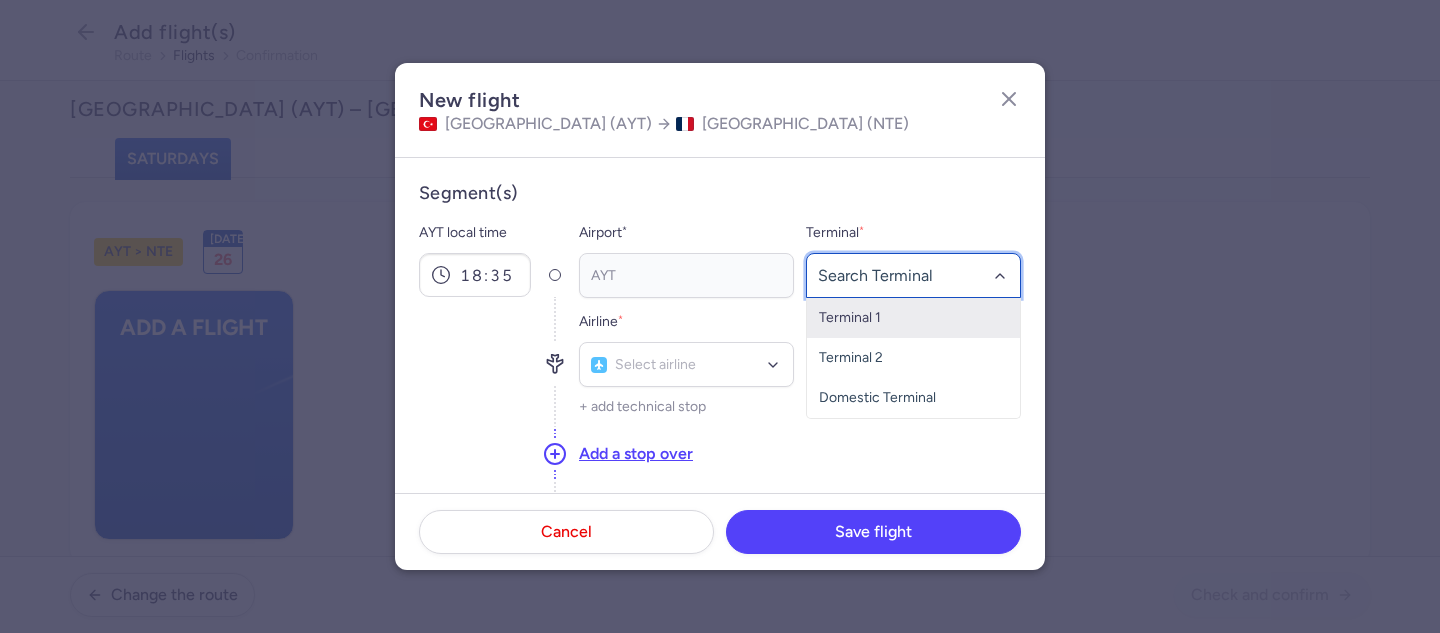 click on "Terminal 1" at bounding box center (913, 318) 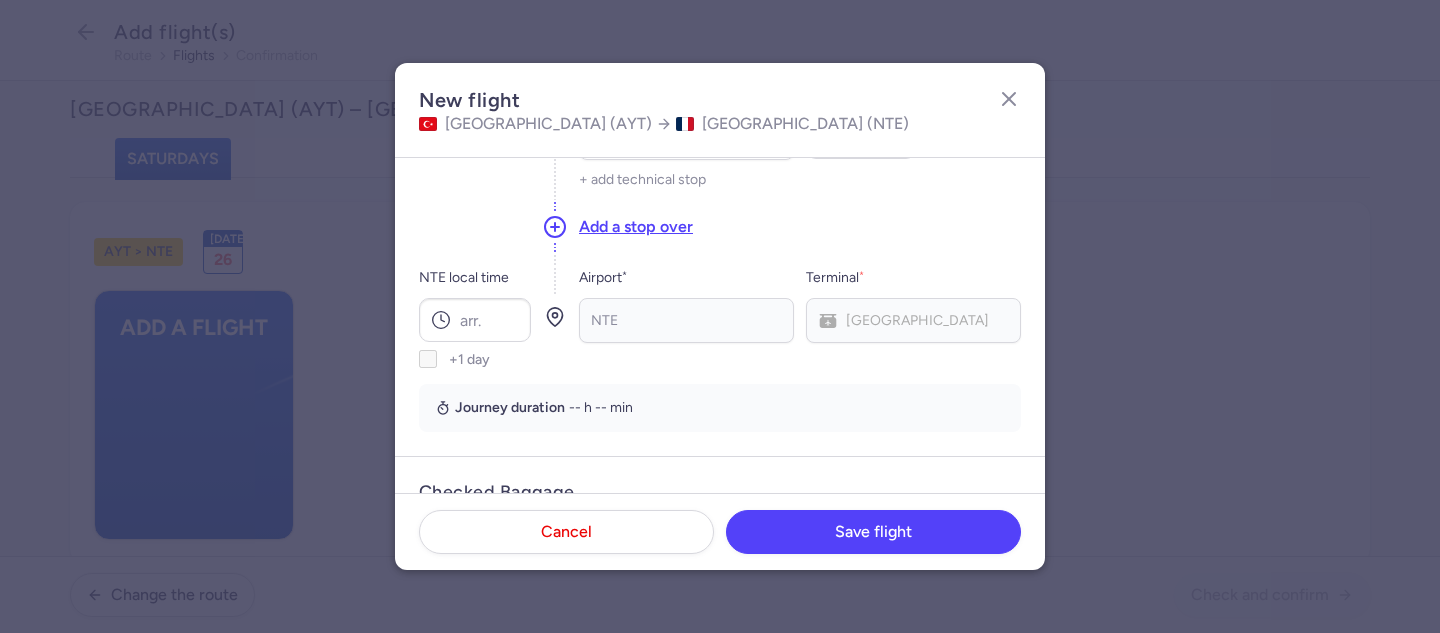 scroll, scrollTop: 113, scrollLeft: 0, axis: vertical 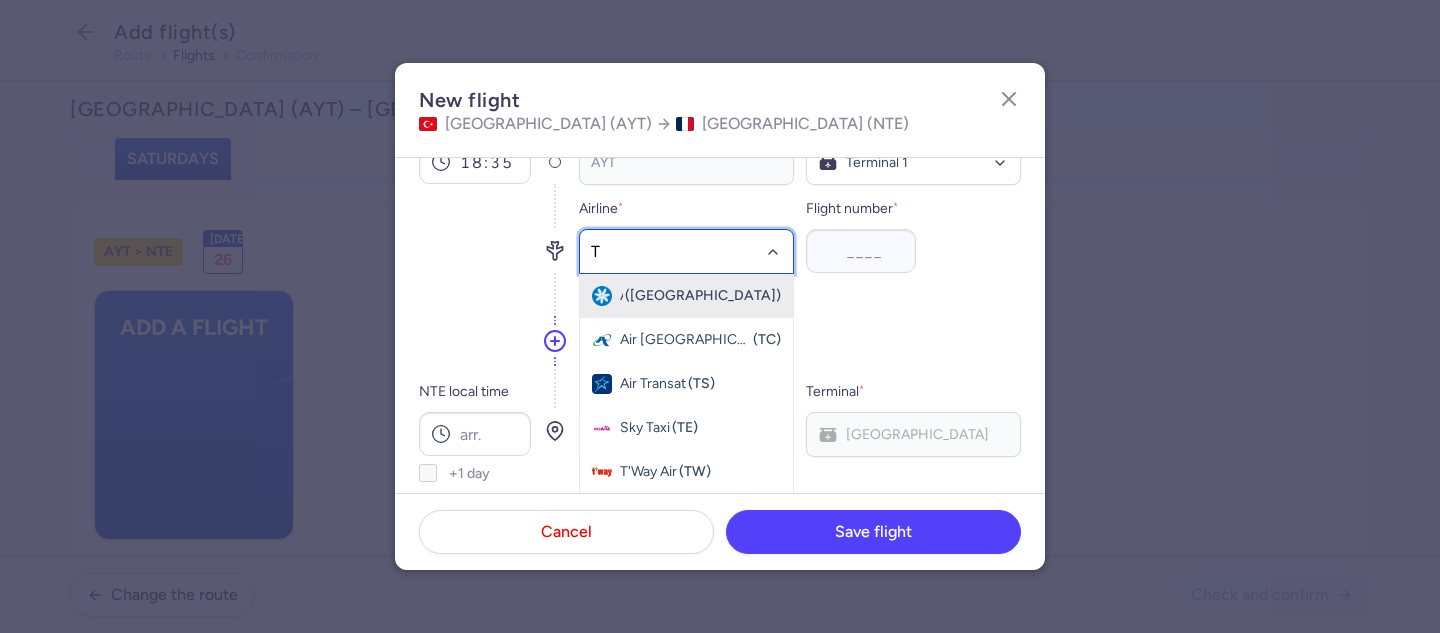 type on "TO" 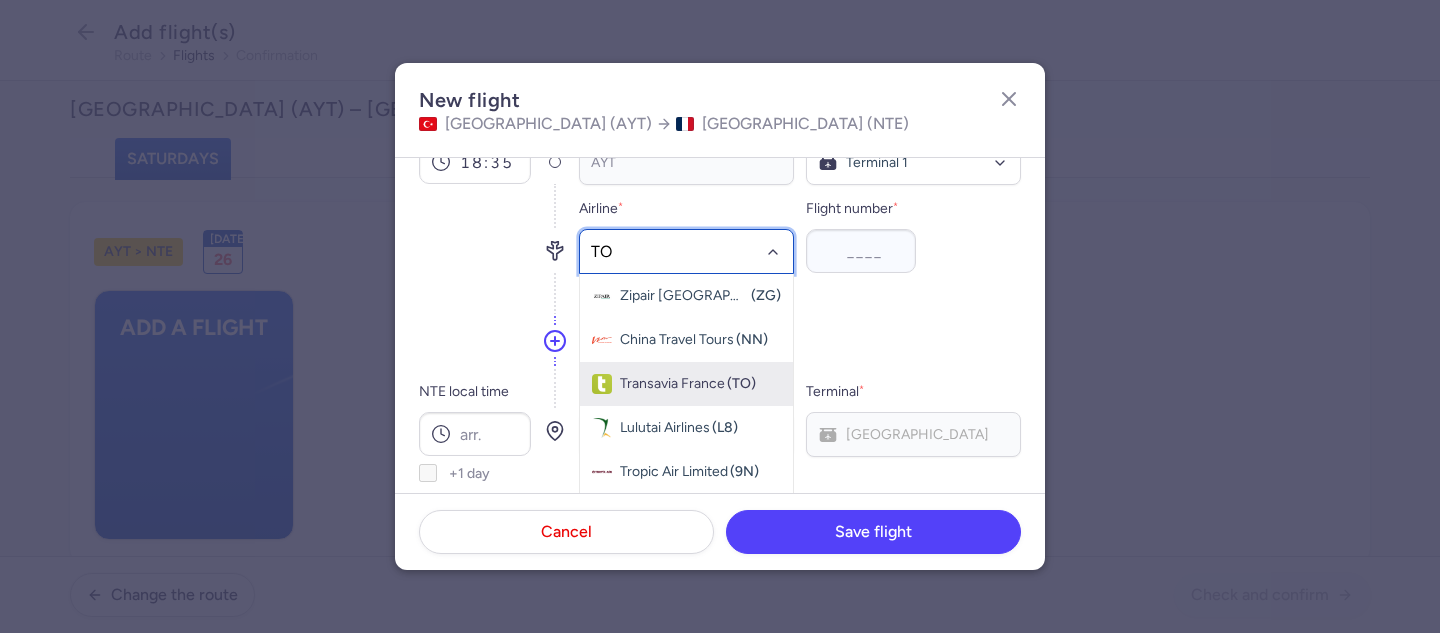 click on "Transavia France" at bounding box center [672, 384] 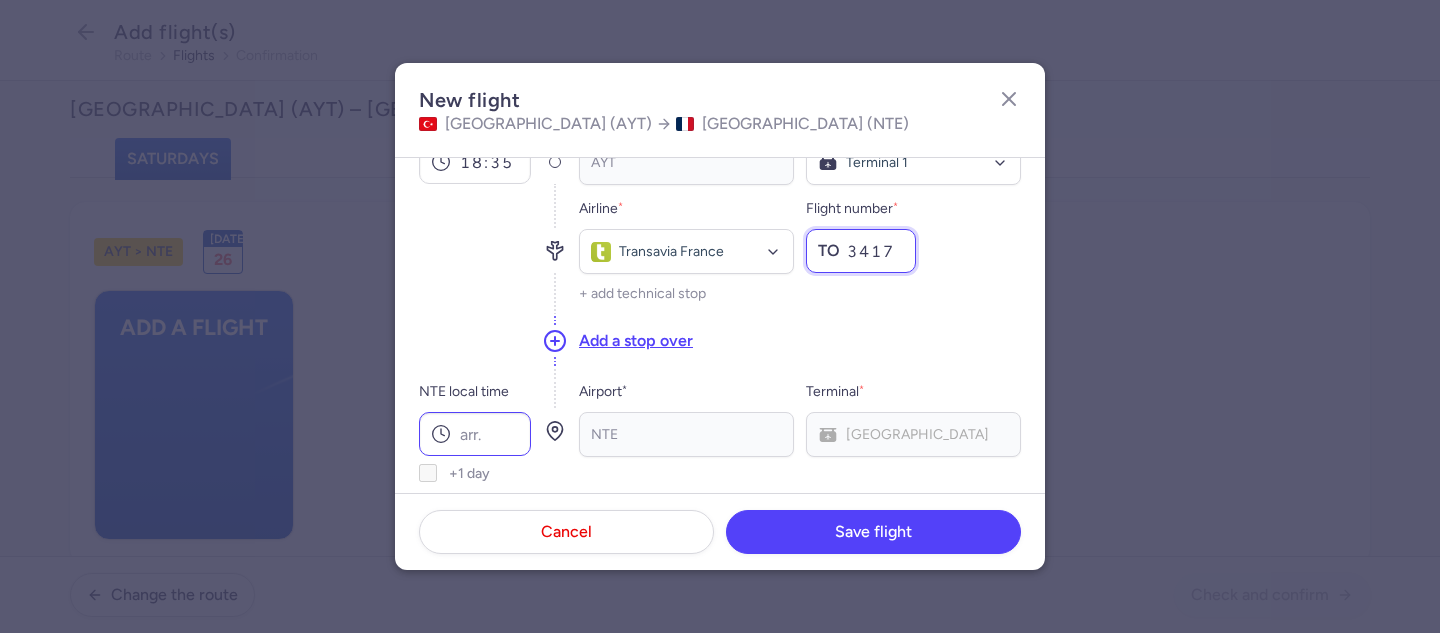 type on "3417" 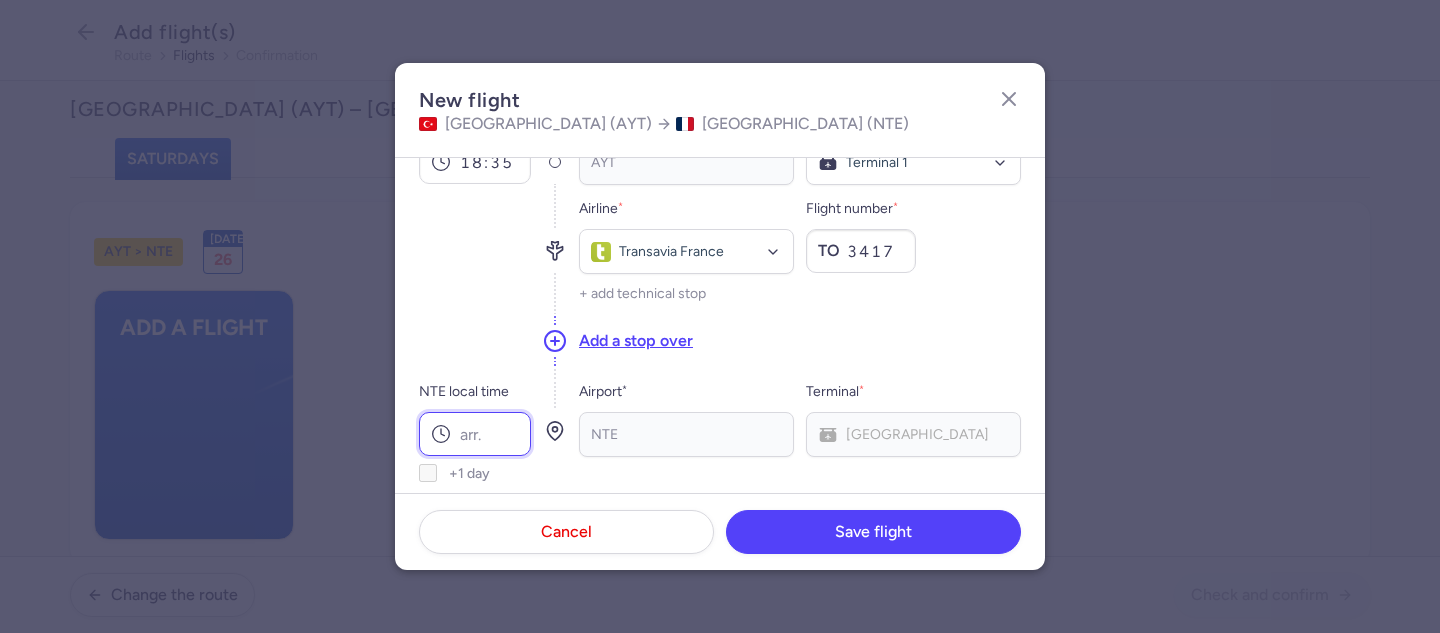 click on "NTE local time" at bounding box center [475, 434] 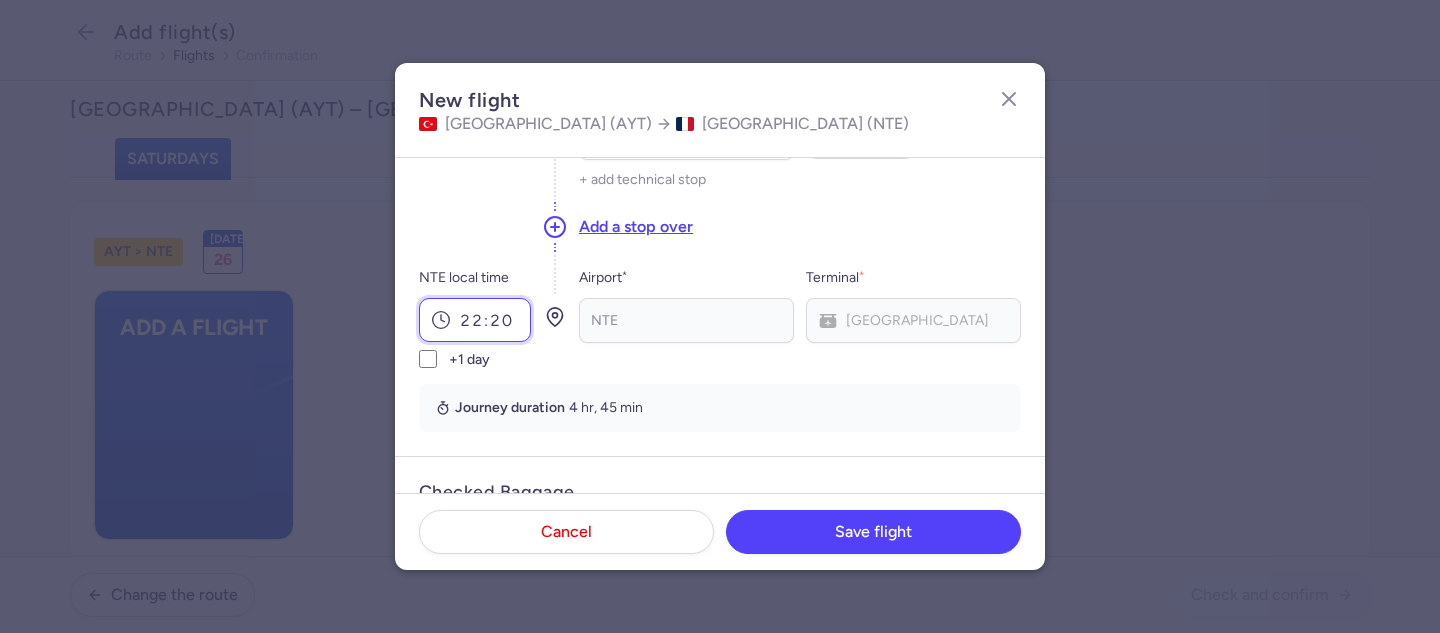scroll, scrollTop: 340, scrollLeft: 0, axis: vertical 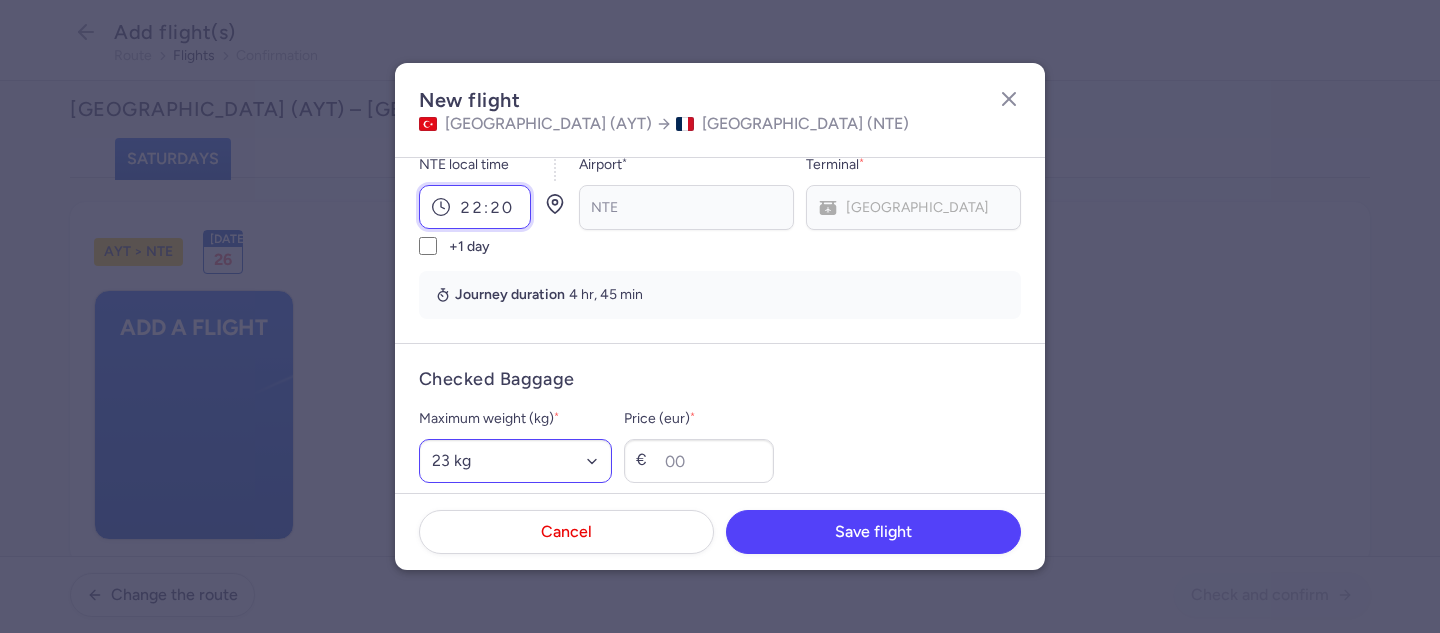 type on "22:20" 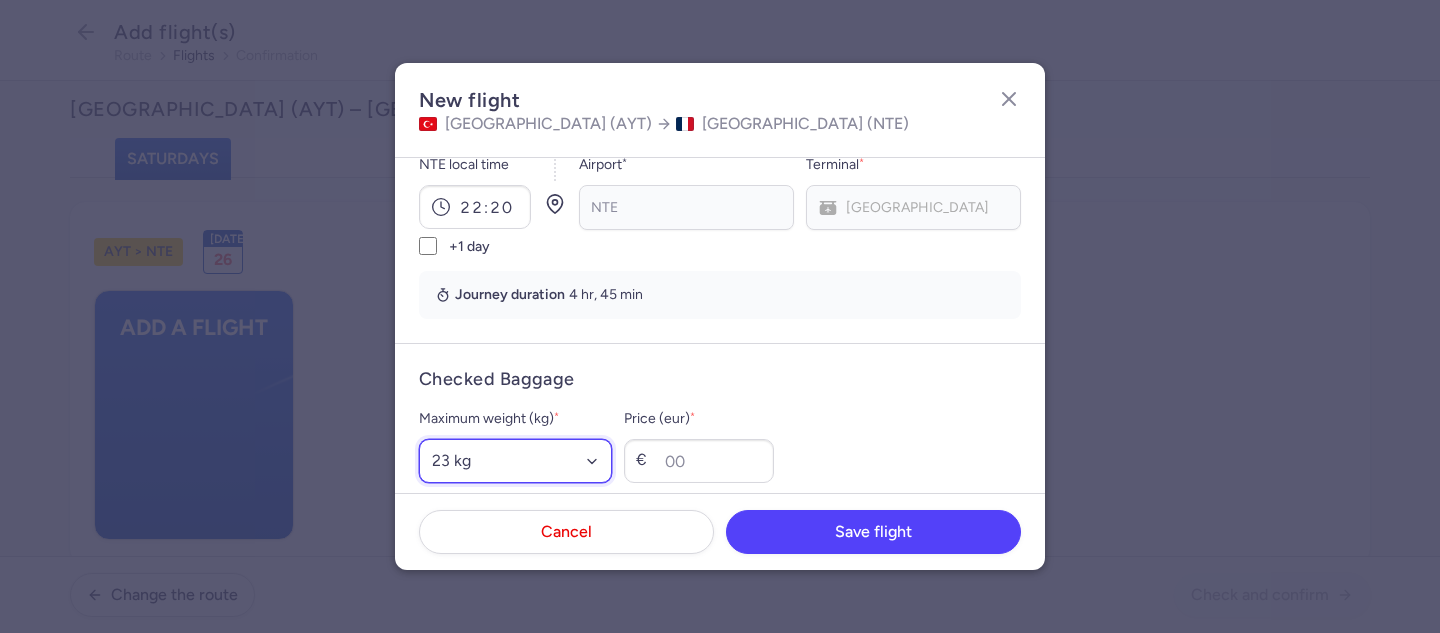 click on "Select an option 15 kg 16 kg 17 kg 18 kg 19 kg 20 kg 21 kg 22 kg 23 kg 24 kg 25 kg 26 kg 27 kg 28 kg 29 kg 30 kg 31 kg 32 kg 33 kg 34 kg 35 kg" at bounding box center (515, 461) 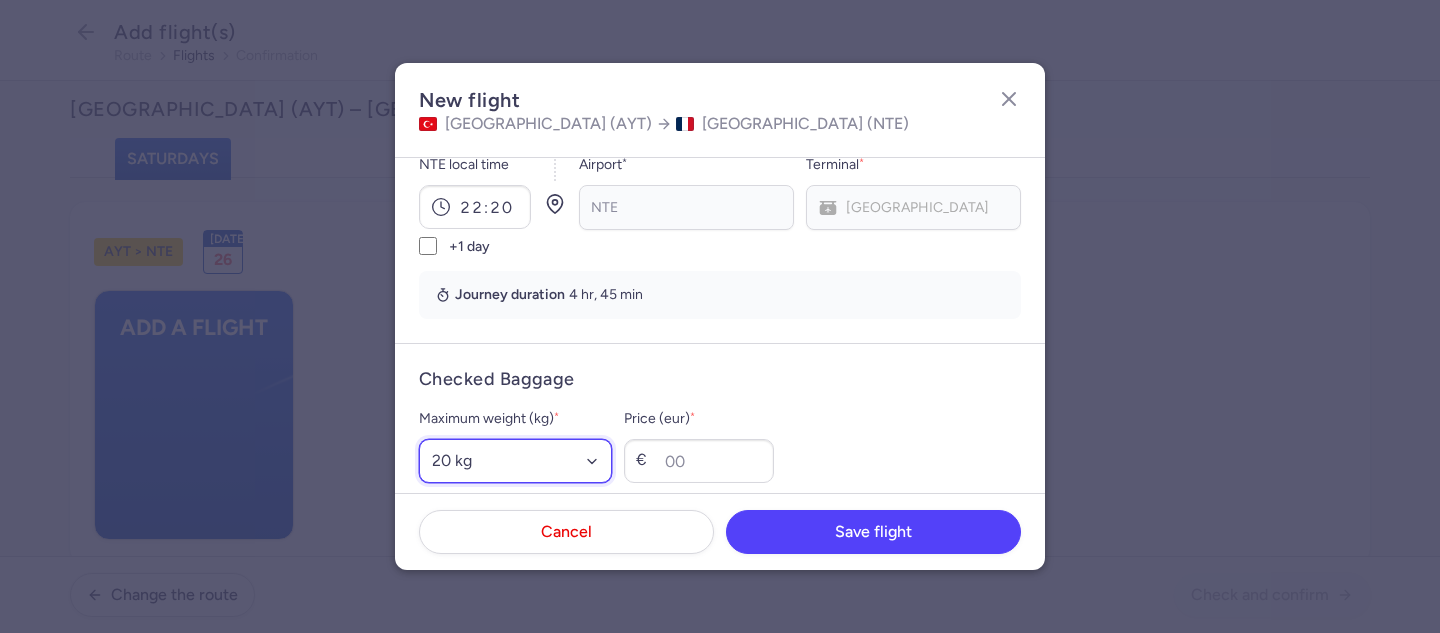 scroll, scrollTop: 454, scrollLeft: 0, axis: vertical 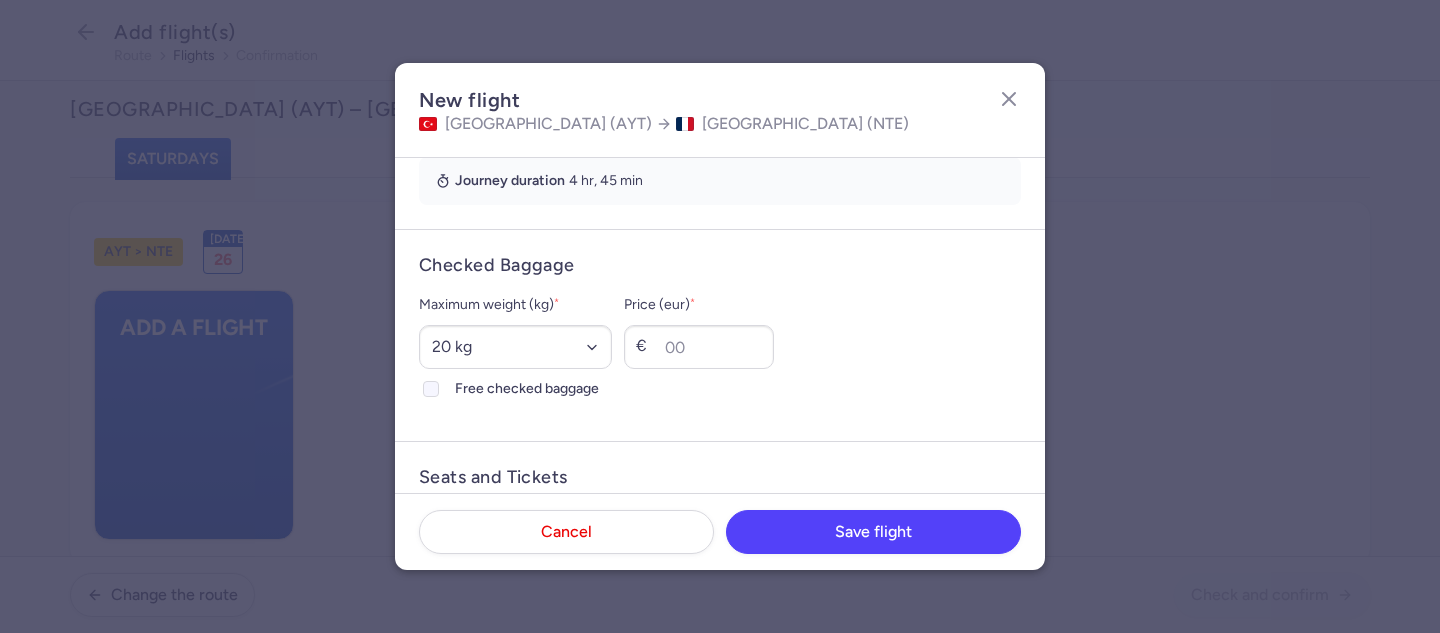 click 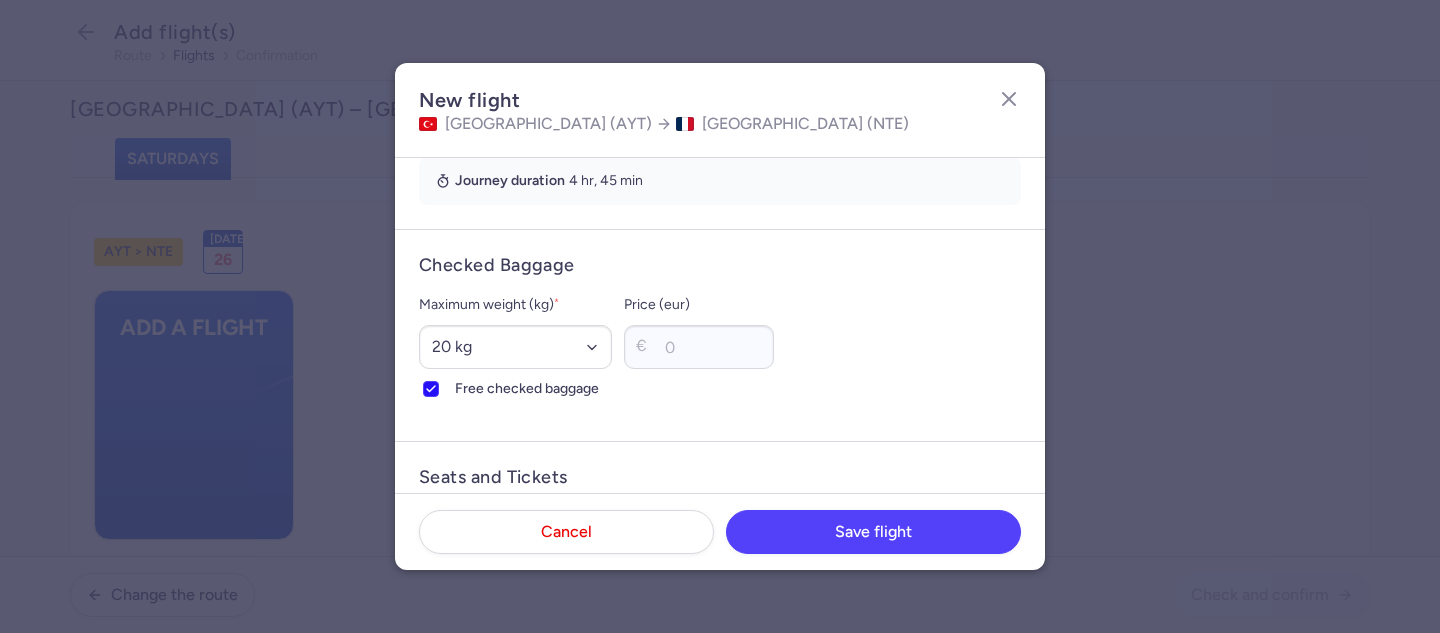 scroll, scrollTop: 680, scrollLeft: 0, axis: vertical 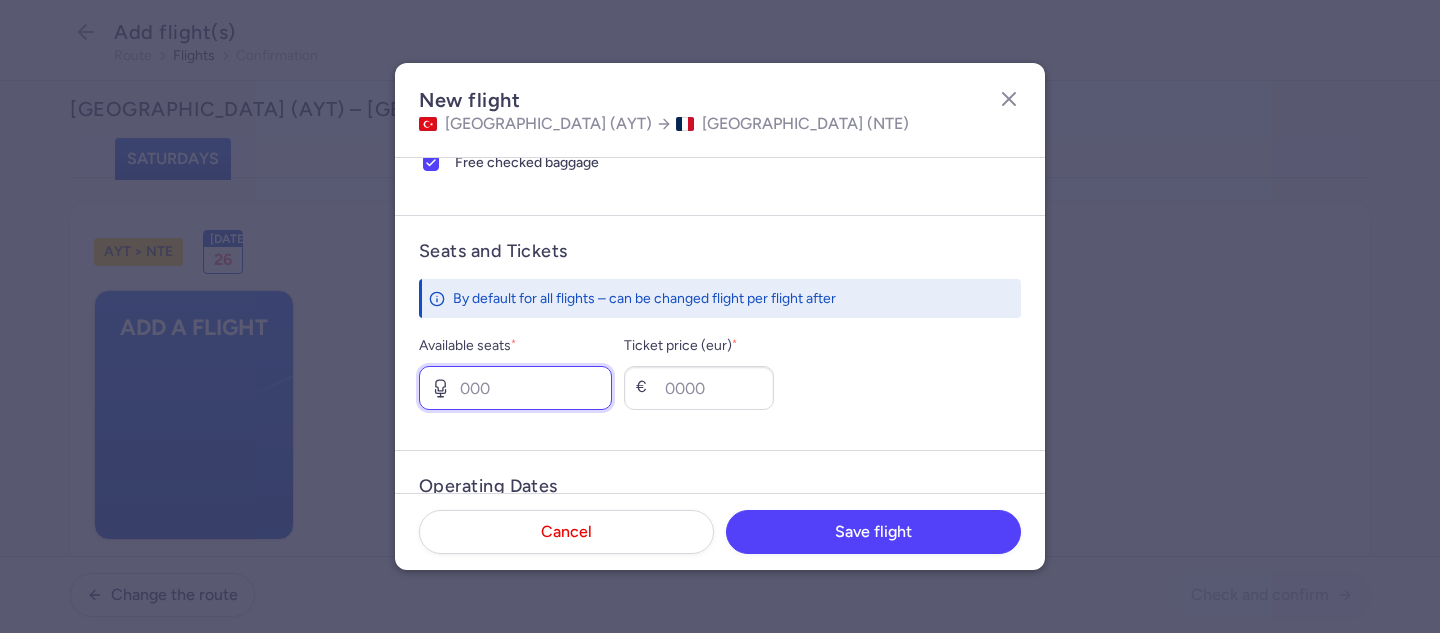 click on "Available seats  *" at bounding box center (515, 388) 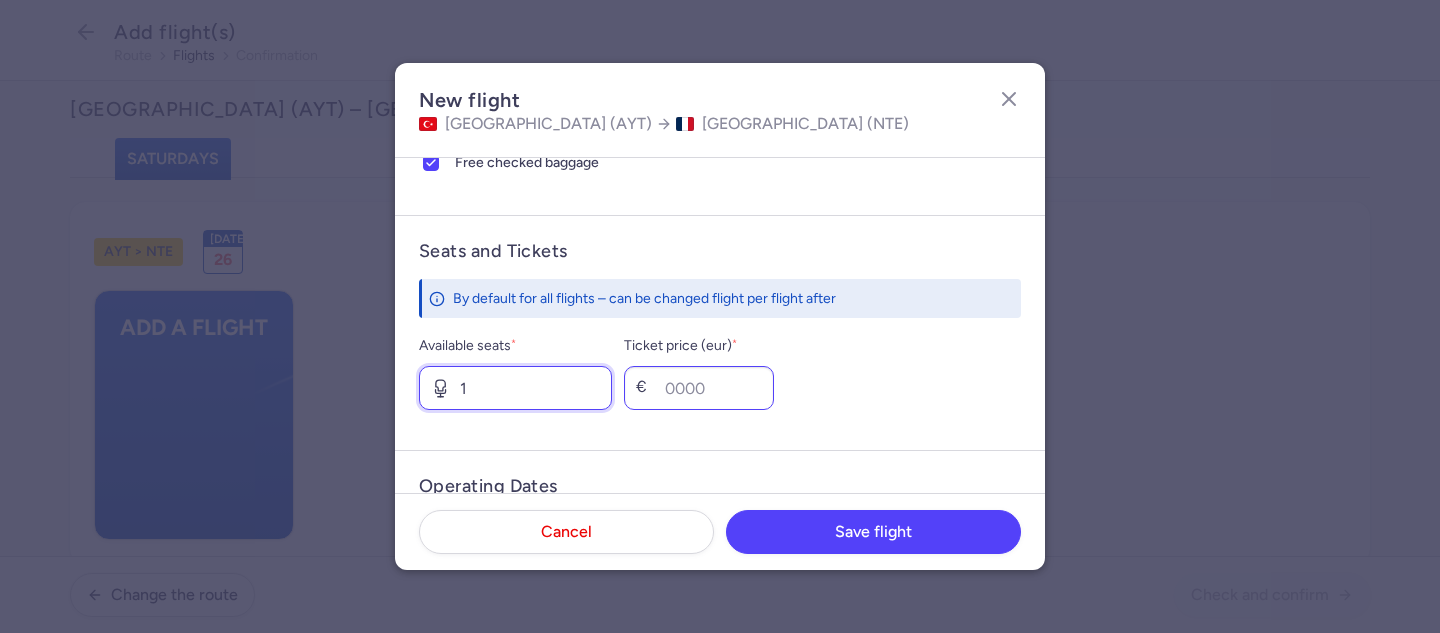type on "1" 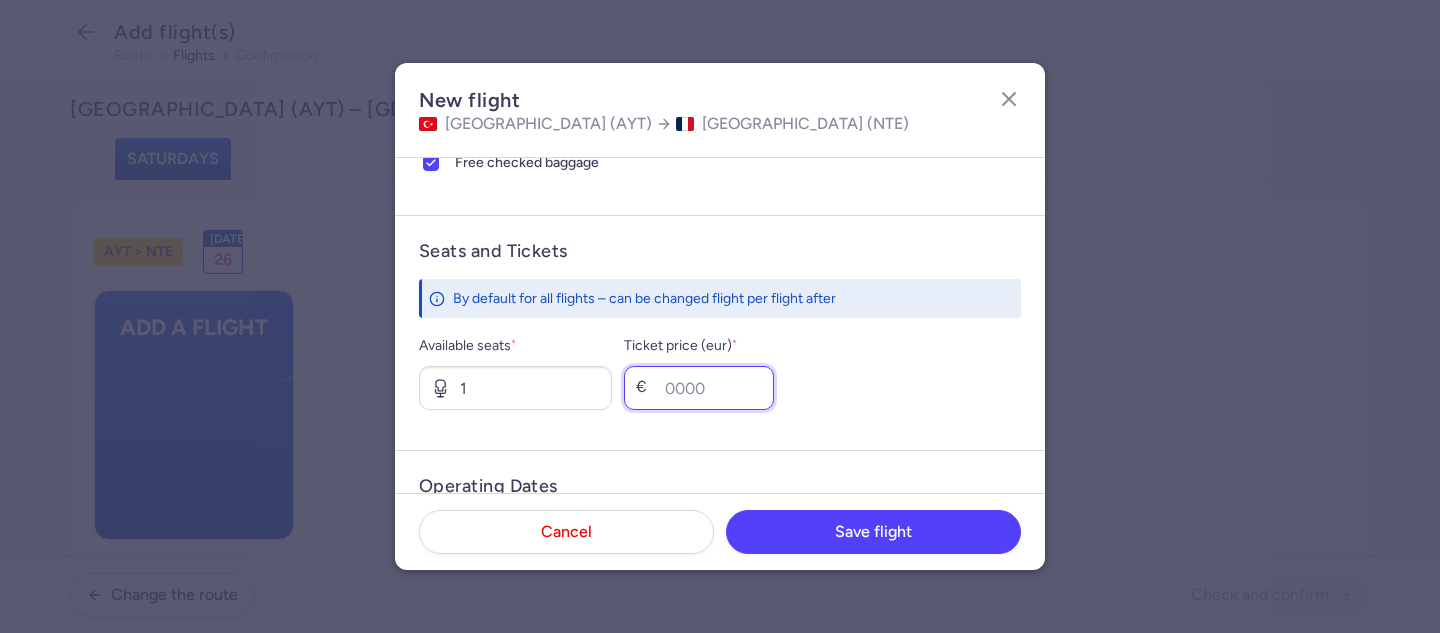 click on "Ticket price (eur)  *" at bounding box center [699, 388] 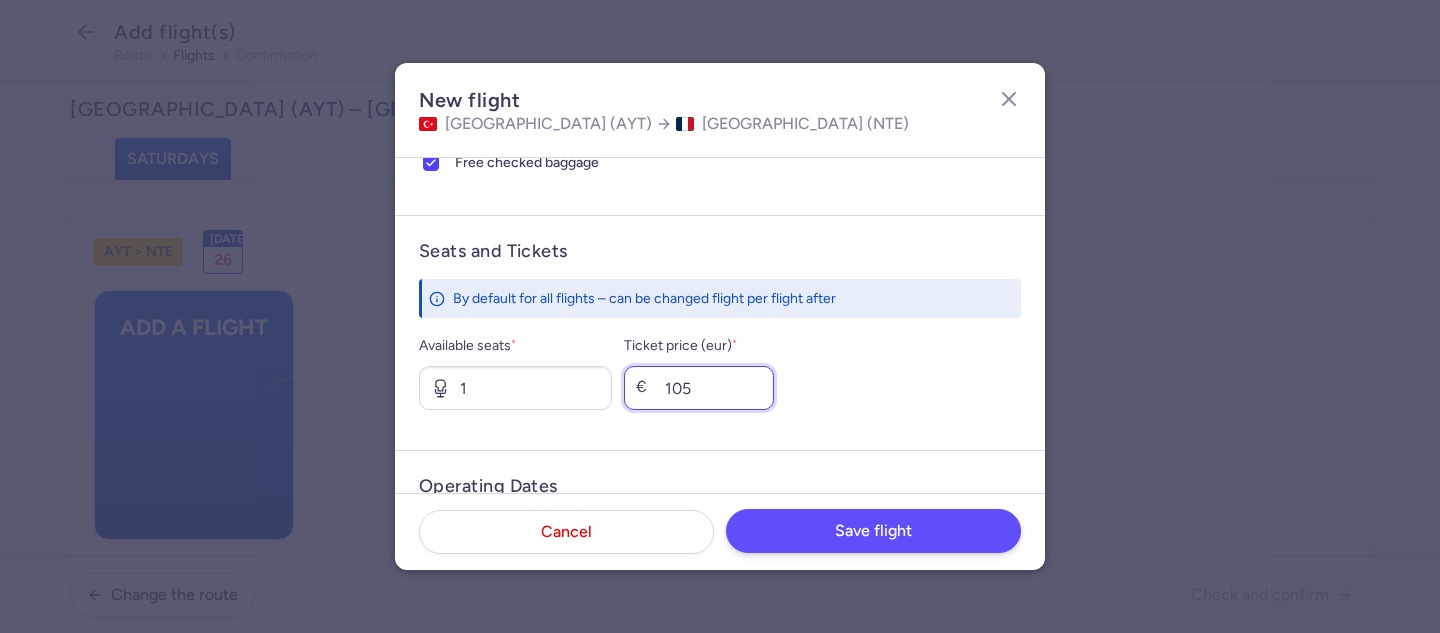 type on "105" 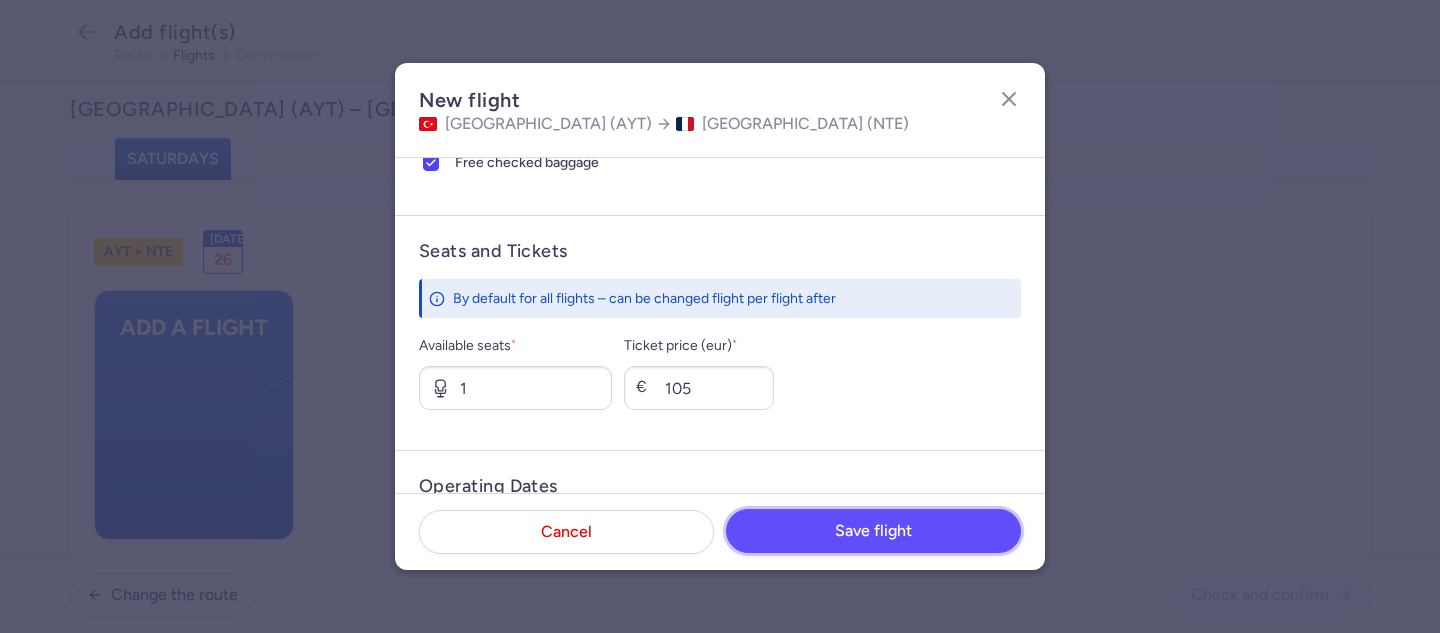 click on "Save flight" at bounding box center [873, 531] 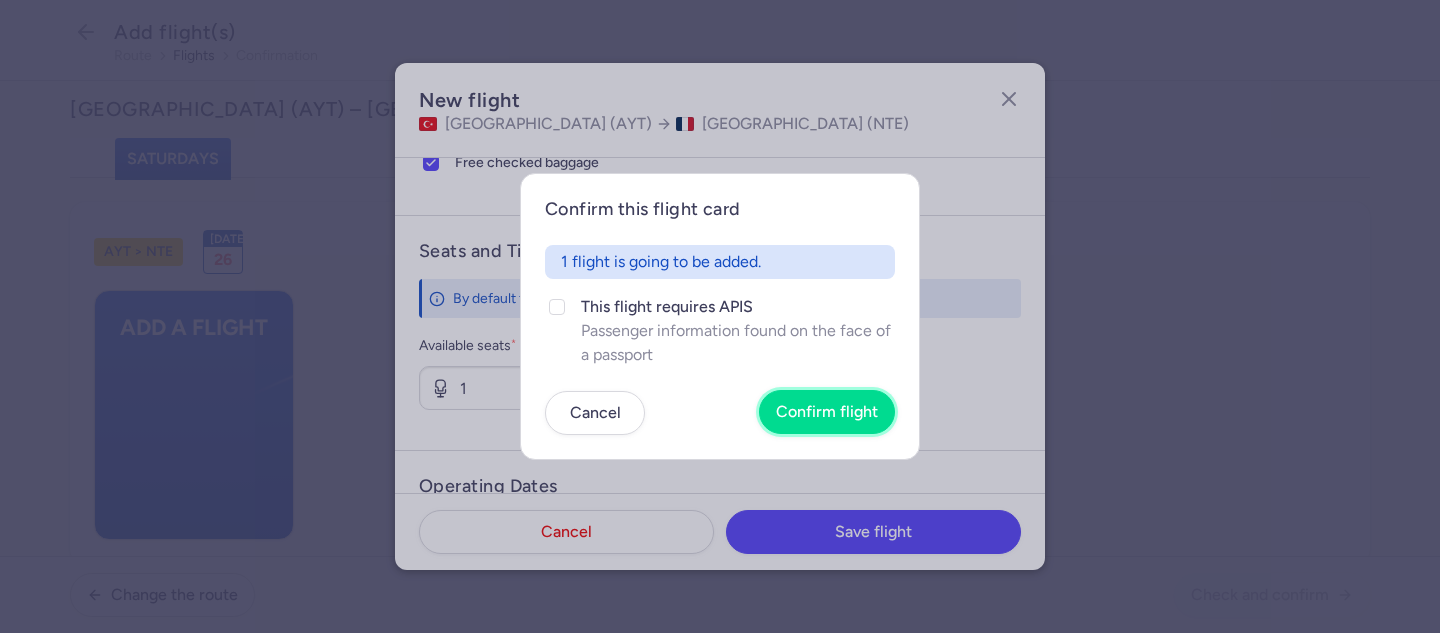 click on "Confirm flight" at bounding box center (827, 412) 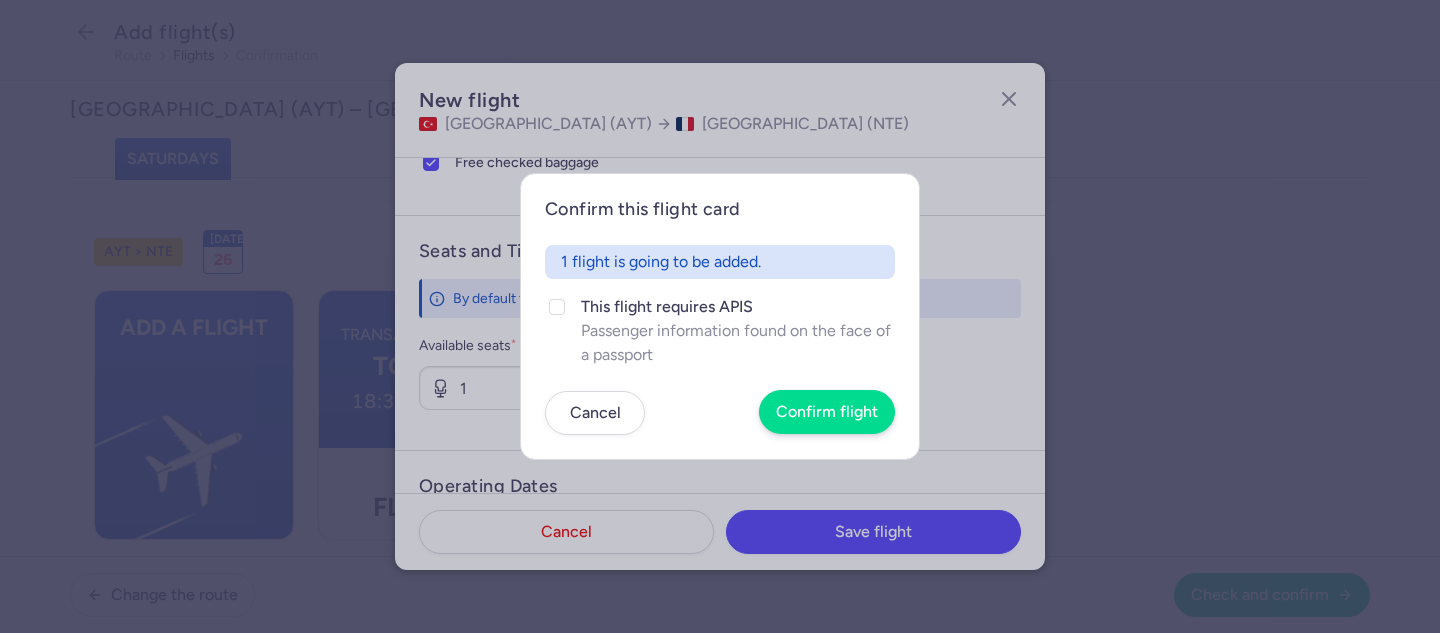 scroll, scrollTop: 680, scrollLeft: 0, axis: vertical 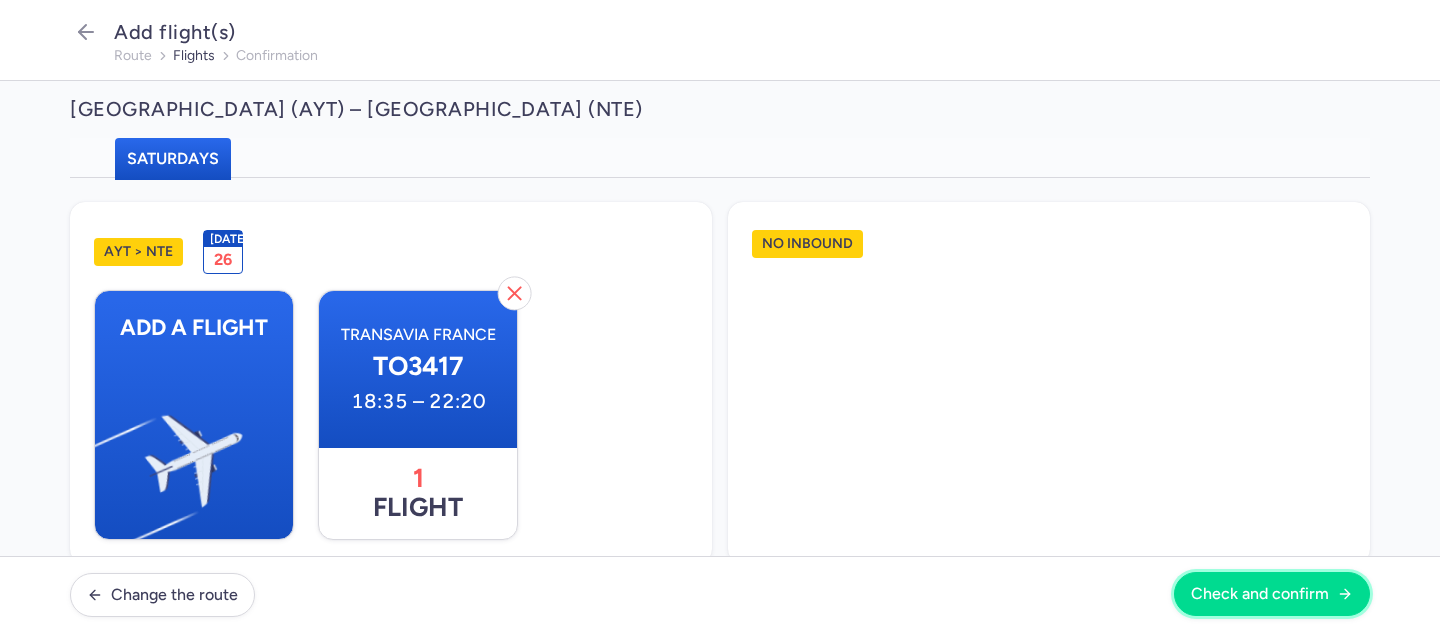 click on "Check and confirm" at bounding box center [1260, 594] 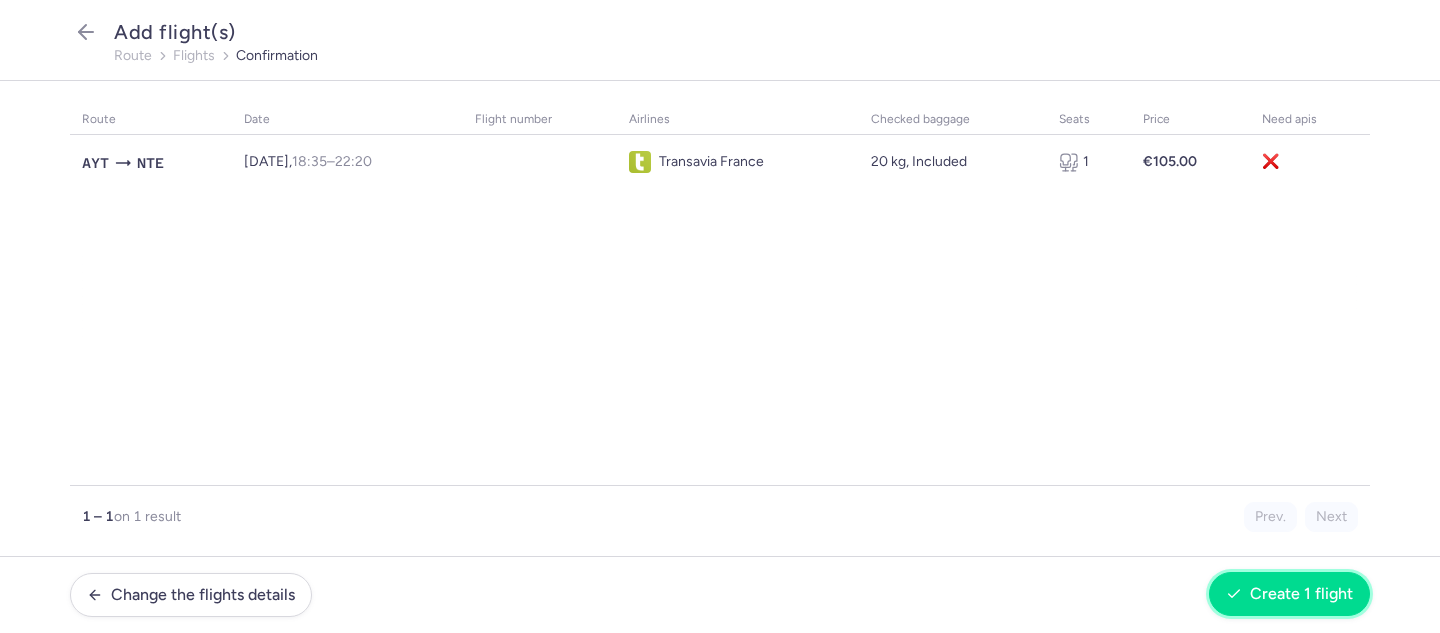 click on "Create 1 flight" at bounding box center [1301, 594] 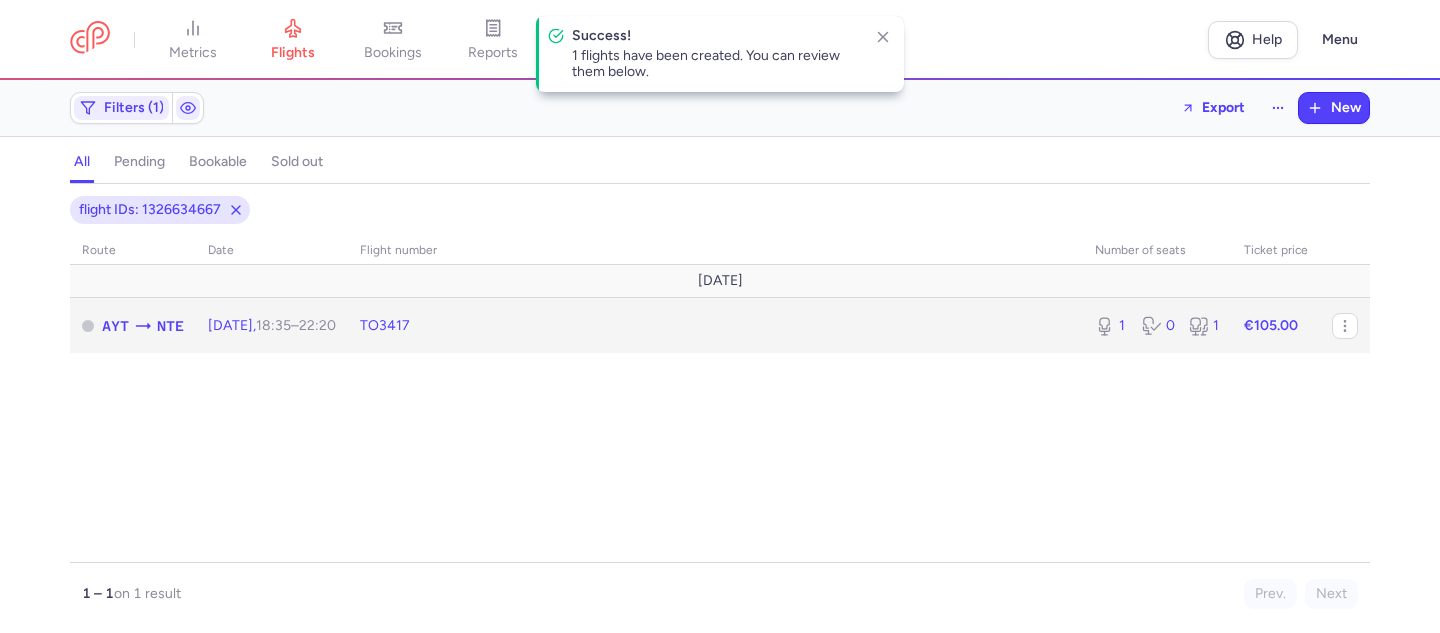 click on "TO3417" 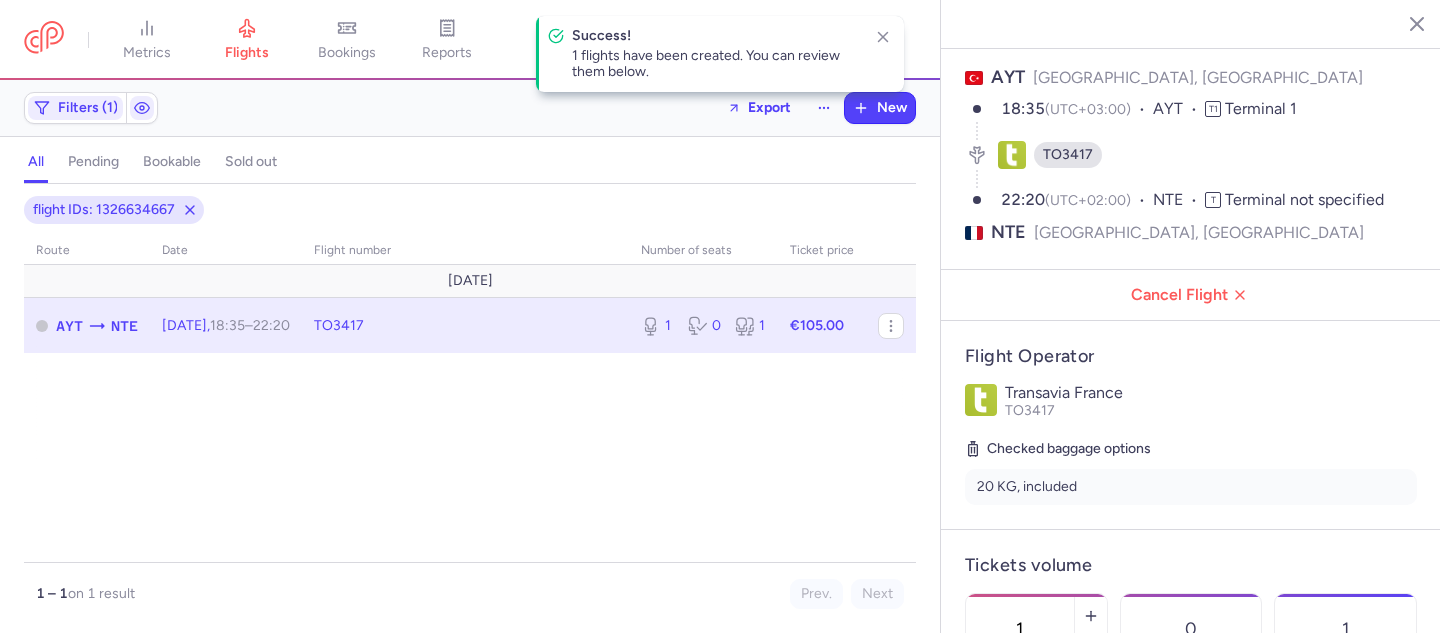 scroll, scrollTop: 227, scrollLeft: 0, axis: vertical 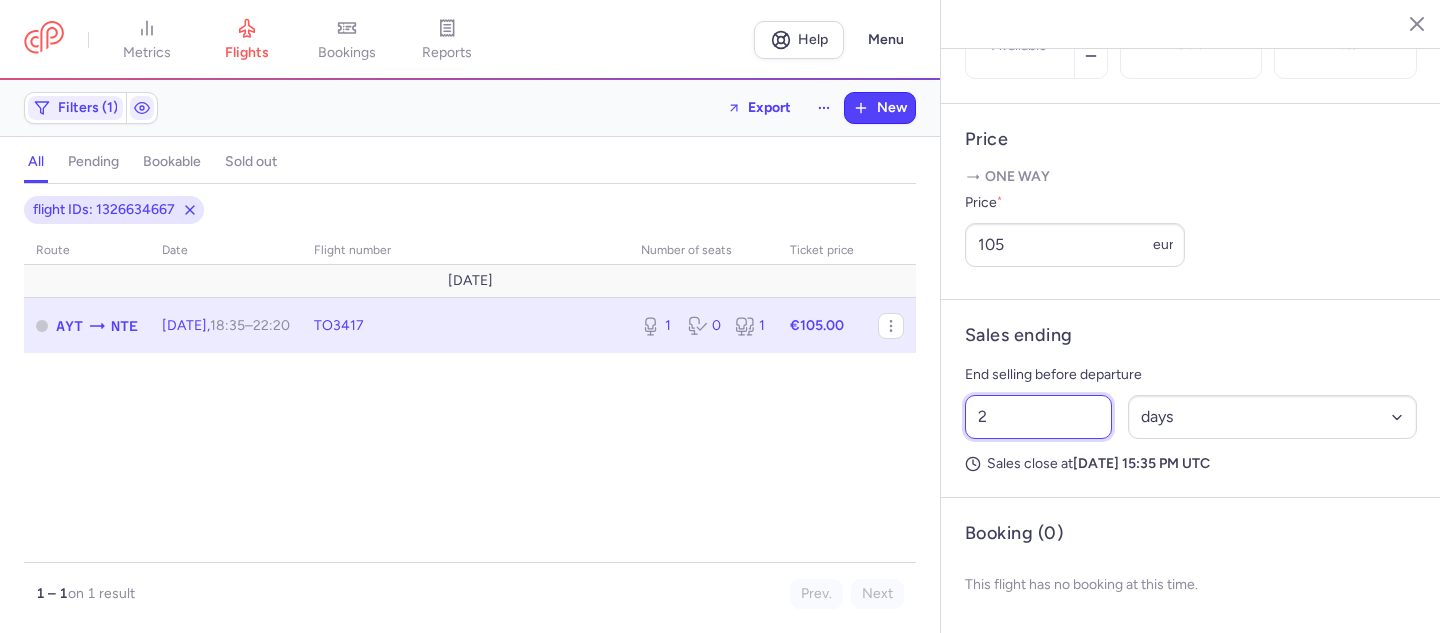 drag, startPoint x: 990, startPoint y: 419, endPoint x: 968, endPoint y: 416, distance: 22.203604 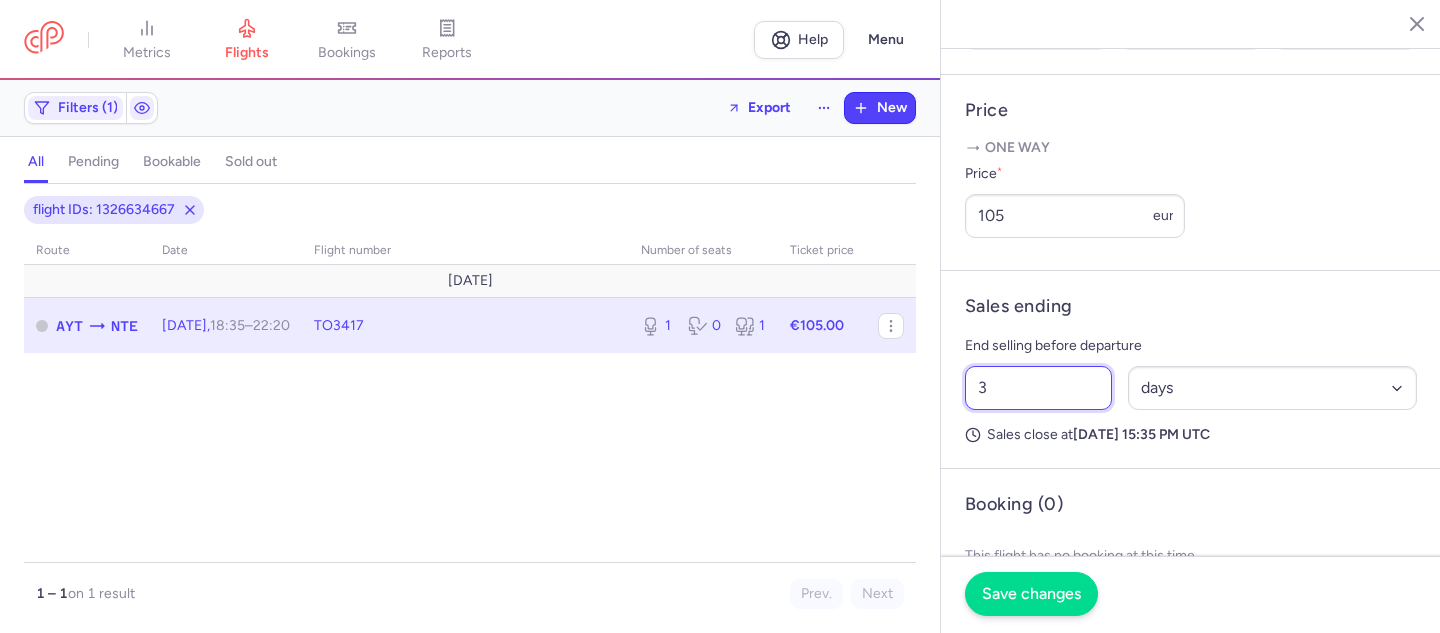 type on "3" 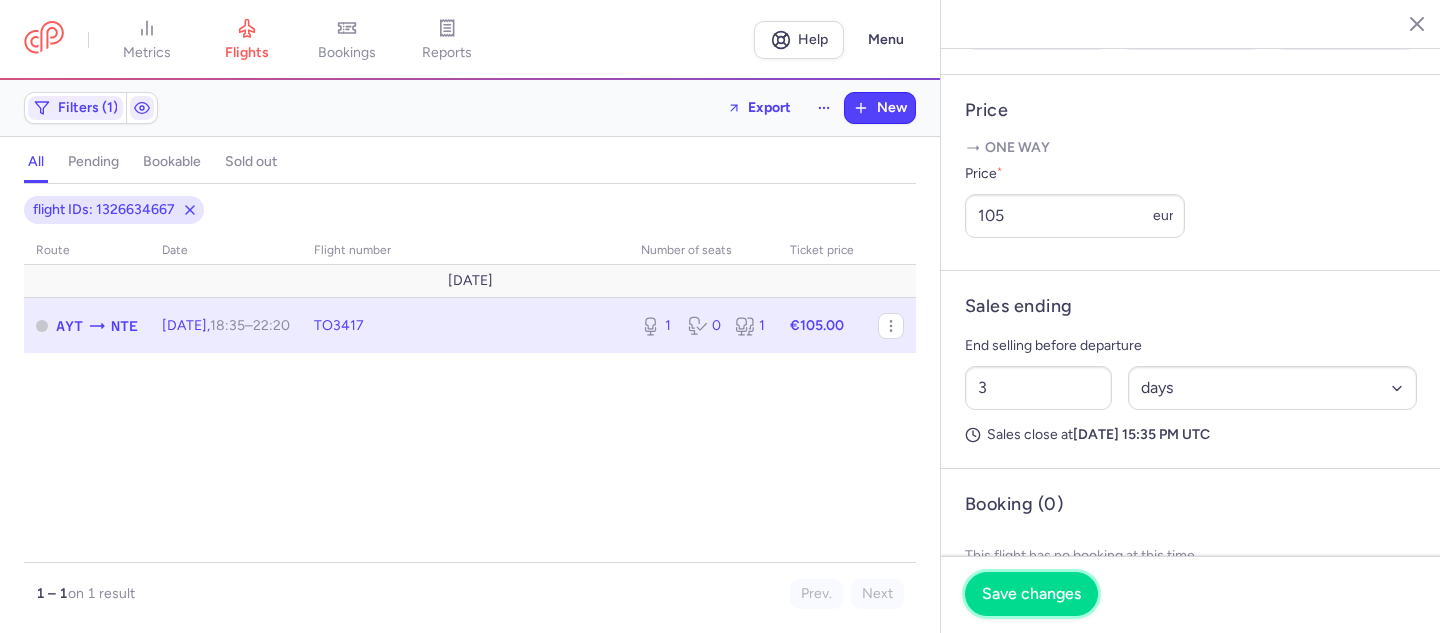 click on "Save changes" at bounding box center (1031, 594) 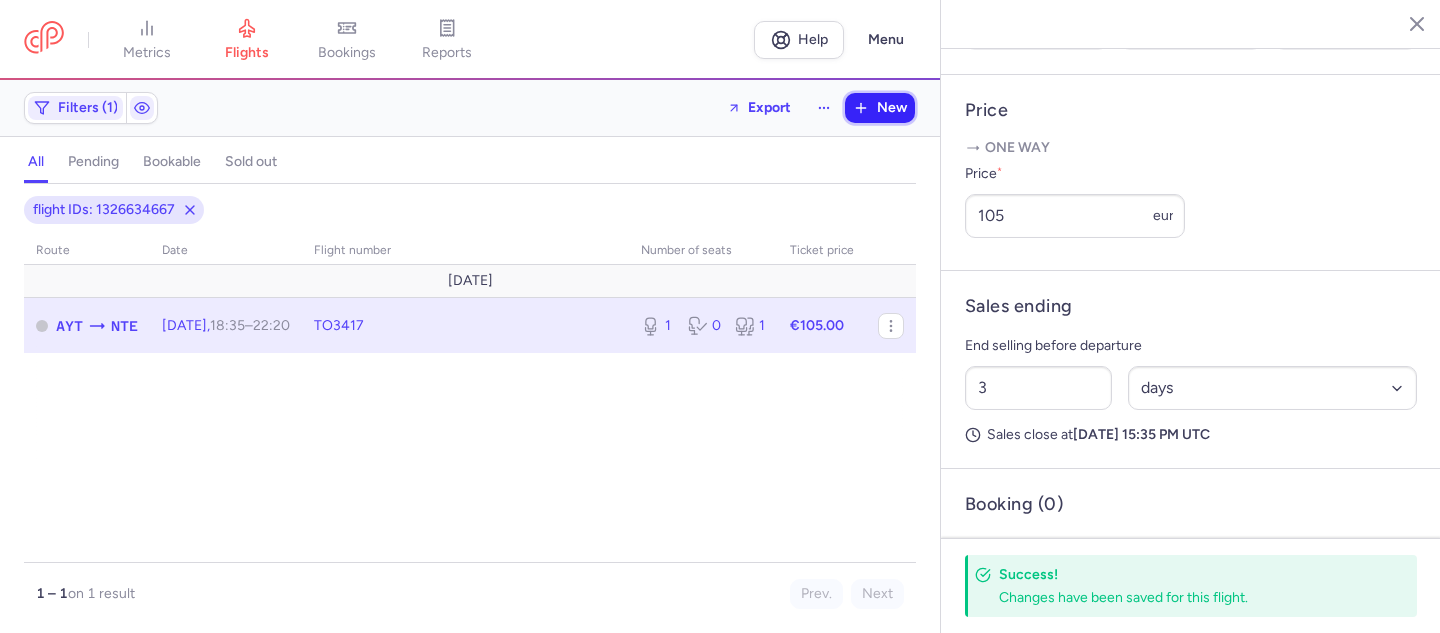 click on "New" at bounding box center [892, 108] 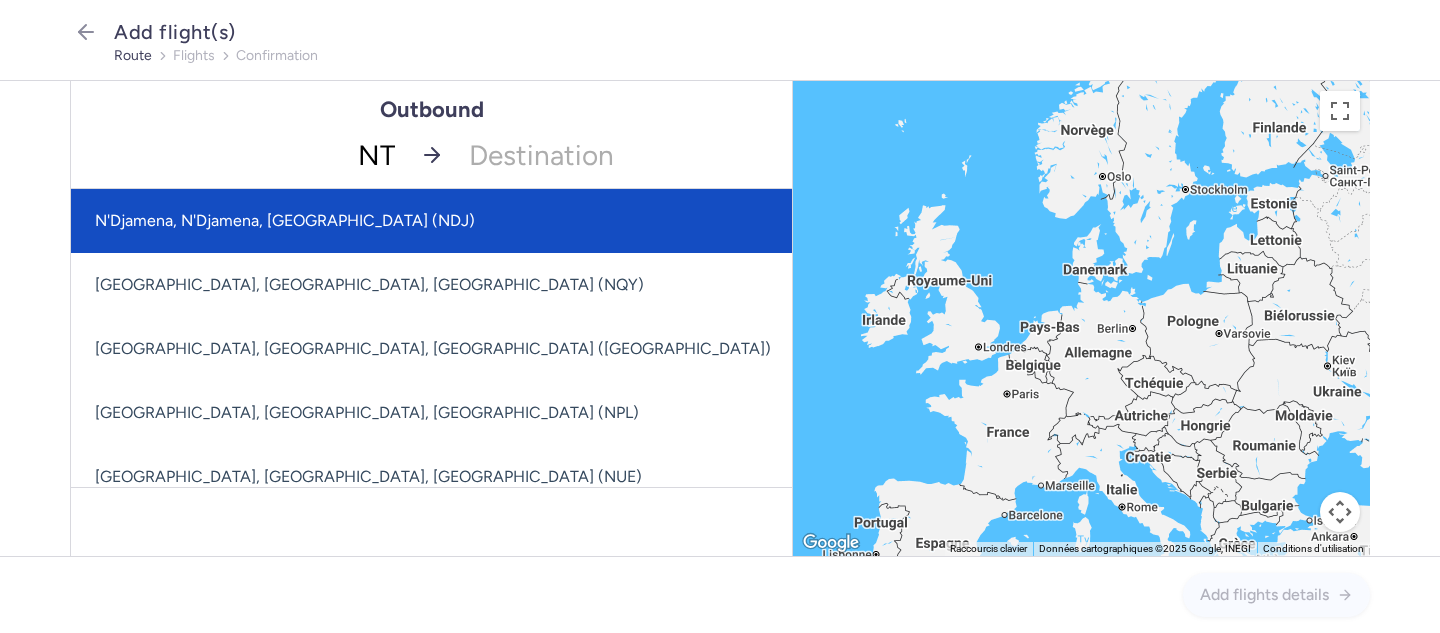 type on "NTE" 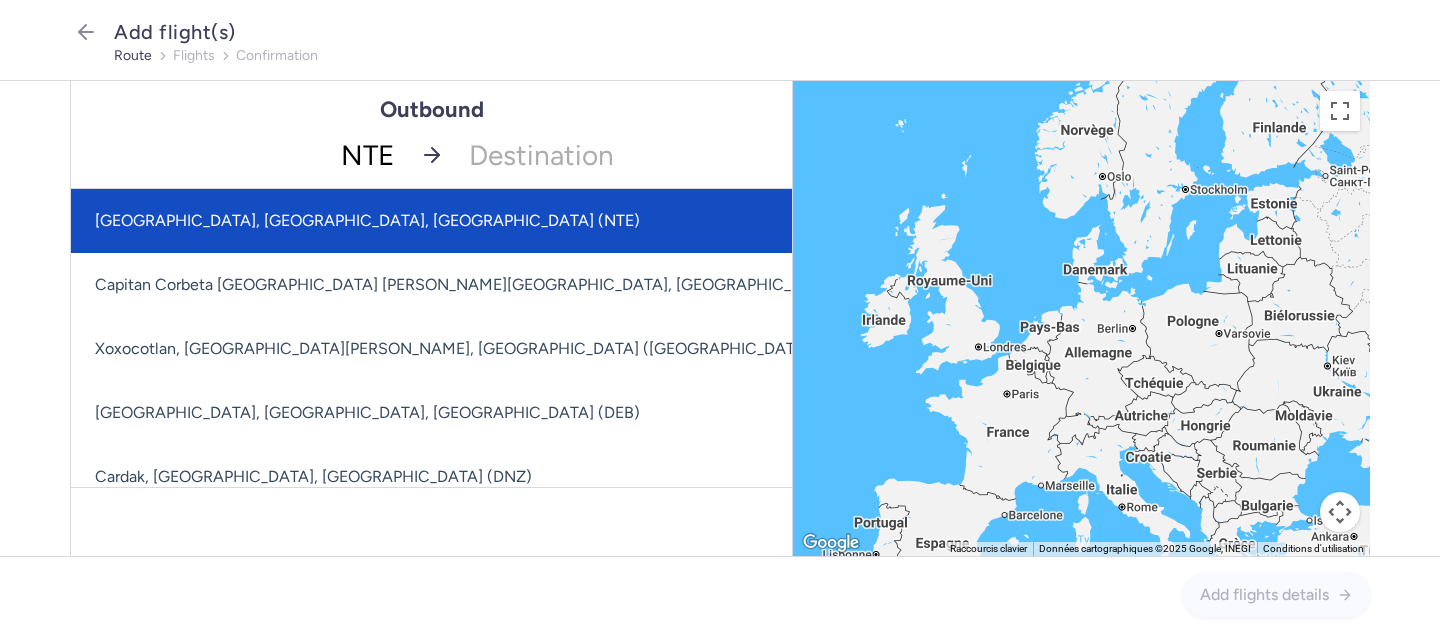 drag, startPoint x: 367, startPoint y: 229, endPoint x: 396, endPoint y: 219, distance: 30.675724 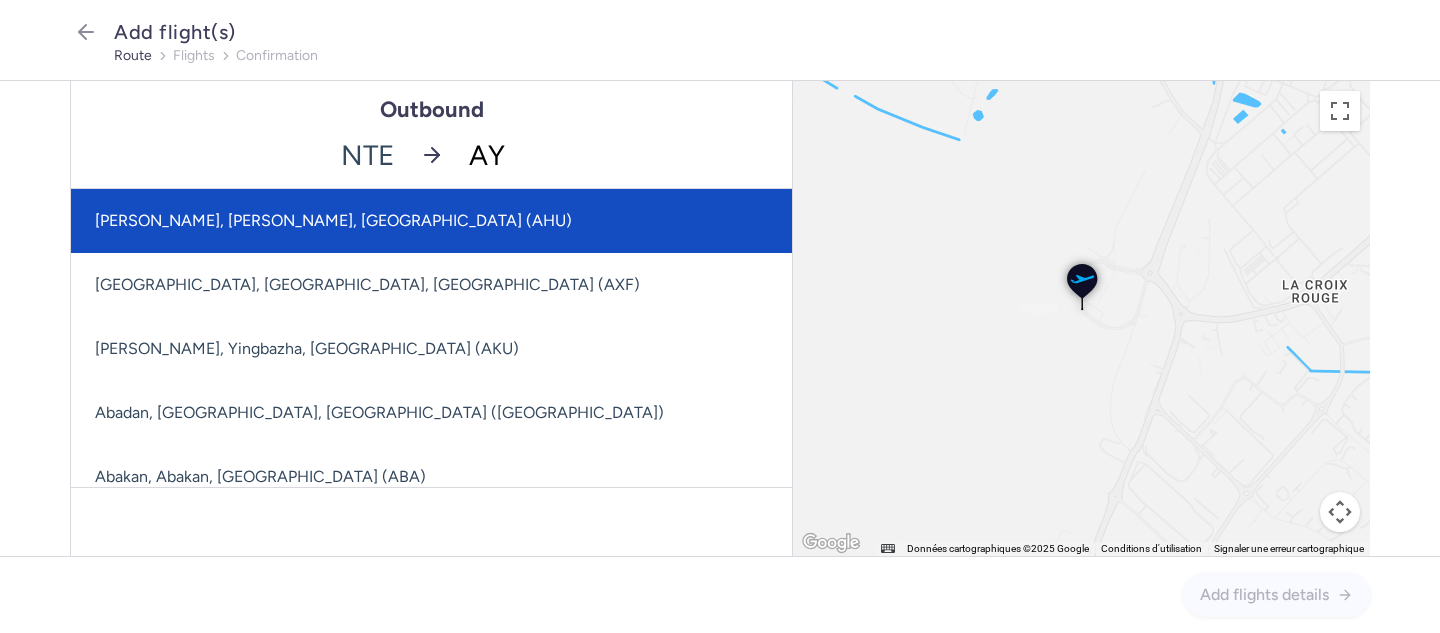 type on "AYT" 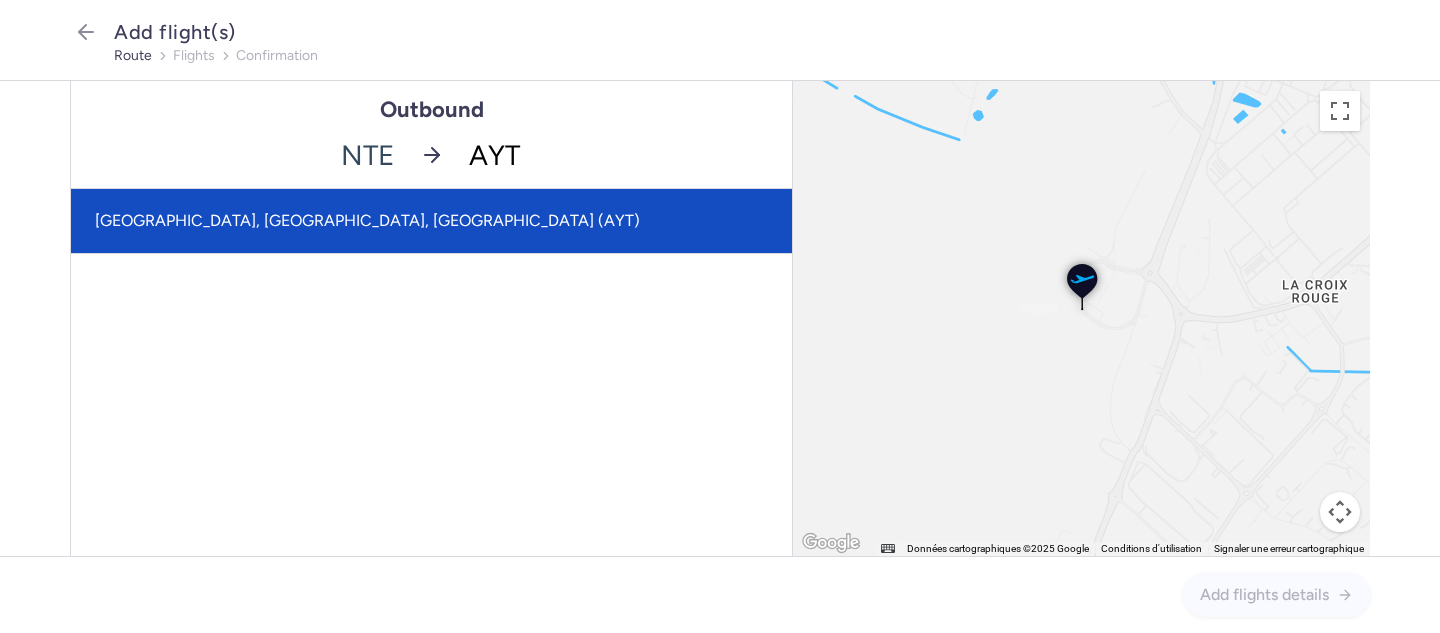 click on "[GEOGRAPHIC_DATA], [GEOGRAPHIC_DATA], [GEOGRAPHIC_DATA] (AYT)" at bounding box center [431, 221] 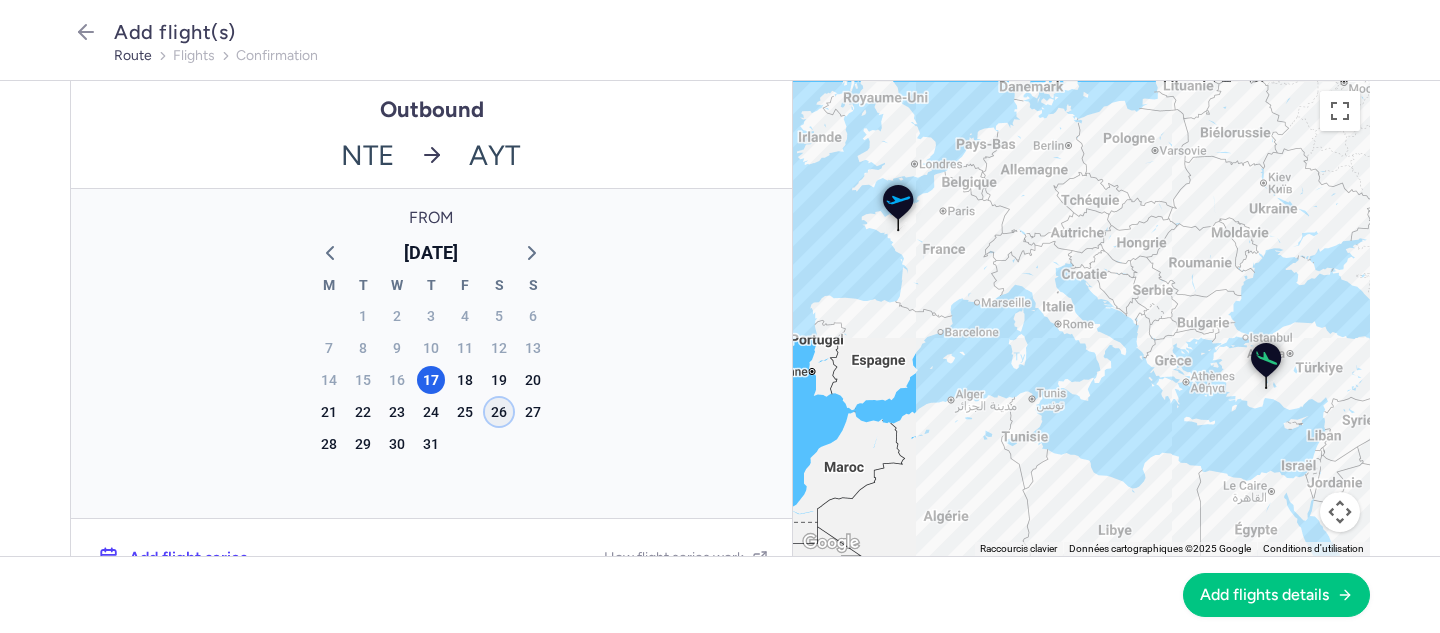 click on "26" 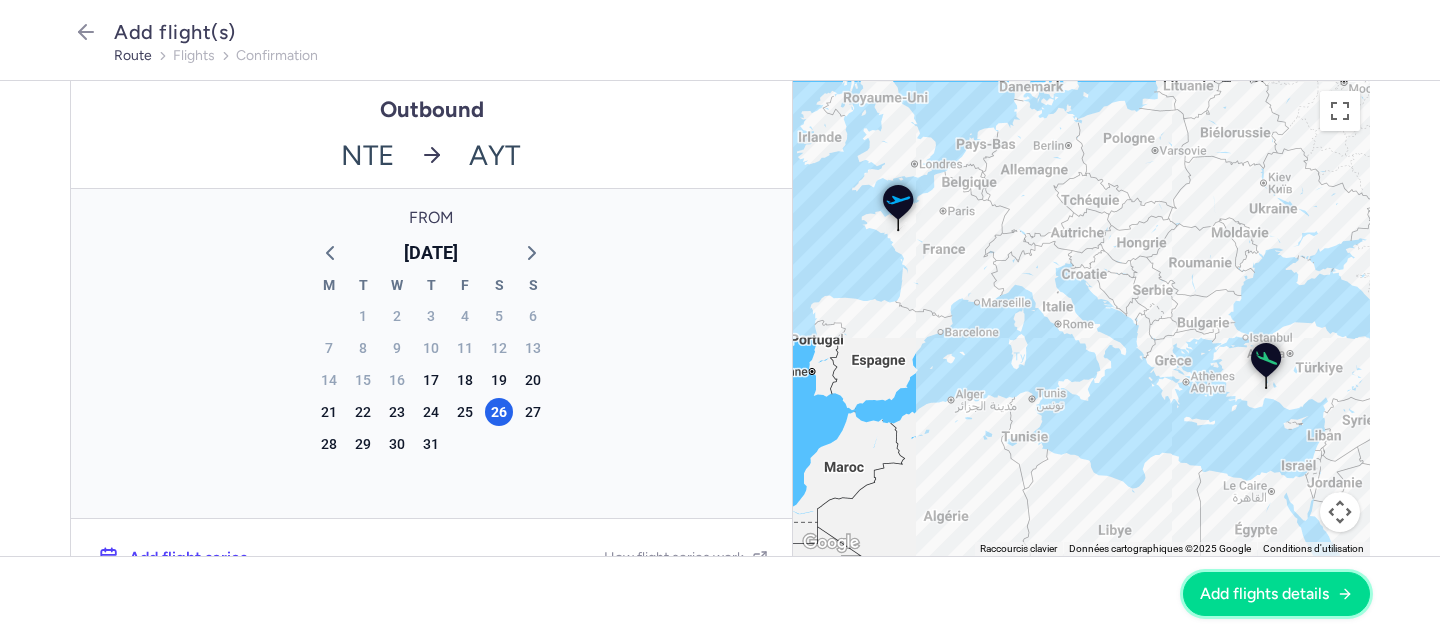click on "Add flights details" at bounding box center [1264, 594] 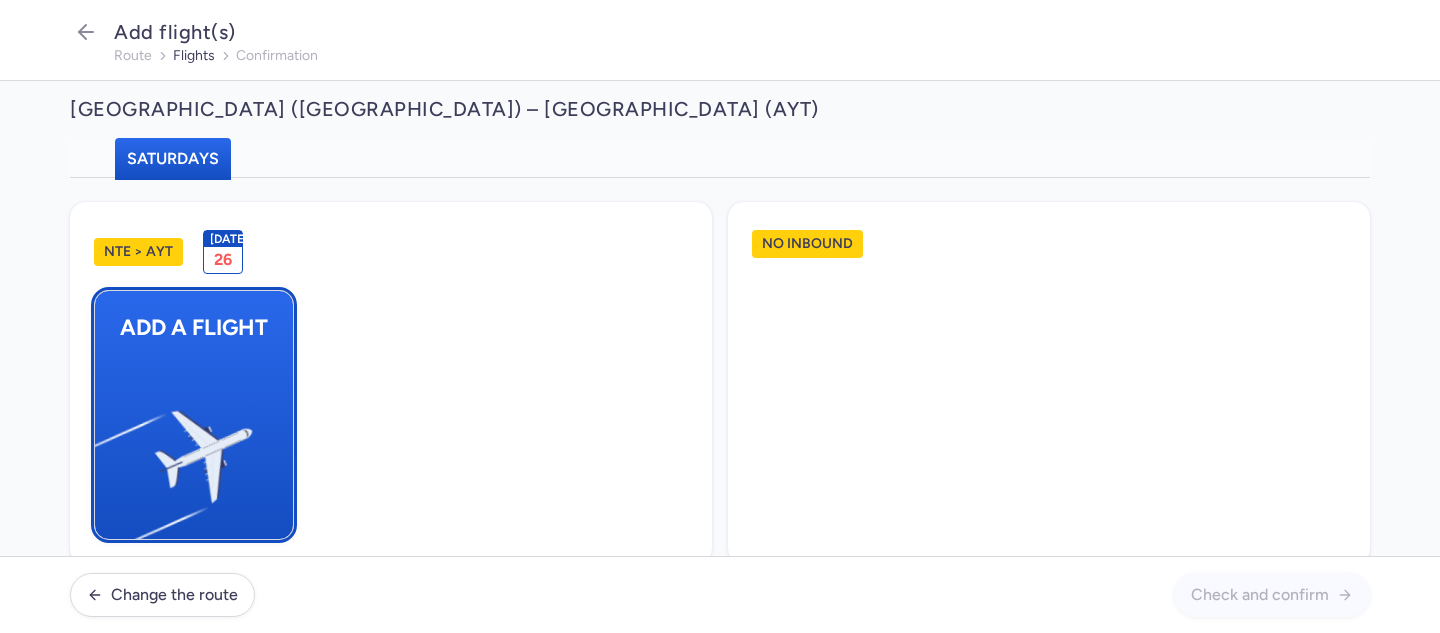 click at bounding box center (105, 448) 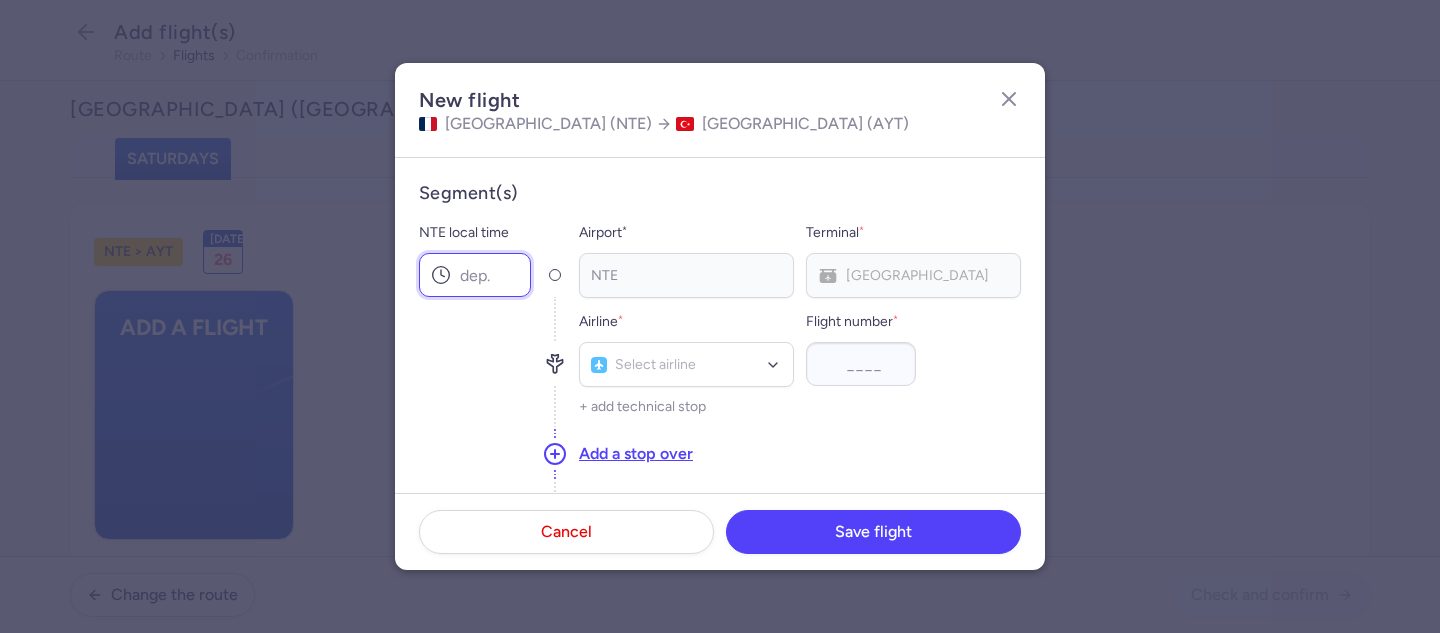 click on "NTE local time" at bounding box center [475, 275] 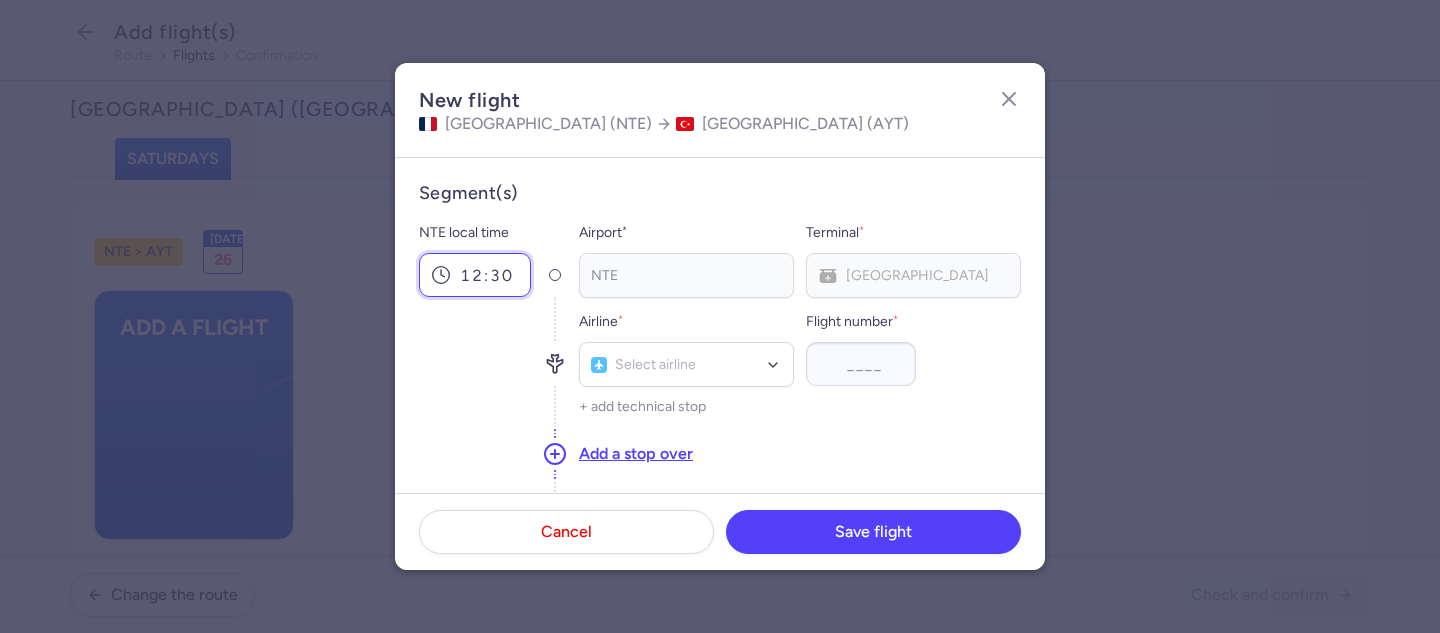 type on "12:30" 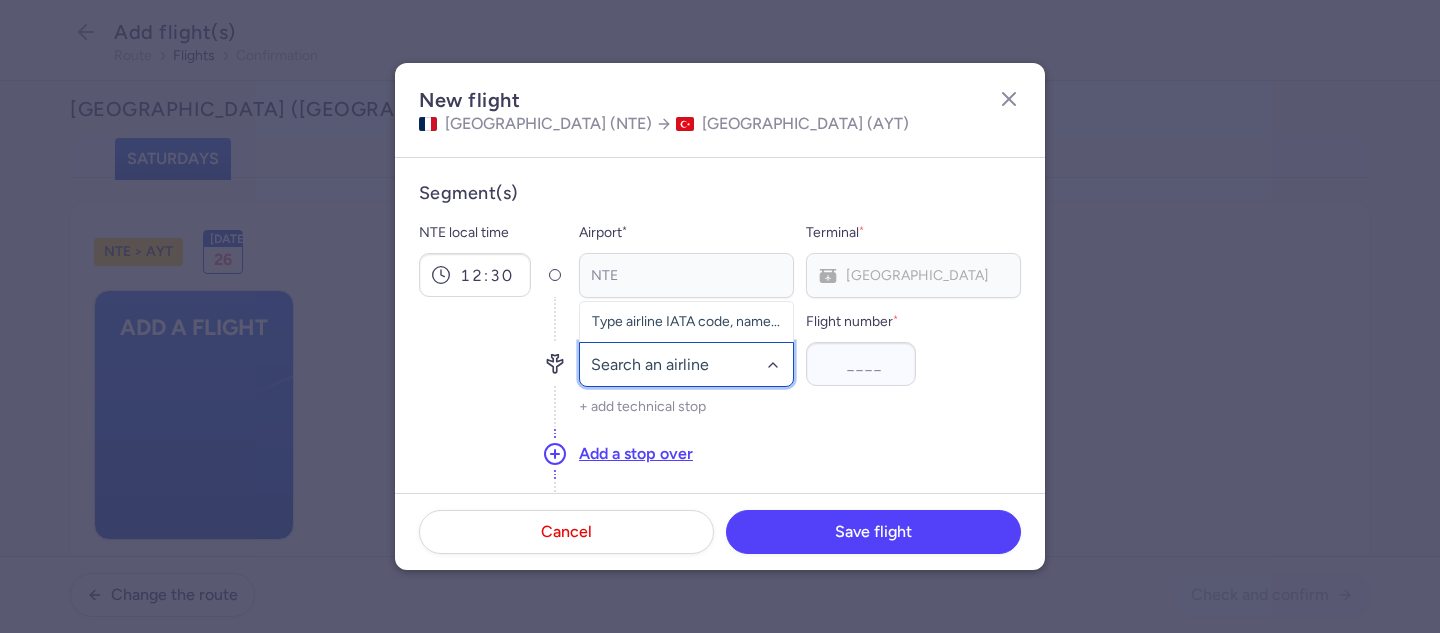 click 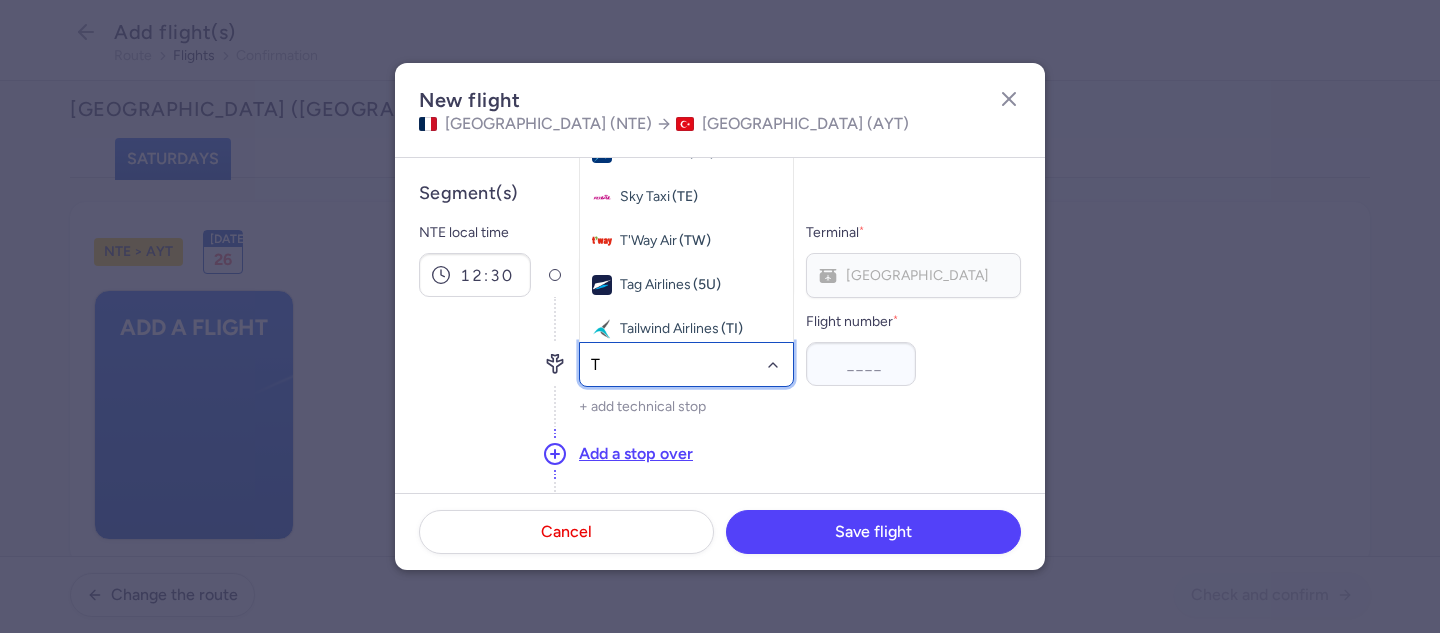 type on "TO" 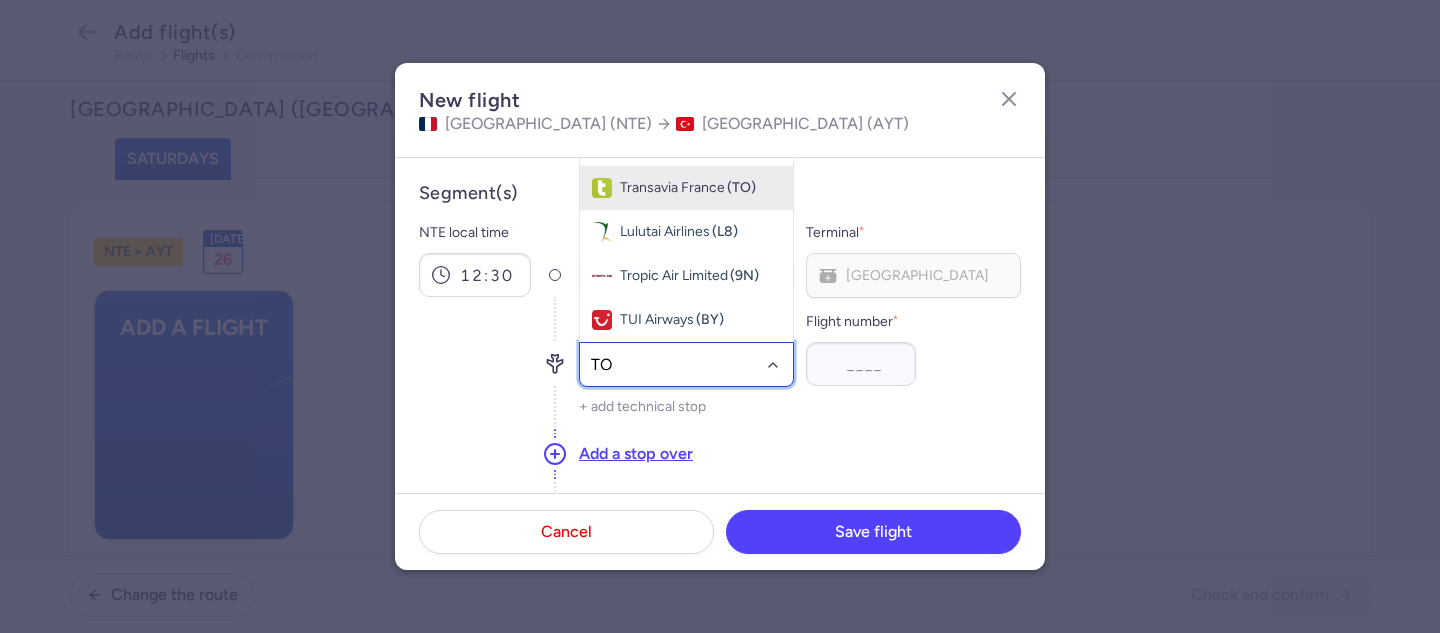 click on "Transavia France" at bounding box center [672, 188] 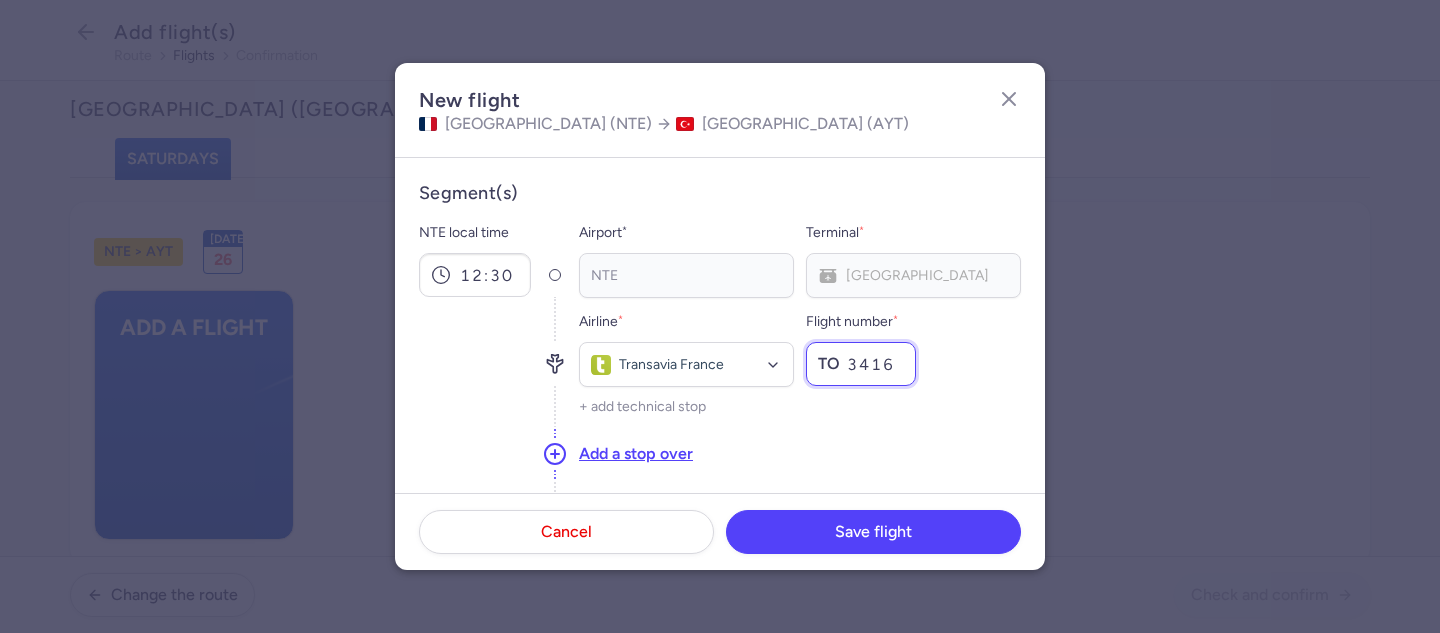 scroll, scrollTop: 227, scrollLeft: 0, axis: vertical 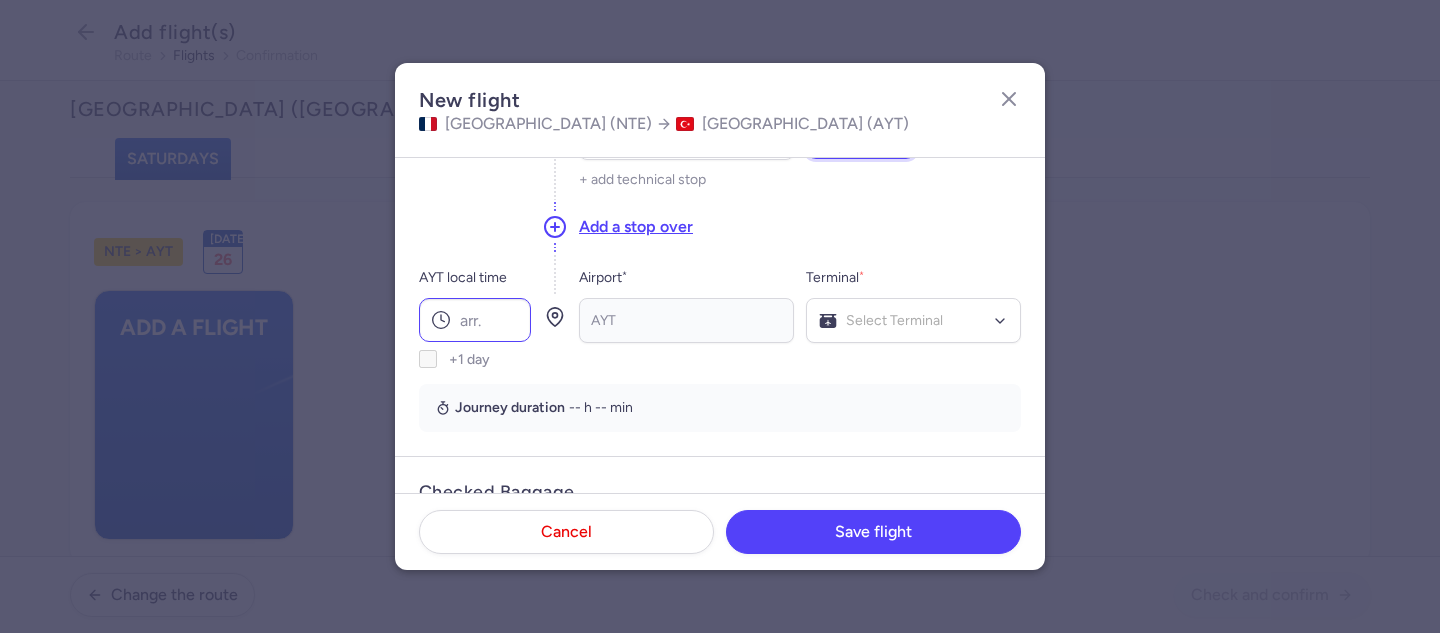 type on "3416" 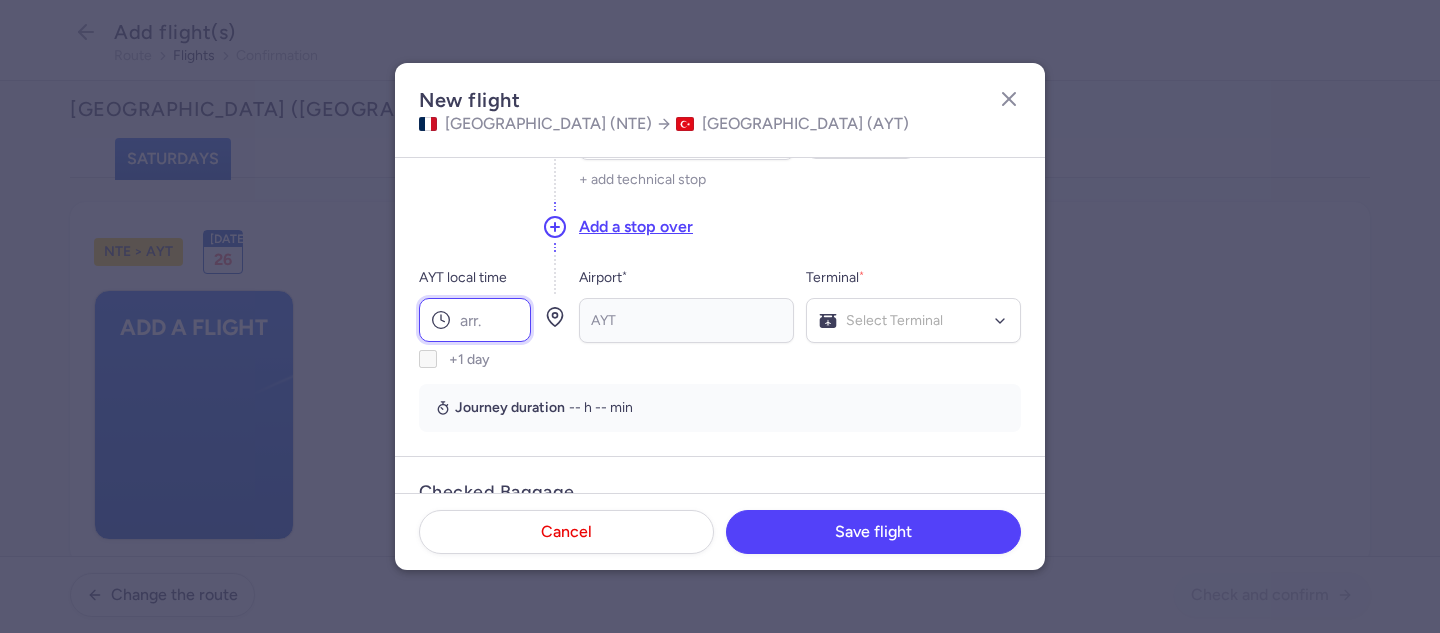 click on "AYT local time" at bounding box center (475, 320) 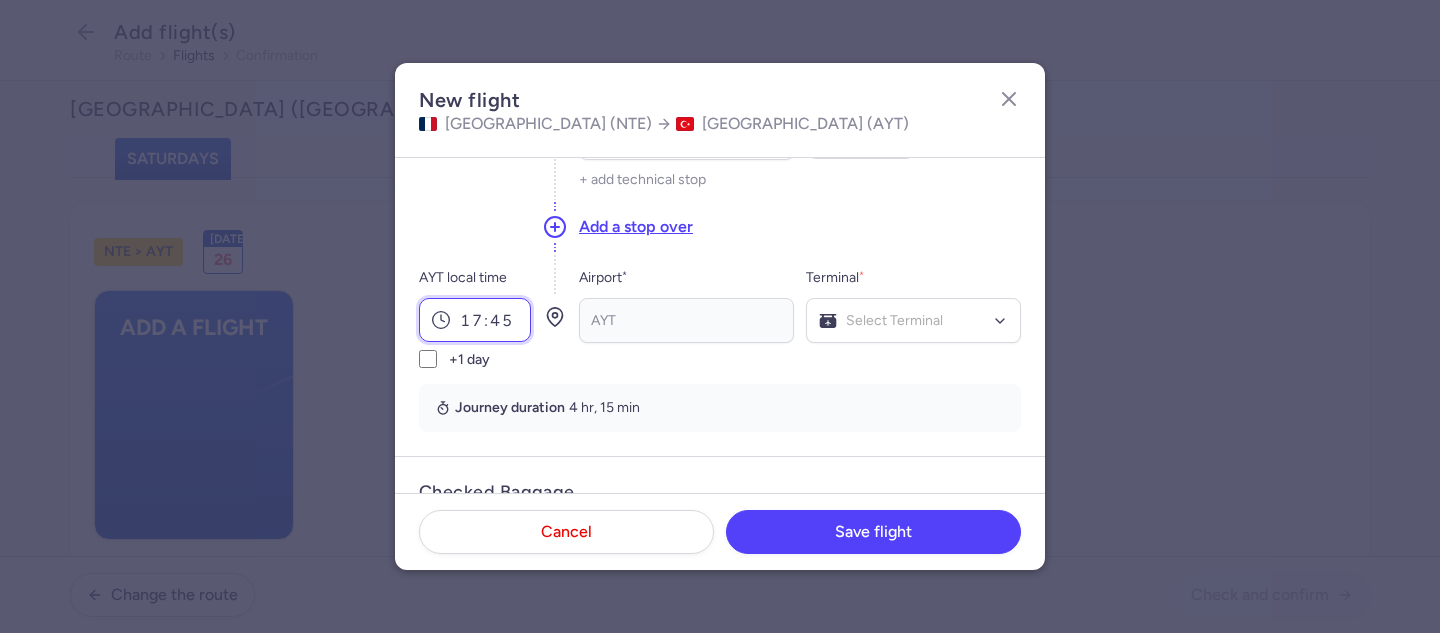 type on "17:45" 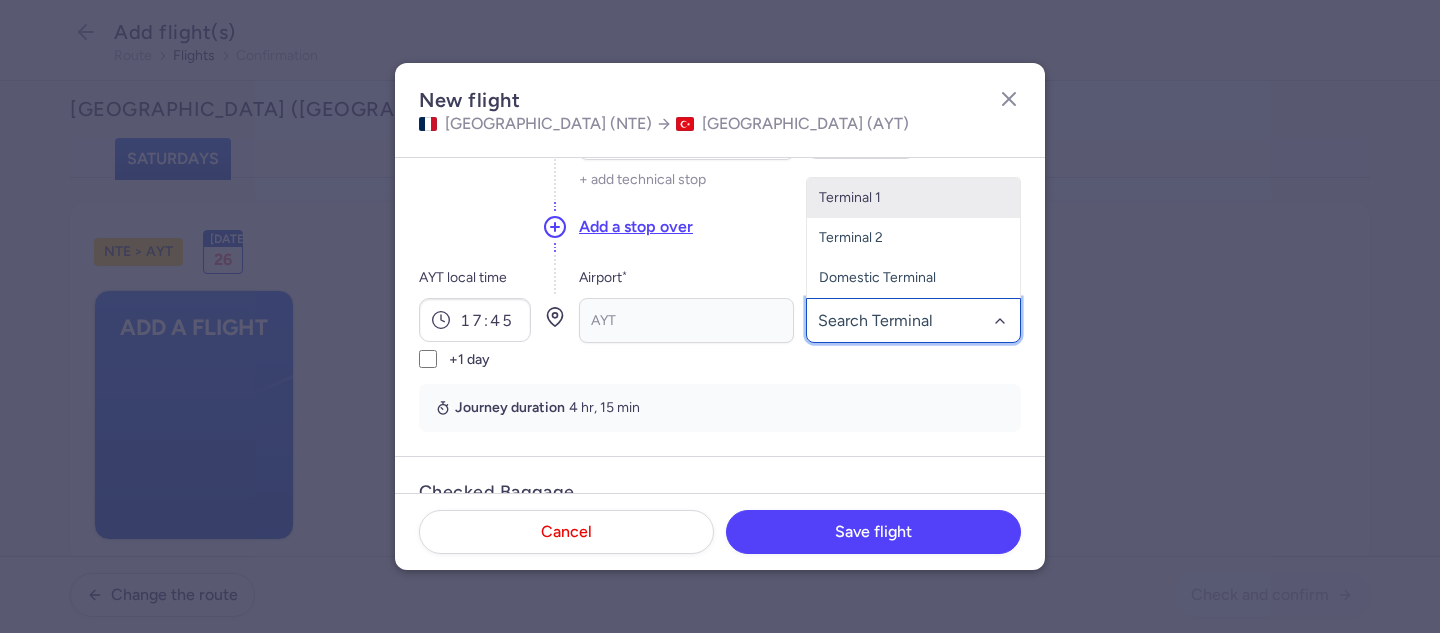 click 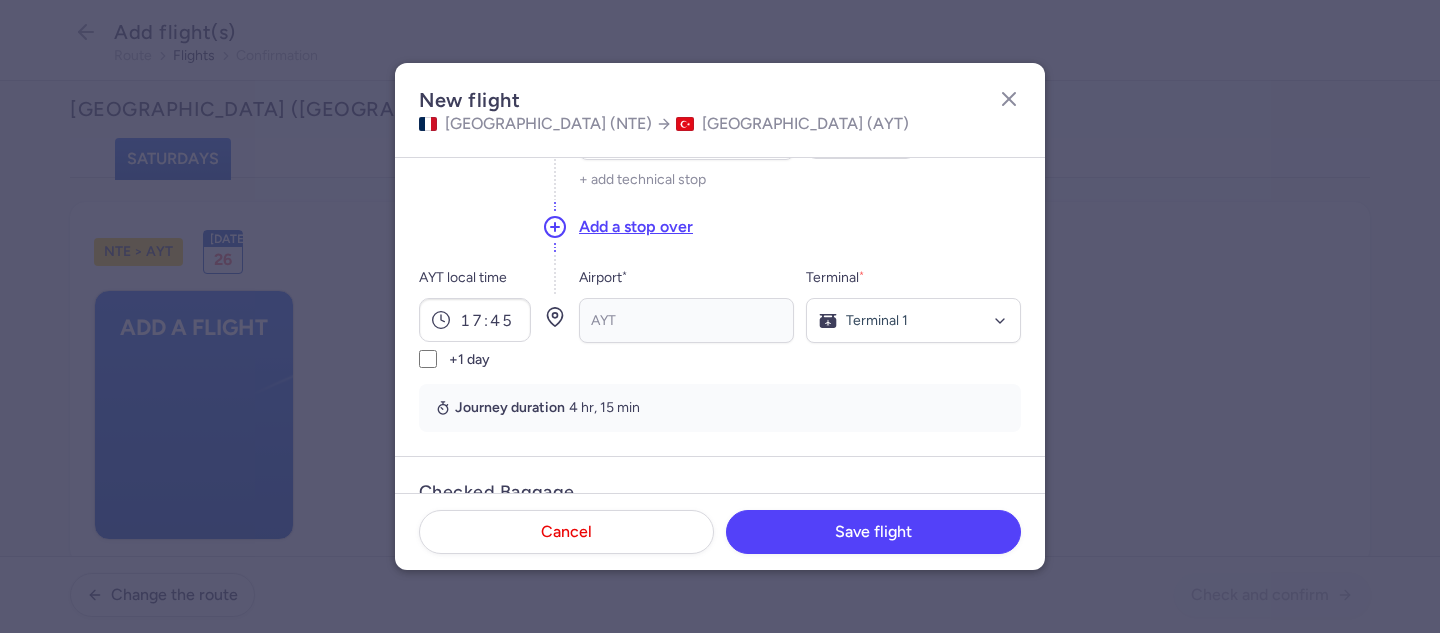 scroll, scrollTop: 454, scrollLeft: 0, axis: vertical 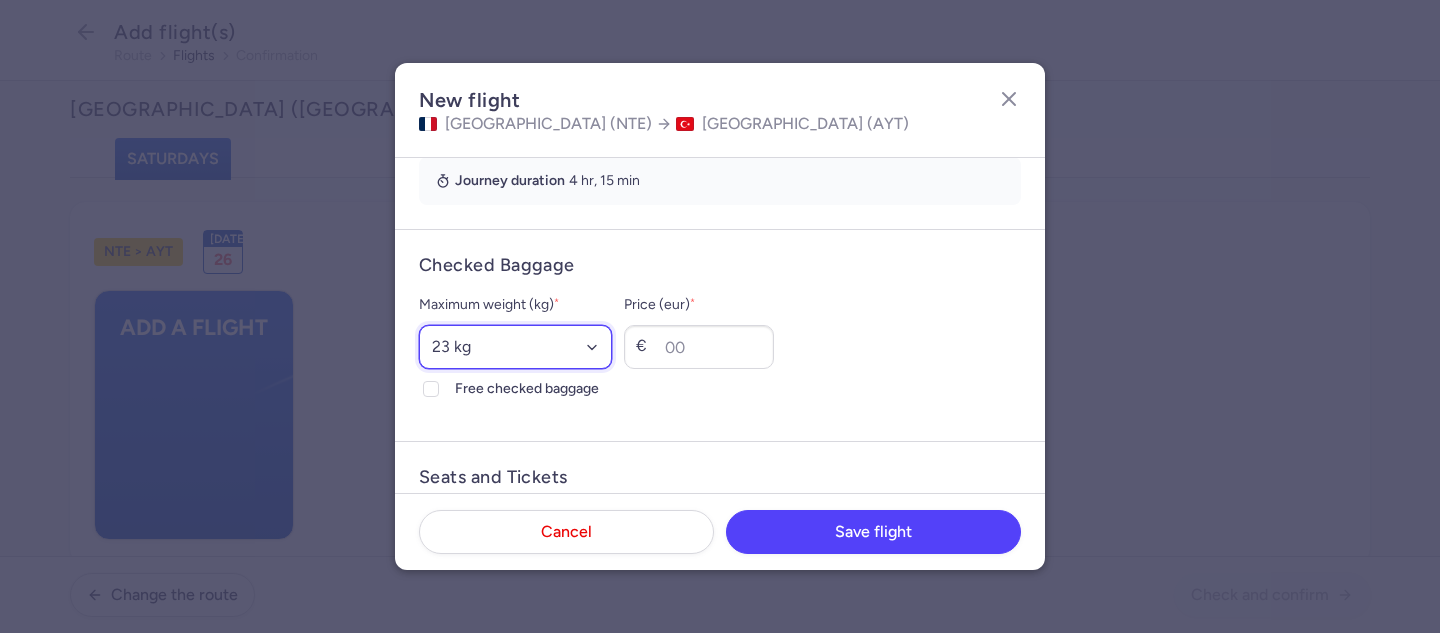 click on "Select an option 15 kg 16 kg 17 kg 18 kg 19 kg 20 kg 21 kg 22 kg 23 kg 24 kg 25 kg 26 kg 27 kg 28 kg 29 kg 30 kg 31 kg 32 kg 33 kg 34 kg 35 kg" at bounding box center [515, 347] 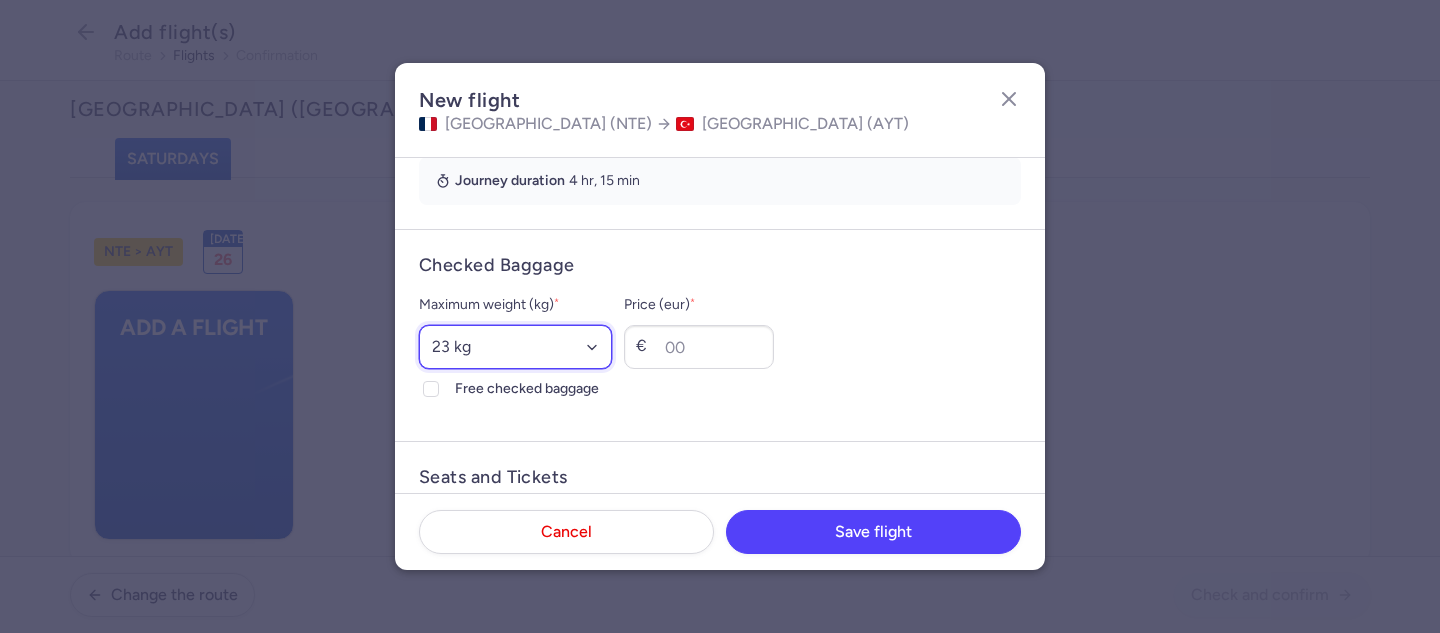 select on "20" 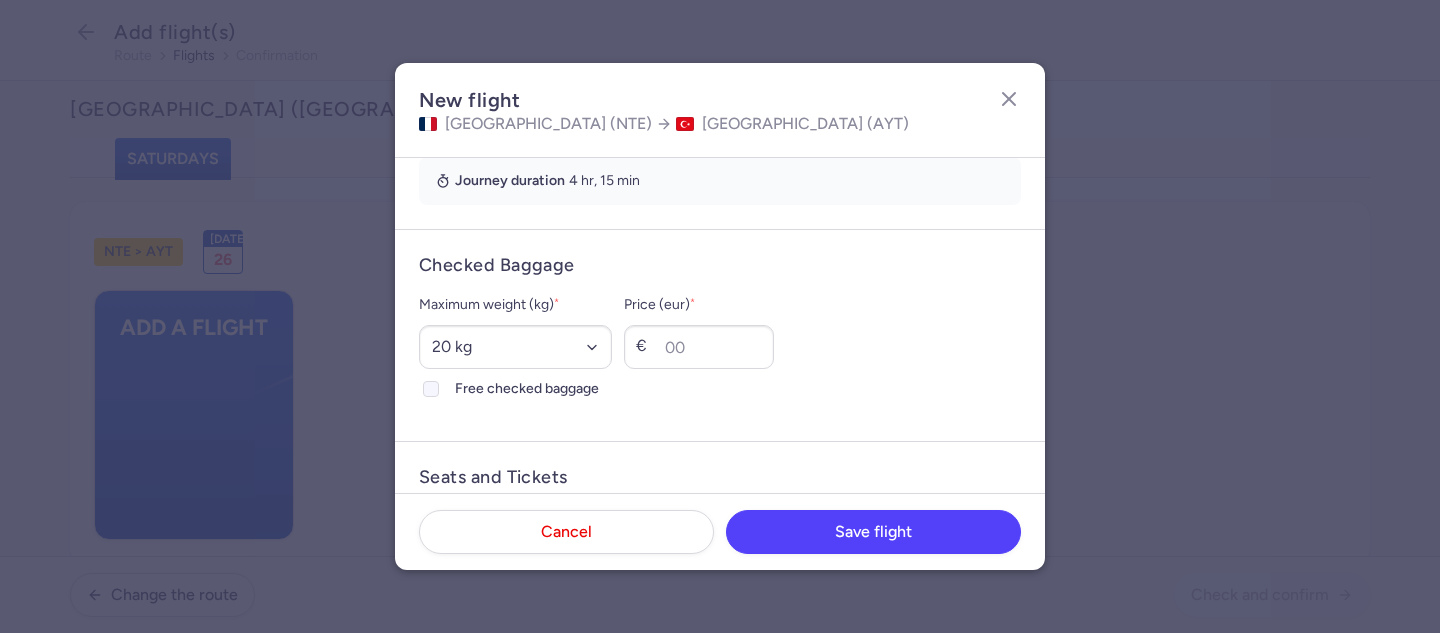 click 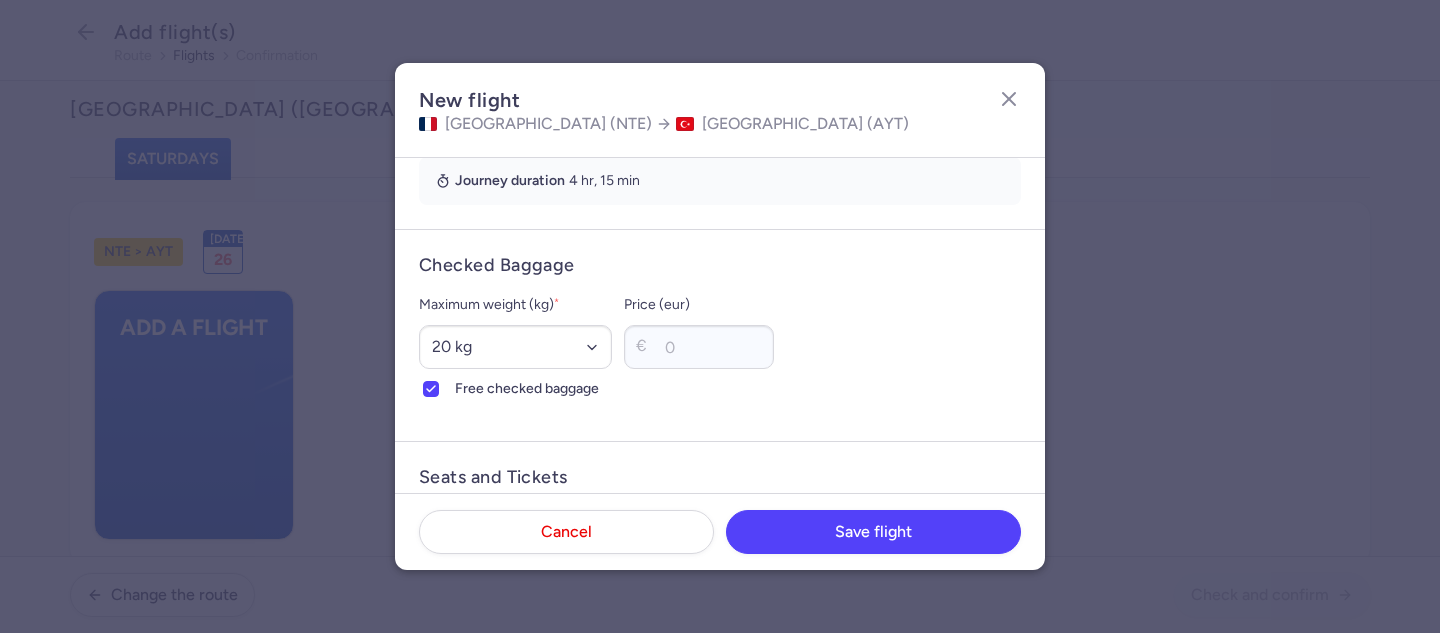 scroll, scrollTop: 680, scrollLeft: 0, axis: vertical 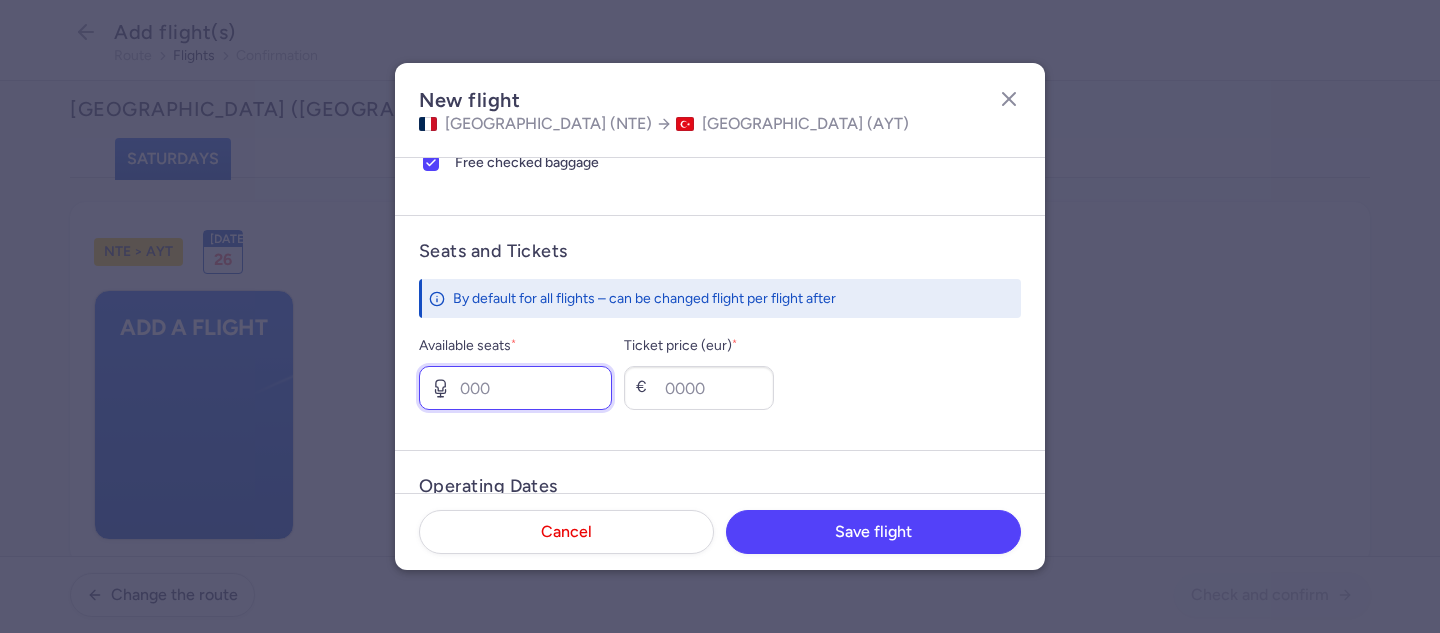 click on "Available seats  *" at bounding box center (515, 388) 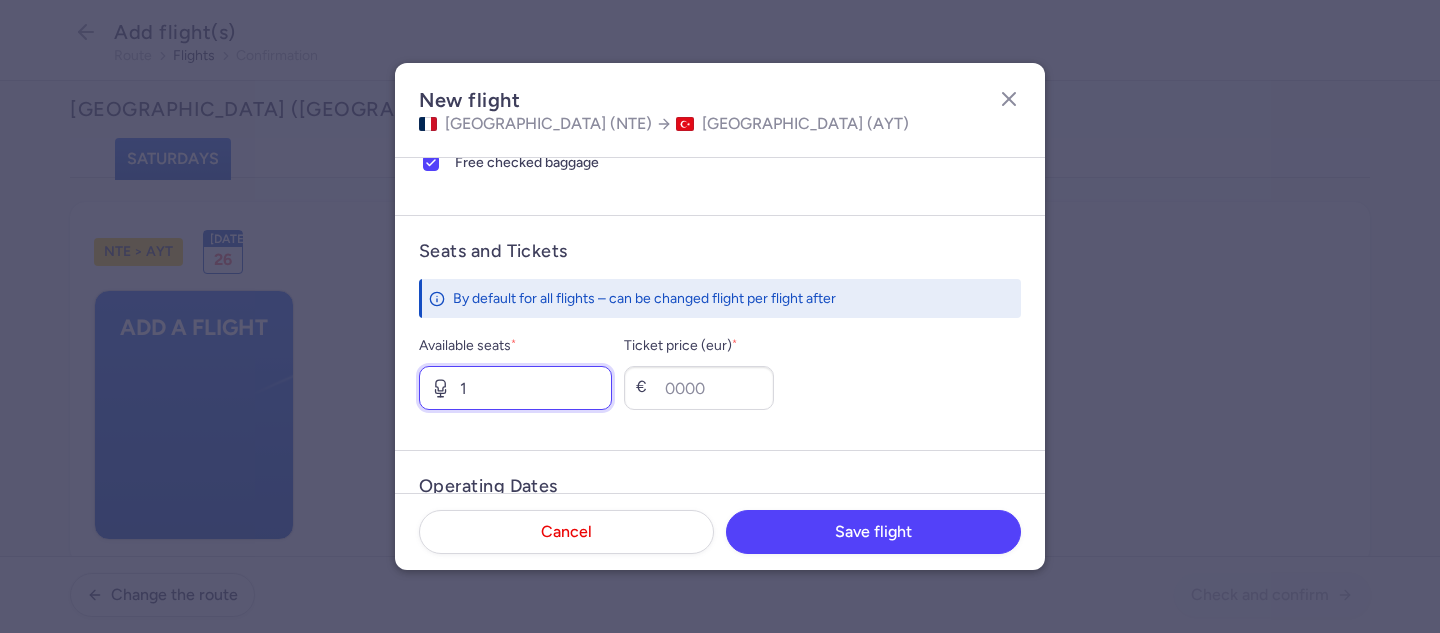 type on "1" 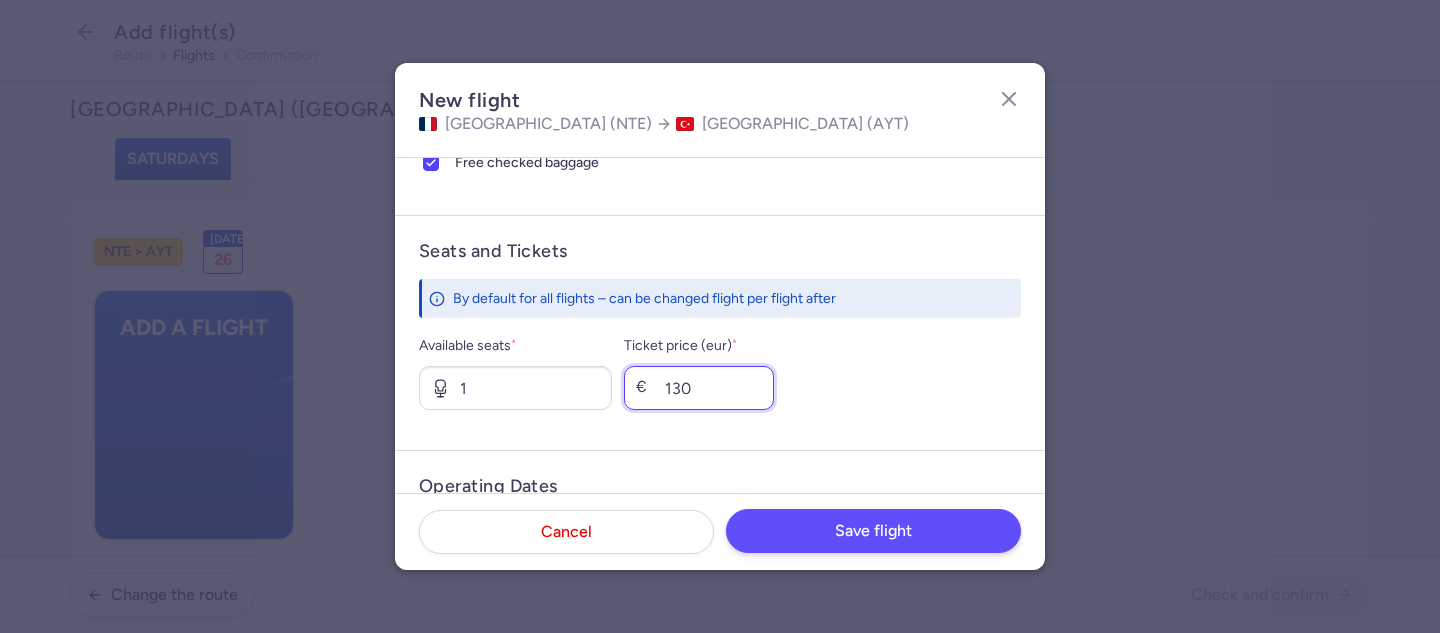 type on "130" 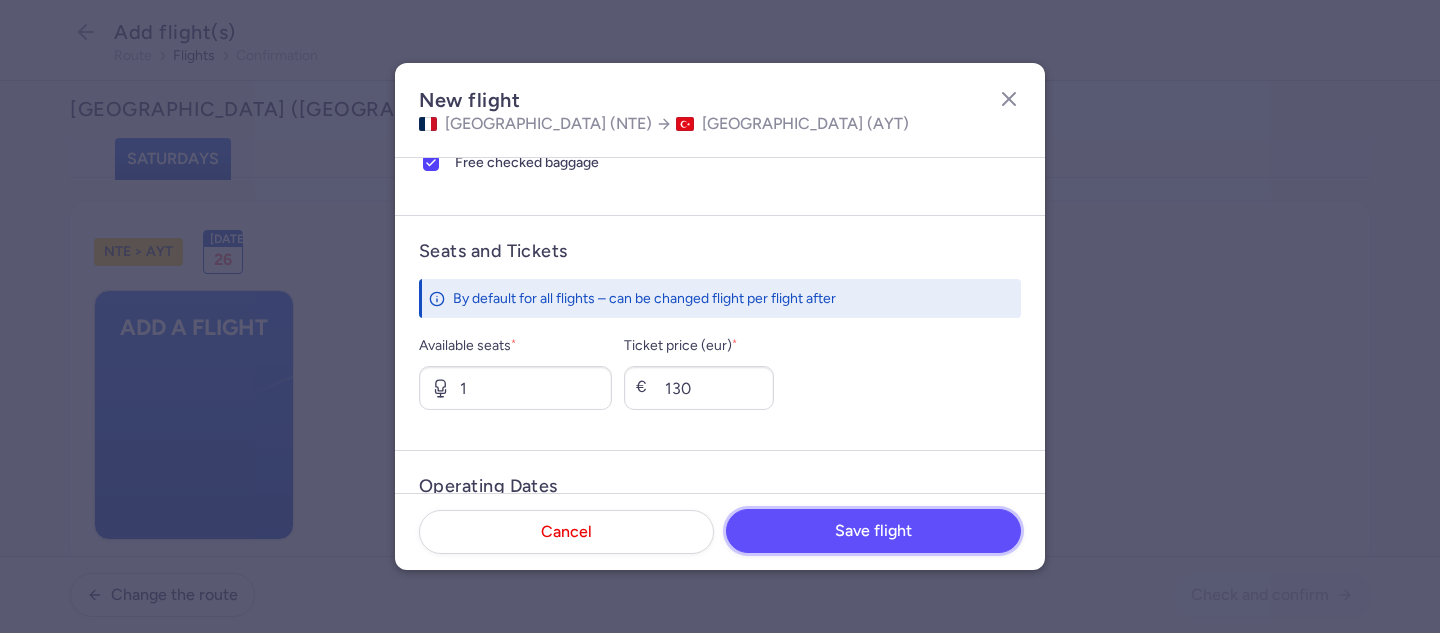 click on "Save flight" at bounding box center (873, 531) 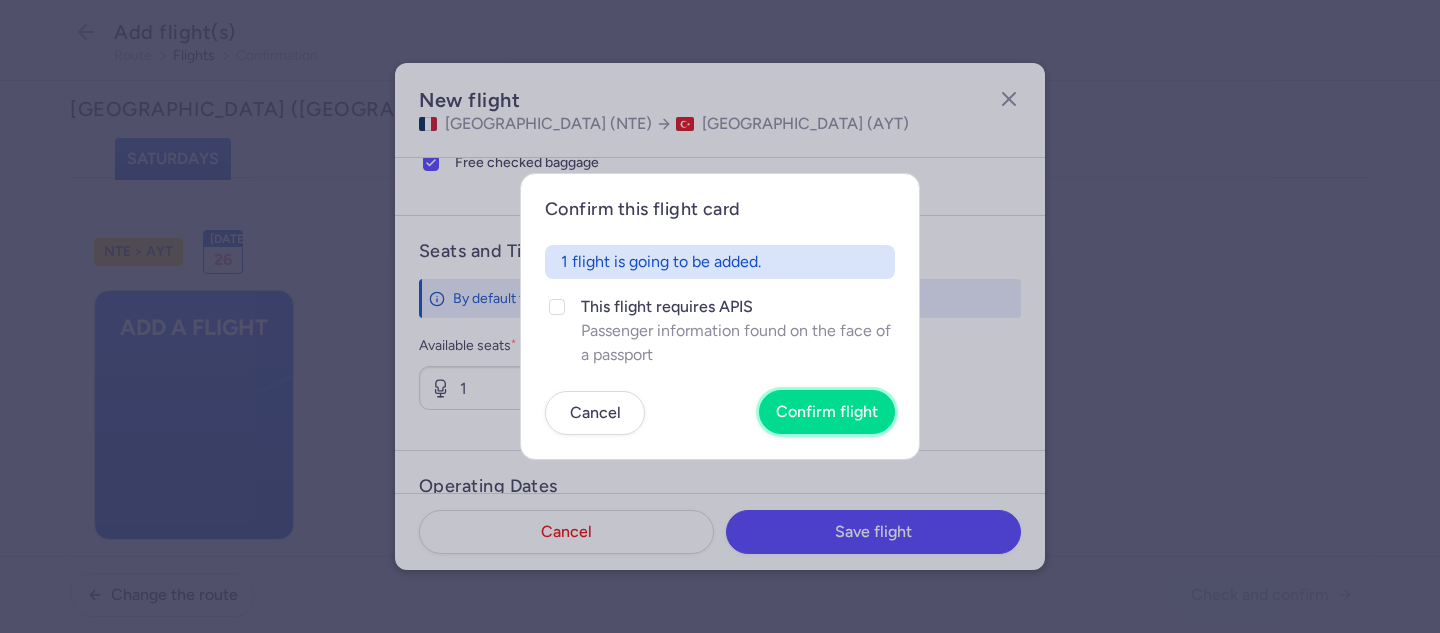 click on "Confirm flight" at bounding box center (827, 412) 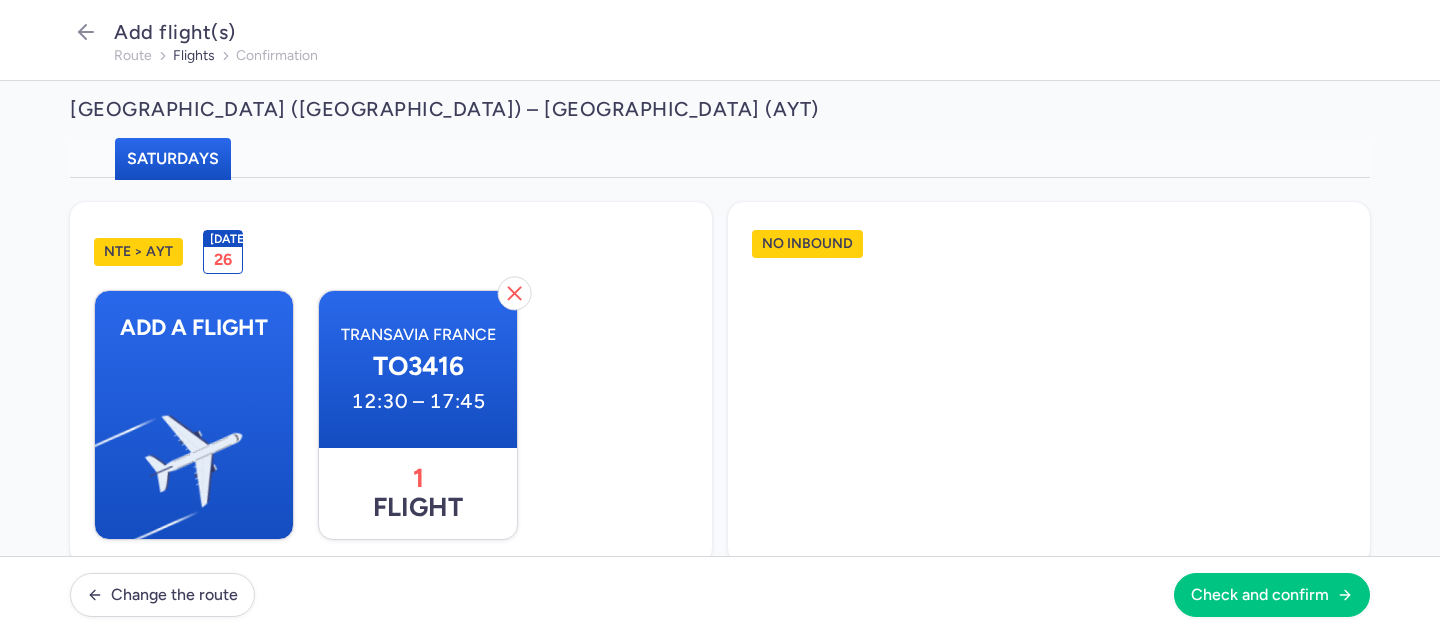 scroll, scrollTop: 680, scrollLeft: 0, axis: vertical 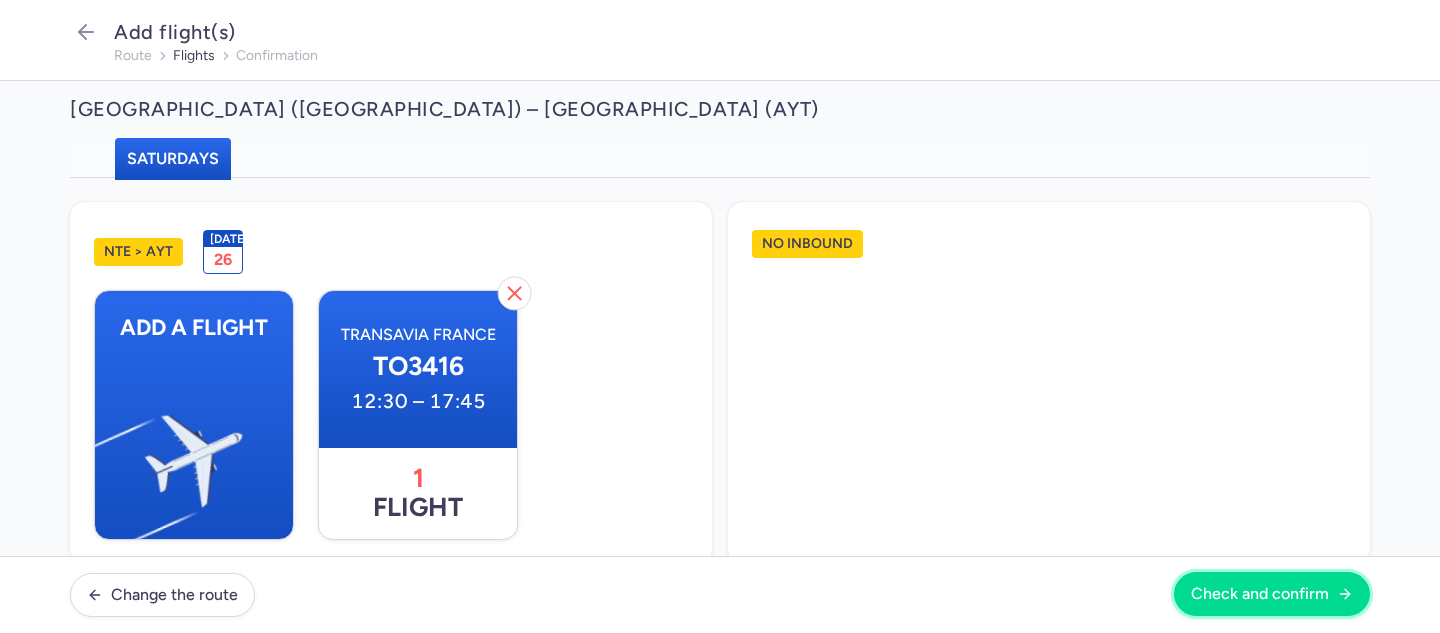 click on "Check and confirm" at bounding box center [1260, 594] 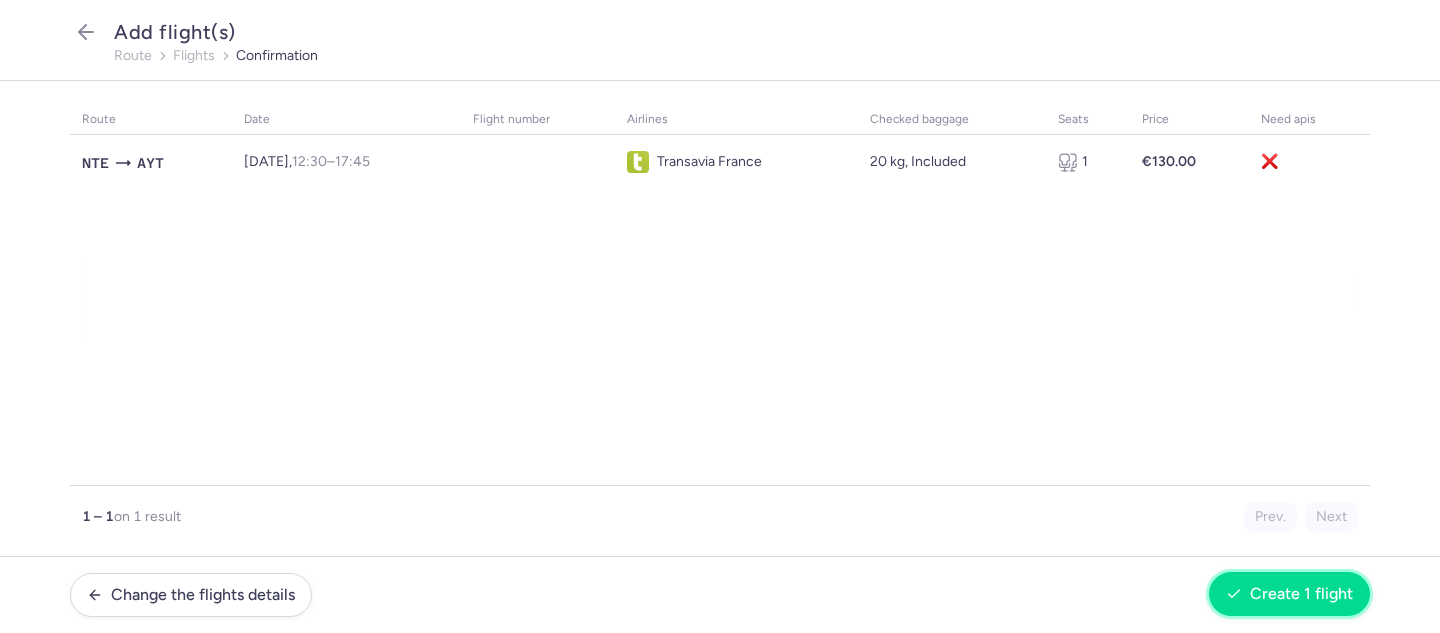 click on "Create 1 flight" at bounding box center [1301, 594] 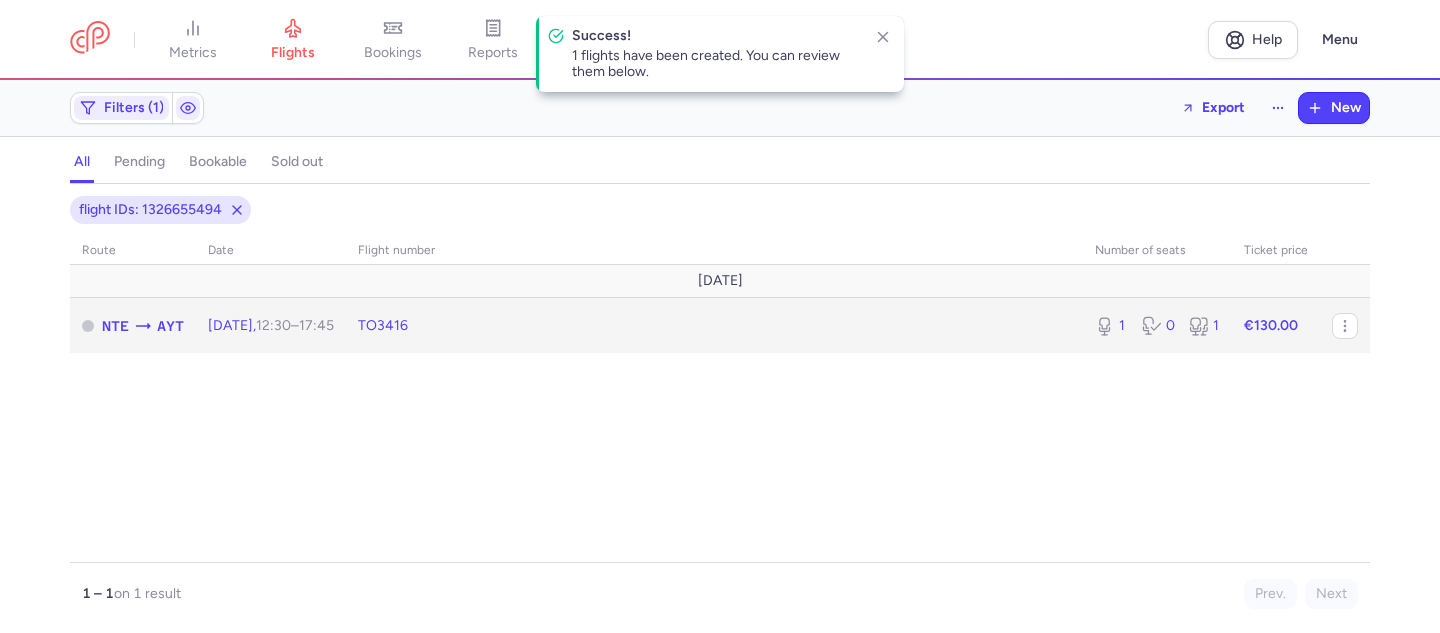 click on "12:30  –  17:45  +0" at bounding box center [295, 325] 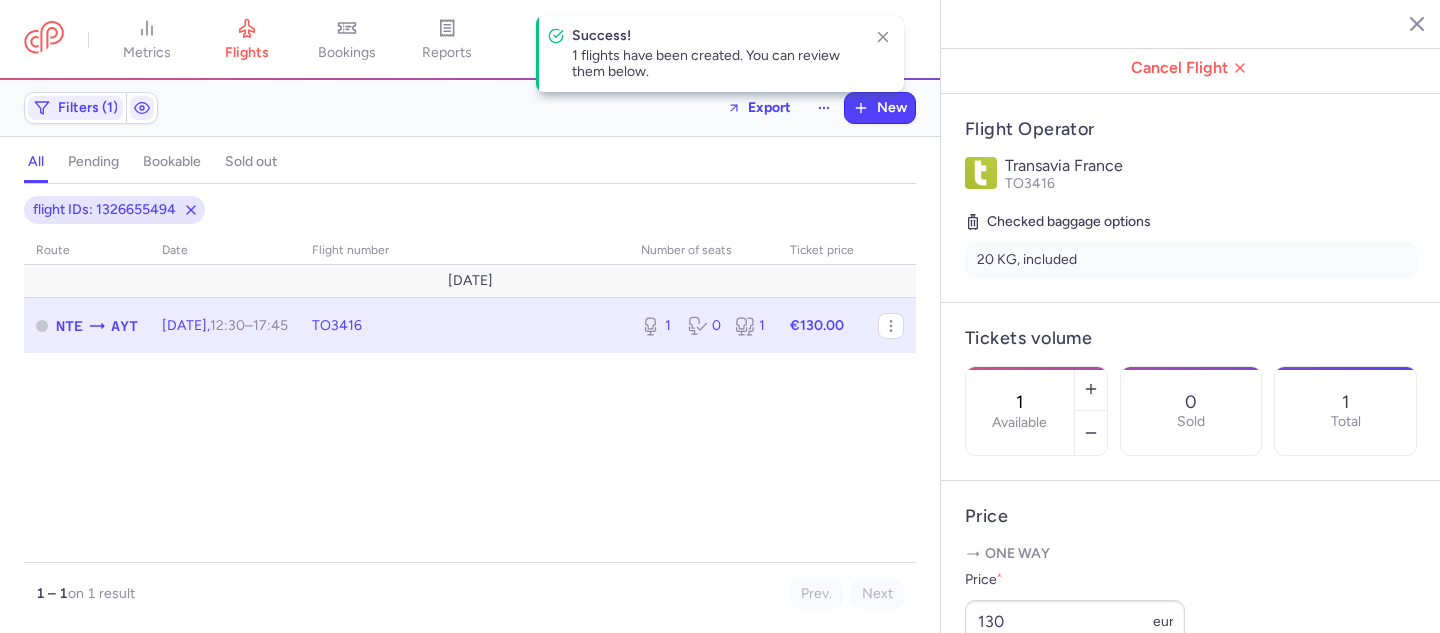 scroll, scrollTop: 680, scrollLeft: 0, axis: vertical 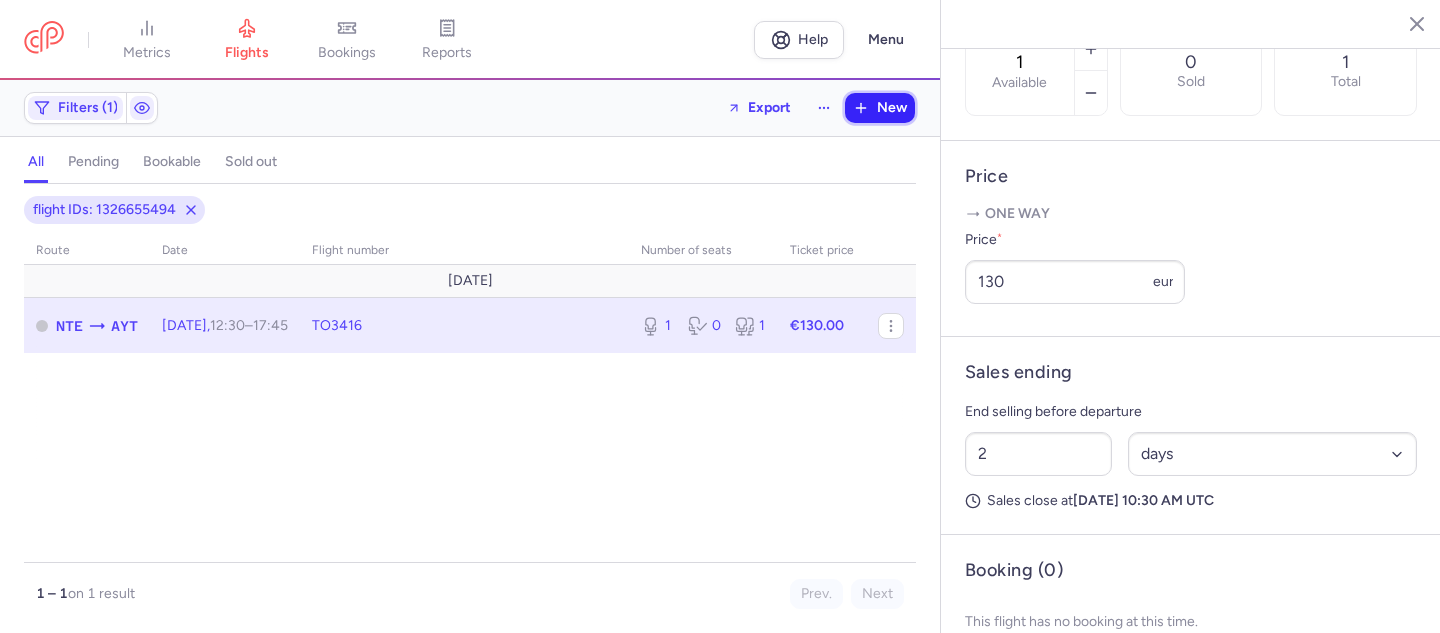 click on "New" at bounding box center (892, 108) 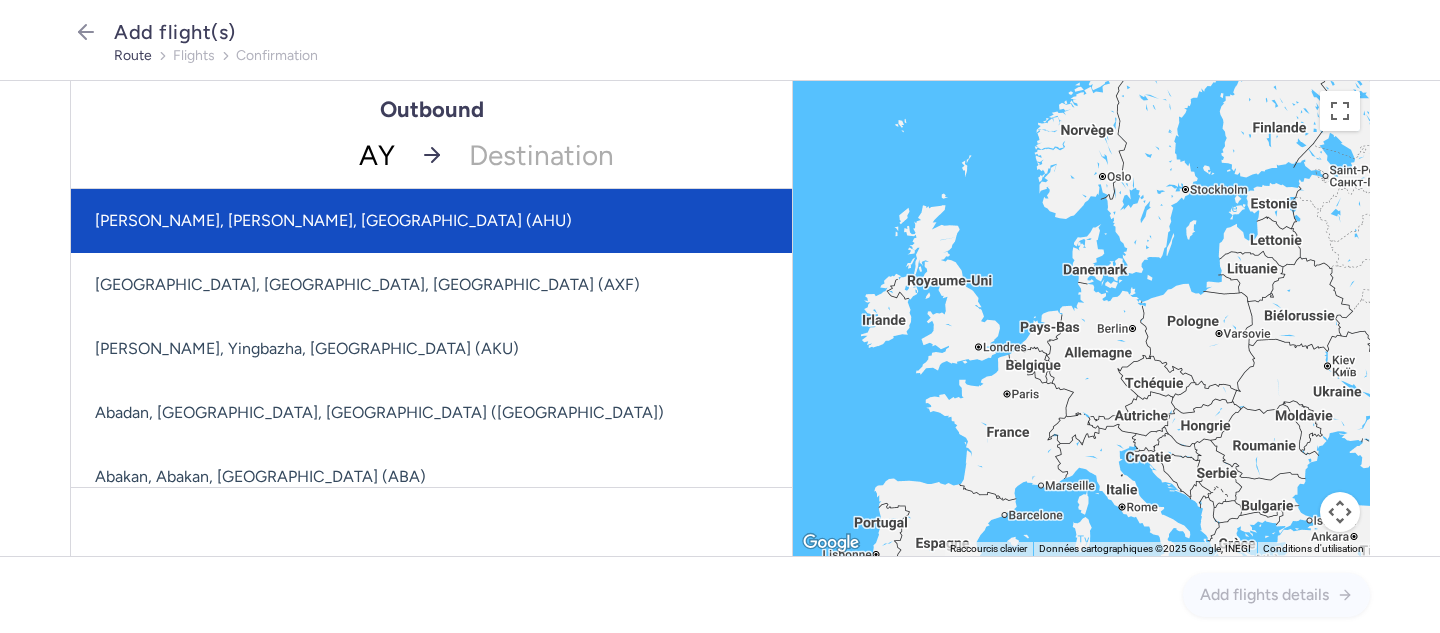 type on "AYT" 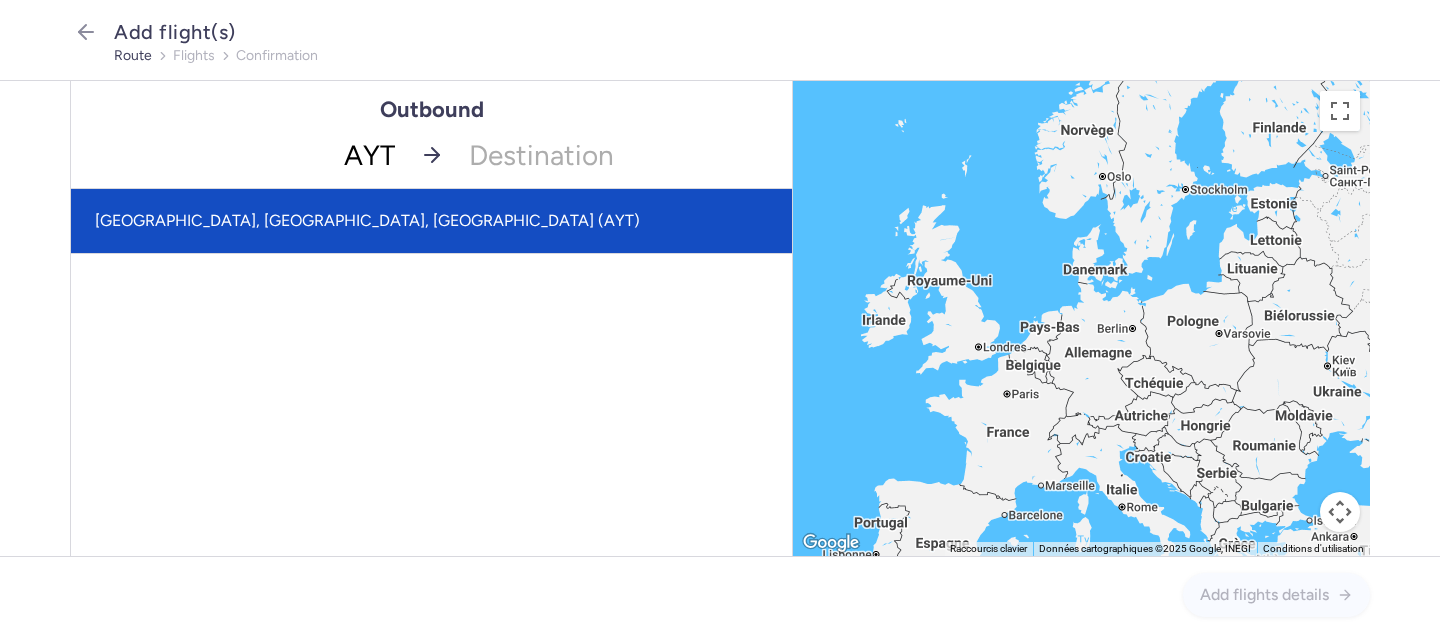 click on "[GEOGRAPHIC_DATA], [GEOGRAPHIC_DATA], [GEOGRAPHIC_DATA] (AYT)" 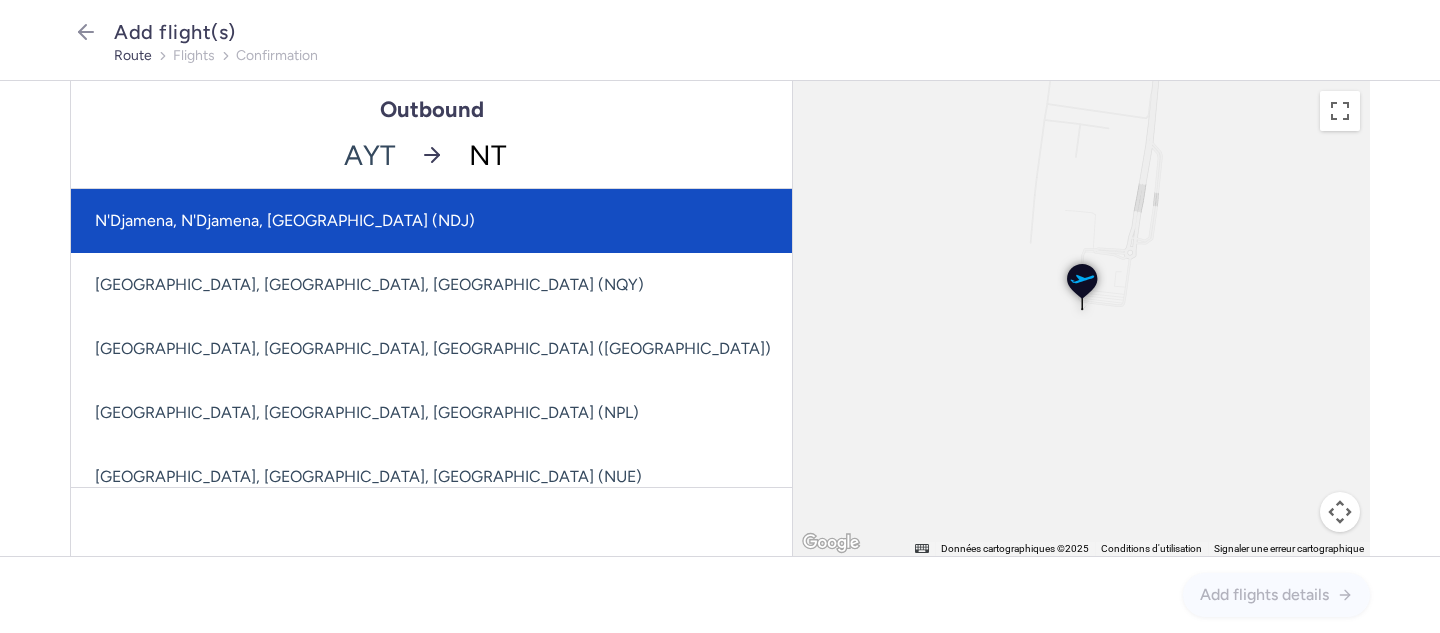 type on "NTE" 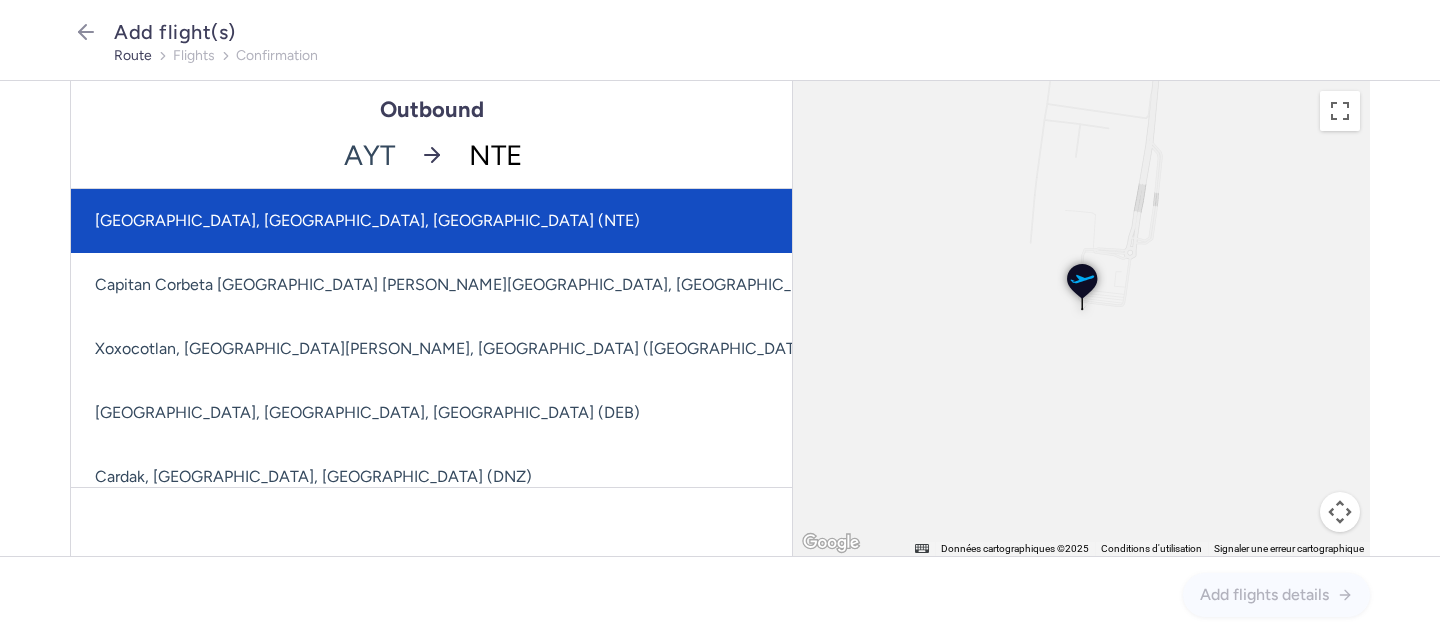 click on "[GEOGRAPHIC_DATA], [GEOGRAPHIC_DATA], [GEOGRAPHIC_DATA] (NTE)" at bounding box center [573, 221] 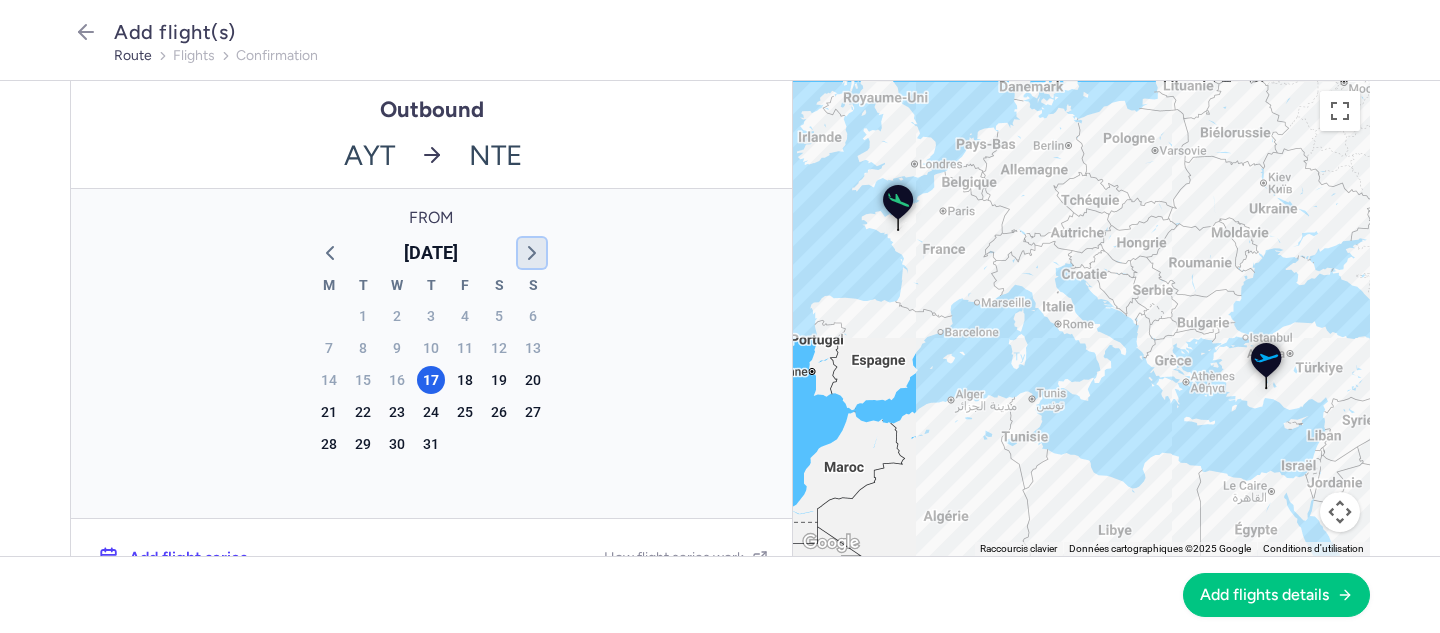 click 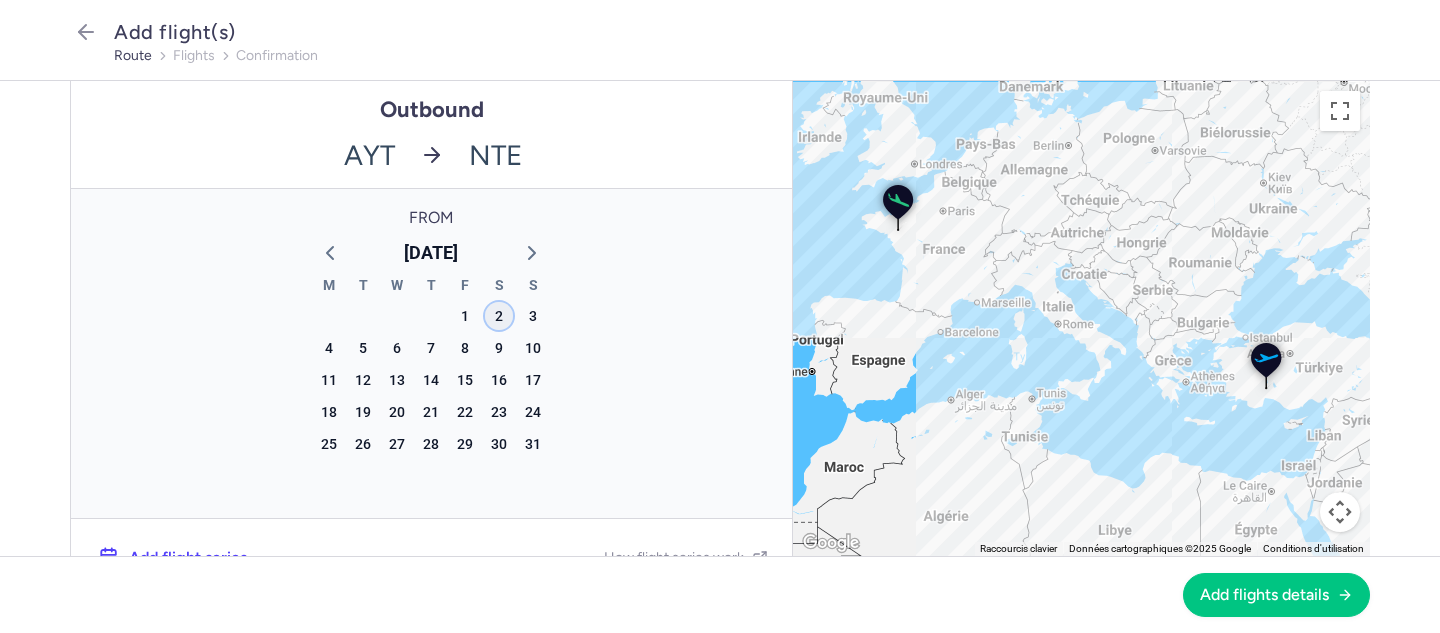 click on "2" 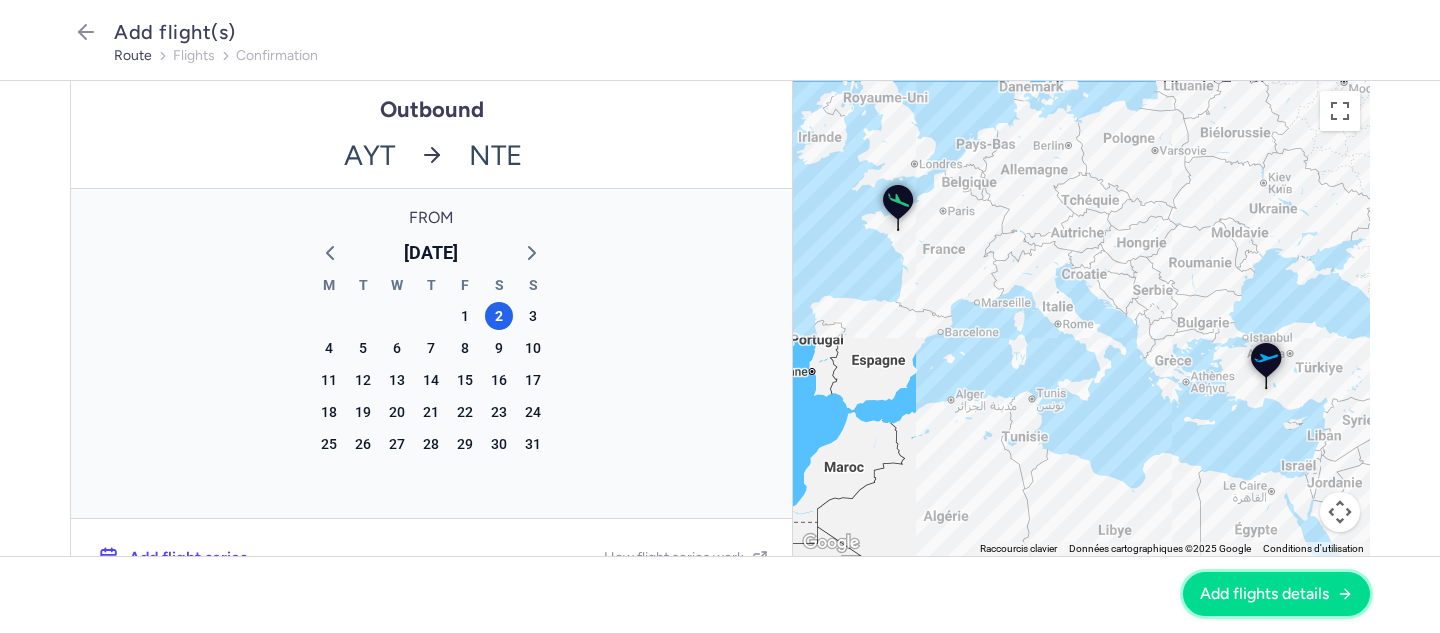 click on "Add flights details" at bounding box center (1264, 594) 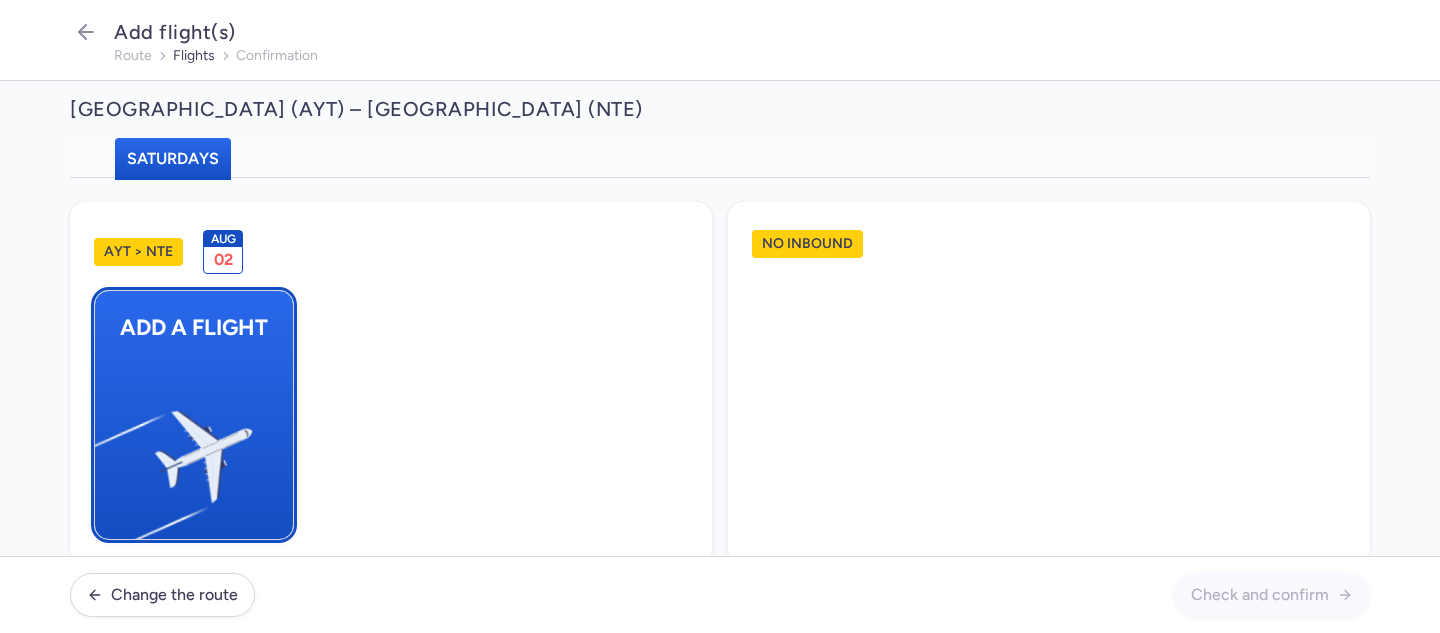 click at bounding box center (105, 448) 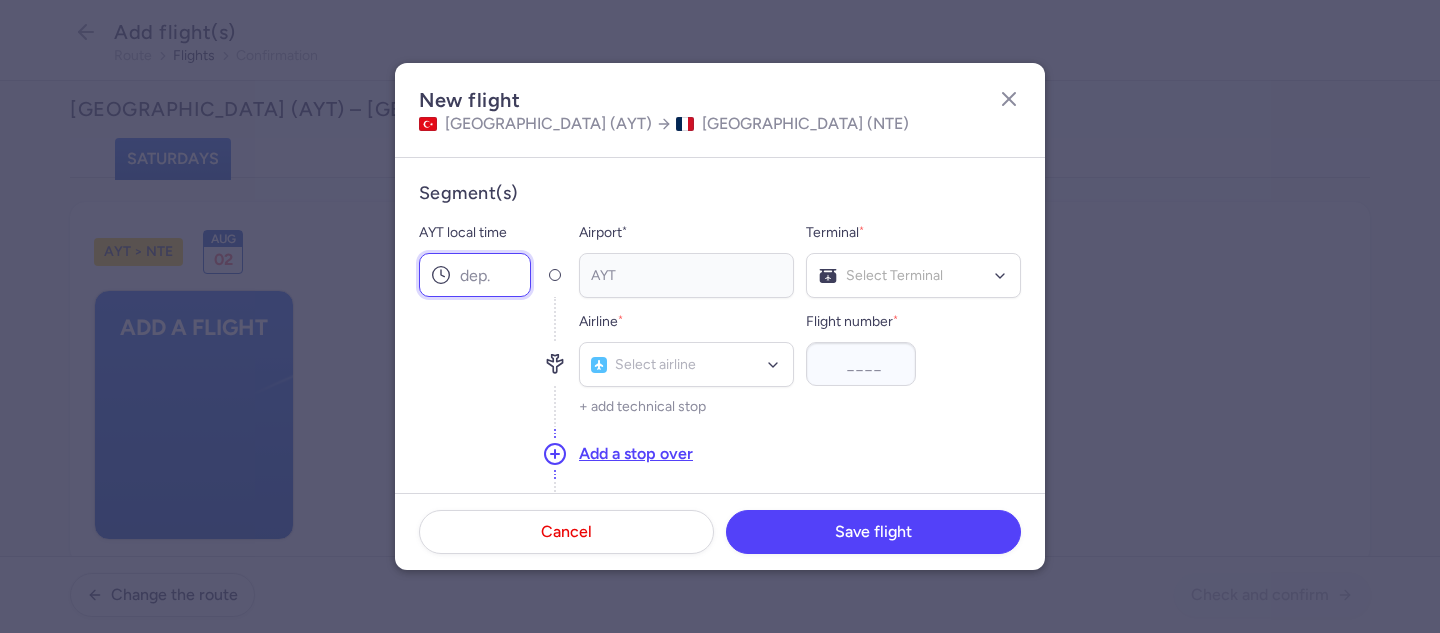 click on "AYT local time" at bounding box center [475, 275] 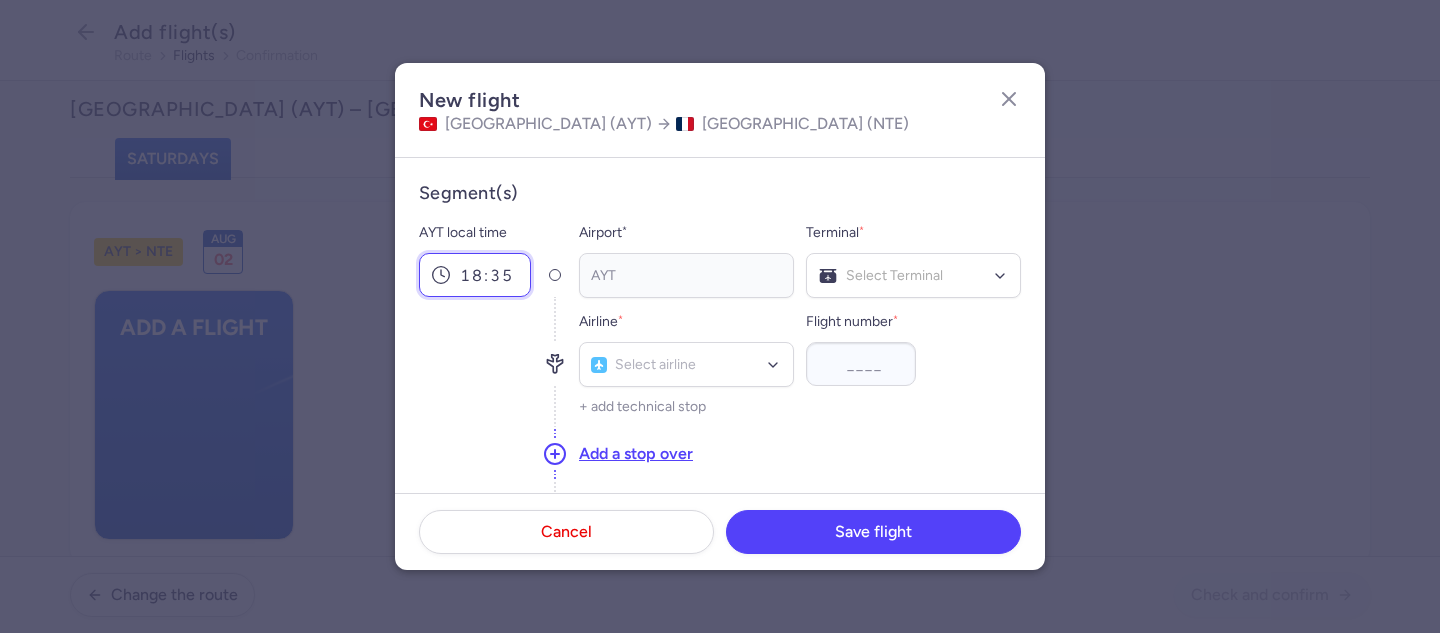 type on "18:35" 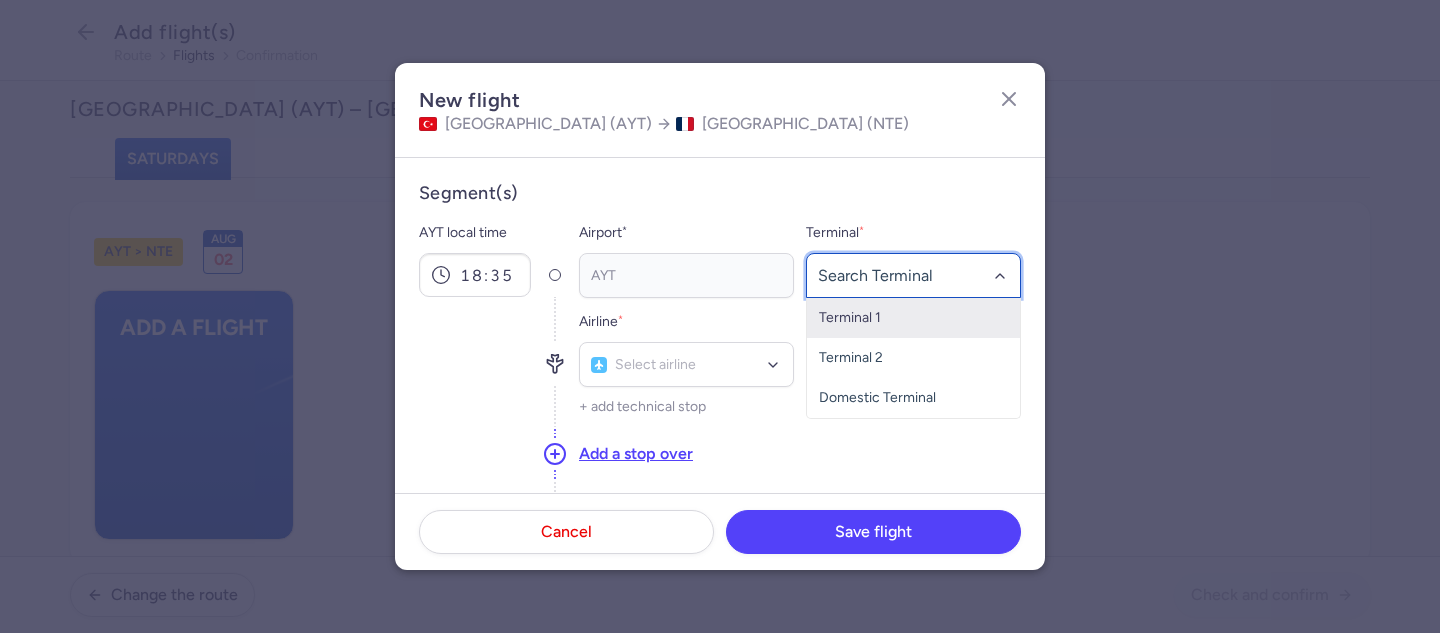 click 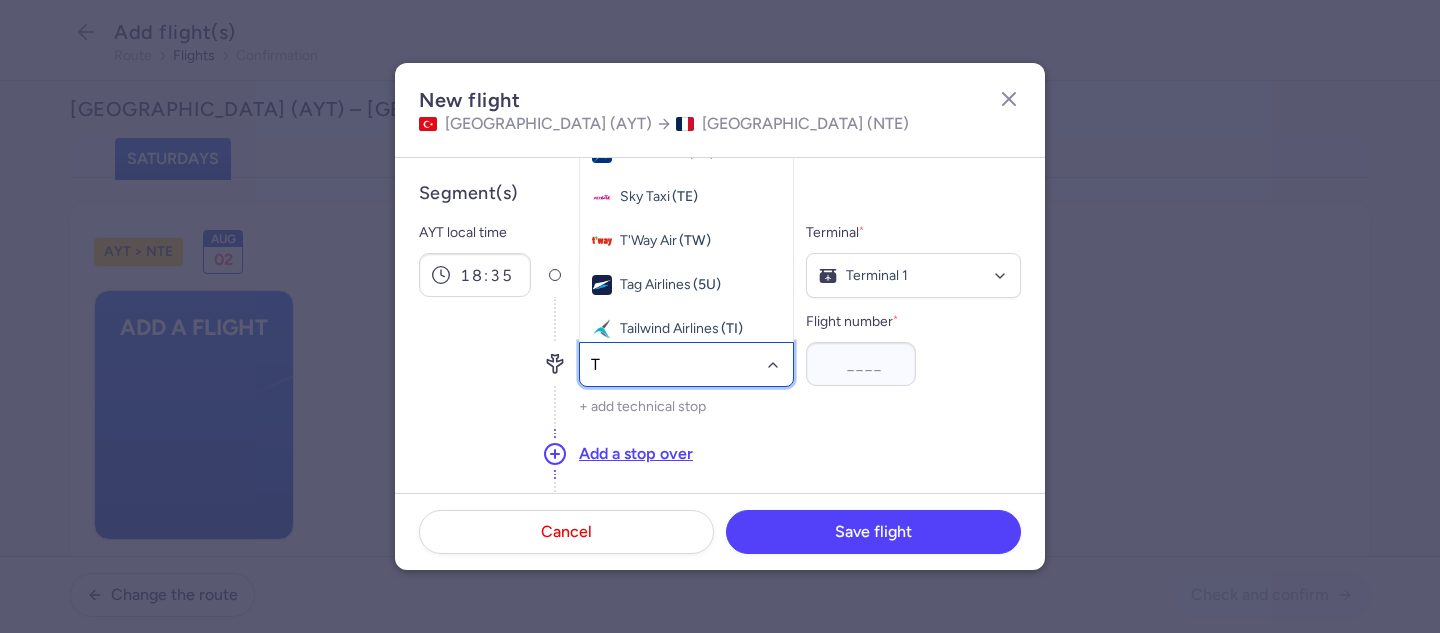 type on "TO" 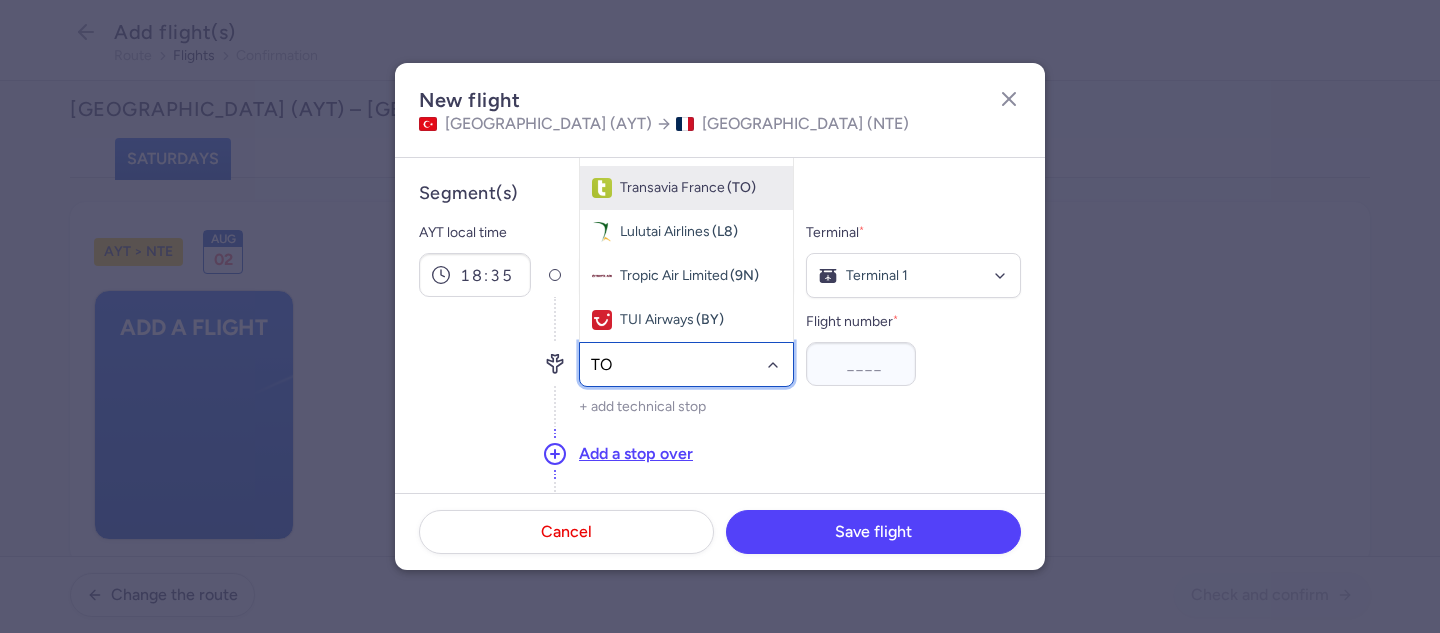 click on "Transavia France" at bounding box center (672, 188) 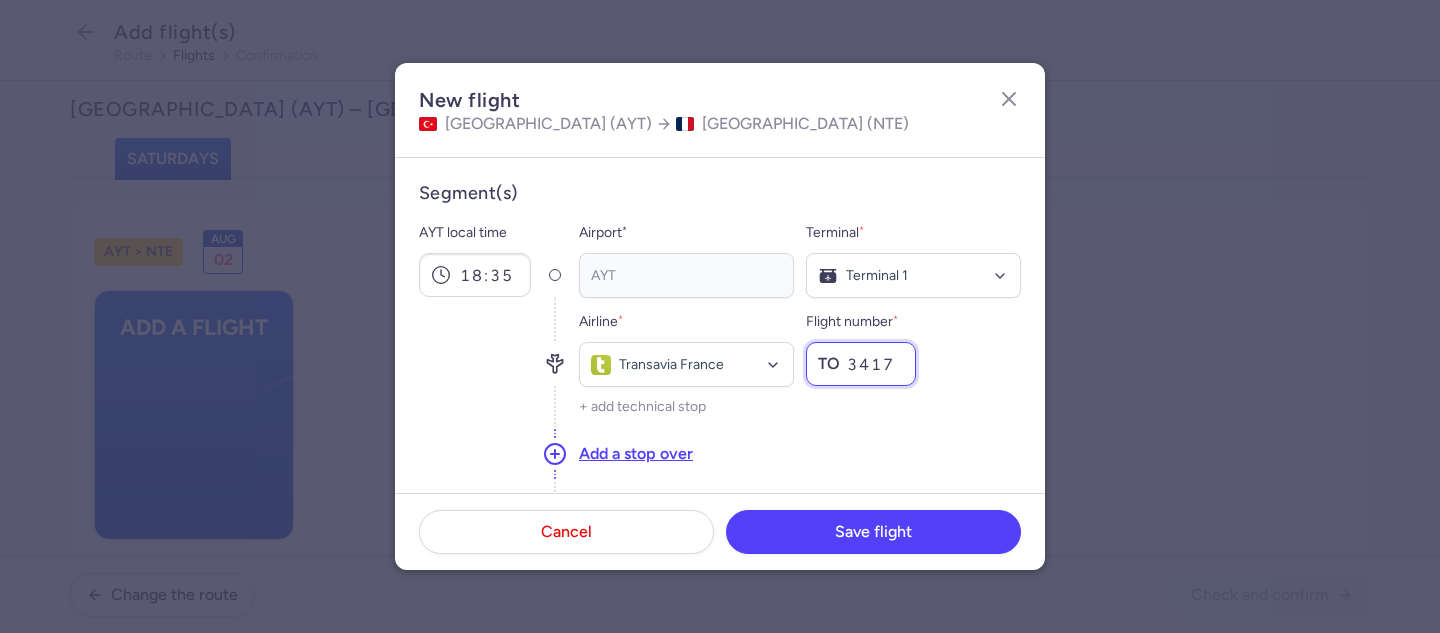 scroll, scrollTop: 227, scrollLeft: 0, axis: vertical 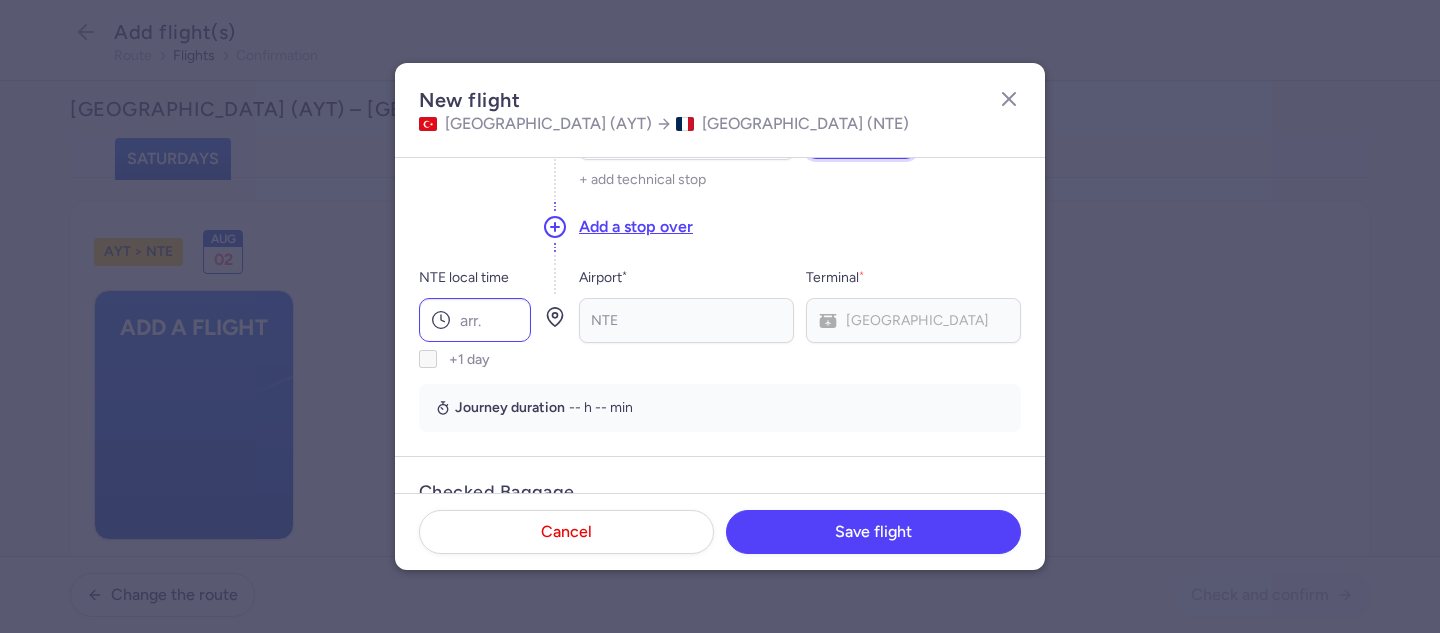 type on "3417" 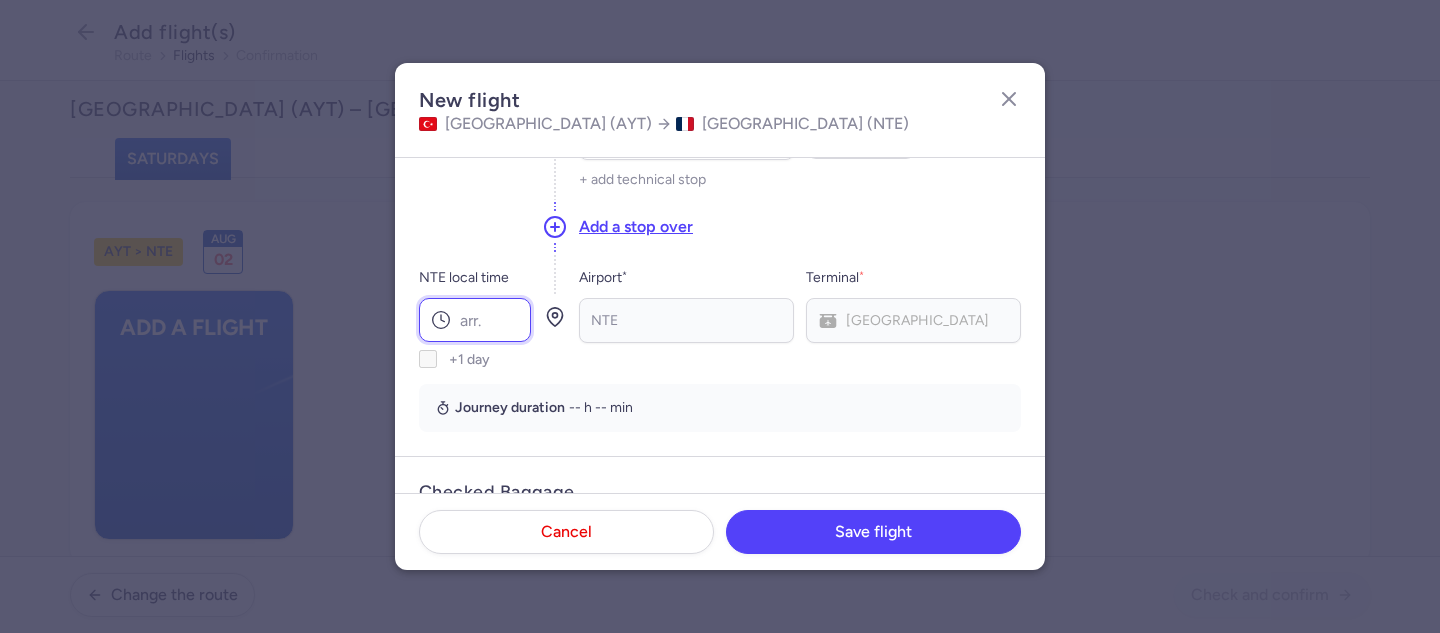 click on "NTE local time" at bounding box center (475, 320) 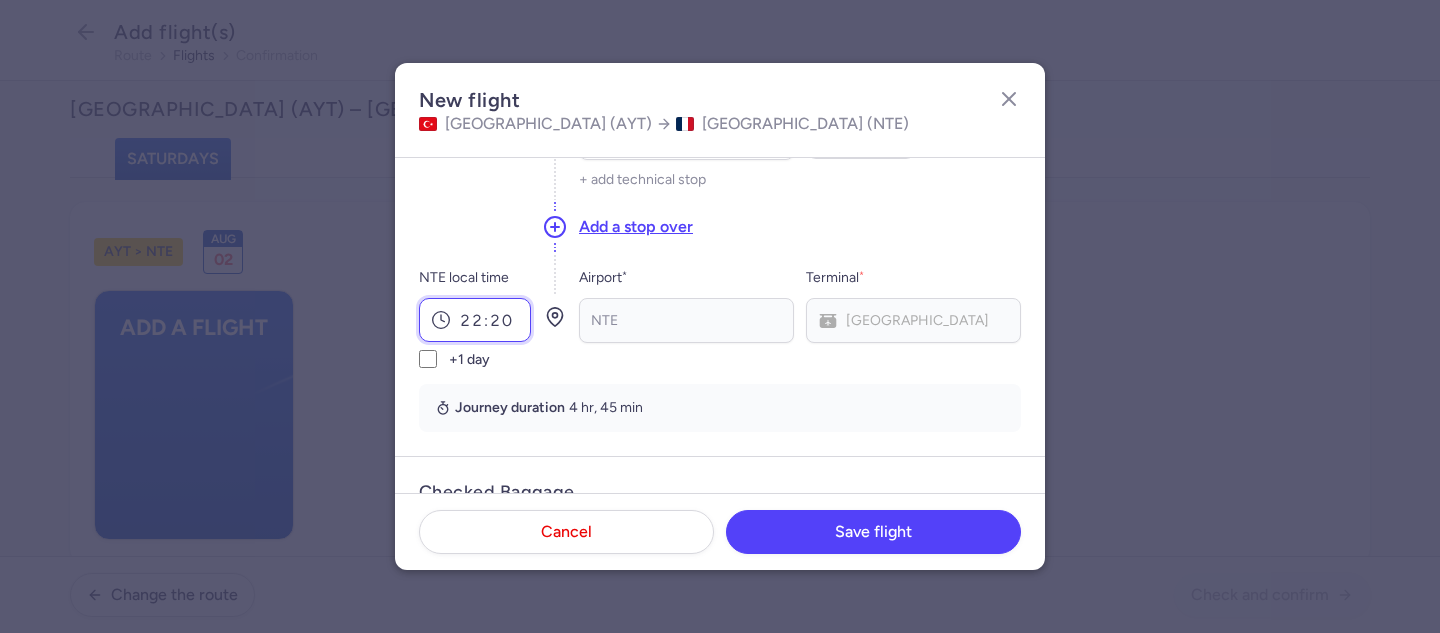 type on "22:20" 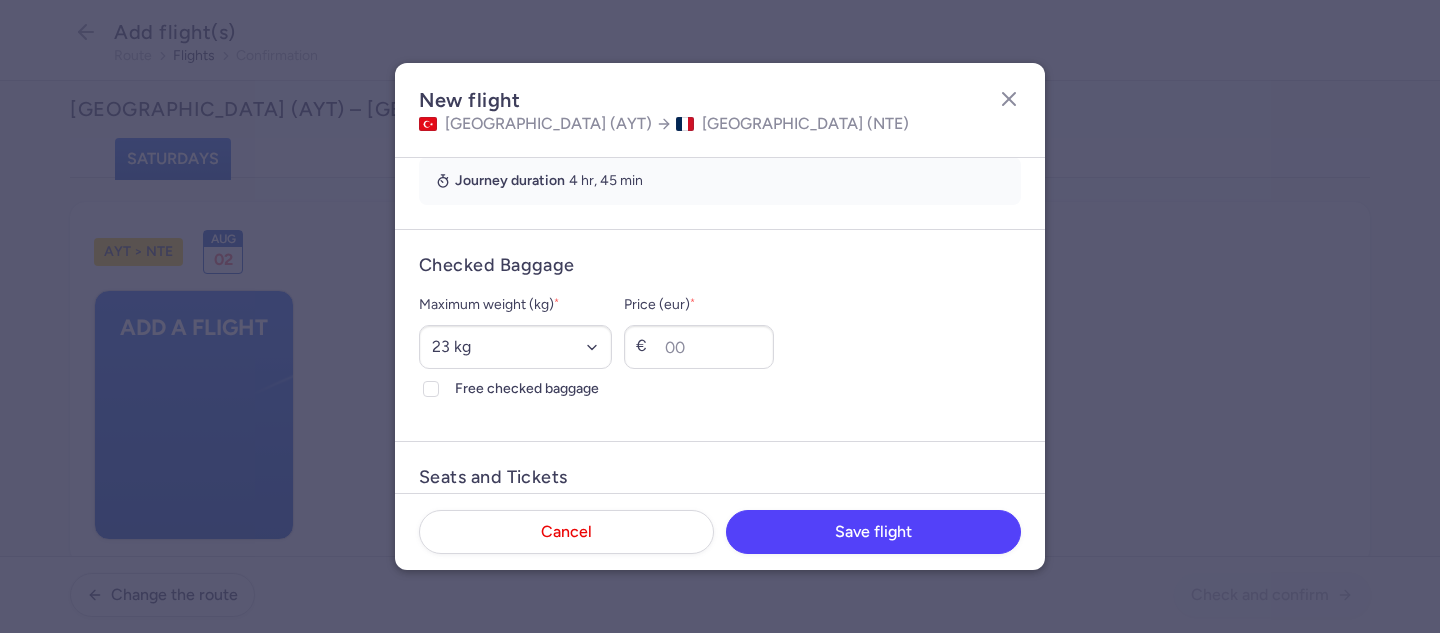 scroll, scrollTop: 567, scrollLeft: 0, axis: vertical 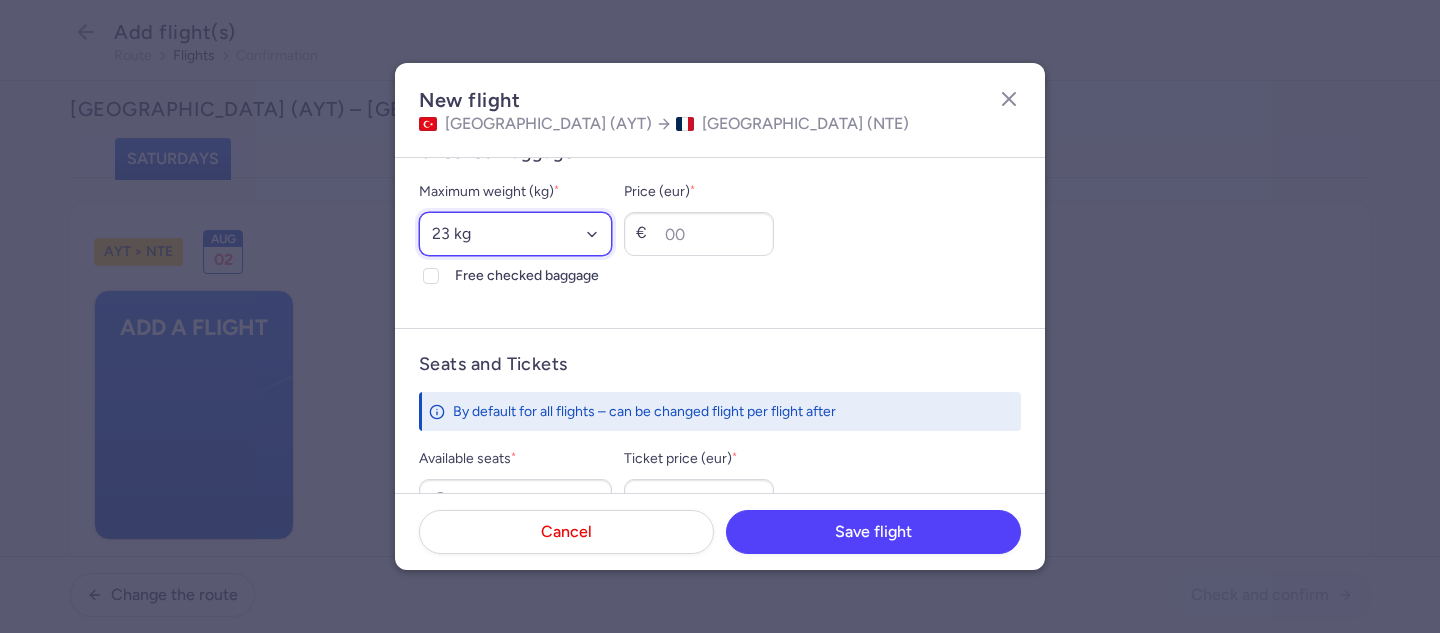 click on "Select an option 15 kg 16 kg 17 kg 18 kg 19 kg 20 kg 21 kg 22 kg 23 kg 24 kg 25 kg 26 kg 27 kg 28 kg 29 kg 30 kg 31 kg 32 kg 33 kg 34 kg 35 kg" at bounding box center [515, 234] 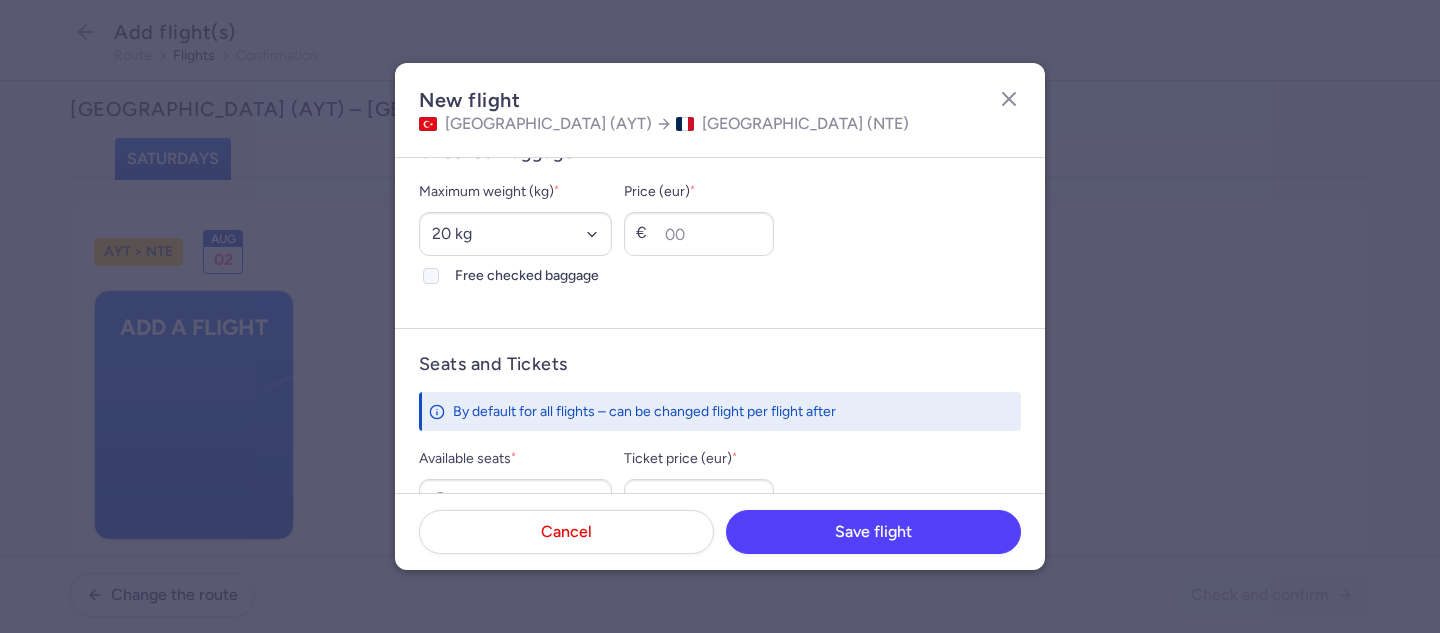 click 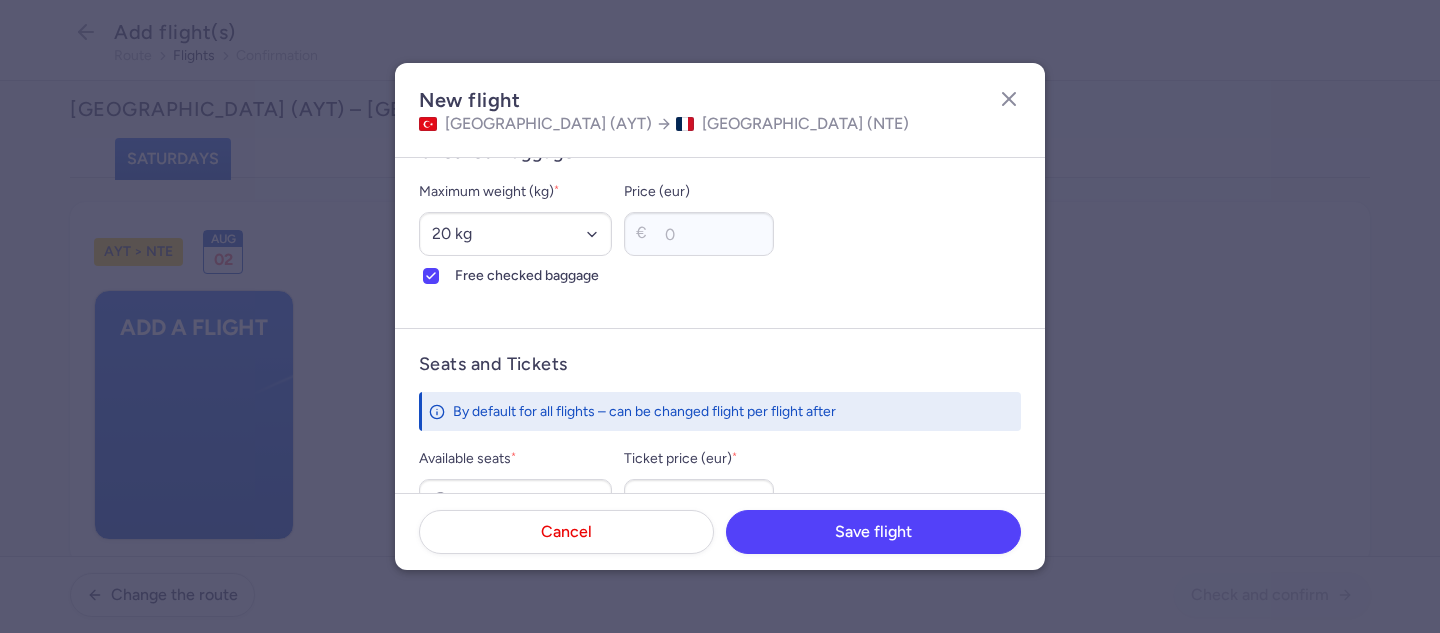 scroll, scrollTop: 794, scrollLeft: 0, axis: vertical 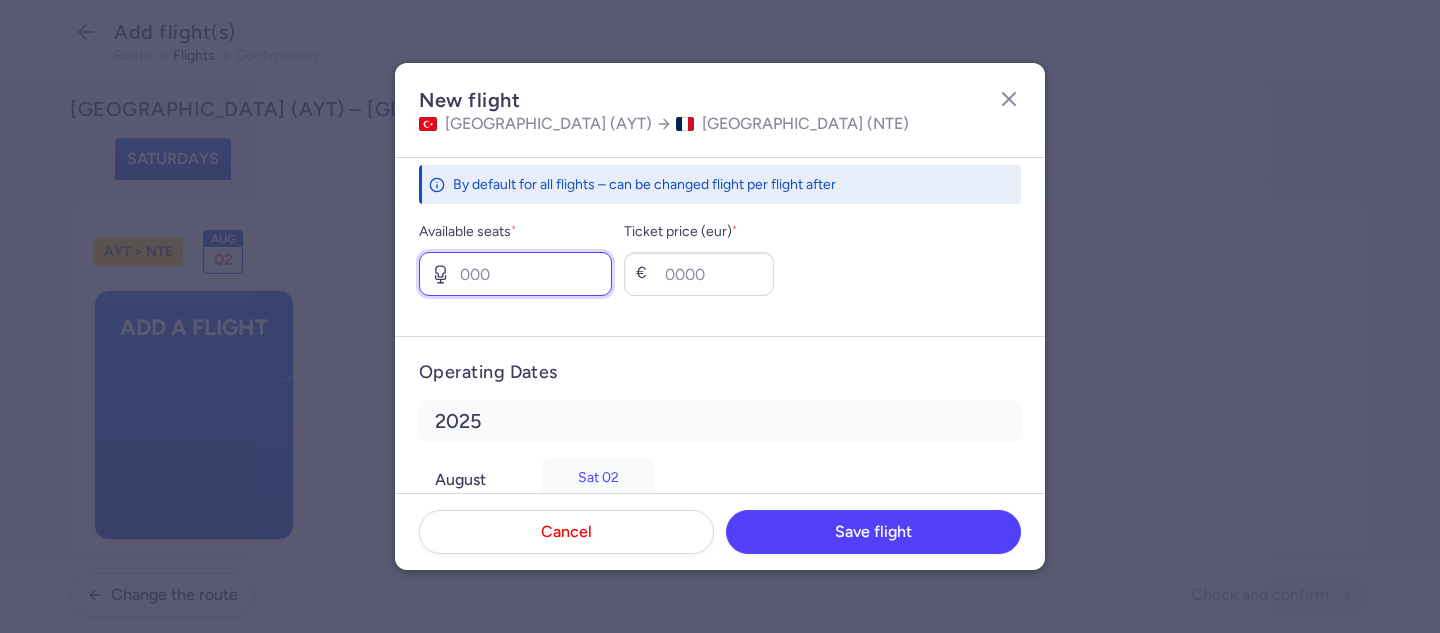 click on "Available seats  *" at bounding box center [515, 274] 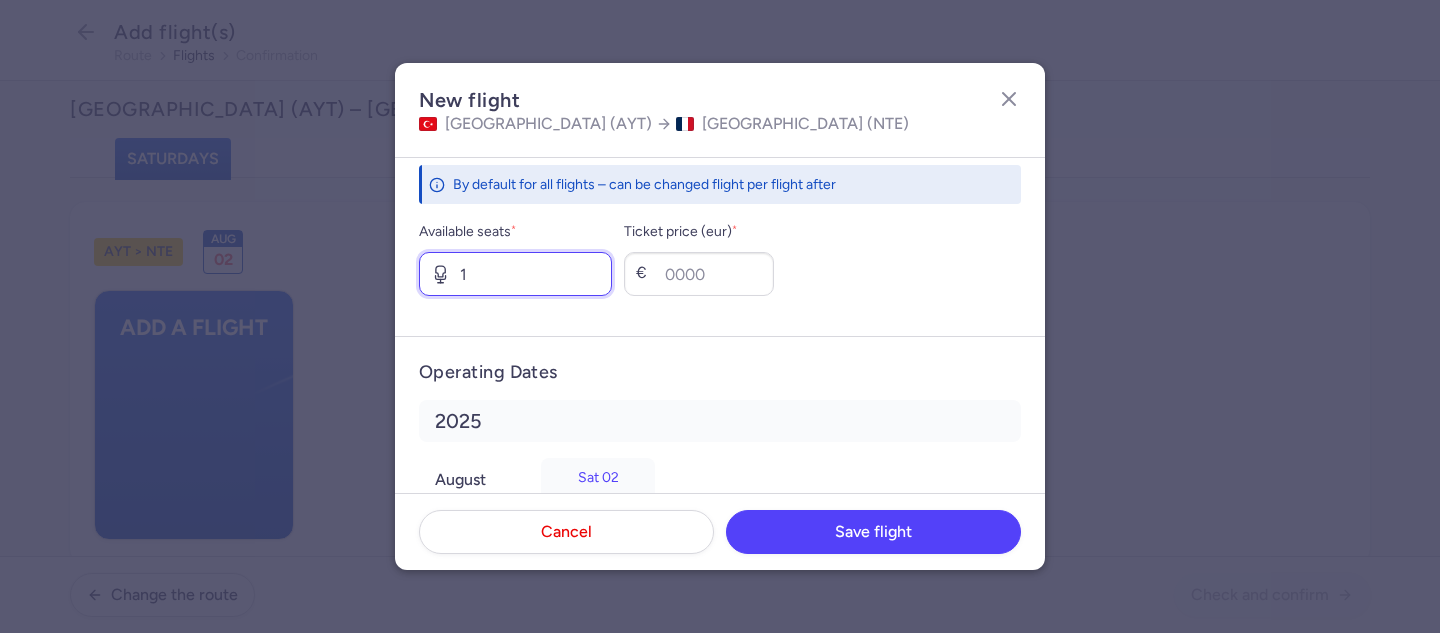 type on "1" 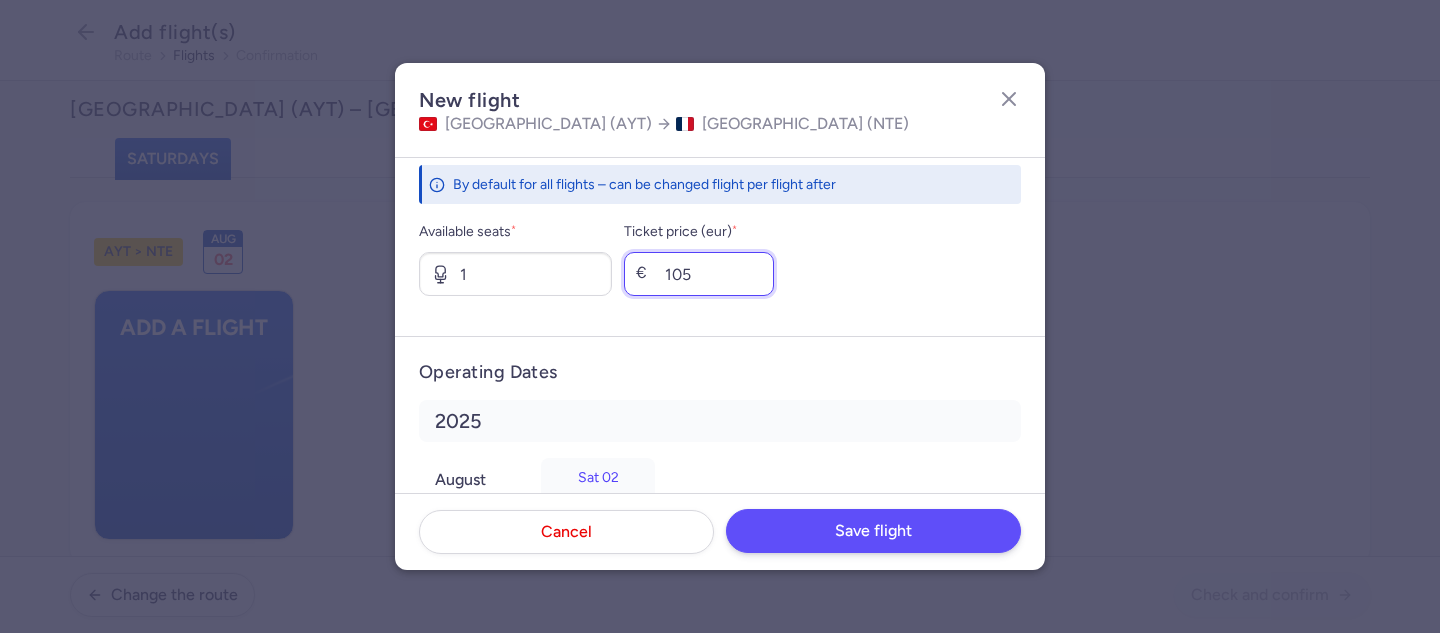 type on "105" 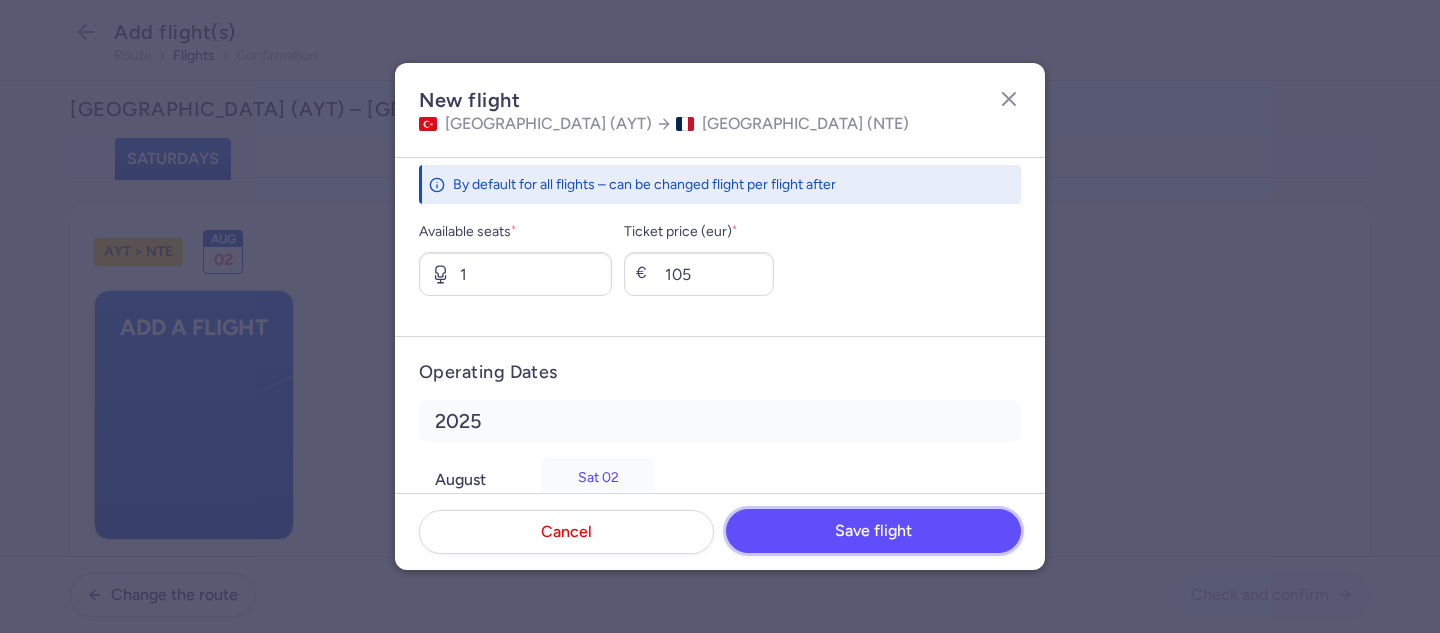 click on "Save flight" at bounding box center (873, 531) 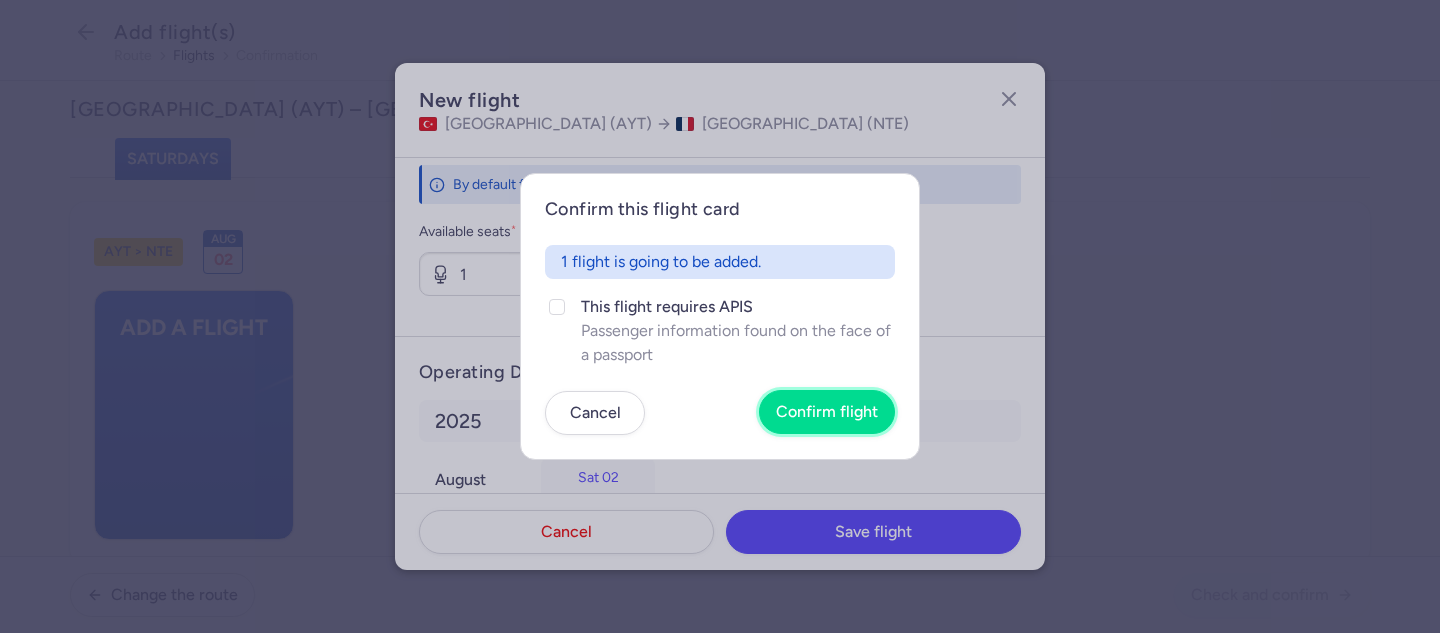 click on "Confirm flight" at bounding box center (827, 412) 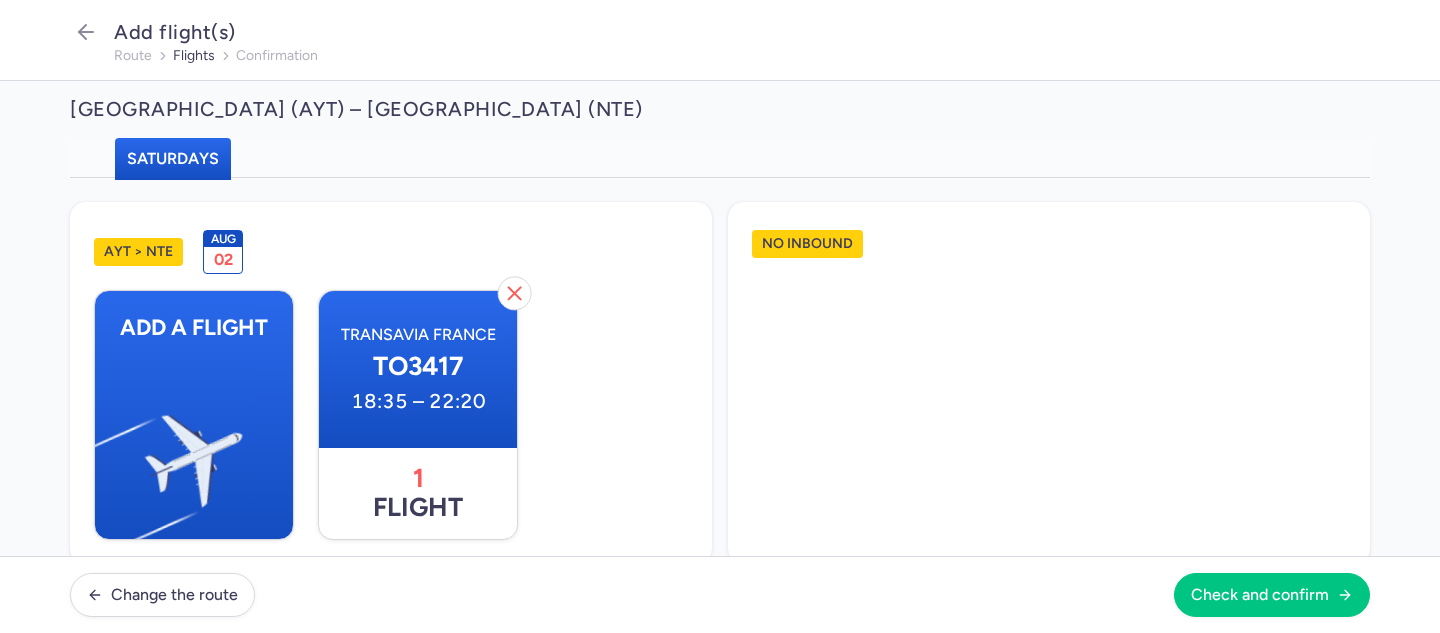 scroll, scrollTop: 794, scrollLeft: 0, axis: vertical 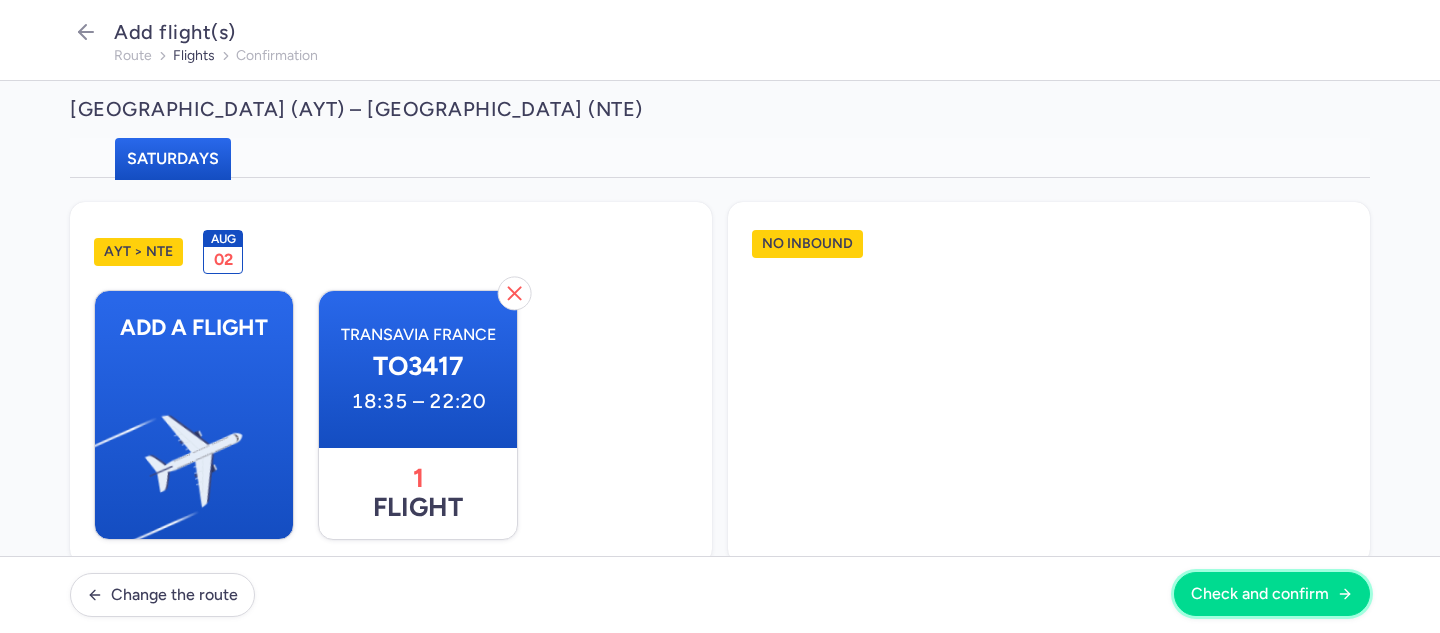 click on "Check and confirm" at bounding box center (1260, 594) 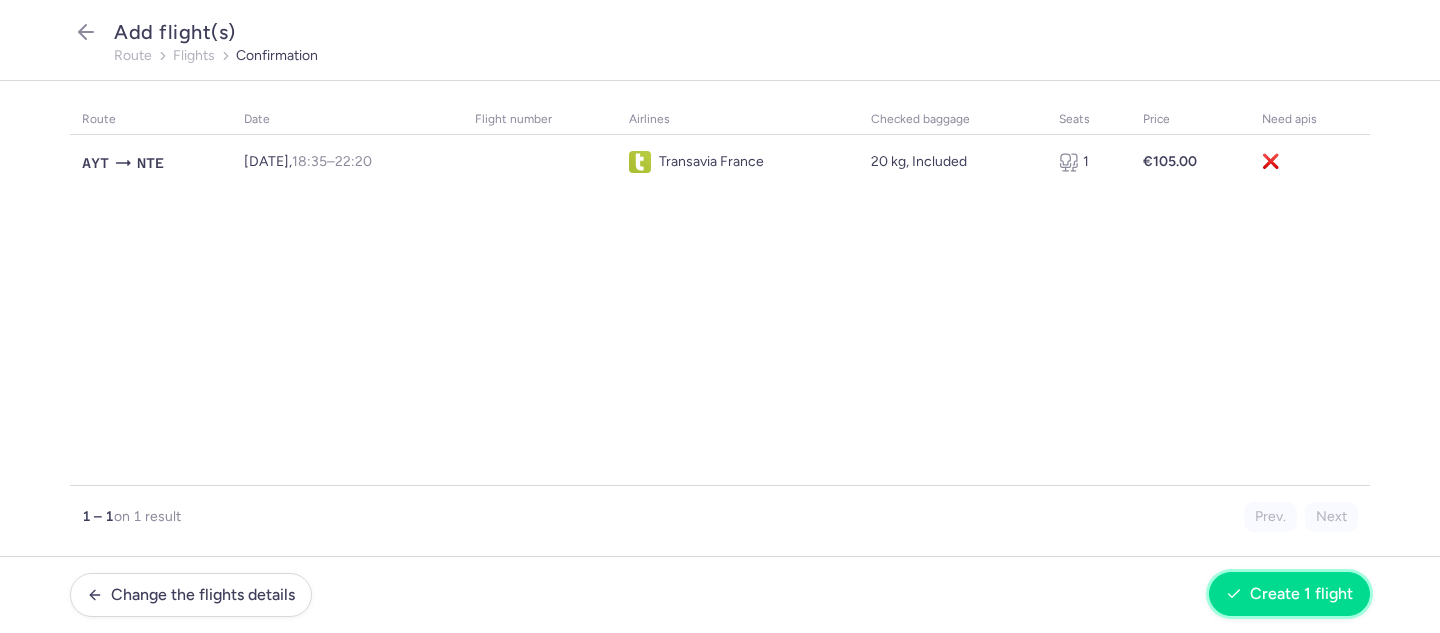 click on "Create 1 flight" at bounding box center [1301, 594] 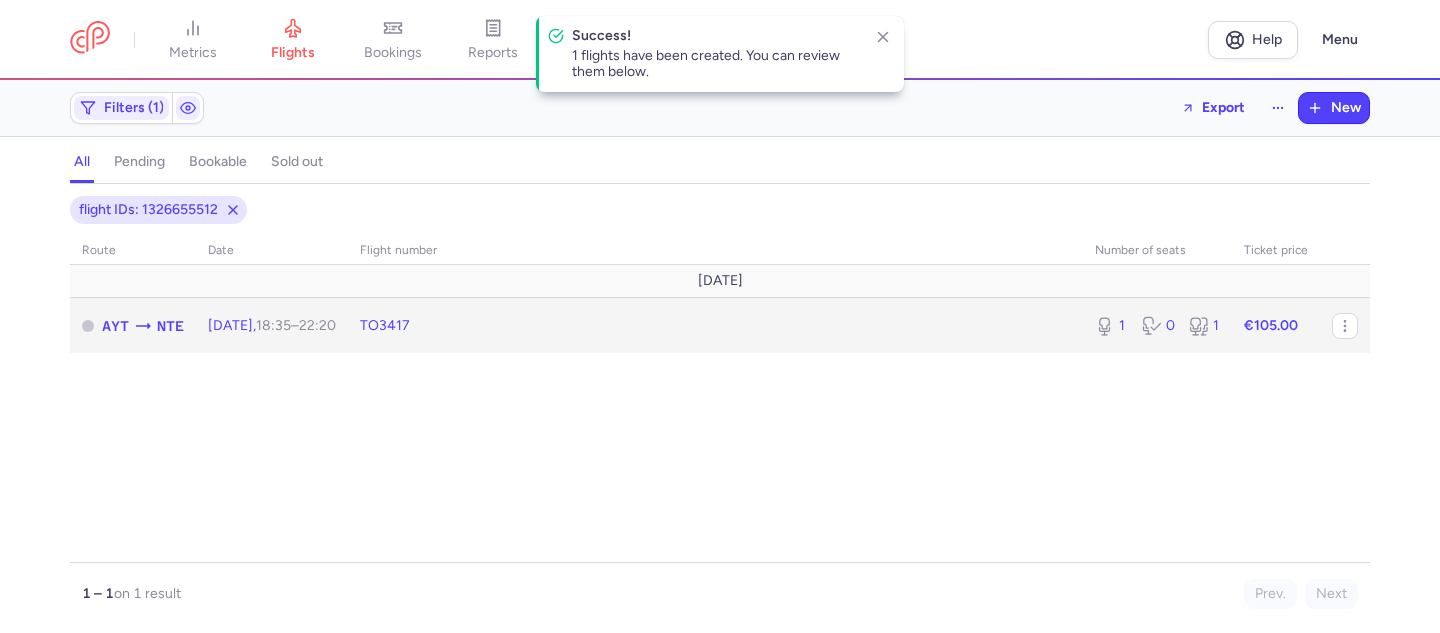 click on "[DATE]  18:35  –  22:20  +0" 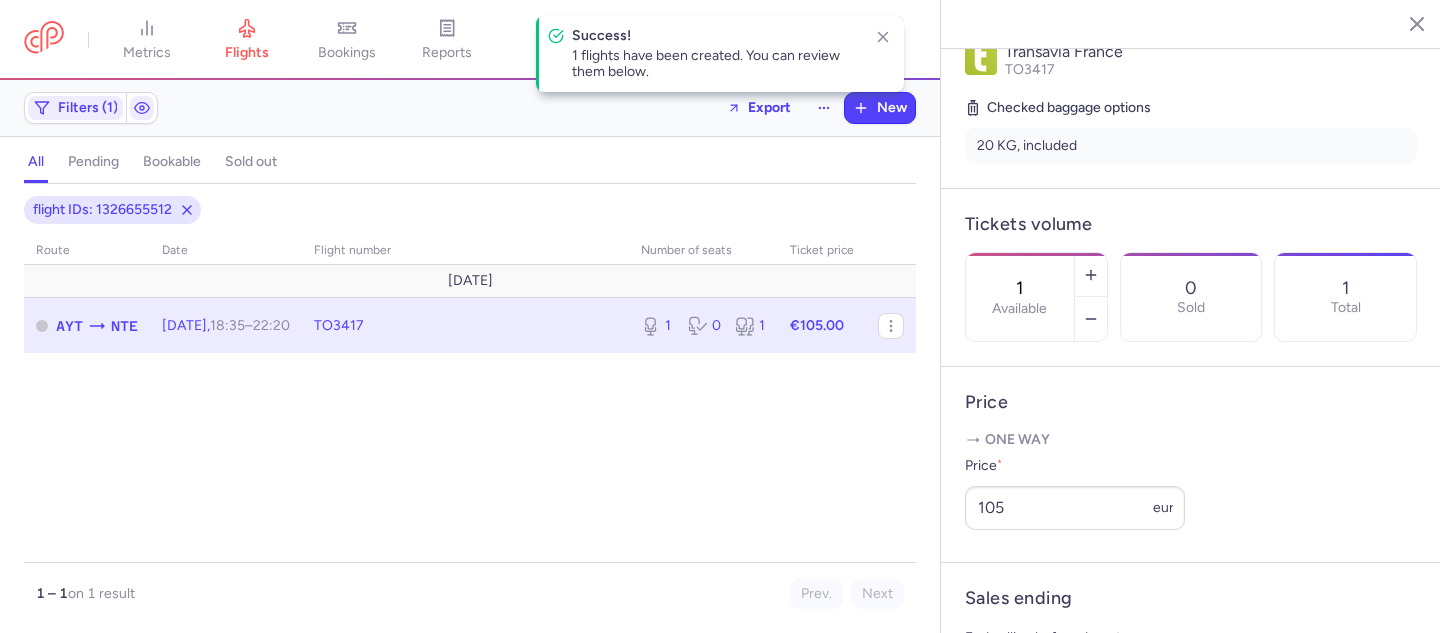 scroll, scrollTop: 746, scrollLeft: 0, axis: vertical 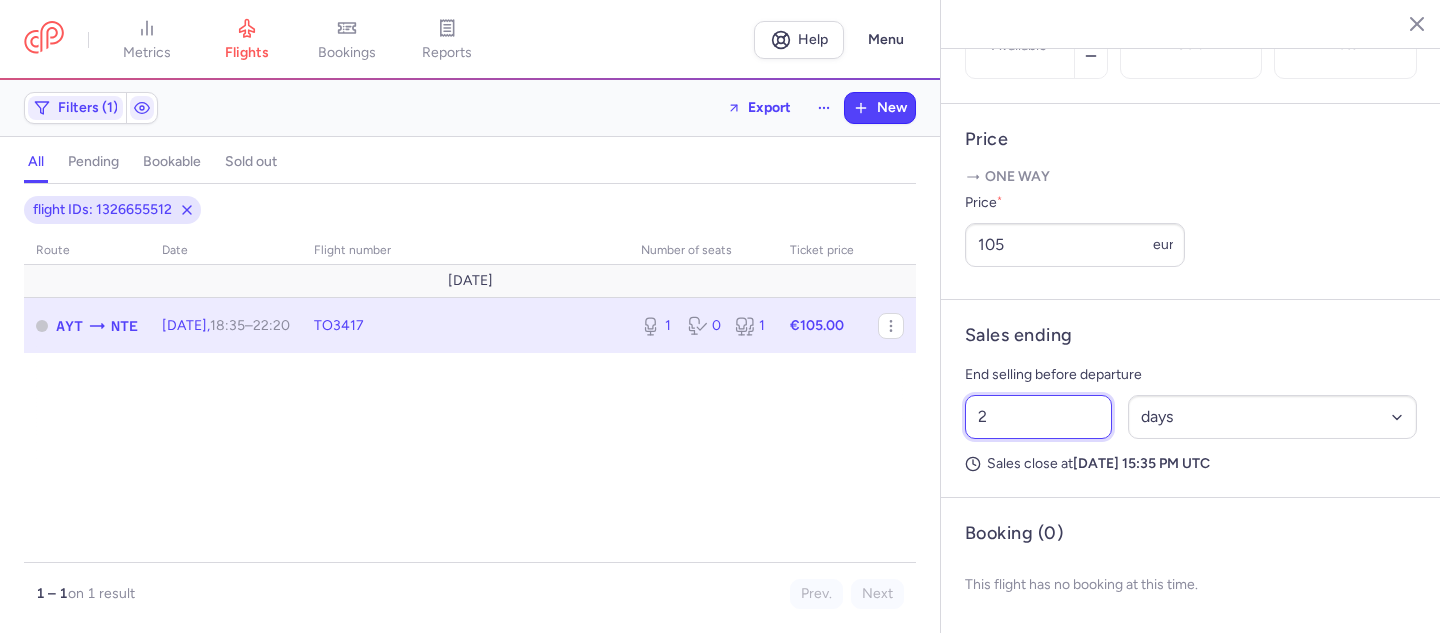 drag, startPoint x: 991, startPoint y: 418, endPoint x: 972, endPoint y: 419, distance: 19.026299 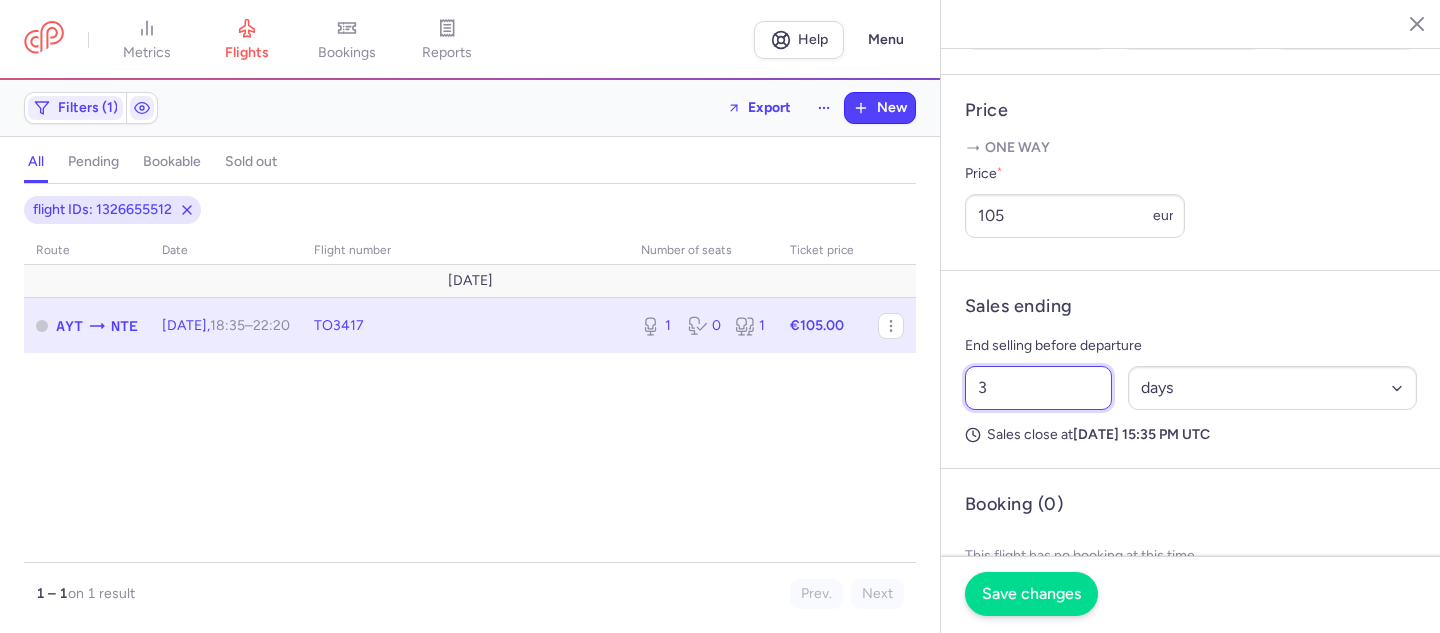 type on "3" 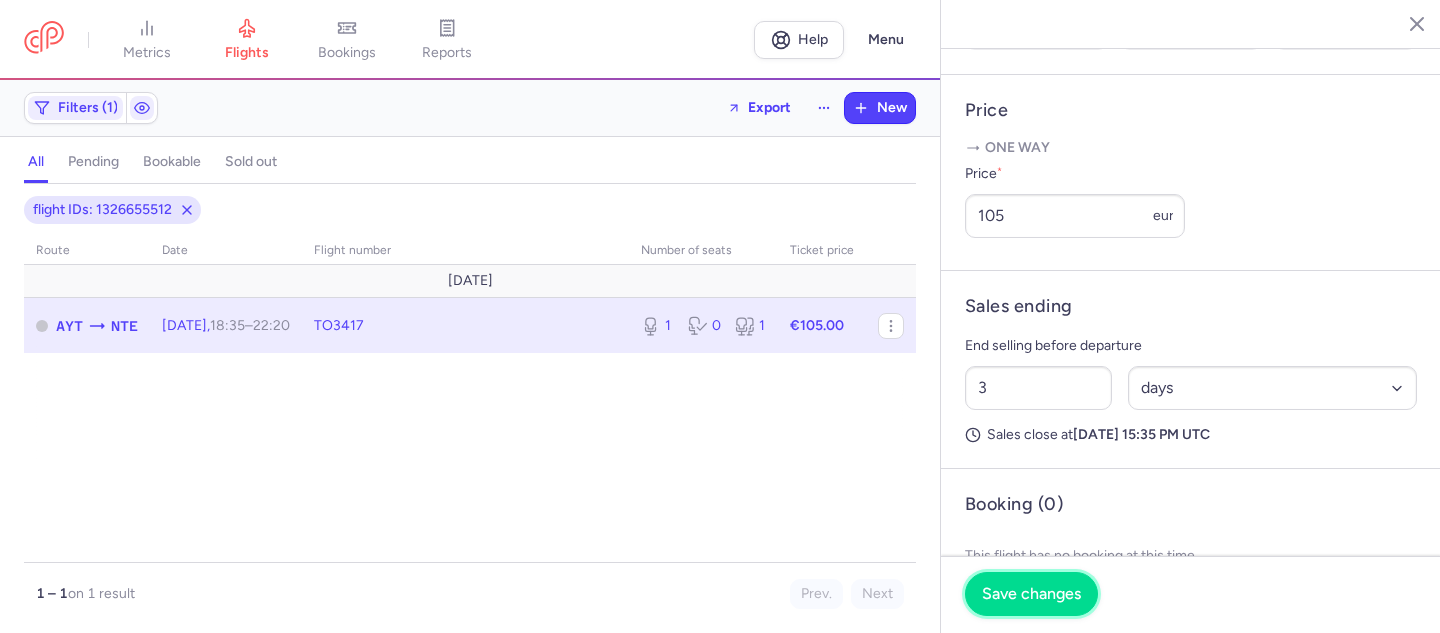 click on "Save changes" at bounding box center (1031, 594) 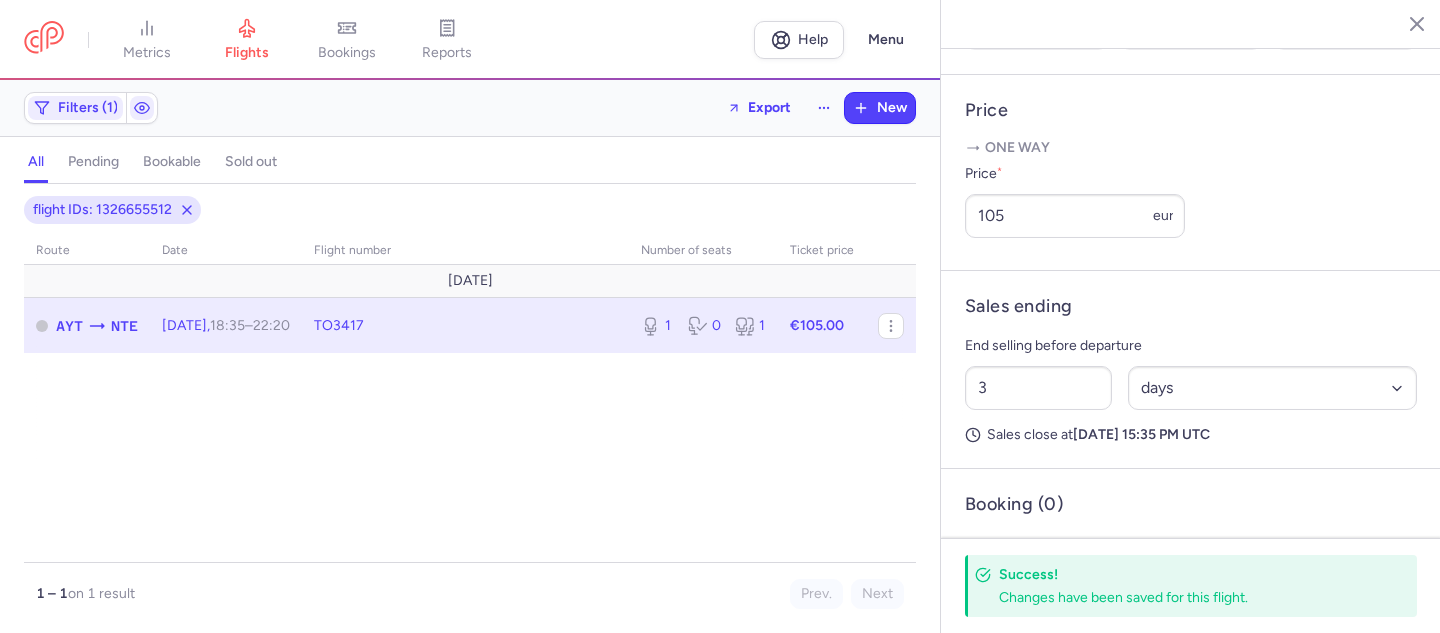 click on "pending" at bounding box center (93, 162) 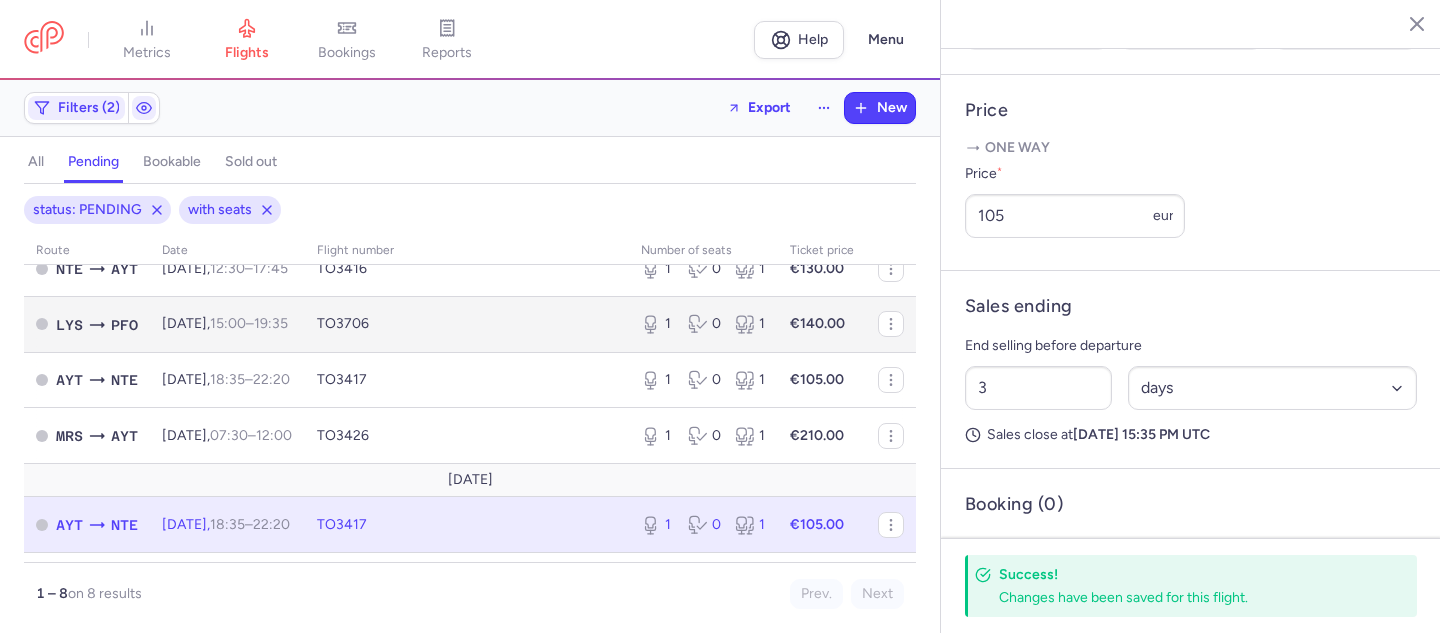 scroll, scrollTop: 0, scrollLeft: 0, axis: both 